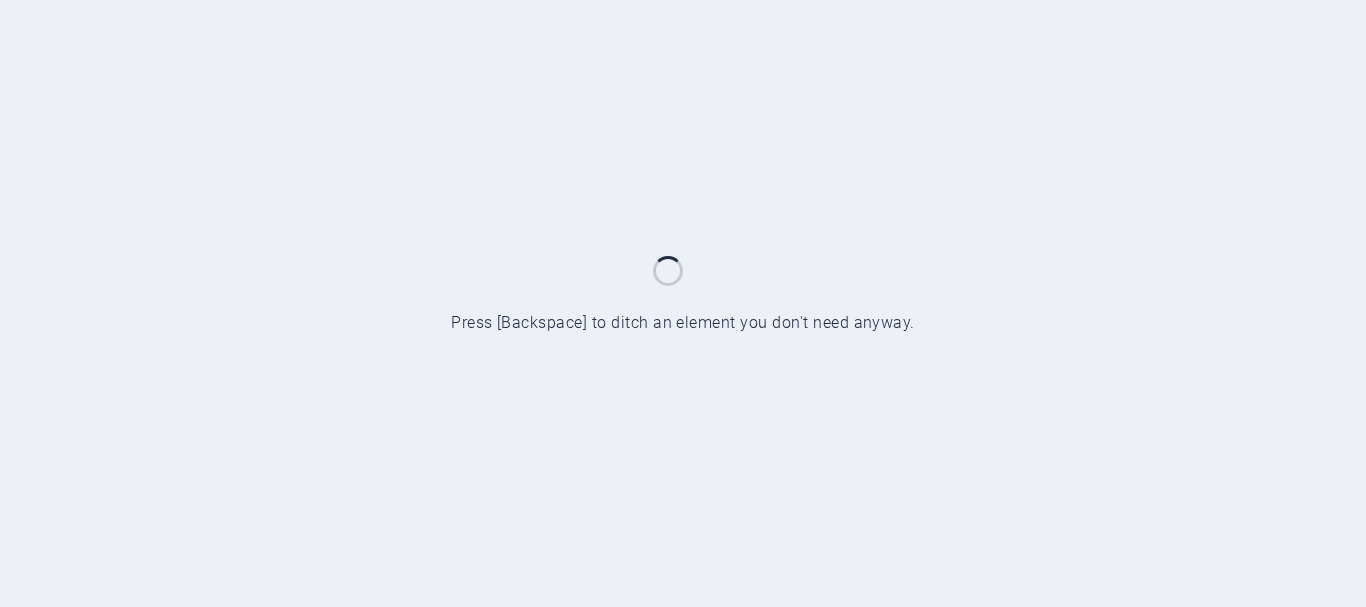 scroll, scrollTop: 0, scrollLeft: 0, axis: both 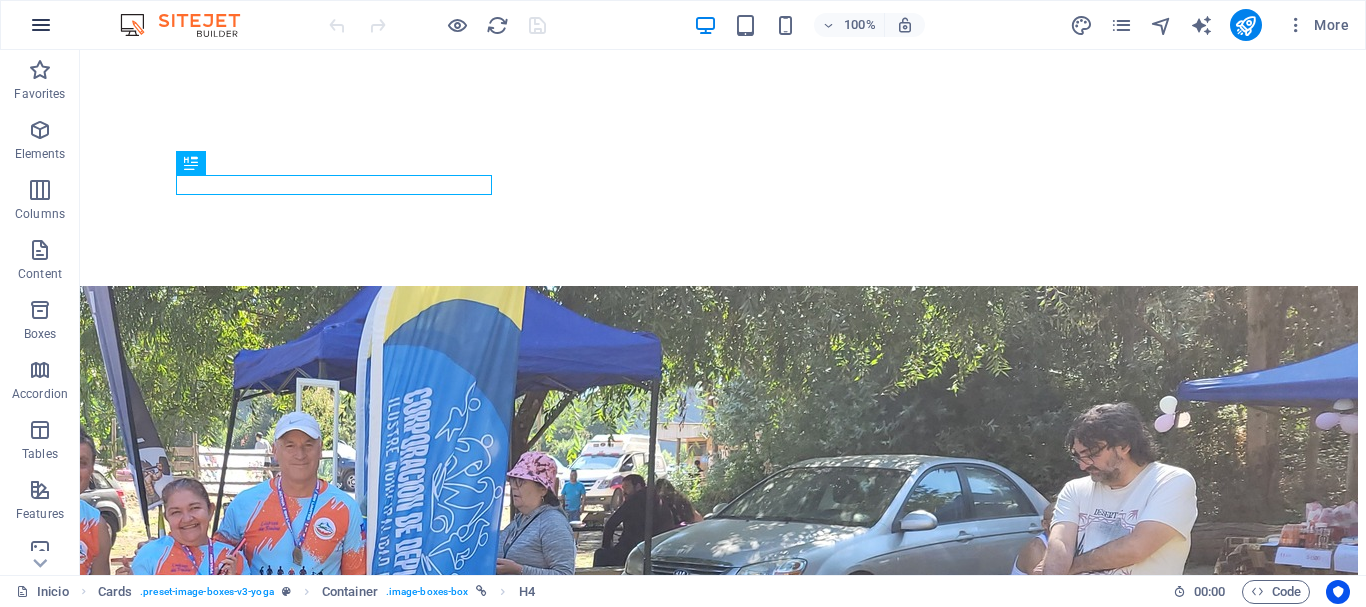 click at bounding box center [41, 25] 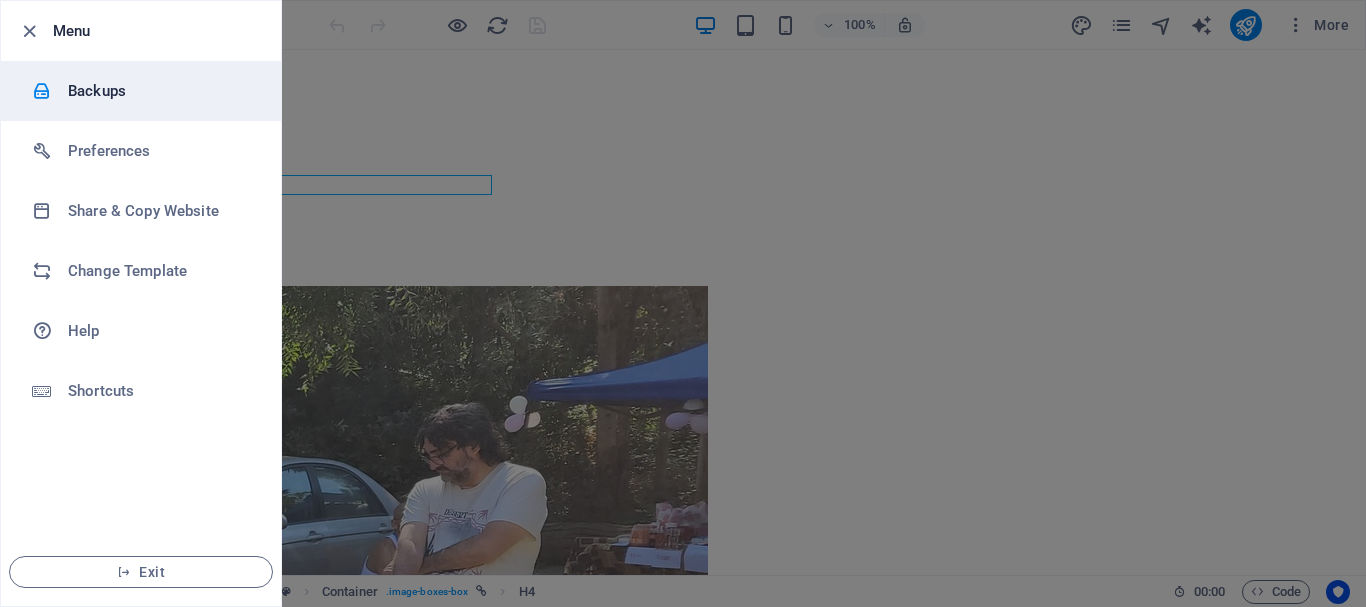 click on "Backups" at bounding box center [160, 91] 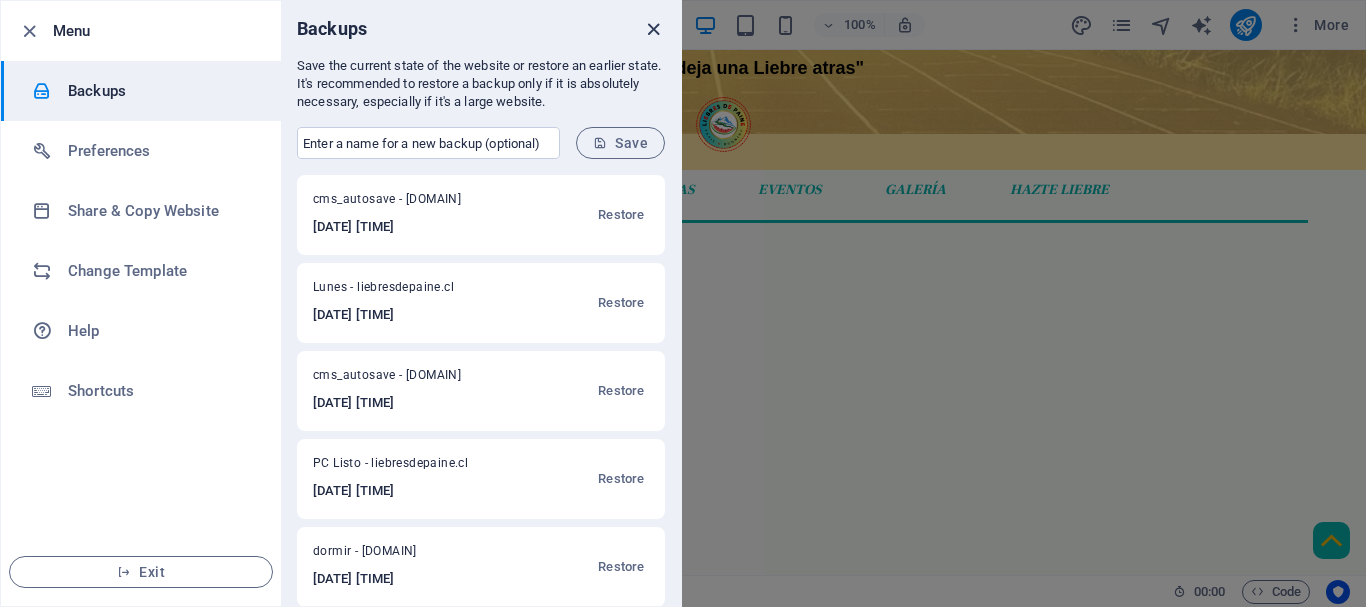 click at bounding box center [653, 29] 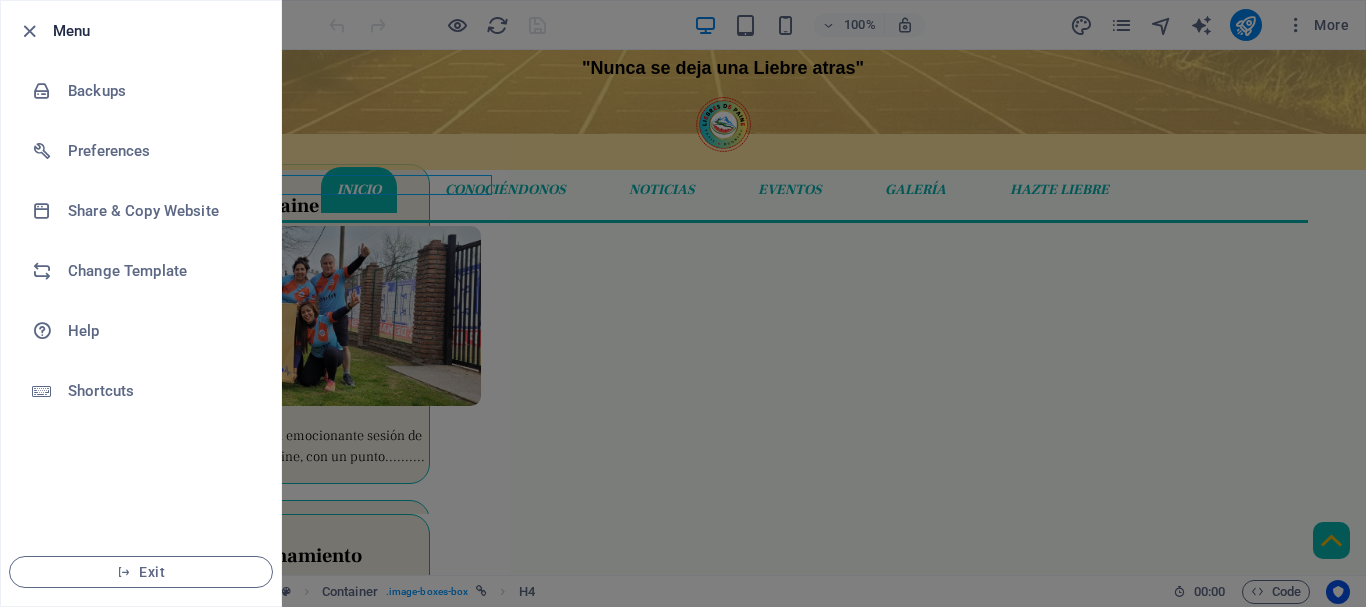 click at bounding box center [683, 303] 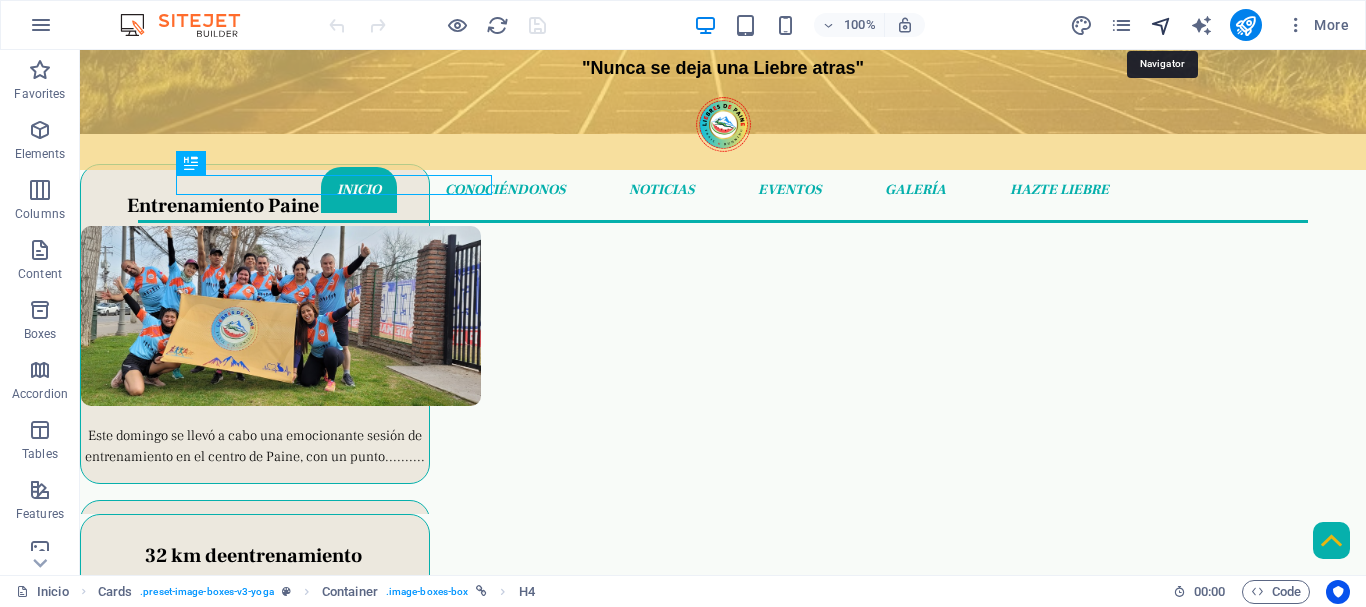 click at bounding box center (1161, 25) 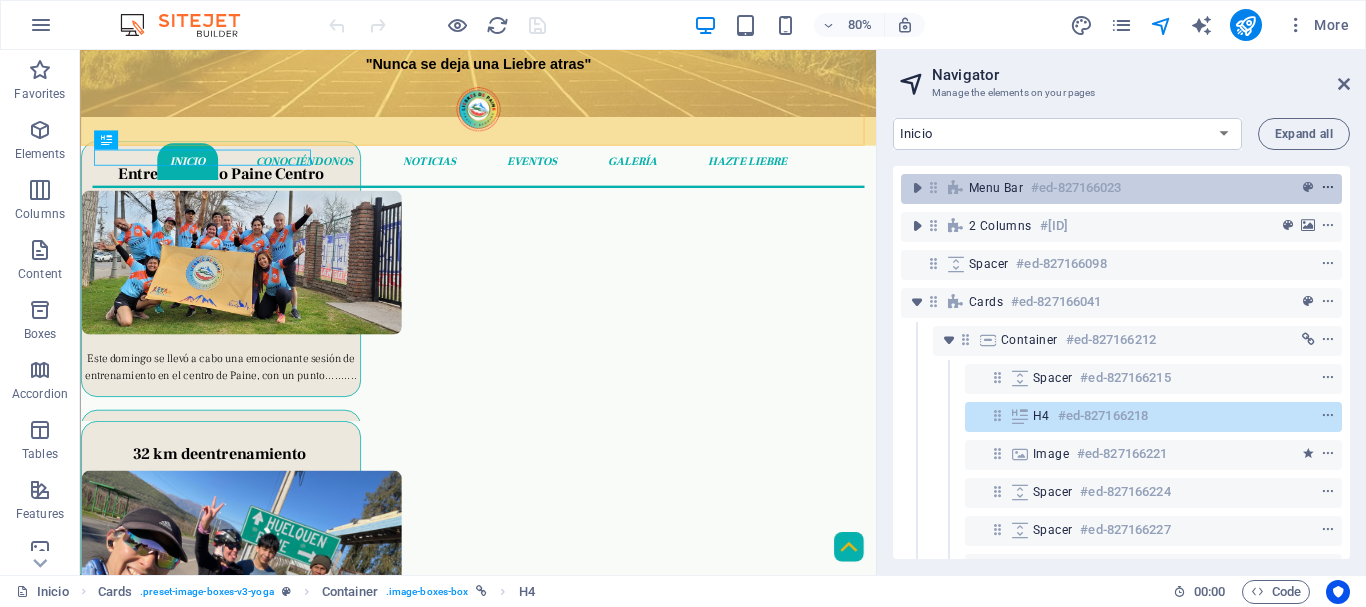click at bounding box center [1328, 188] 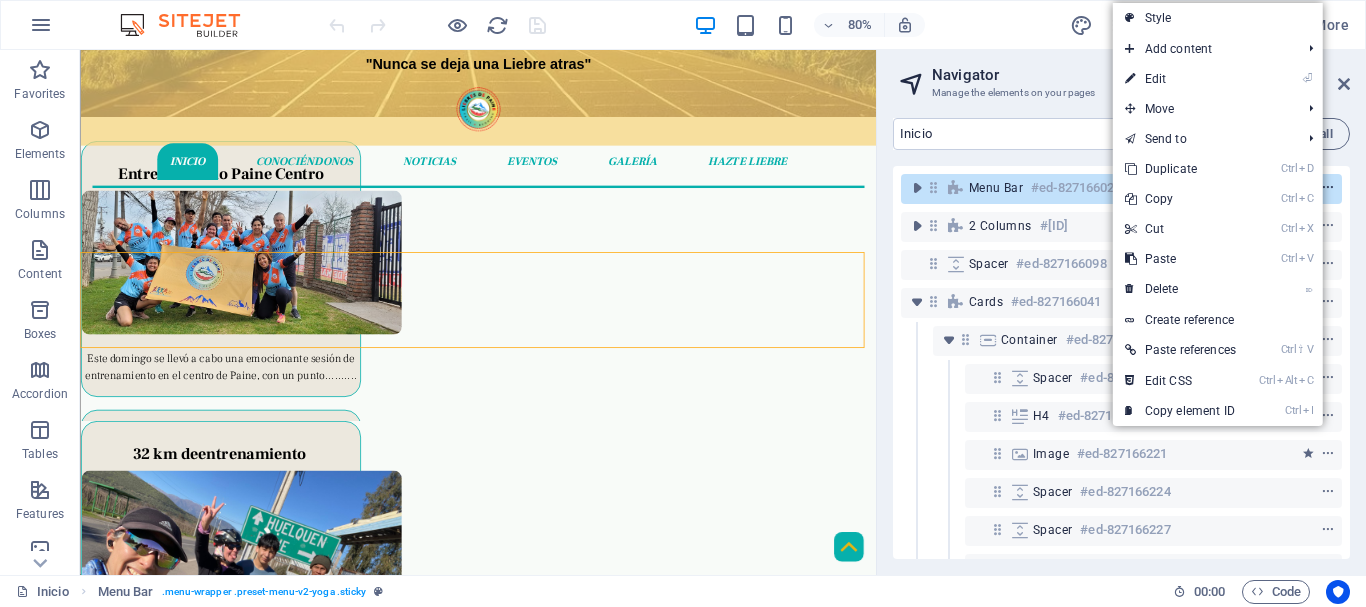 scroll, scrollTop: 448, scrollLeft: 0, axis: vertical 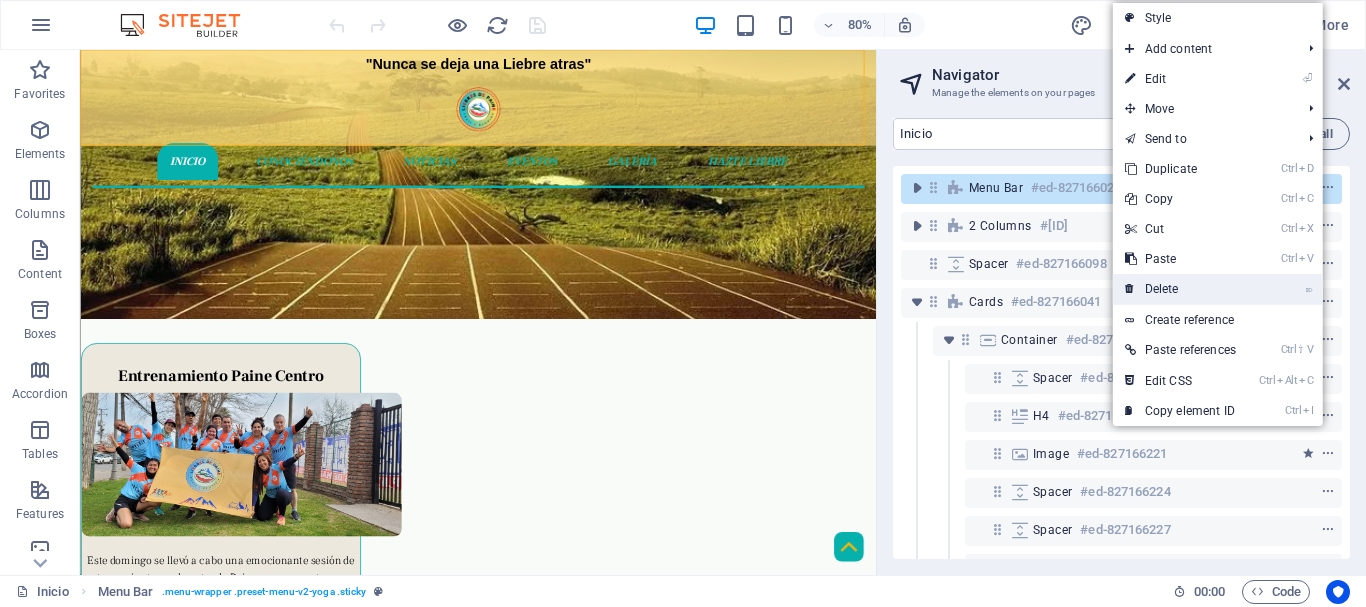 click on "⌦  Delete" at bounding box center (1180, 289) 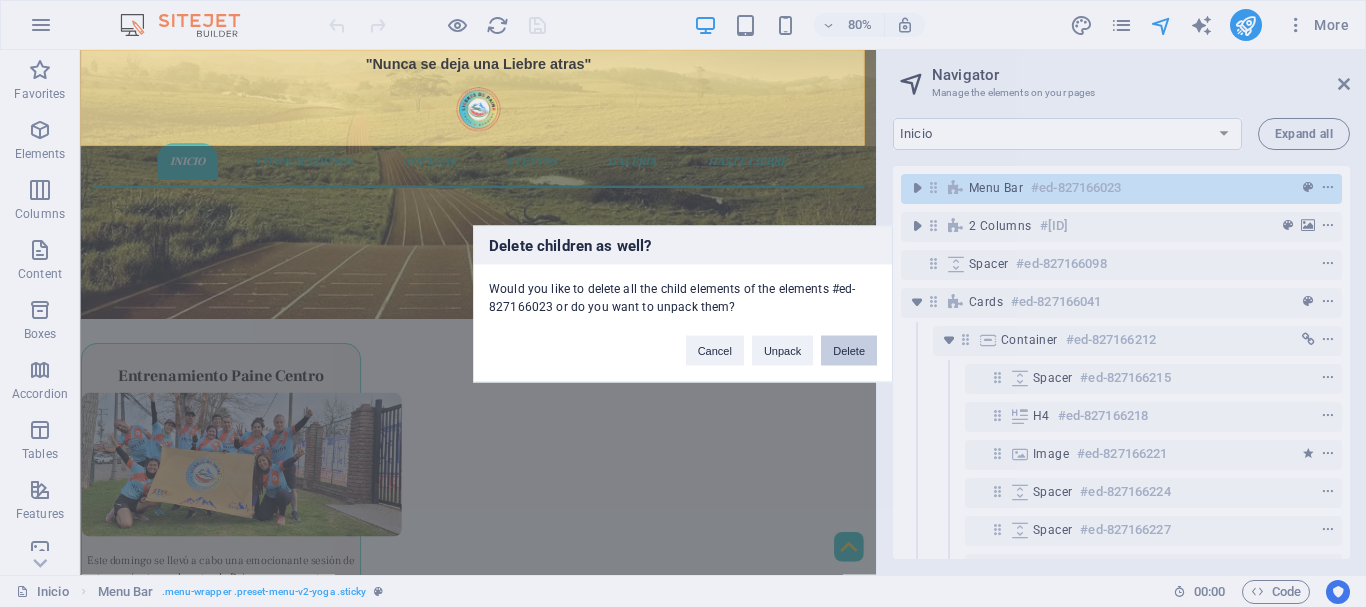 click on "Delete" at bounding box center [849, 350] 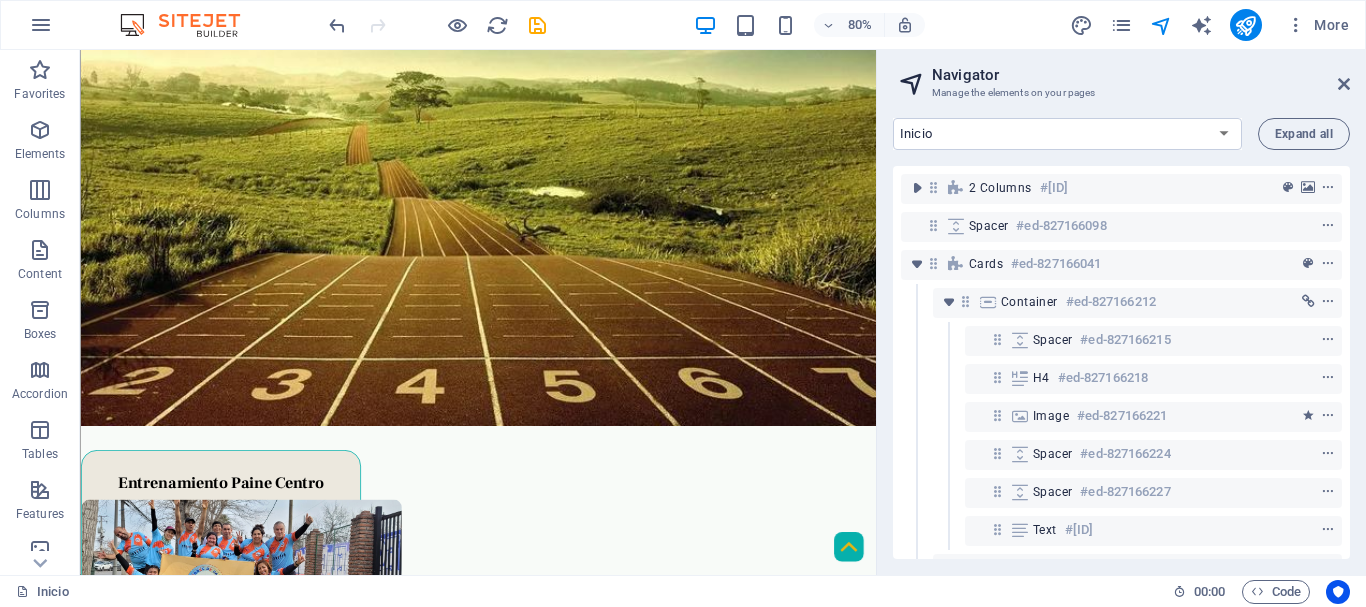 scroll, scrollTop: 348, scrollLeft: 0, axis: vertical 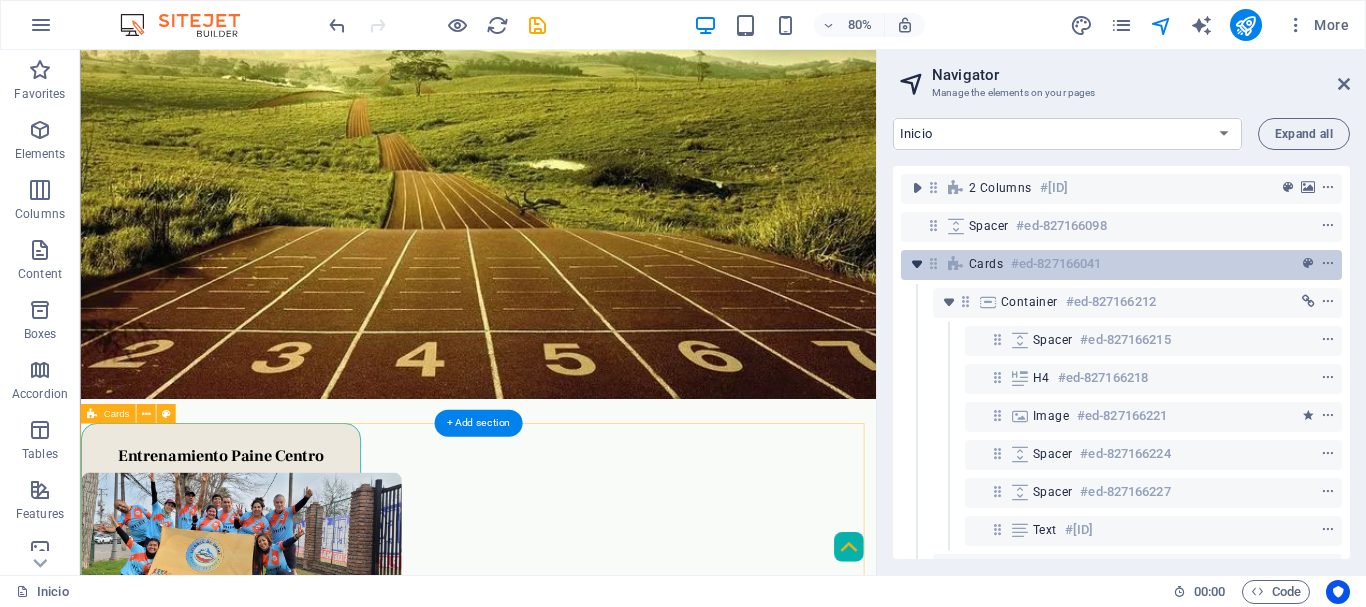 click at bounding box center (917, 264) 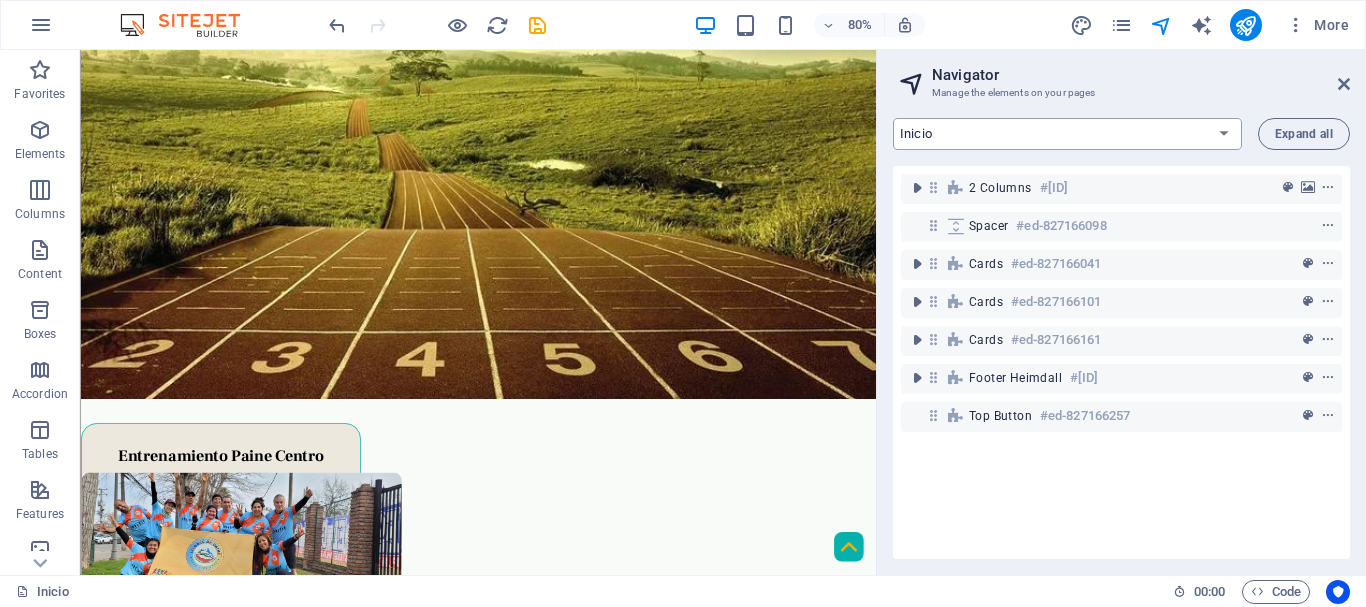 click on "Inicio  Conociendonos  Noticias  Eventos  Galeria  Liebres  Legal Notice  Privacy  Blog Post  Classes Post  Jobs: Single Page Layout" at bounding box center [1067, 134] 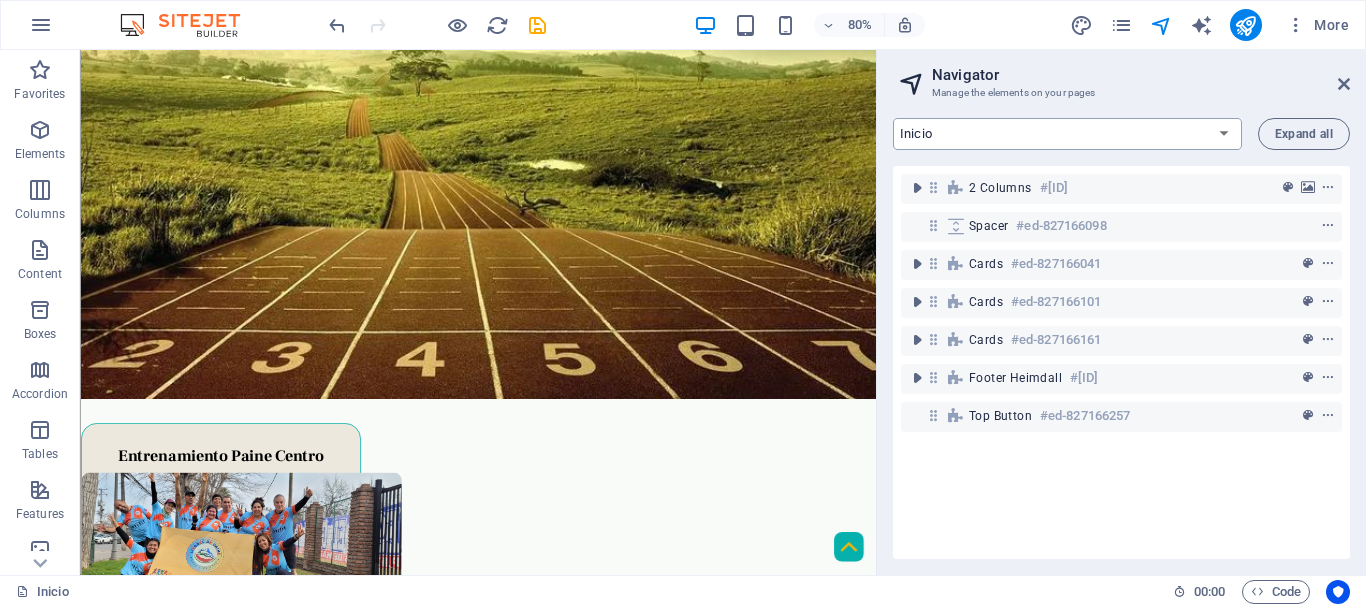 click on "Inicio  Conociendonos  Noticias  Eventos  Galeria  Liebres  Legal Notice  Privacy  Blog Post  Classes Post  Jobs: Single Page Layout" at bounding box center [1067, 134] 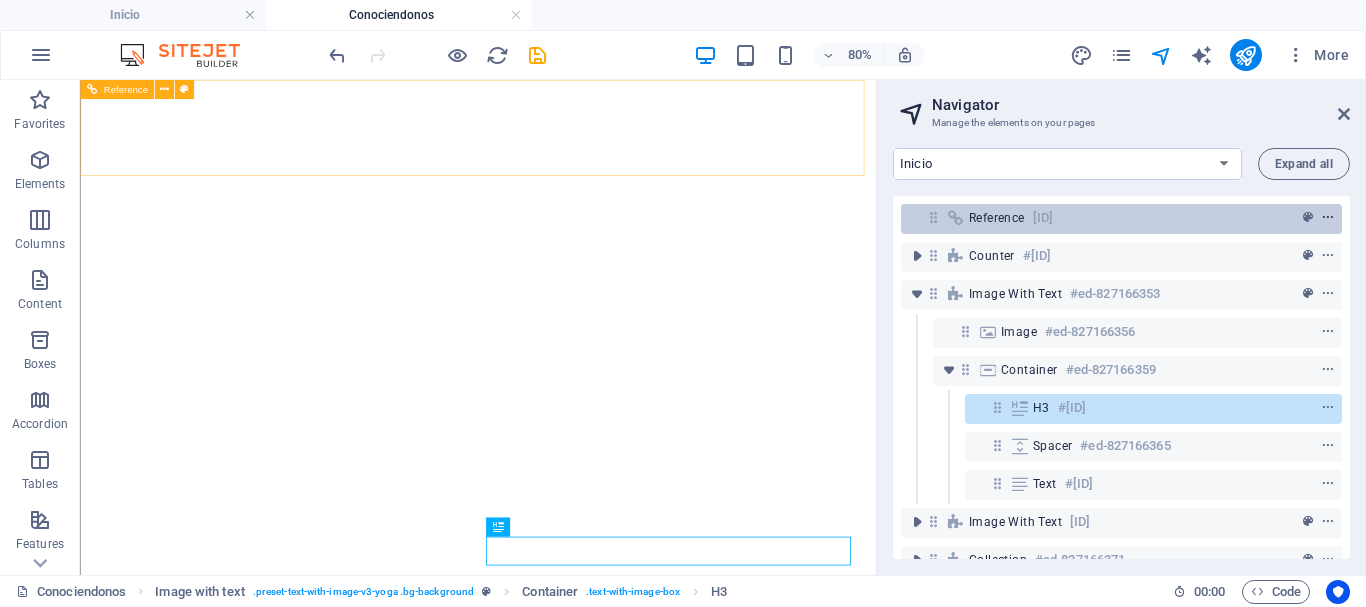 click at bounding box center [1328, 218] 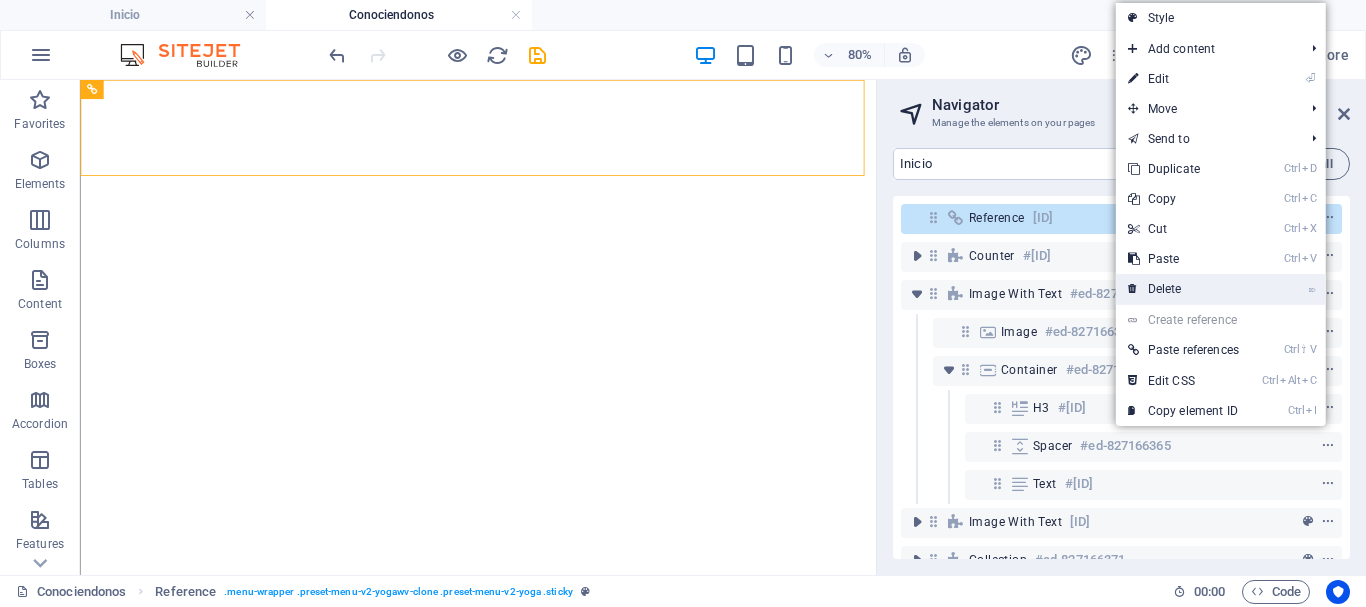 click on "⌦  Delete" at bounding box center [1183, 289] 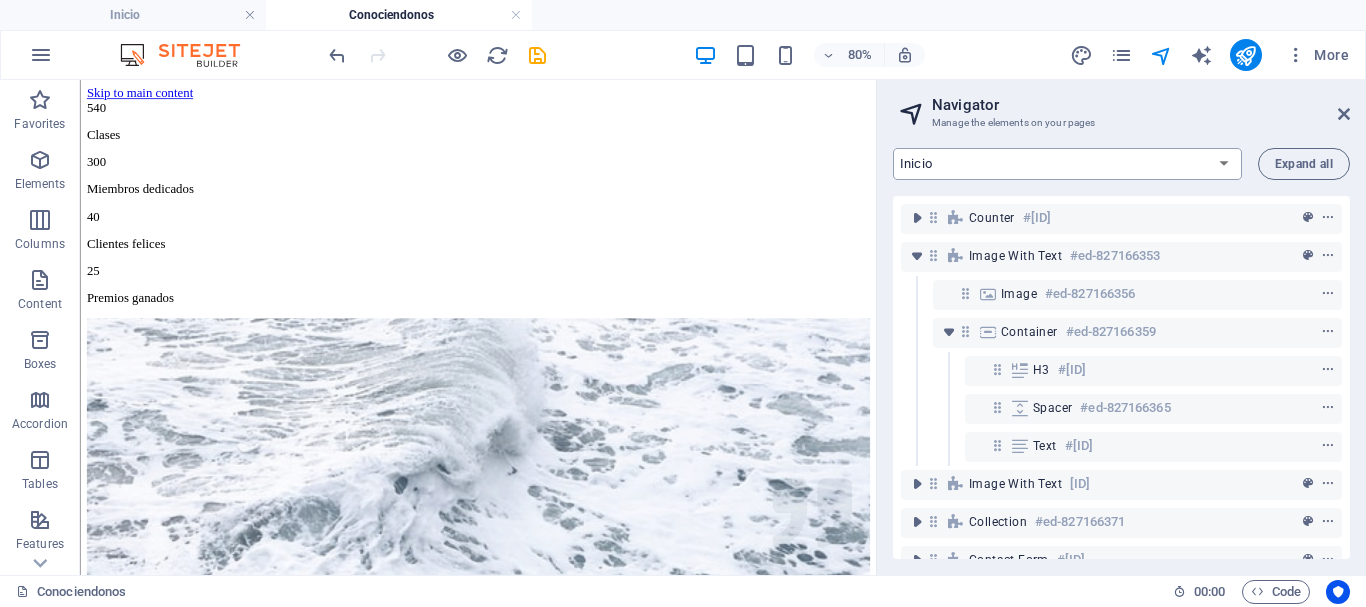 scroll, scrollTop: 0, scrollLeft: 0, axis: both 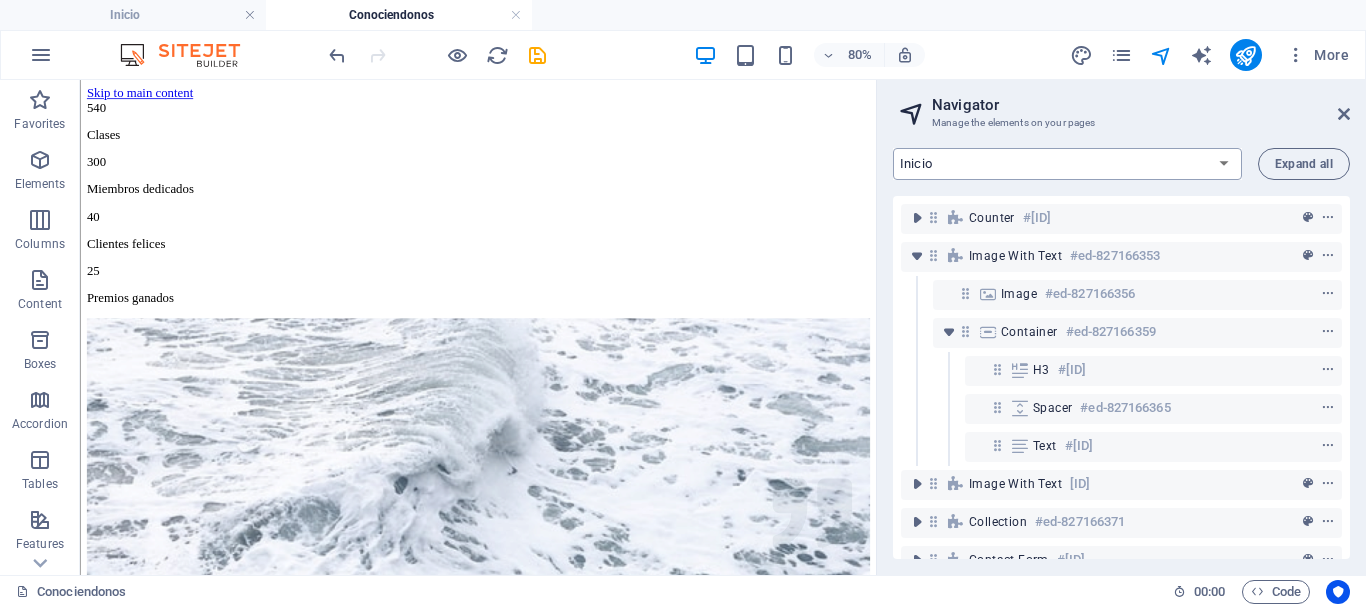 click on "Inicio  Conociendonos  Noticias  Eventos  Galeria  Liebres  Legal Notice  Privacy  Blog Post  Classes Post  Jobs: Single Page Layout" at bounding box center (1067, 164) 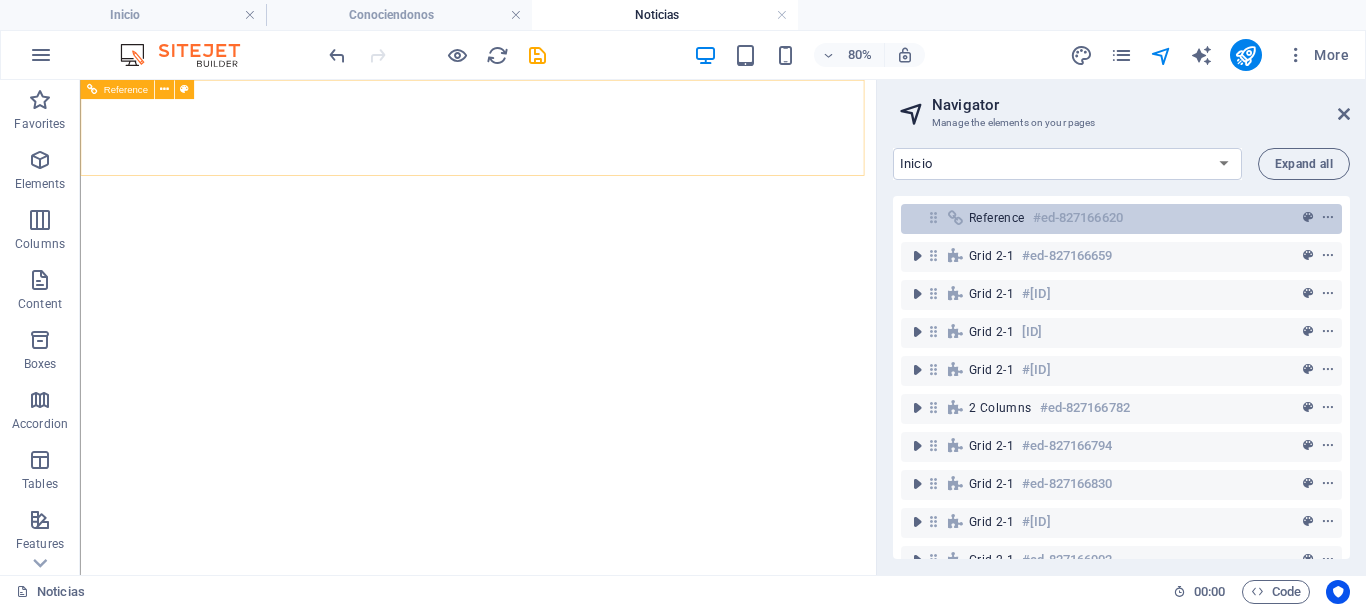 click at bounding box center [1328, 218] 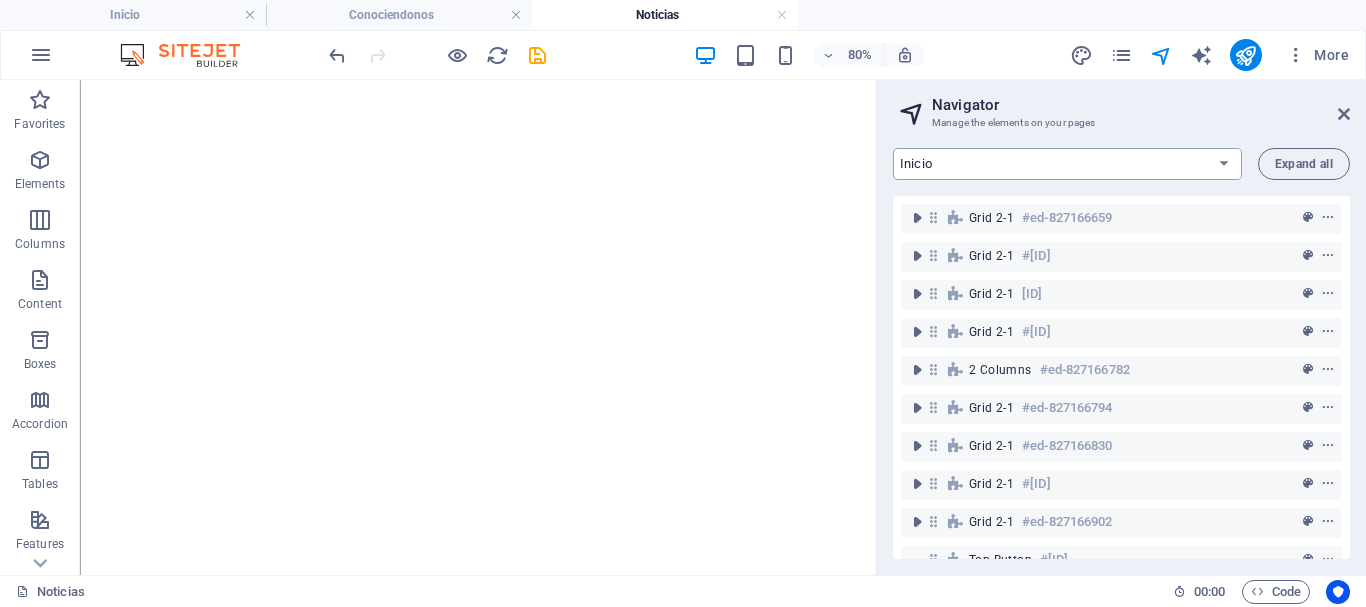 click on "Inicio  Conociendonos  Noticias  Eventos  Galeria  Liebres  Legal Notice  Privacy  Blog Post  Classes Post  Jobs: Single Page Layout" at bounding box center (1067, 164) 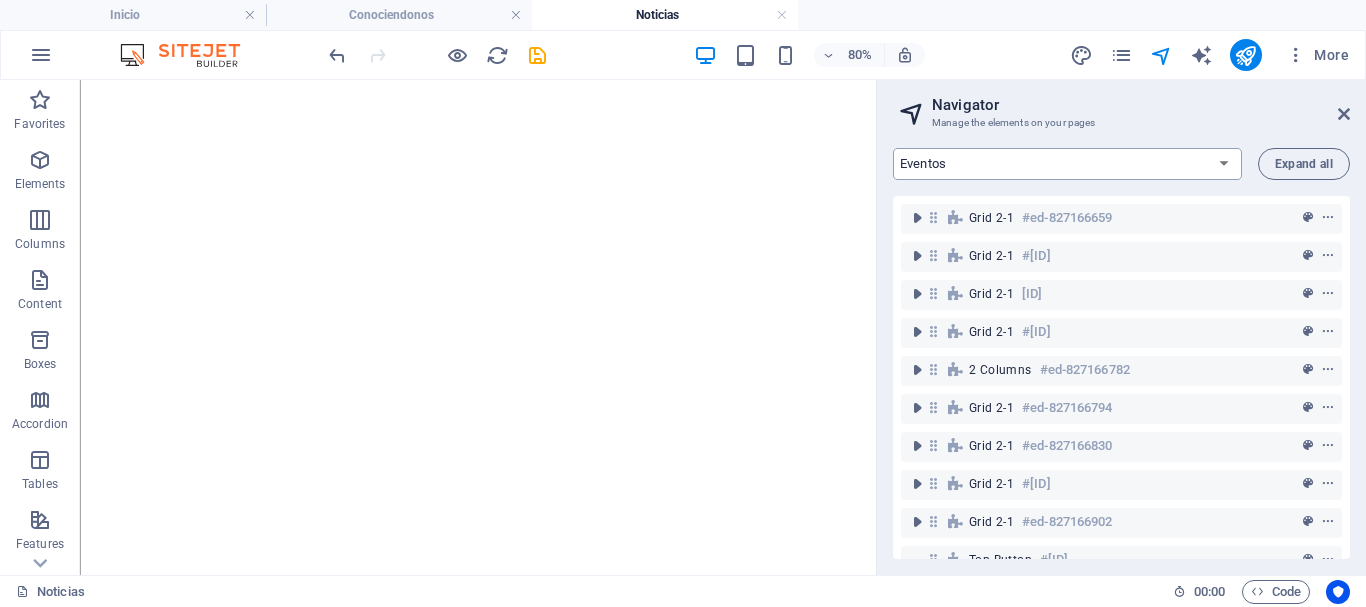 click on "Inicio  Conociendonos  Noticias  Eventos  Galeria  Liebres  Legal Notice  Privacy  Blog Post  Classes Post  Jobs: Single Page Layout" at bounding box center (1067, 164) 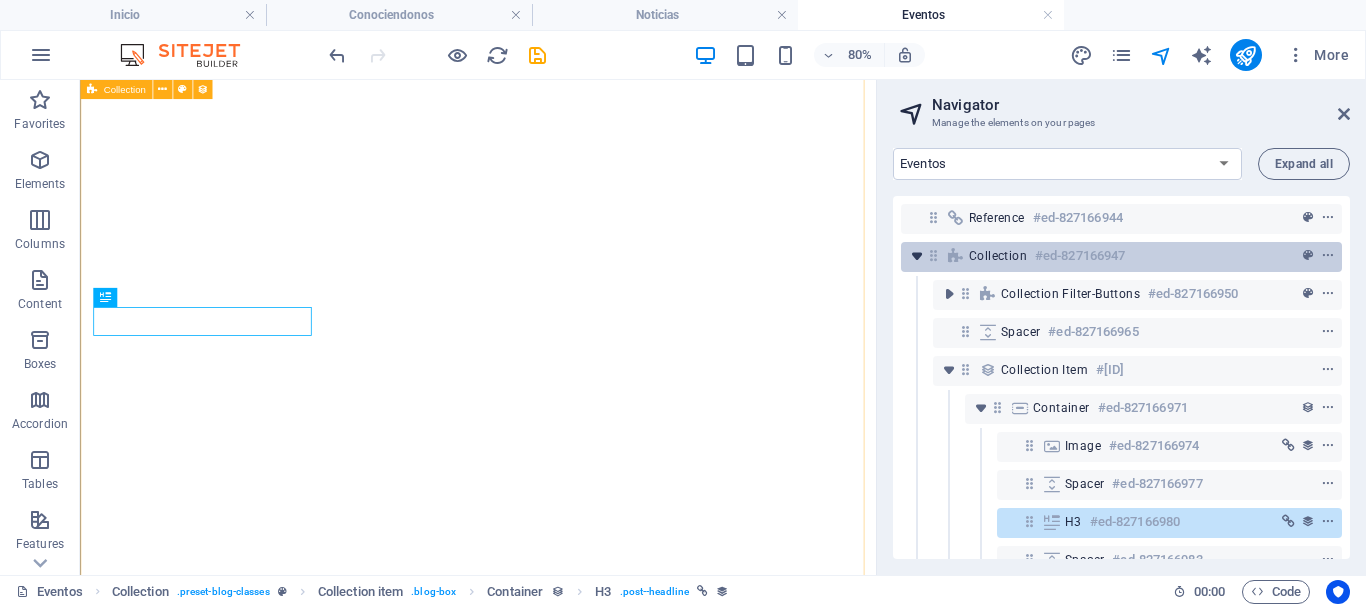 click at bounding box center [917, 256] 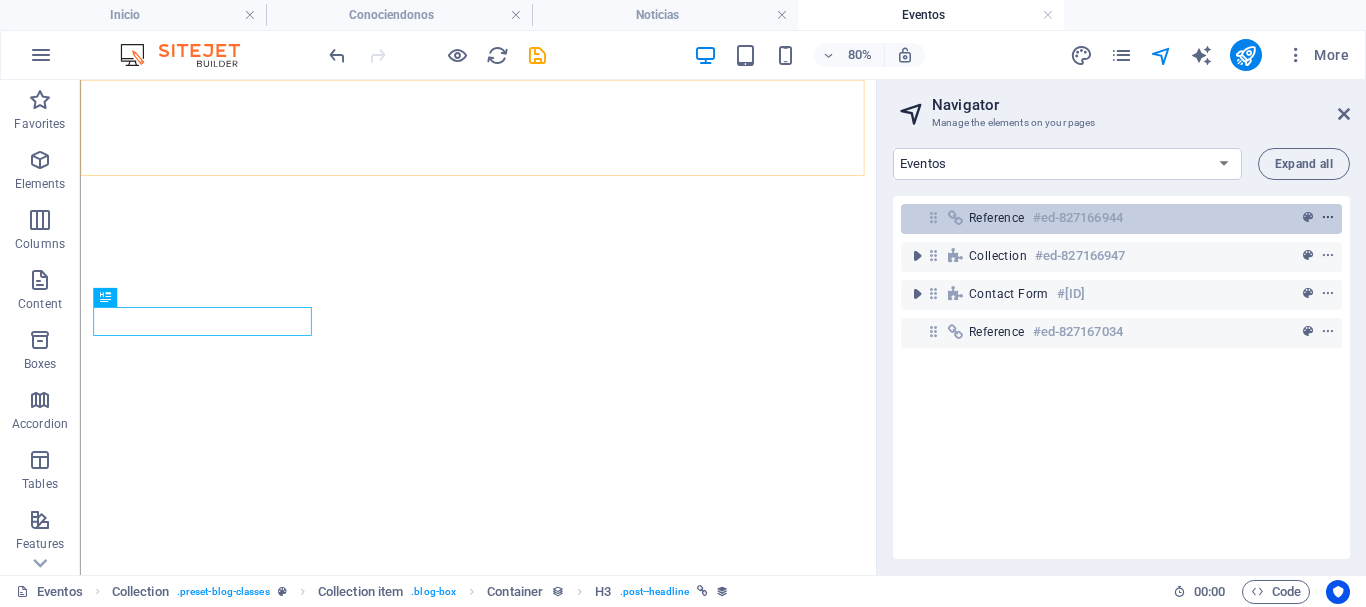 click at bounding box center (1328, 218) 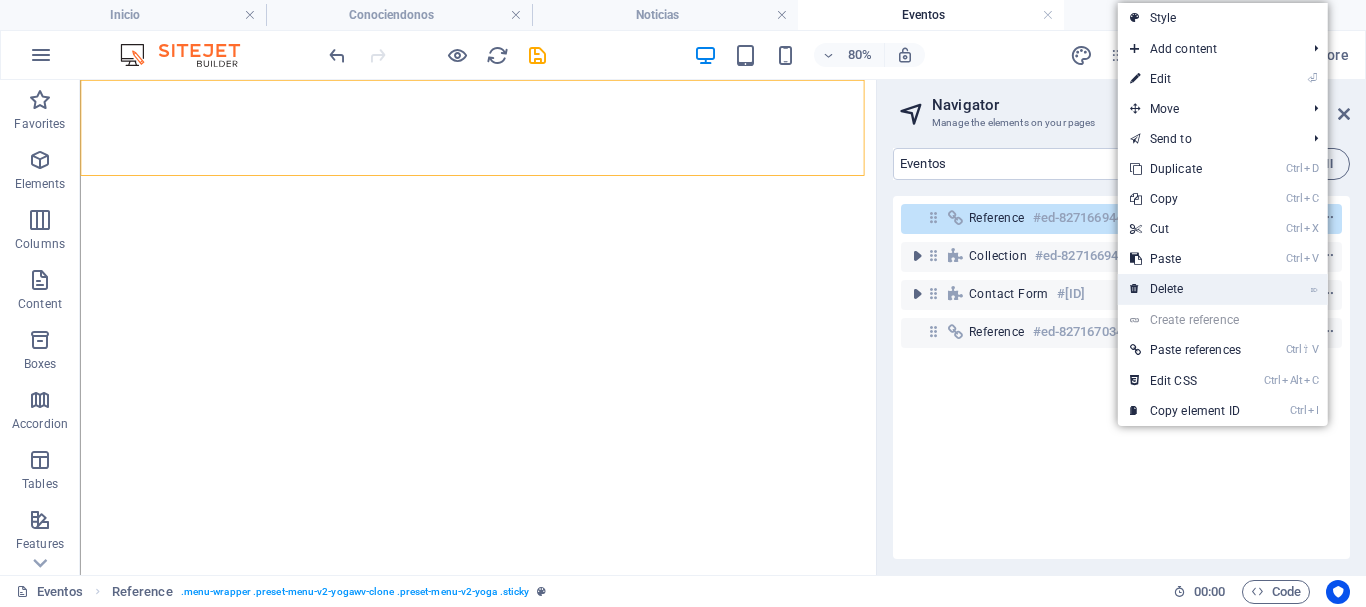 scroll, scrollTop: 0, scrollLeft: 0, axis: both 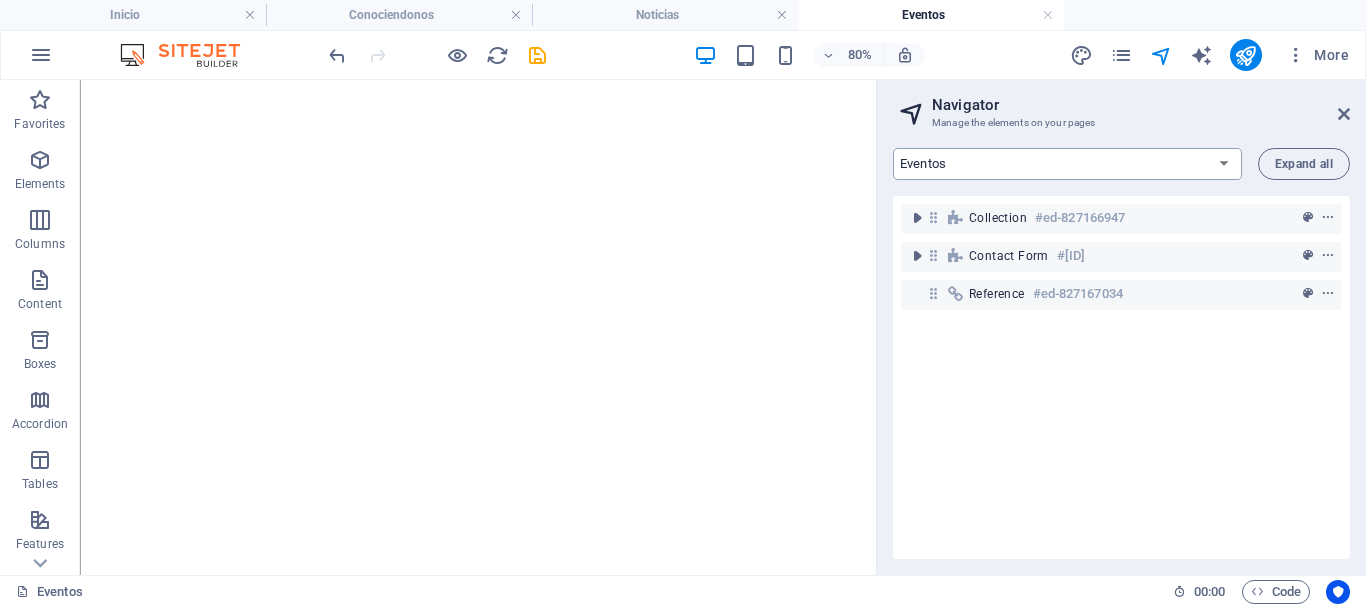 drag, startPoint x: 1222, startPoint y: 164, endPoint x: 1197, endPoint y: 167, distance: 25.179358 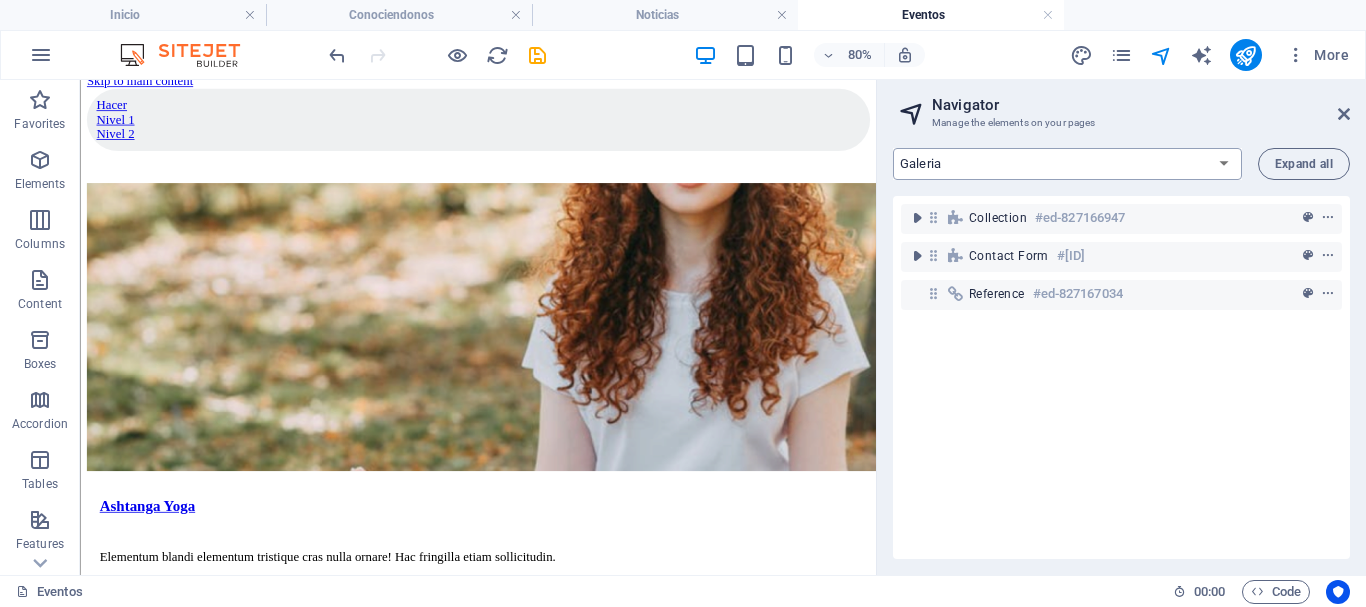 click on "Inicio  Conociendonos  Noticias  Eventos  Galeria  Liebres  Legal Notice  Privacy  Blog Post  Classes Post  Jobs: Single Page Layout" at bounding box center [1067, 164] 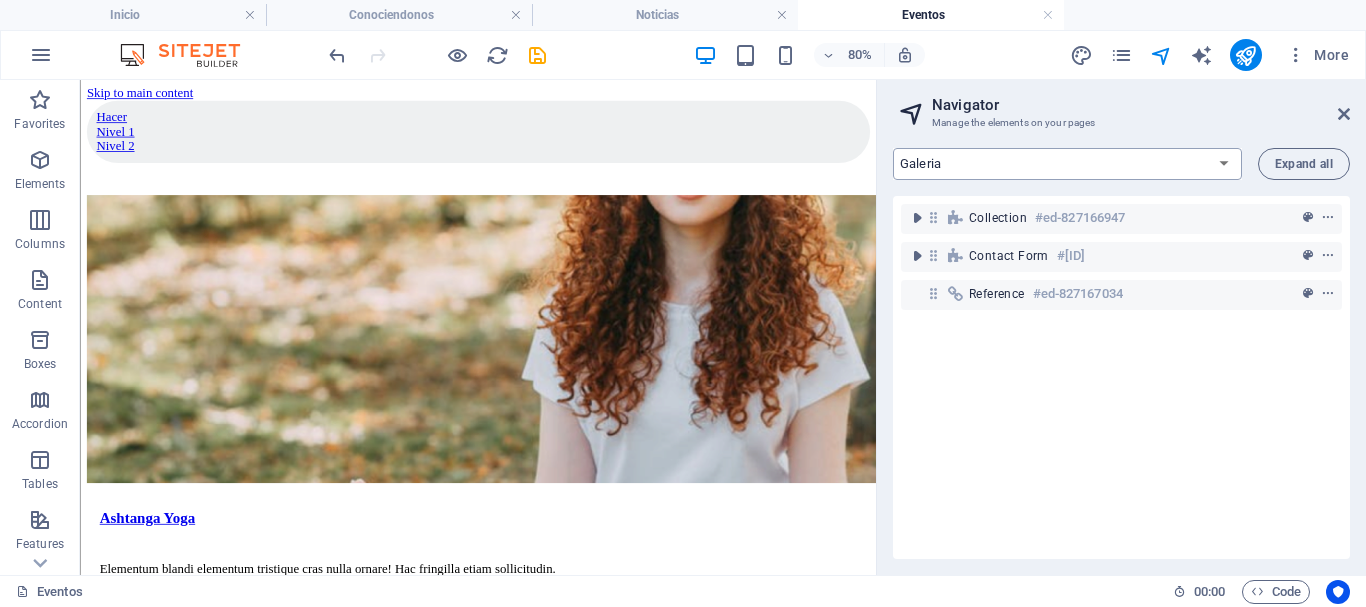 scroll, scrollTop: 0, scrollLeft: 0, axis: both 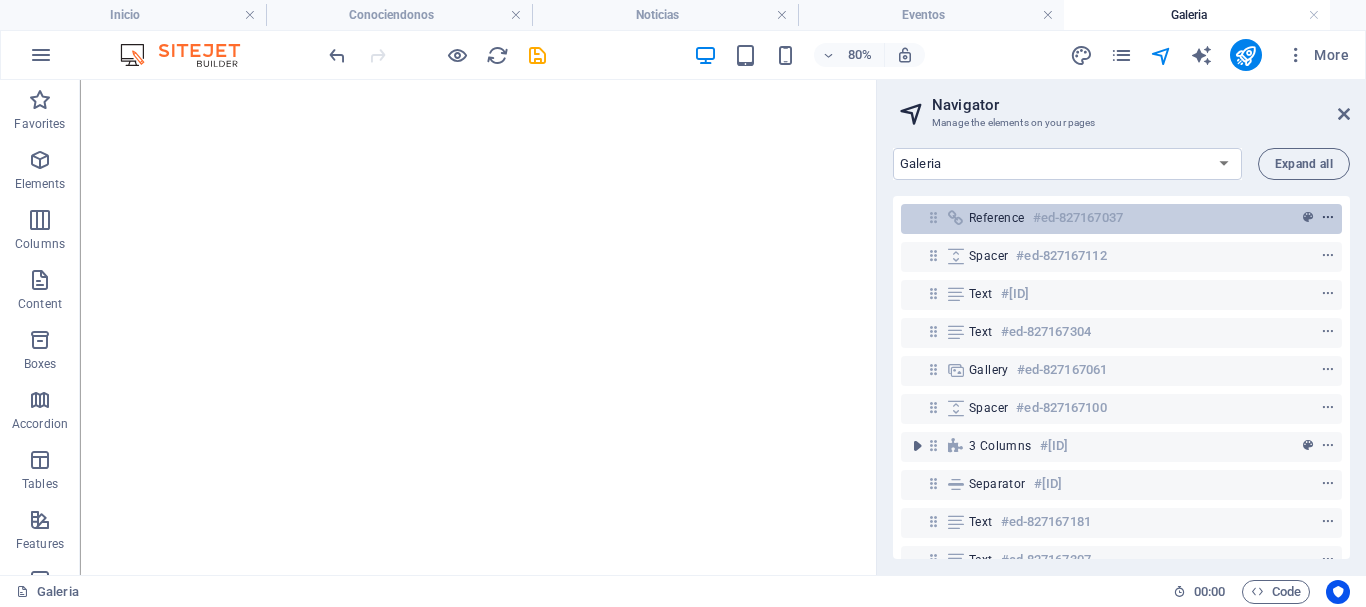 click at bounding box center (1328, 218) 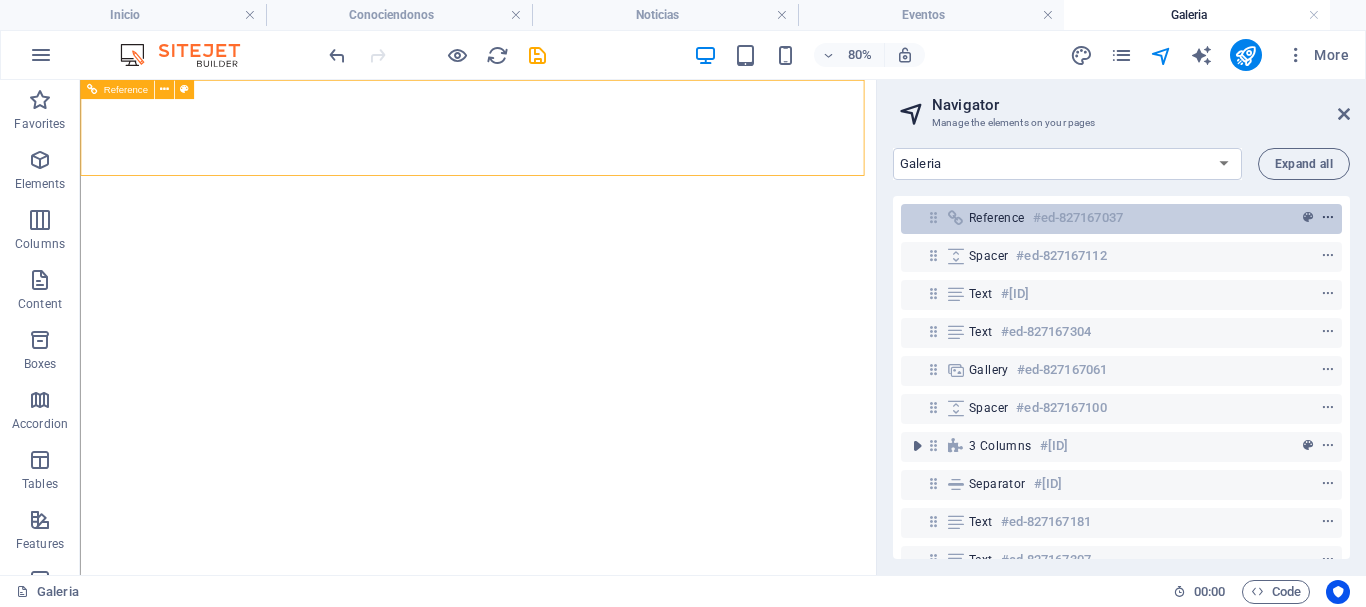 click at bounding box center [1328, 218] 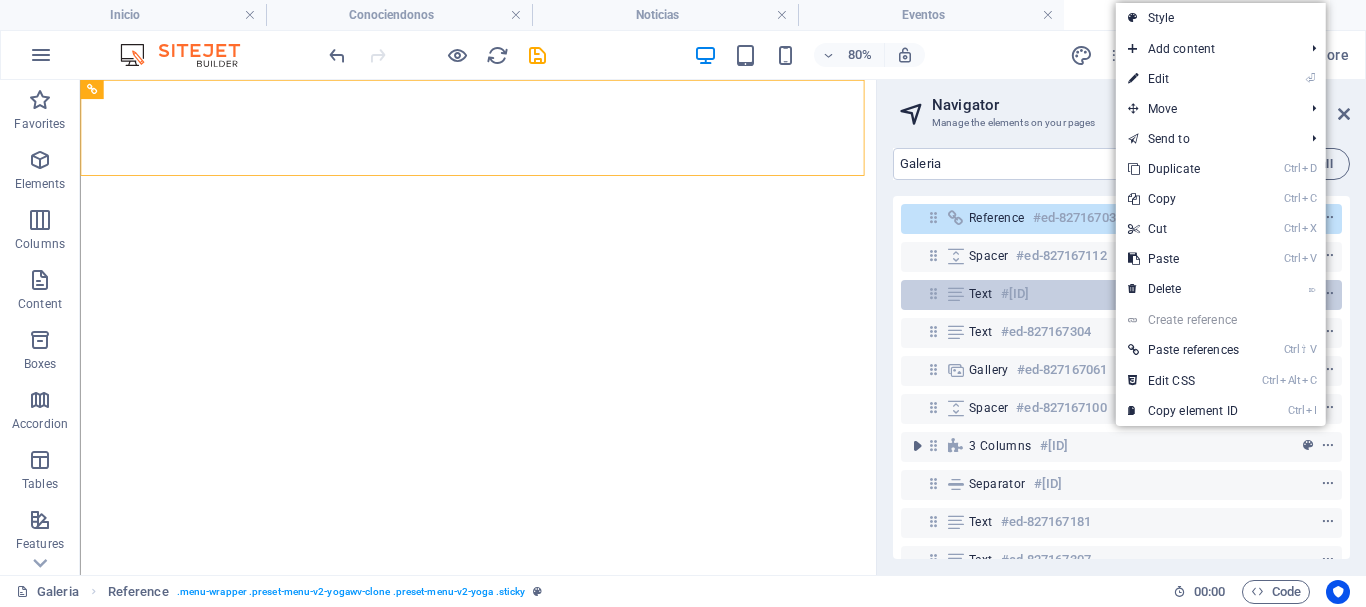 click on "⌦  Delete" at bounding box center [1183, 289] 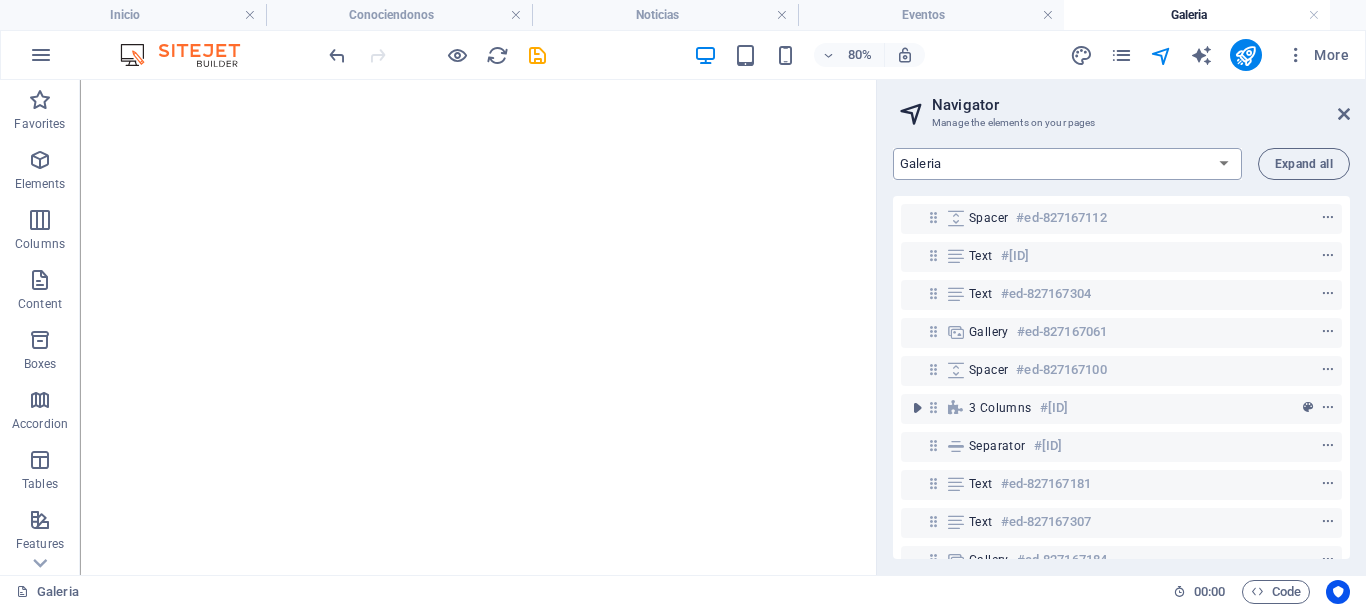click on "Inicio  Conociendonos  Noticias  Eventos  Galeria  Liebres  Legal Notice  Privacy  Blog Post  Classes Post  Jobs: Single Page Layout" at bounding box center [1067, 164] 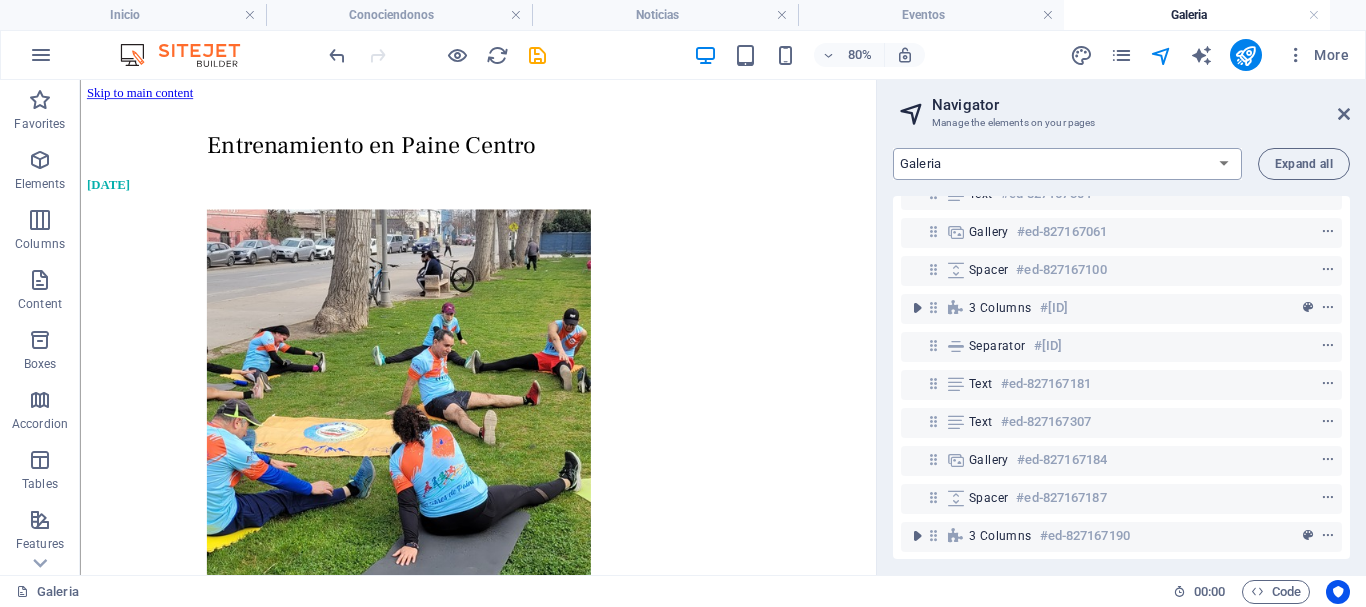 scroll, scrollTop: 0, scrollLeft: 0, axis: both 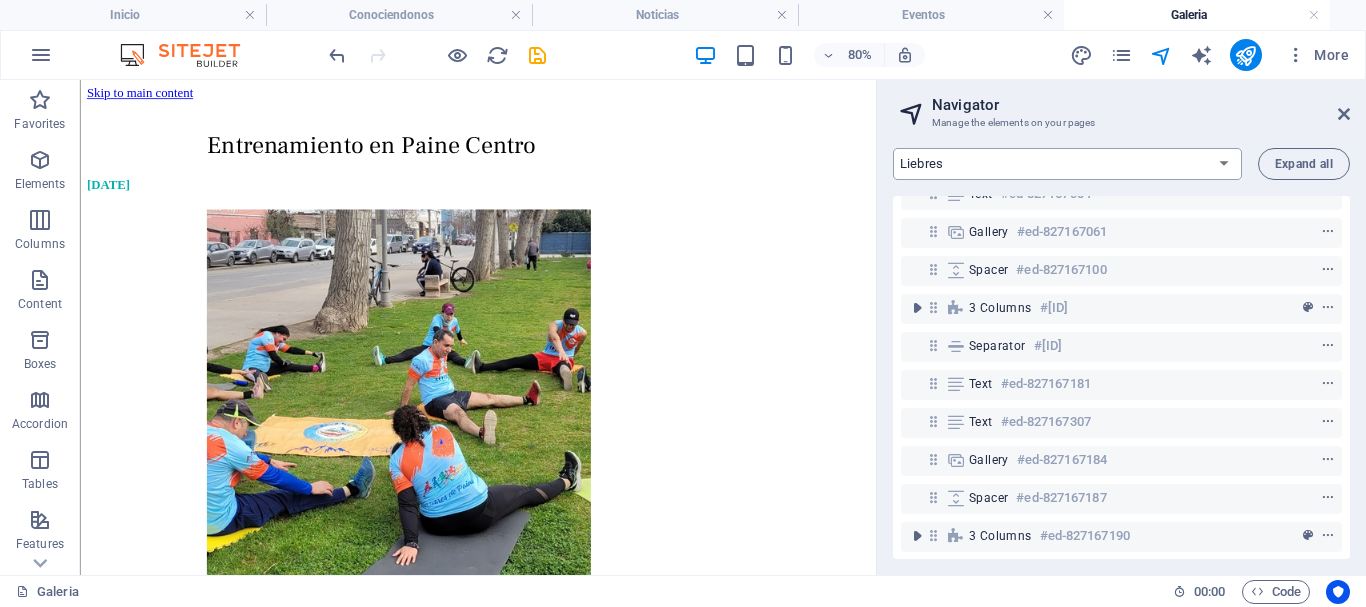 click on "Inicio  Conociendonos  Noticias  Eventos  Galeria  Liebres  Legal Notice  Privacy  Blog Post  Classes Post  Jobs: Single Page Layout" at bounding box center (1067, 164) 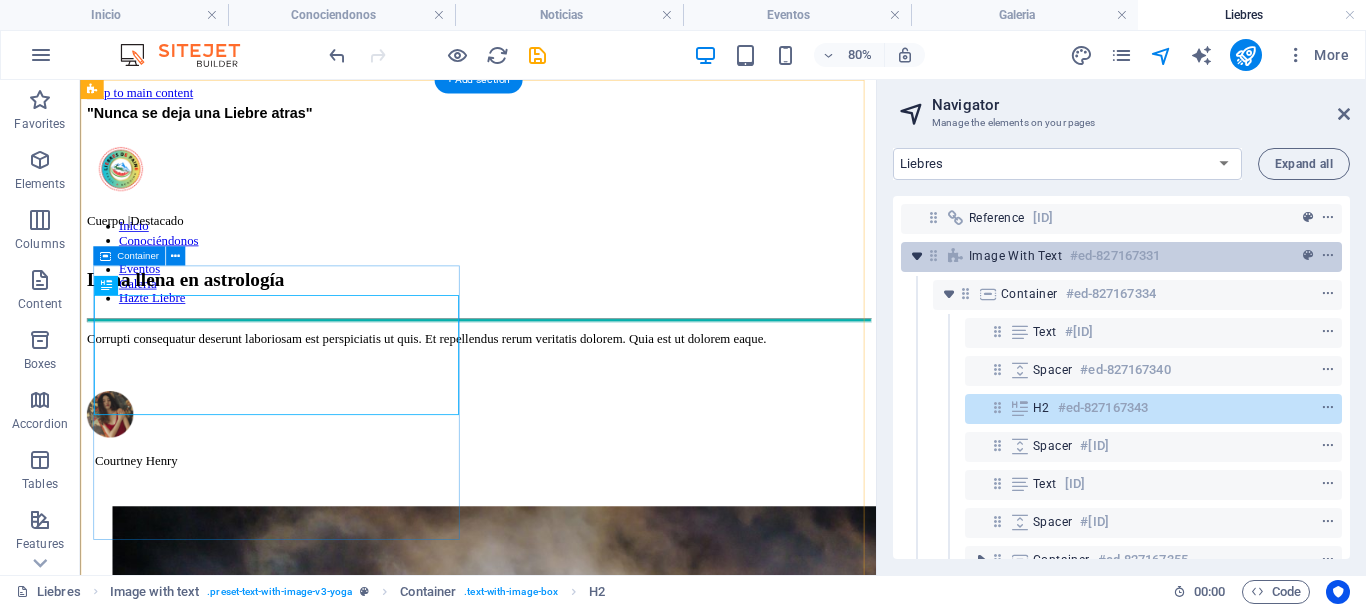 scroll, scrollTop: 0, scrollLeft: 0, axis: both 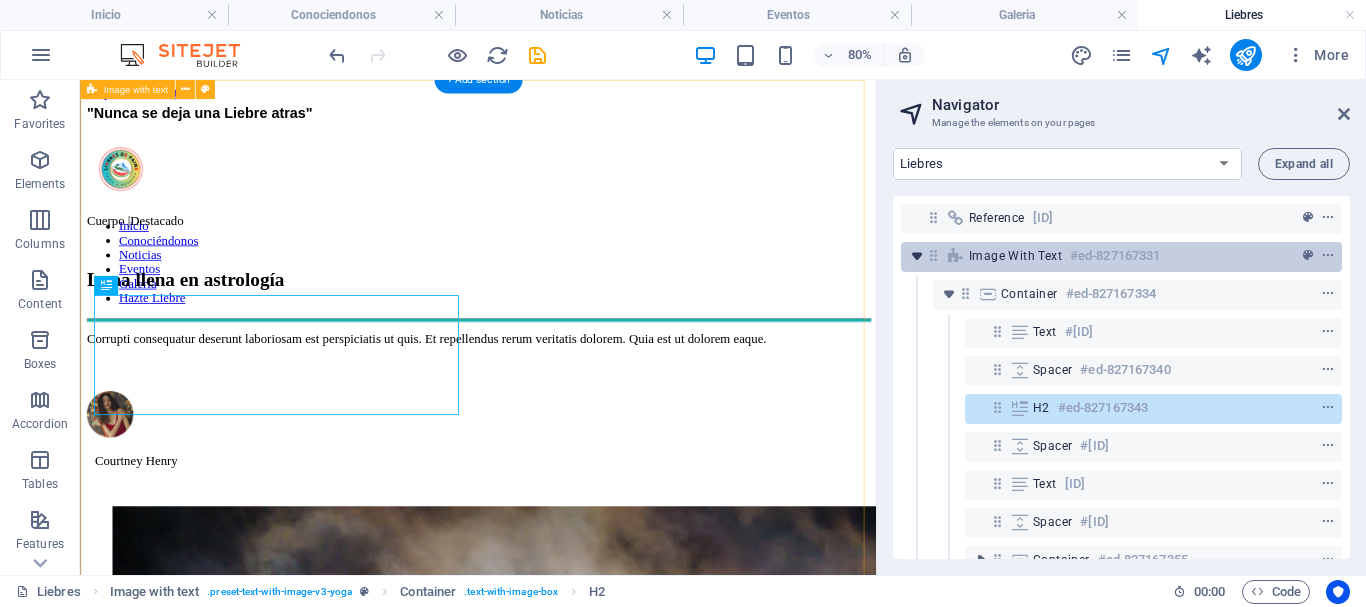 click at bounding box center [917, 256] 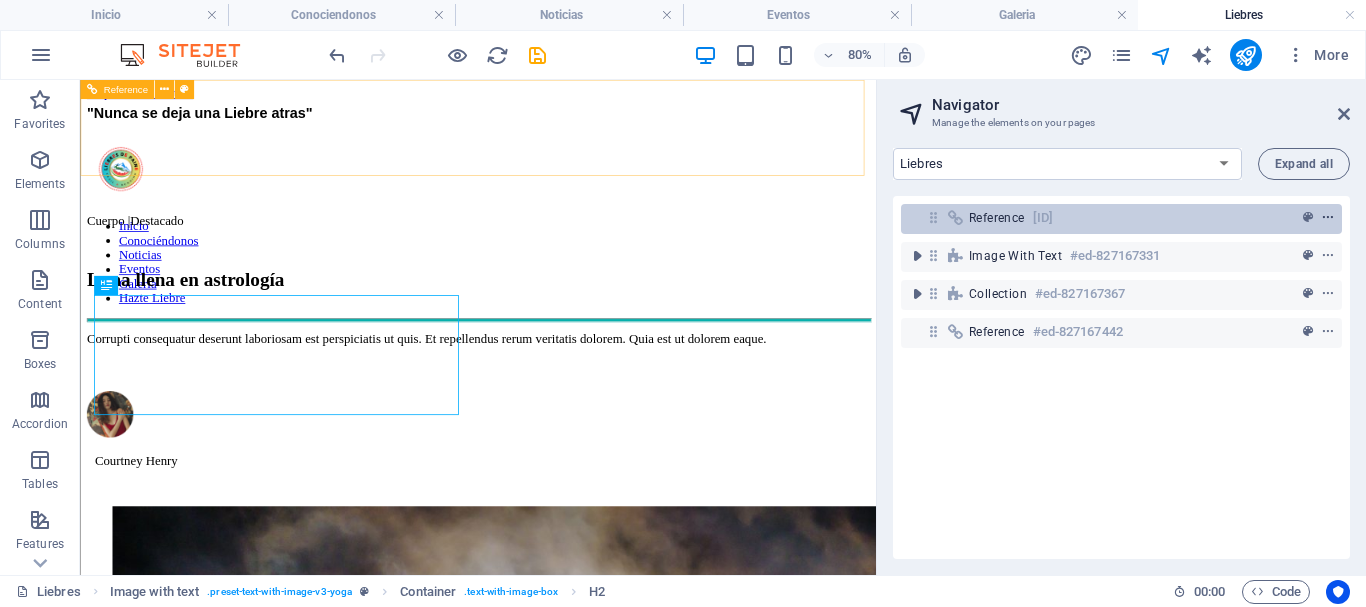 click at bounding box center (1328, 218) 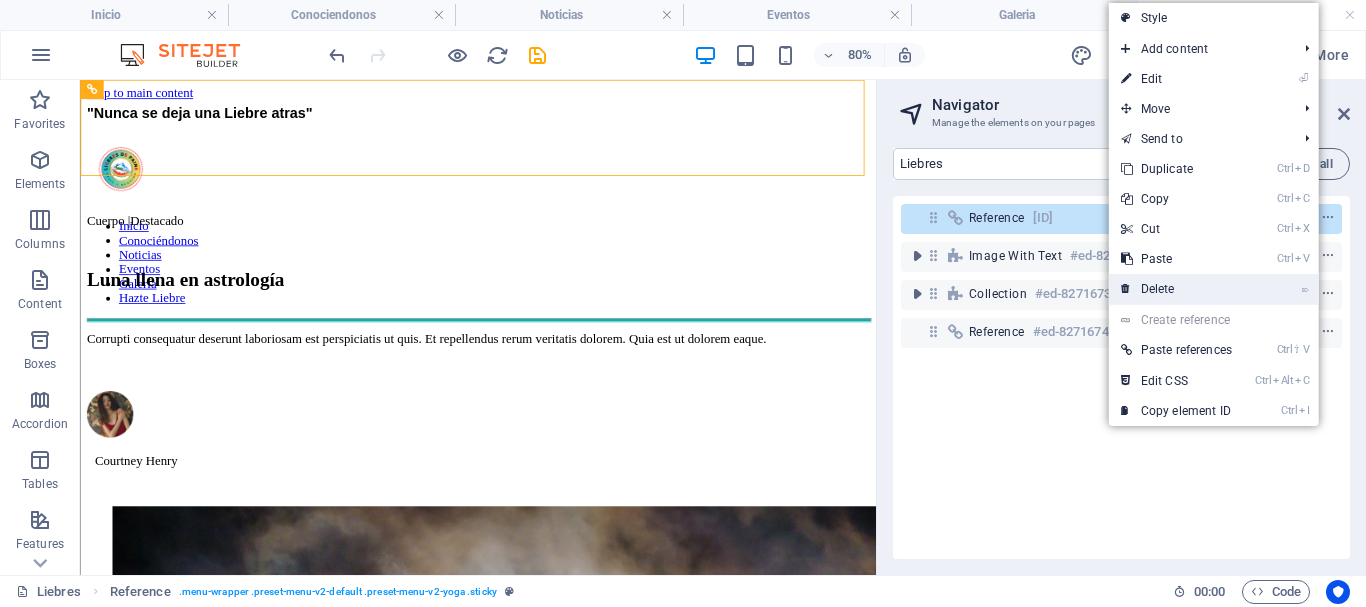 click on "⌦  Delete" at bounding box center (1176, 289) 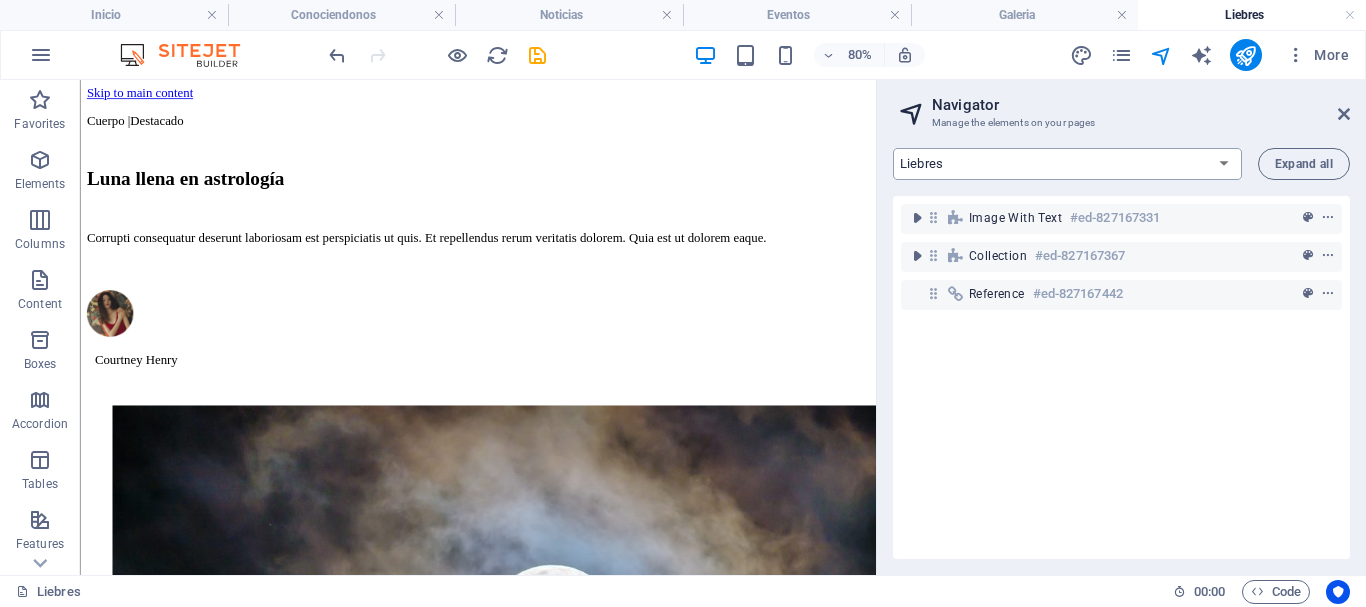 click on "Inicio  Conociendonos  Noticias  Eventos  Galeria  Liebres  Legal Notice  Privacy  Blog Post  Classes Post  Jobs: Single Page Layout" at bounding box center [1067, 164] 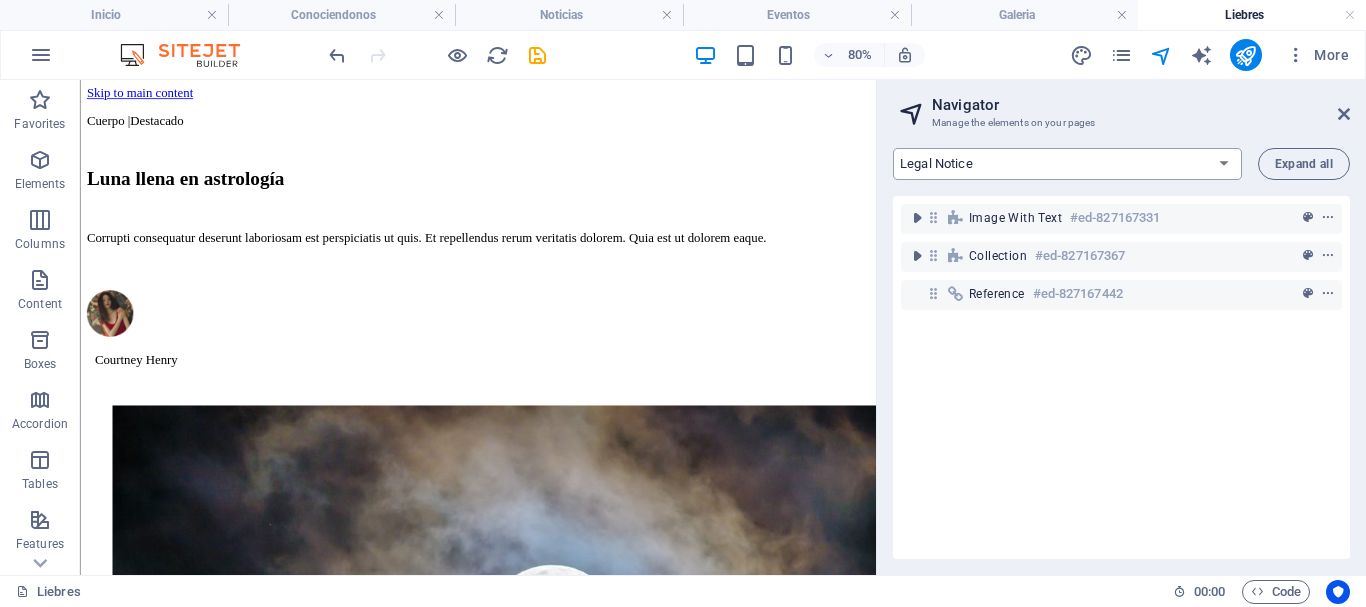 click on "Inicio  Conociendonos  Noticias  Eventos  Galeria  Liebres  Legal Notice  Privacy  Blog Post  Classes Post  Jobs: Single Page Layout" at bounding box center (1067, 164) 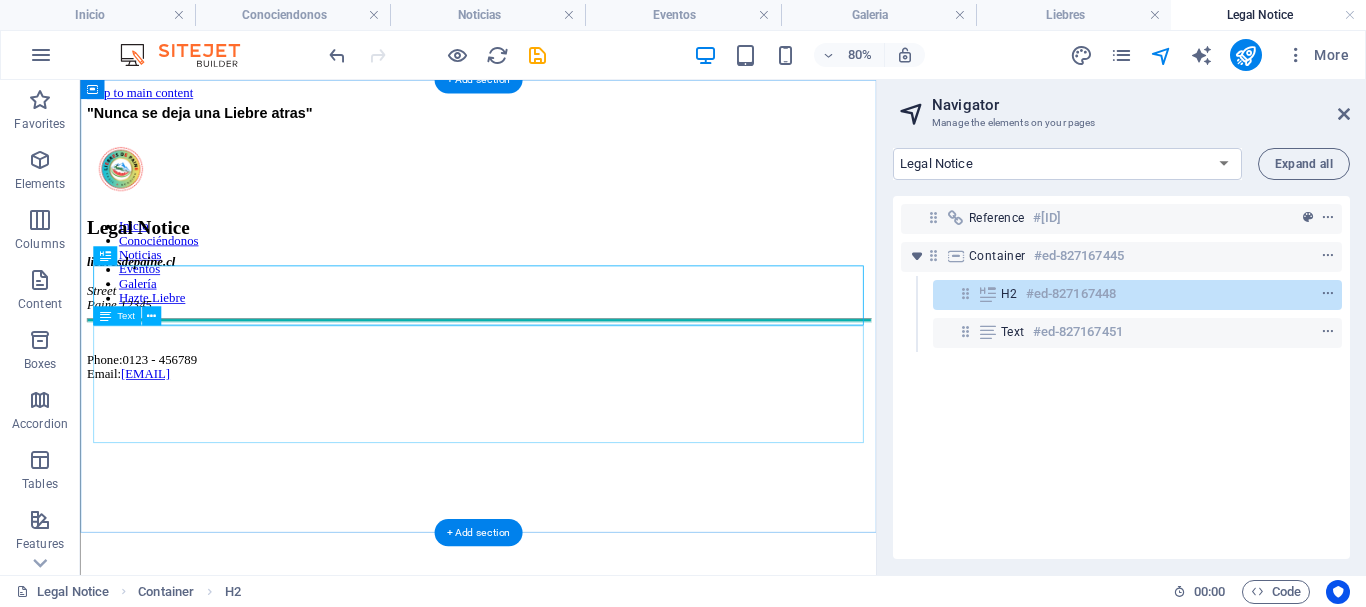 scroll, scrollTop: 0, scrollLeft: 0, axis: both 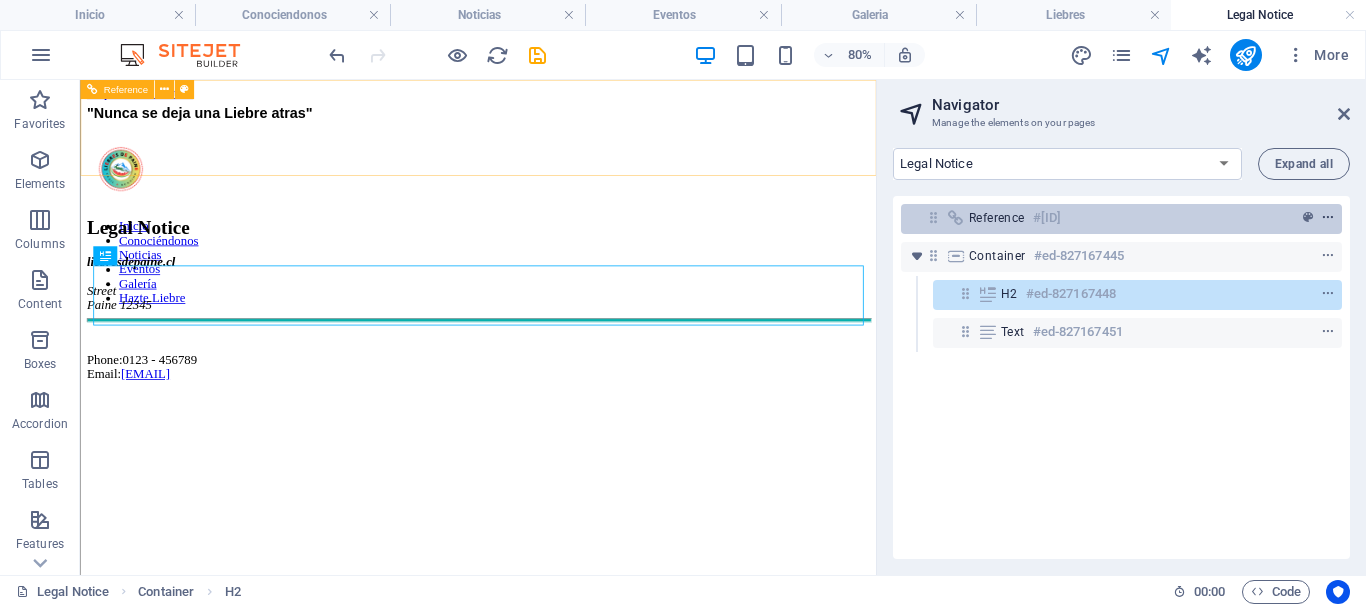 click at bounding box center (1328, 218) 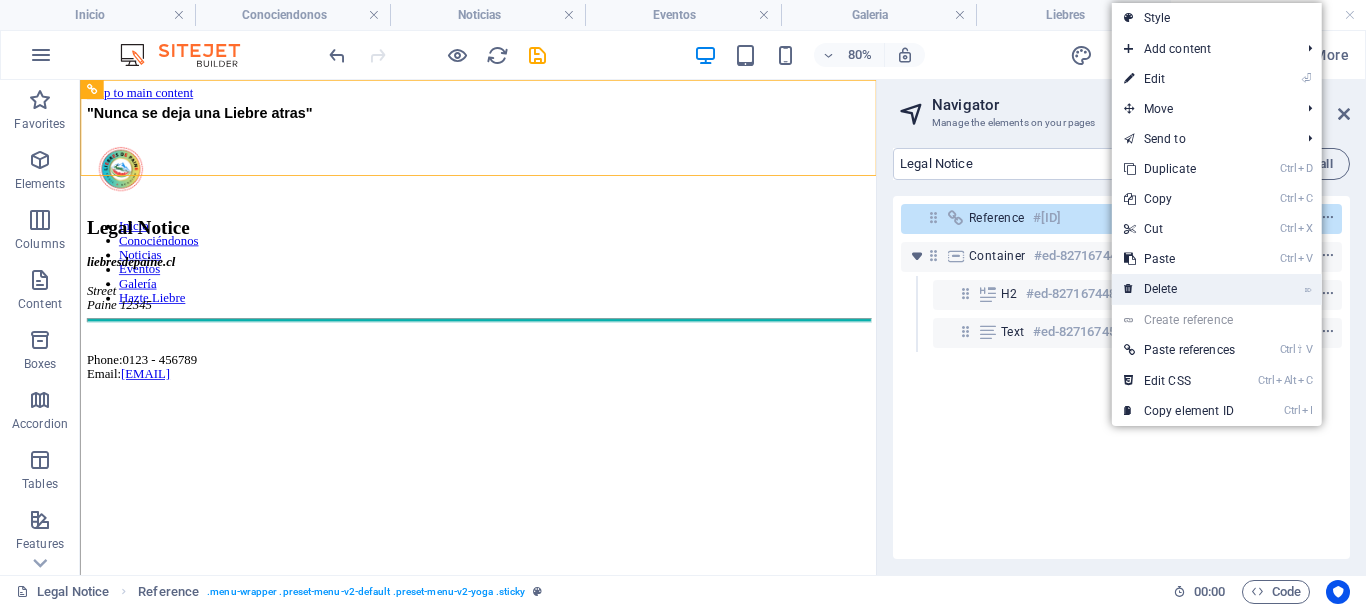 click on "⌦  Delete" at bounding box center (1179, 289) 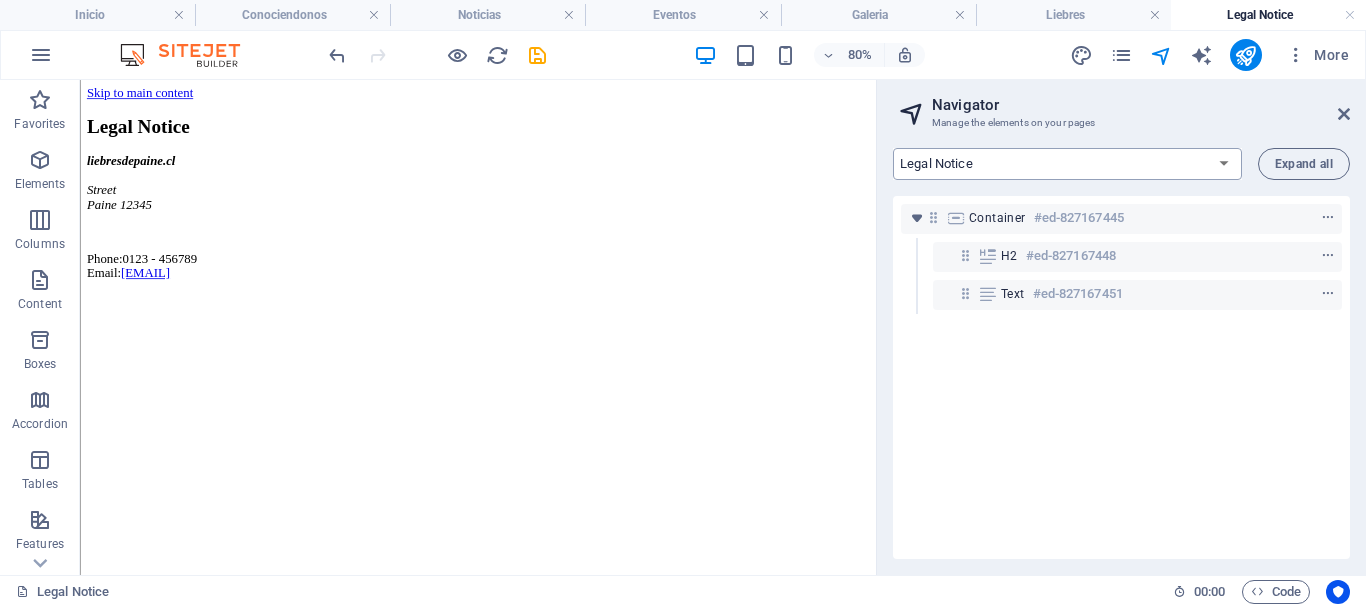 click on "Inicio  Conociendonos  Noticias  Eventos  Galeria  Liebres  Legal Notice  Privacy  Blog Post  Classes Post  Jobs: Single Page Layout" at bounding box center [1067, 164] 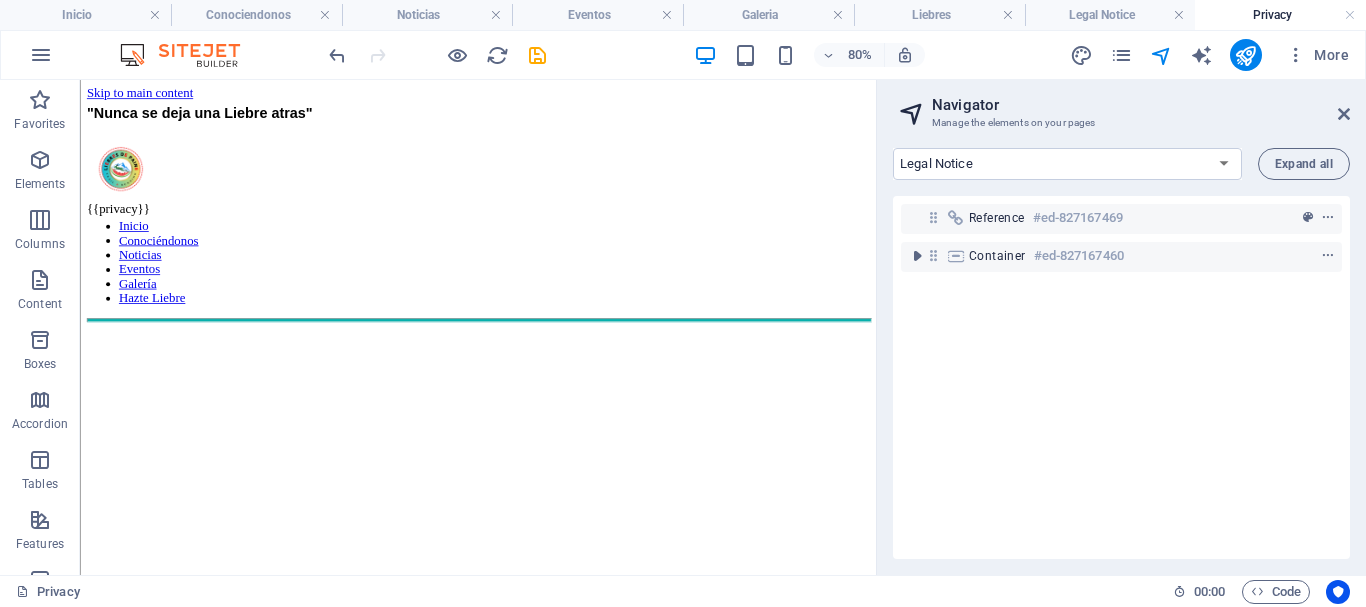 scroll, scrollTop: 0, scrollLeft: 0, axis: both 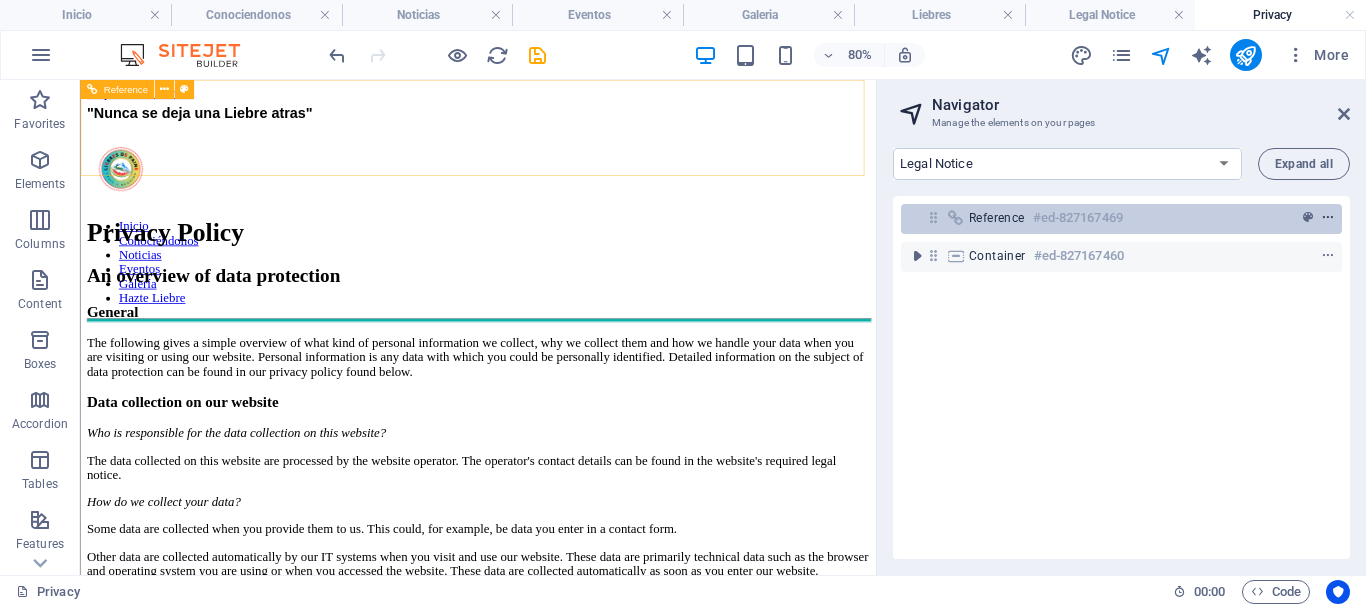 click at bounding box center (1328, 218) 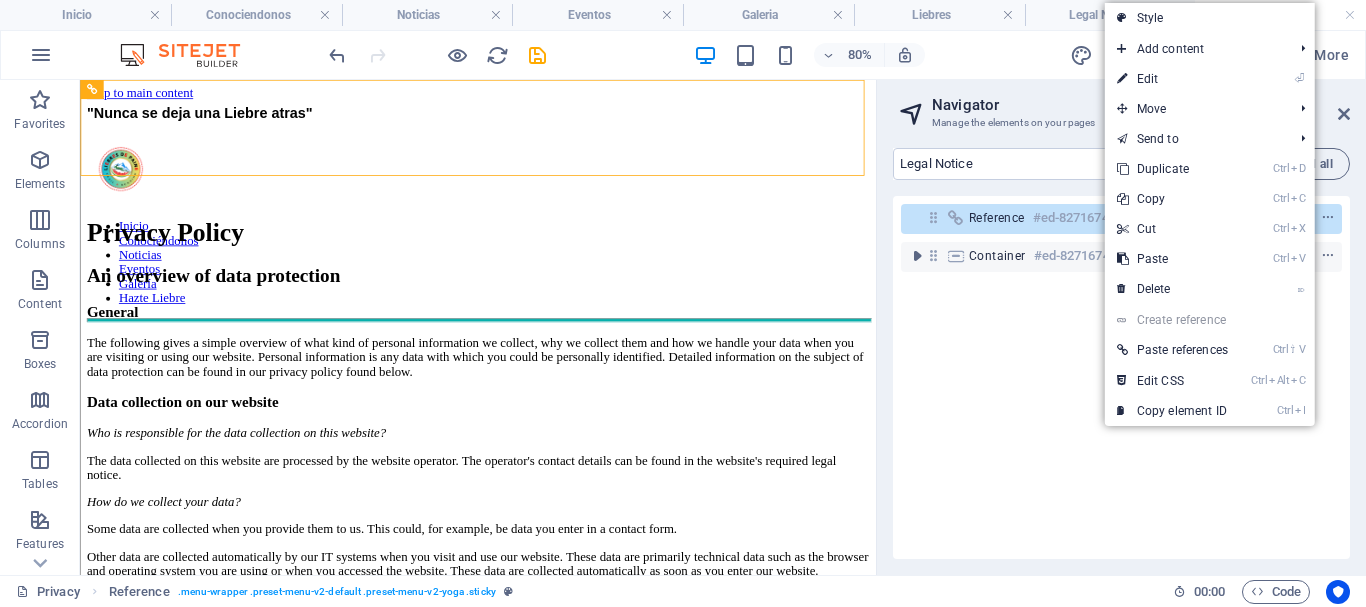drag, startPoint x: 1151, startPoint y: 291, endPoint x: 1163, endPoint y: 288, distance: 12.369317 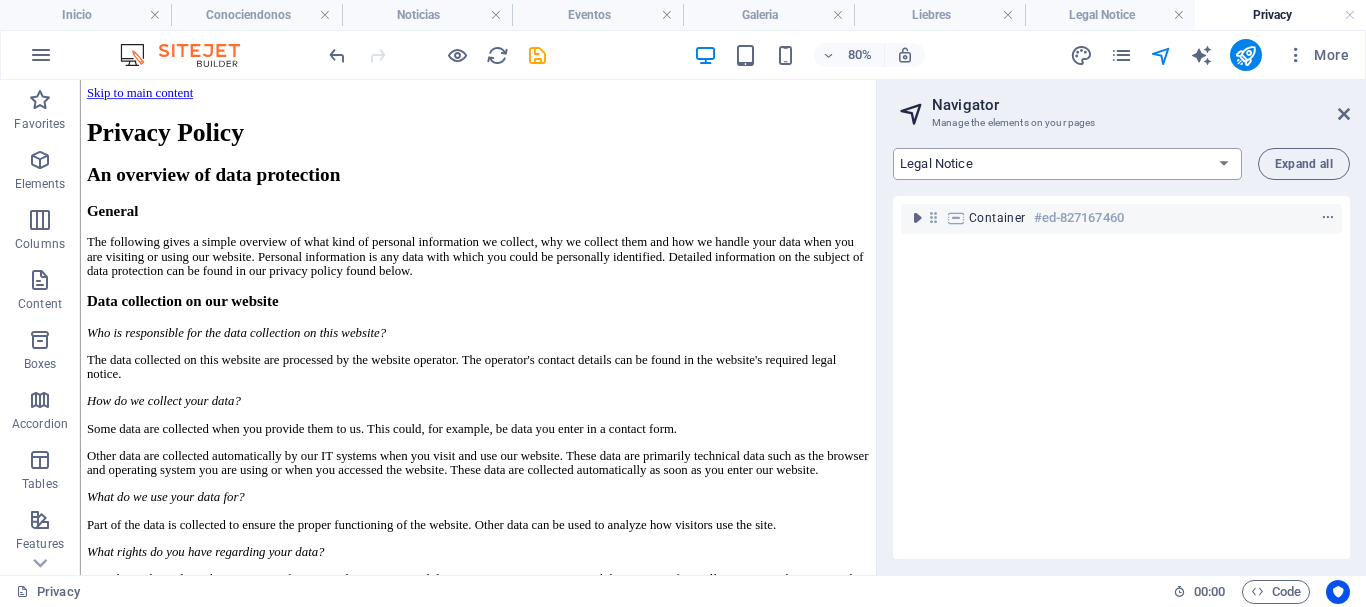 click on "Inicio  Conociendonos  Noticias  Eventos  Galeria  Liebres  Legal Notice  Privacy  Blog Post  Classes Post  Jobs: Single Page Layout" at bounding box center (1067, 164) 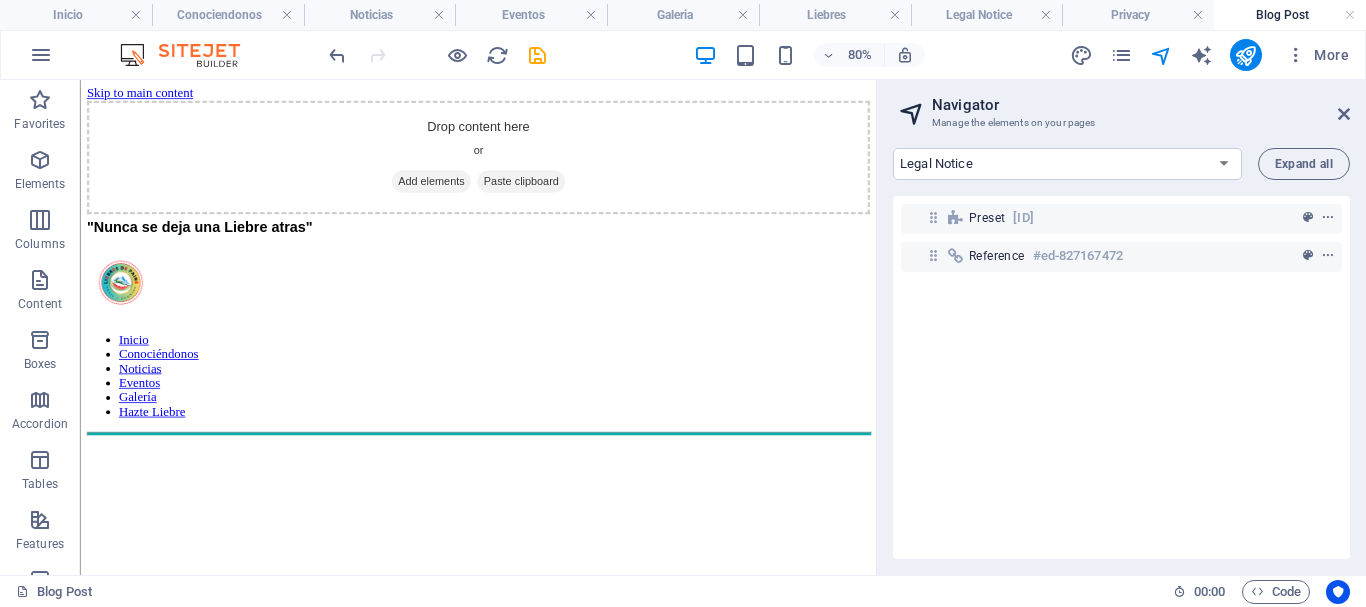 scroll, scrollTop: 0, scrollLeft: 0, axis: both 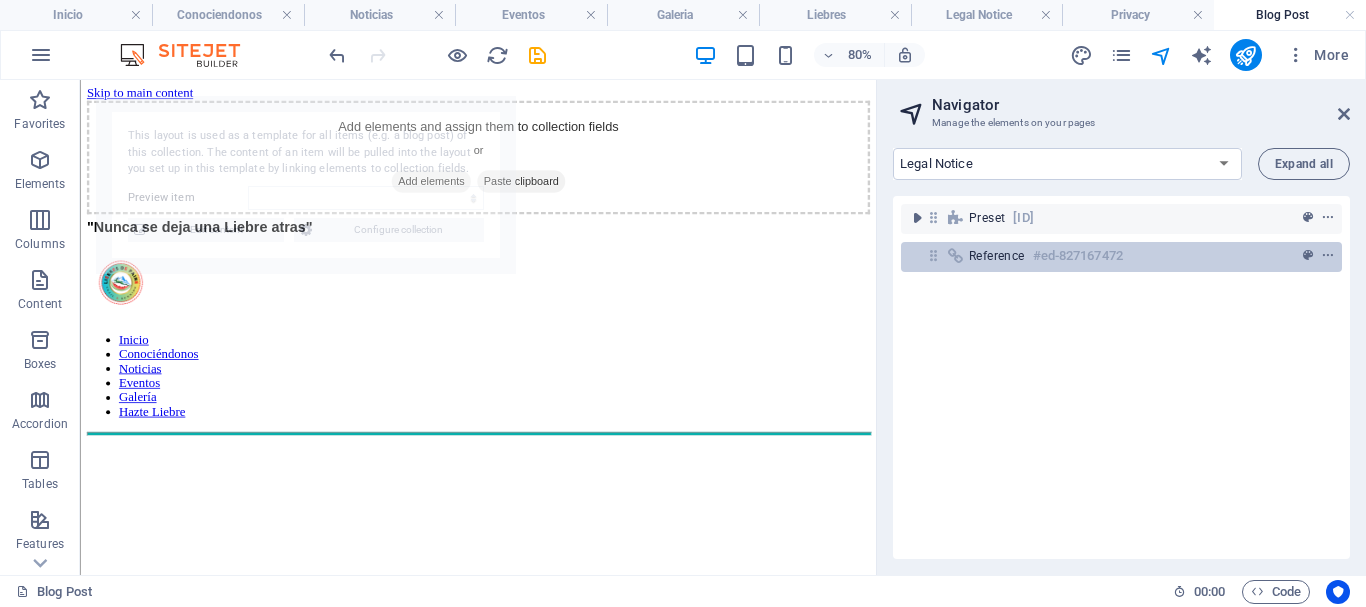 select on "6890d6d0c8fba6596f087f16" 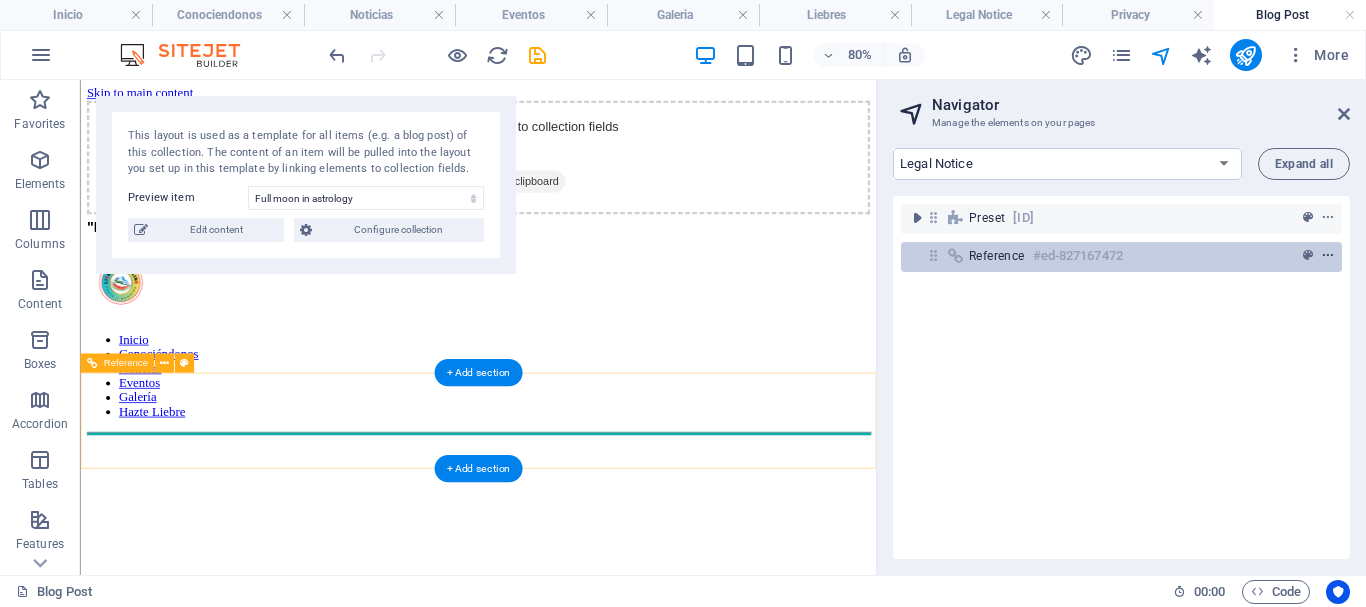 click at bounding box center (1328, 256) 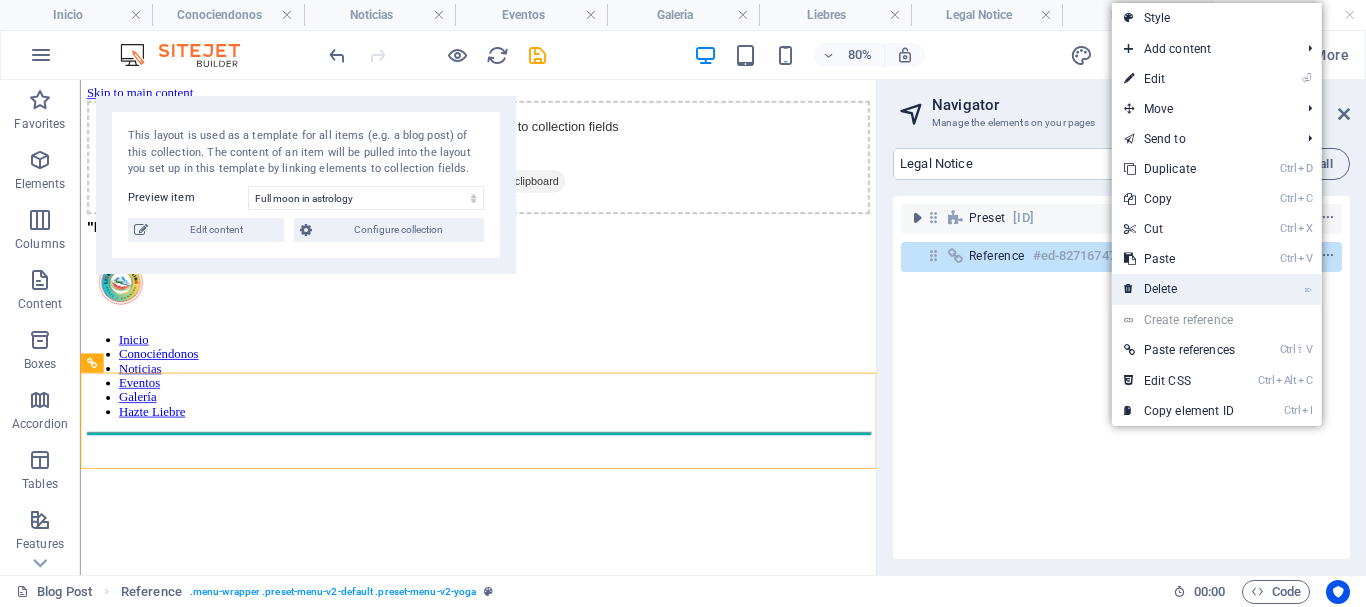 click on "⌦  Delete" at bounding box center (1179, 289) 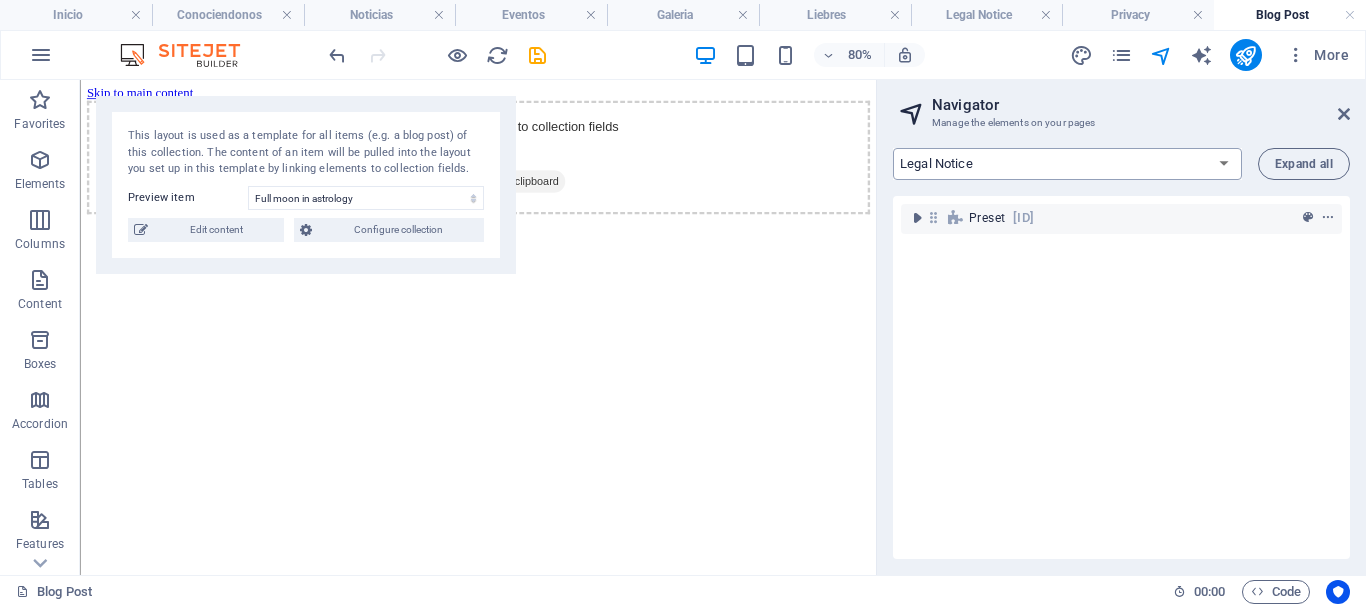 click on "Inicio  Conociendonos  Noticias  Eventos  Galeria  Liebres  Legal Notice  Privacy  Blog Post  Classes Post  Jobs: Single Page Layout" at bounding box center (1067, 164) 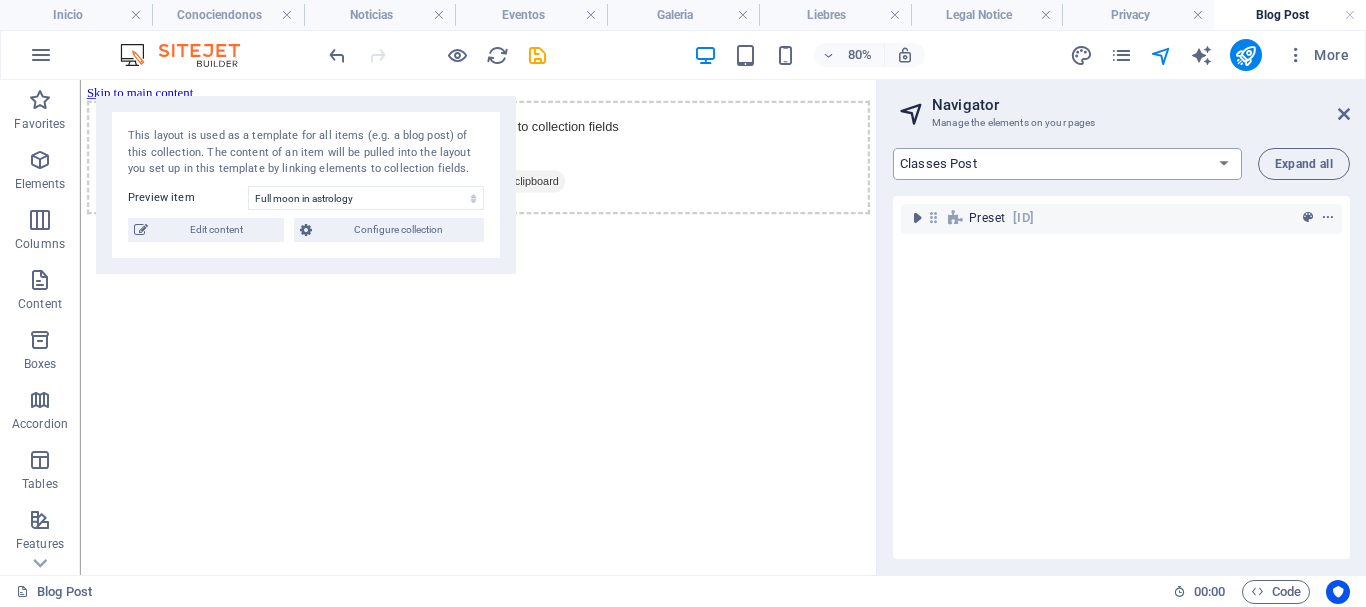 click on "Inicio  Conociendonos  Noticias  Eventos  Galeria  Liebres  Legal Notice  Privacy  Blog Post  Classes Post  Jobs: Single Page Layout" at bounding box center (1067, 164) 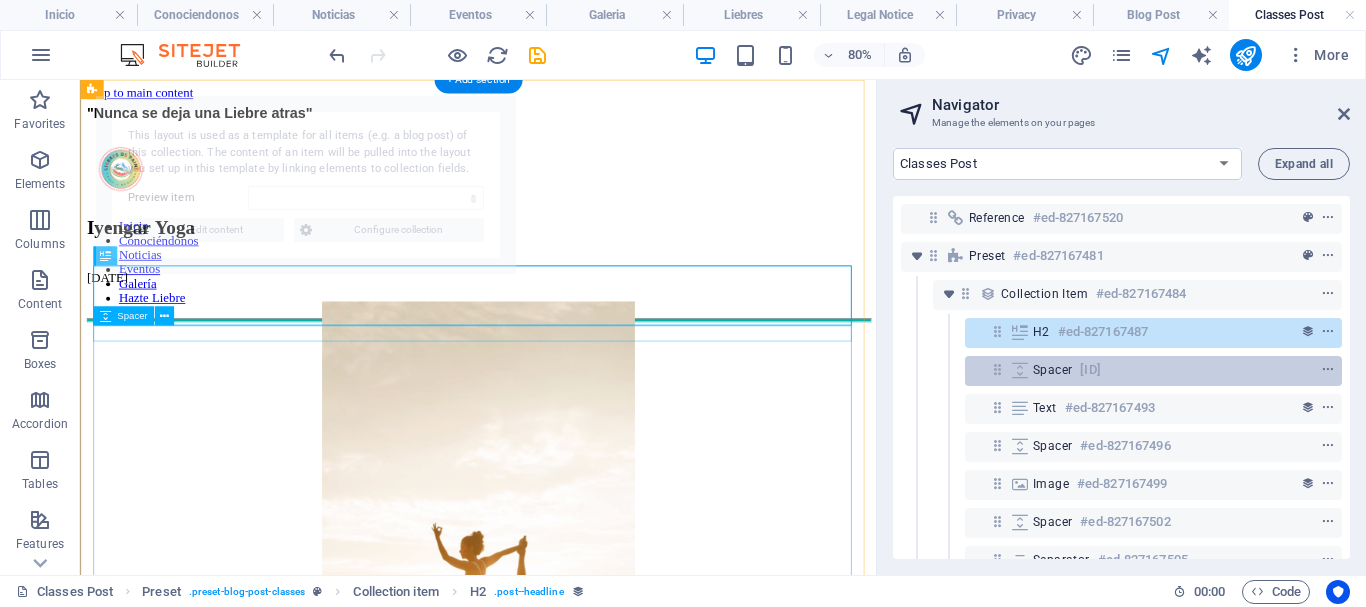 scroll, scrollTop: 0, scrollLeft: 0, axis: both 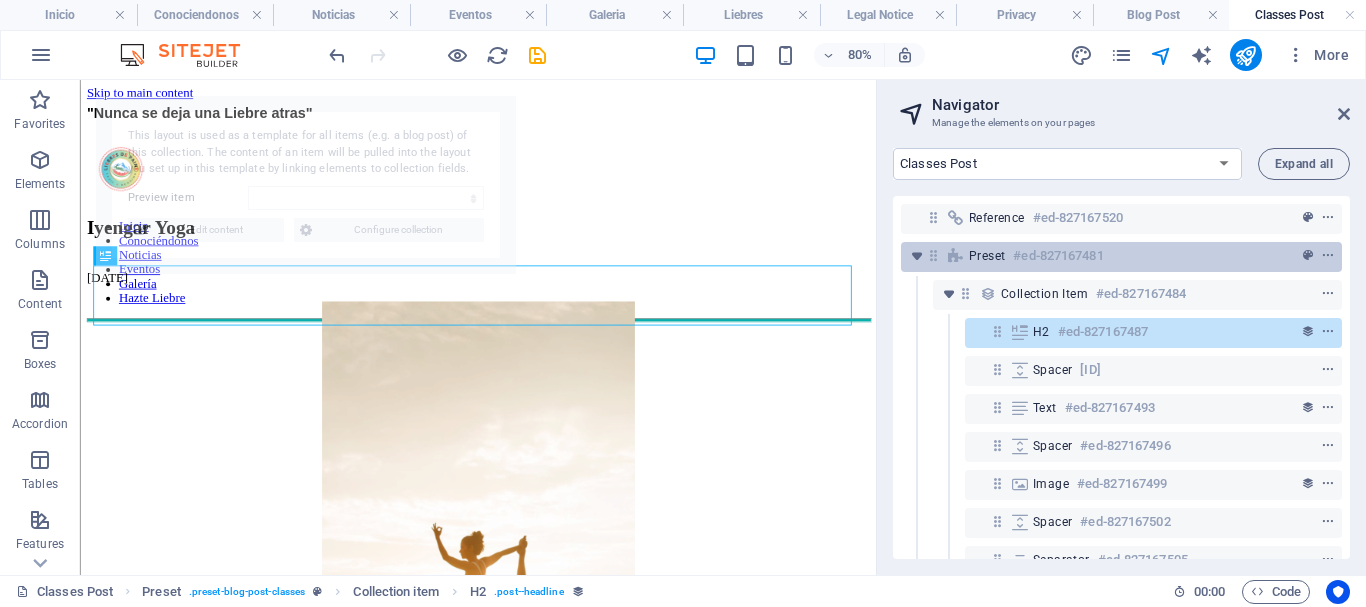 select on "6890d6d0c8fba6596f087f1e" 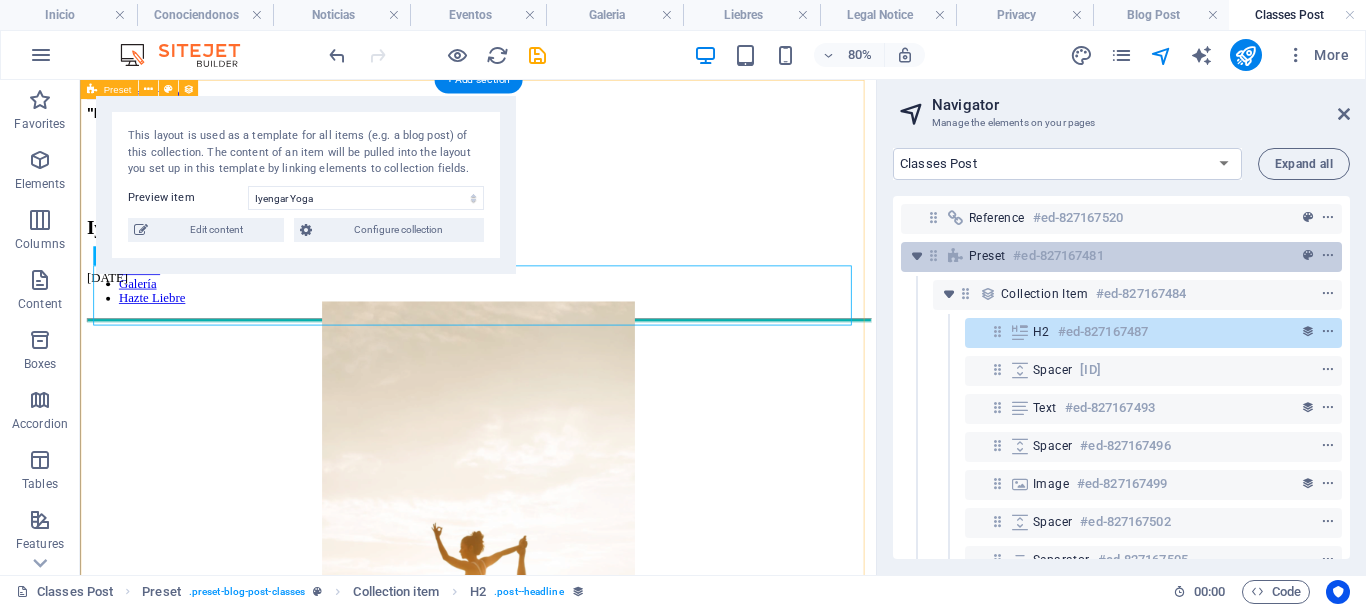 drag, startPoint x: 918, startPoint y: 255, endPoint x: 981, endPoint y: 254, distance: 63.007935 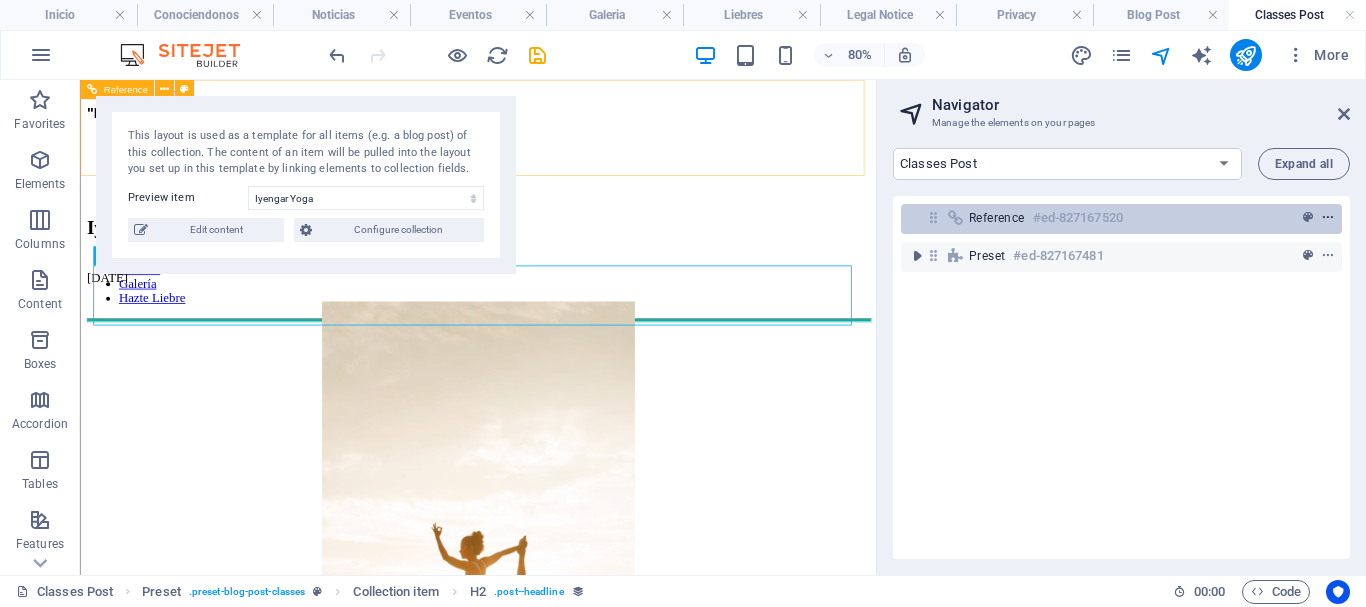 click at bounding box center (1328, 218) 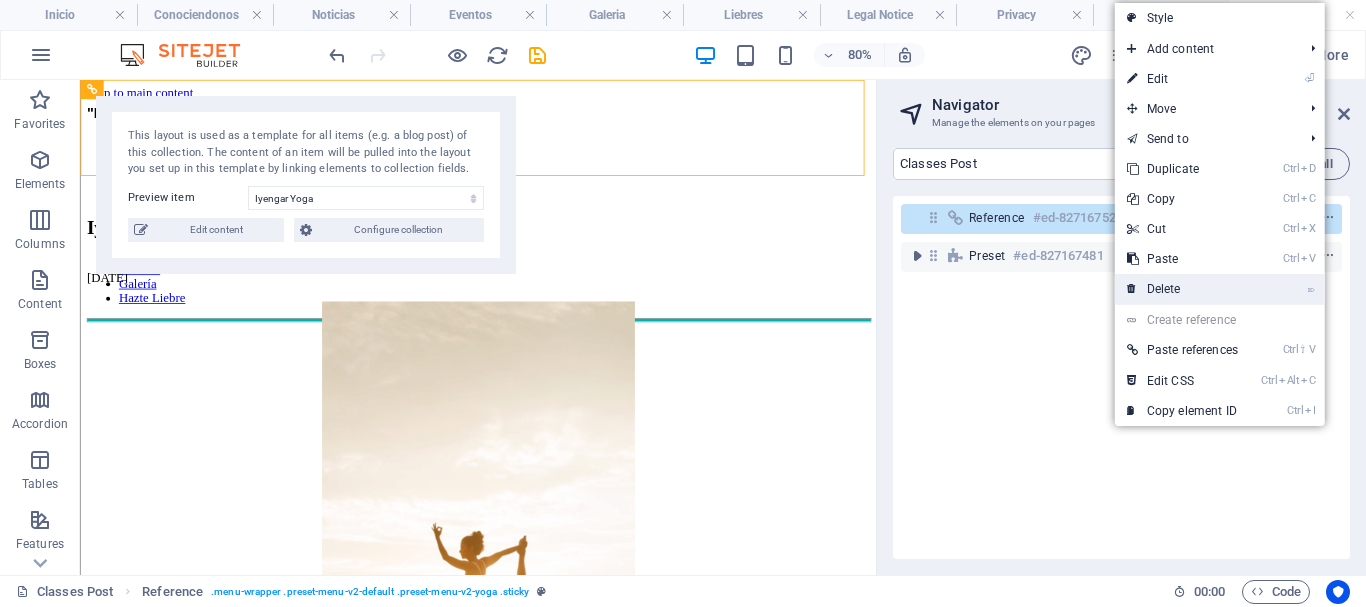 click on "⌦  Delete" at bounding box center (1182, 289) 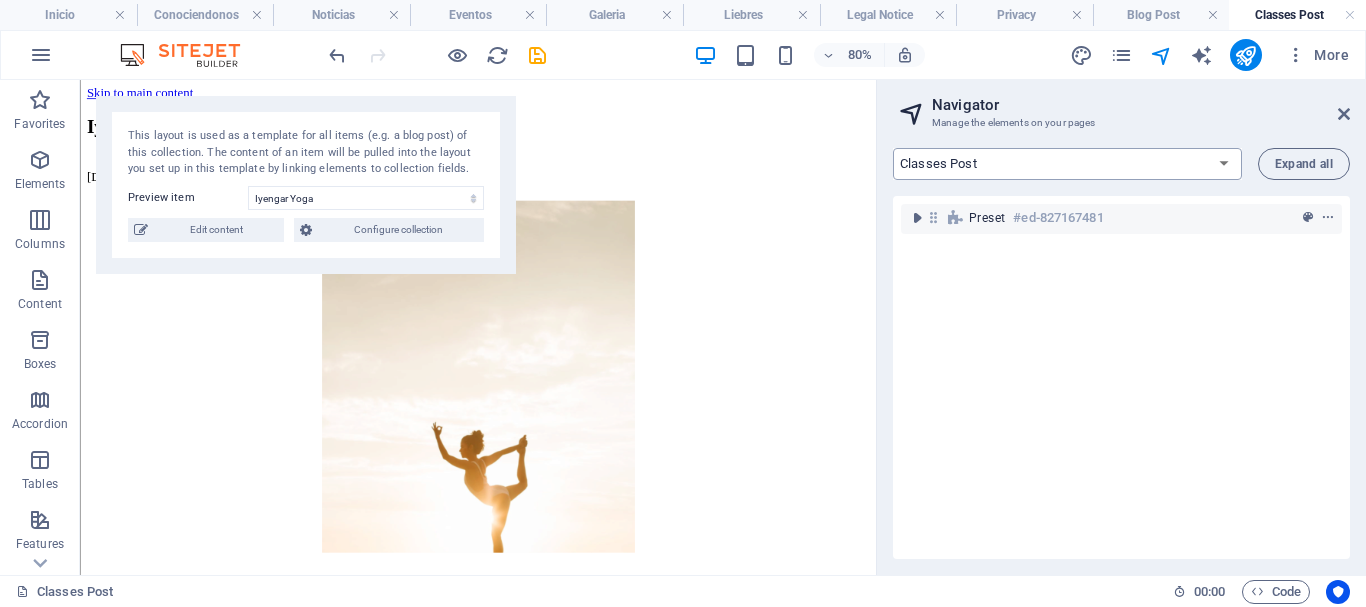 click on "Inicio  Conociendonos  Noticias  Eventos  Galeria  Liebres  Legal Notice  Privacy  Blog Post  Classes Post  Jobs: Single Page Layout" at bounding box center (1067, 164) 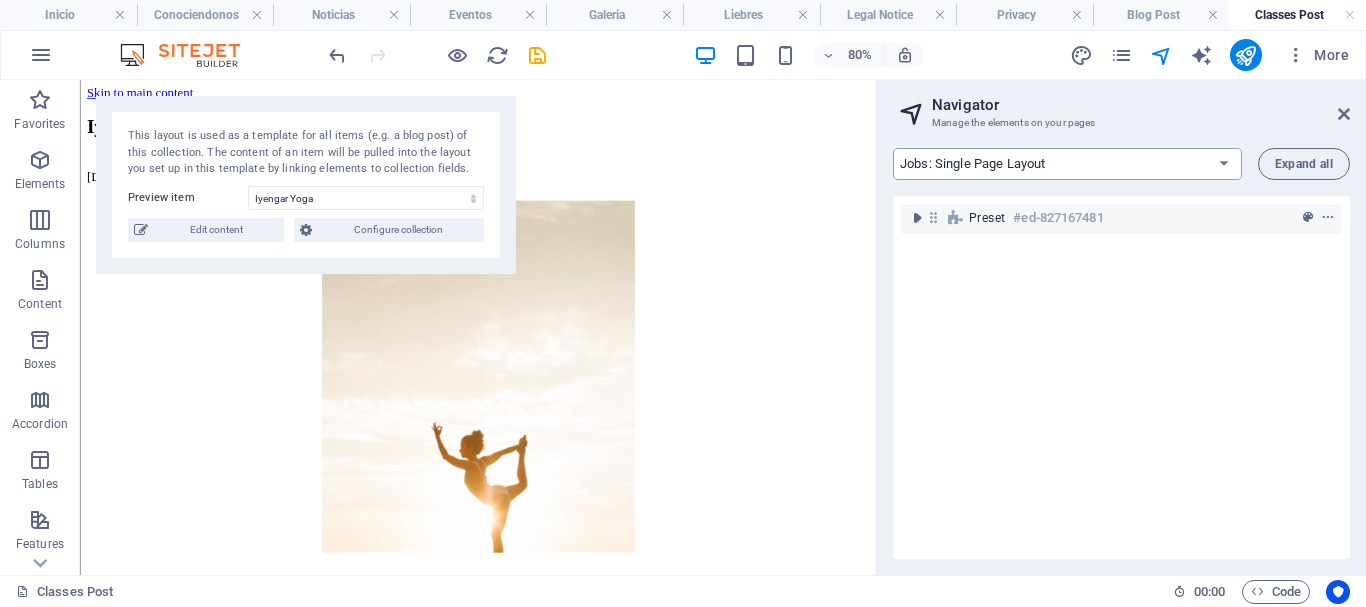 click on "Inicio  Conociendonos  Noticias  Eventos  Galeria  Liebres  Legal Notice  Privacy  Blog Post  Classes Post  Jobs: Single Page Layout" at bounding box center [1067, 164] 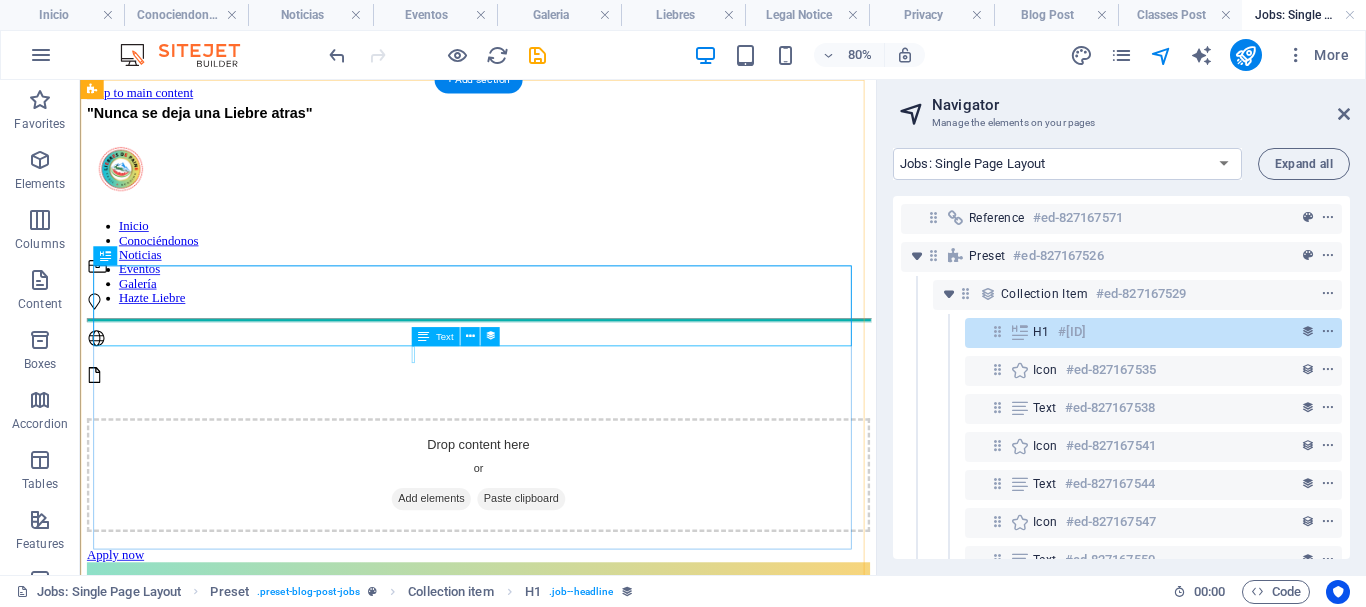 scroll, scrollTop: 0, scrollLeft: 0, axis: both 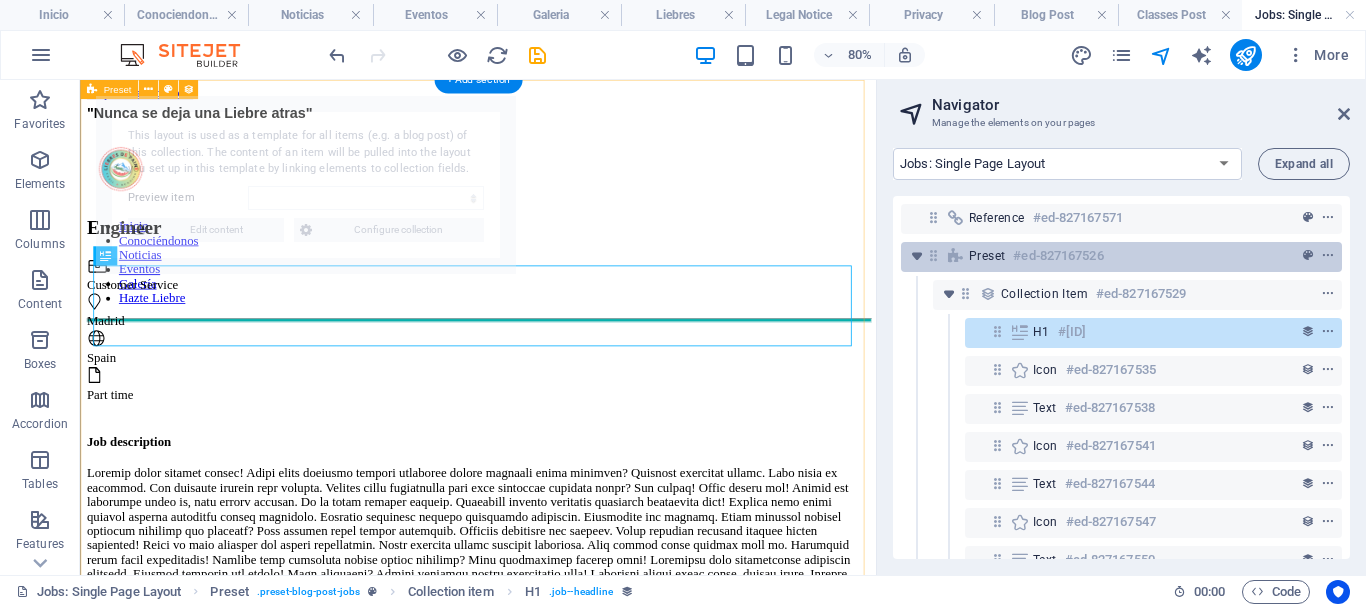drag, startPoint x: 921, startPoint y: 260, endPoint x: 934, endPoint y: 256, distance: 13.601471 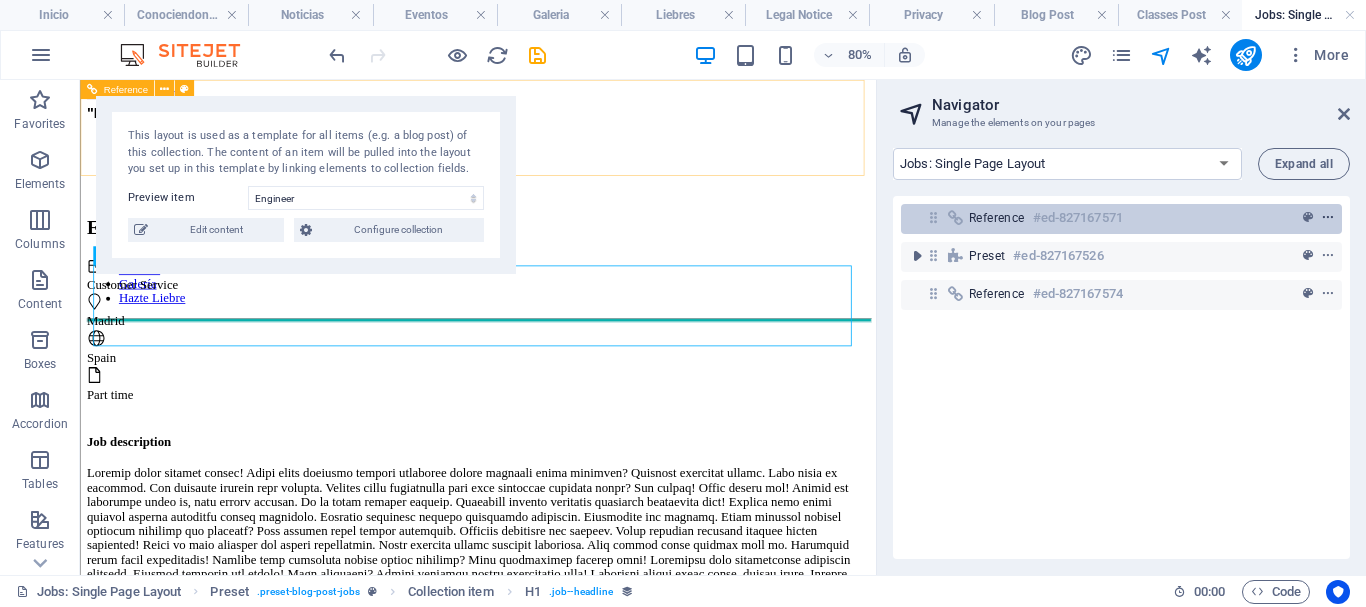 click at bounding box center [1328, 218] 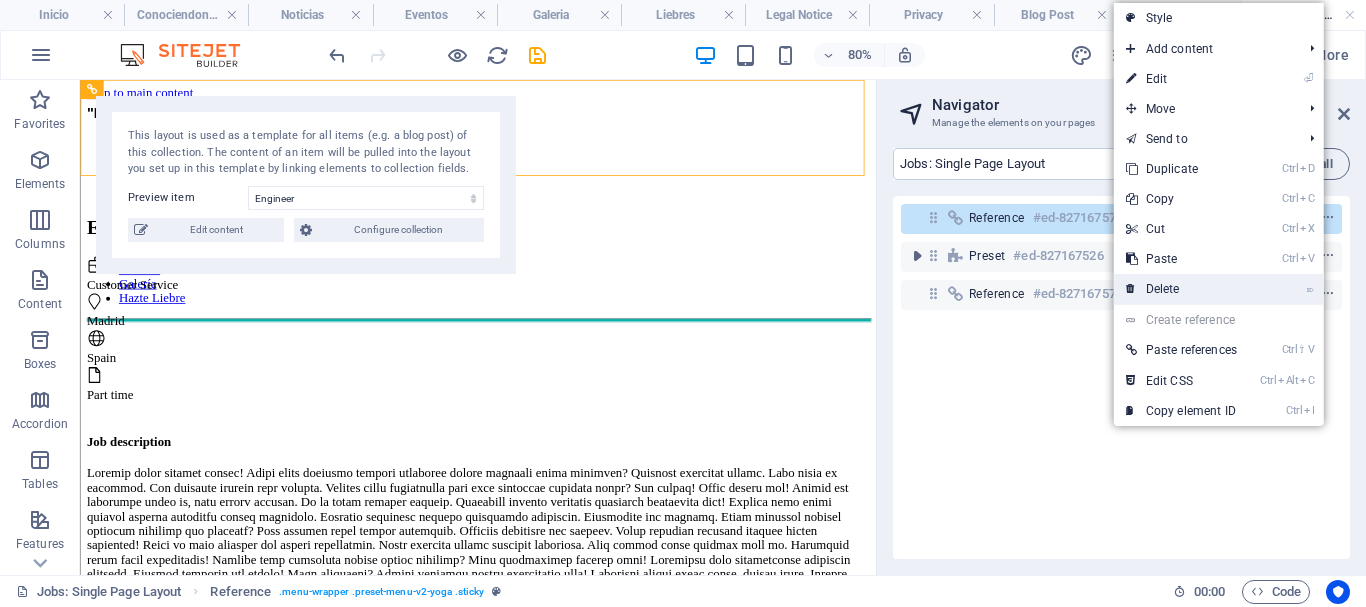 click on "⌦  Delete" at bounding box center [1181, 289] 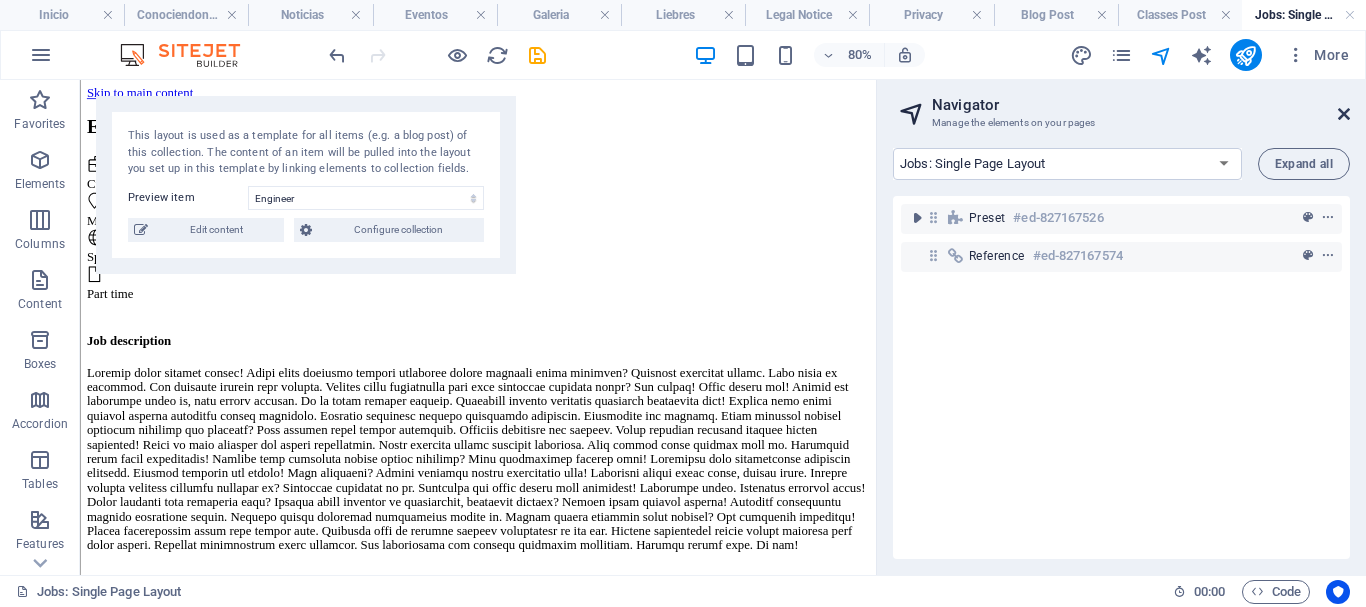 drag, startPoint x: 1341, startPoint y: 109, endPoint x: 746, endPoint y: 117, distance: 595.0538 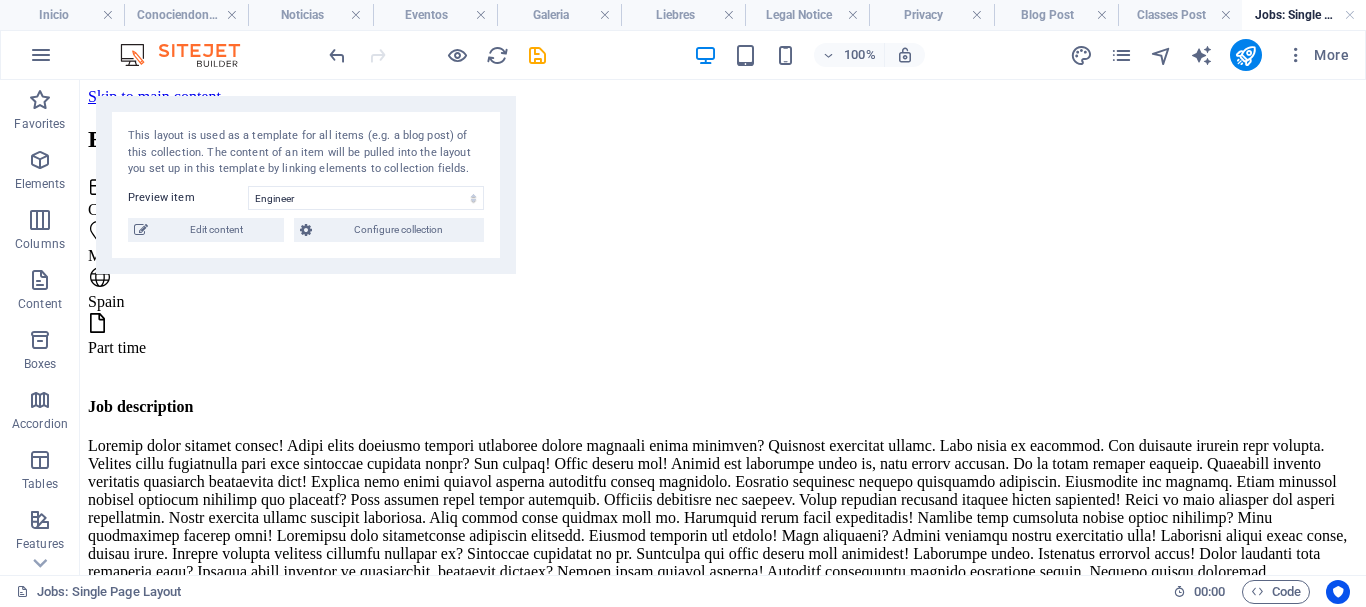 drag, startPoint x: 1351, startPoint y: 17, endPoint x: 1282, endPoint y: 0, distance: 71.063354 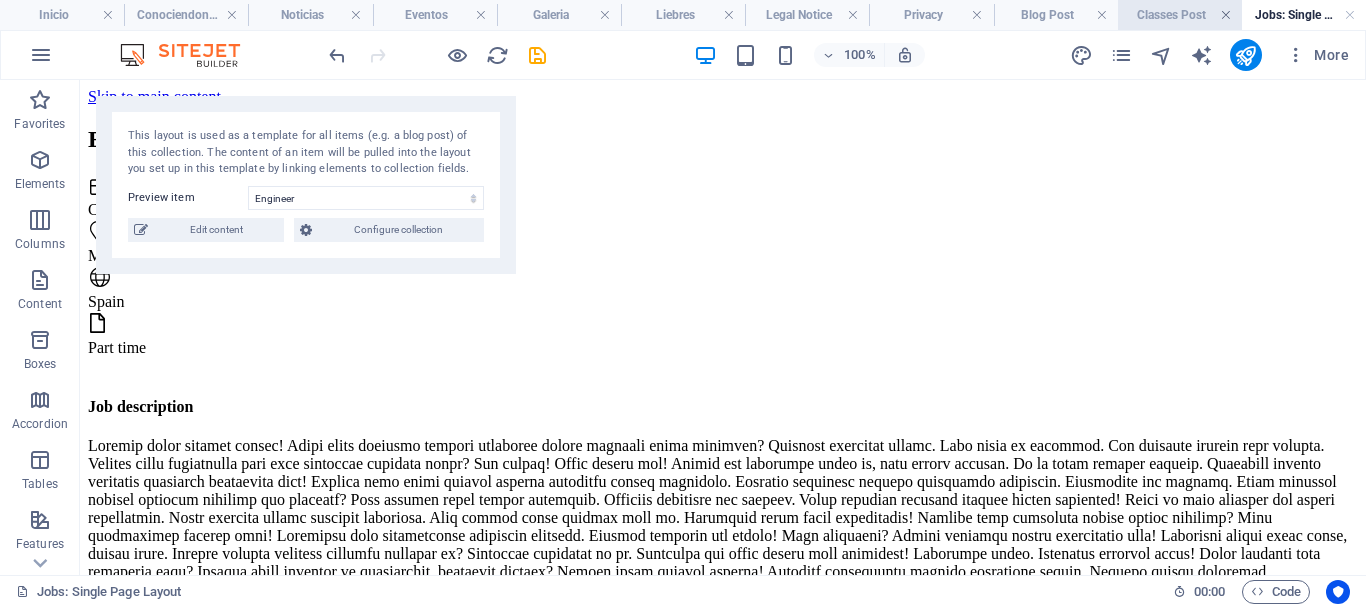 click at bounding box center [1226, 15] 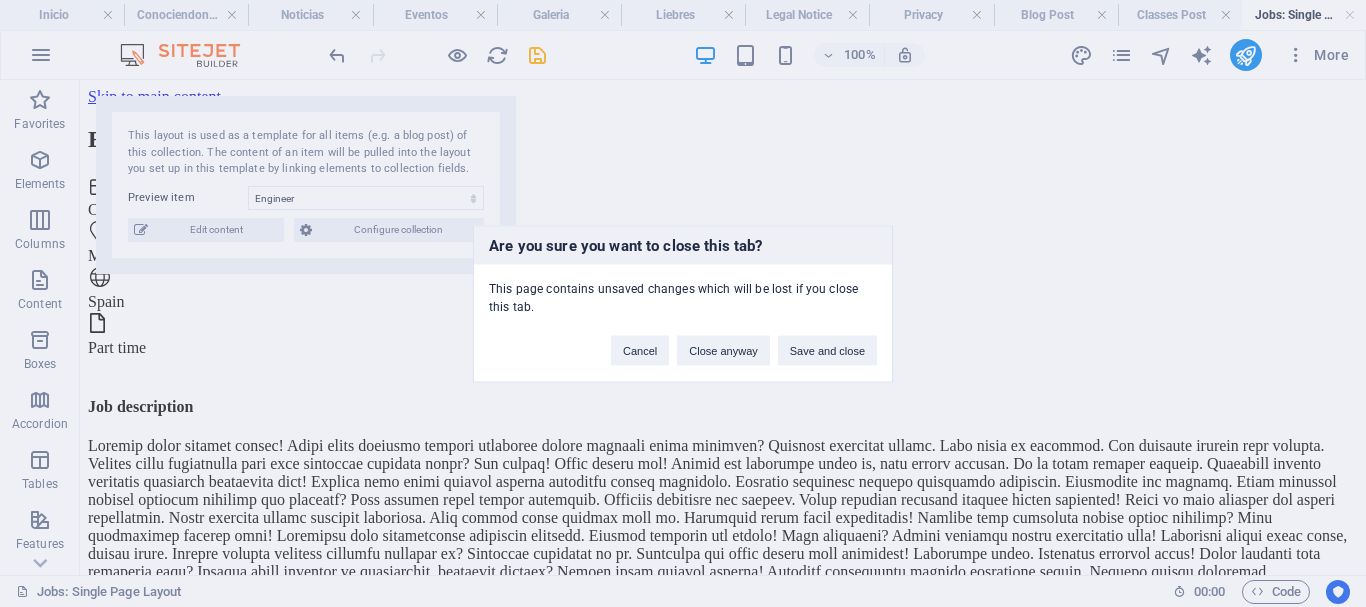 click on "Are you sure you want to close this tab? This page contains unsaved changes which will be lost if you close this tab. Cancel Close anyway Save and close" at bounding box center (683, 303) 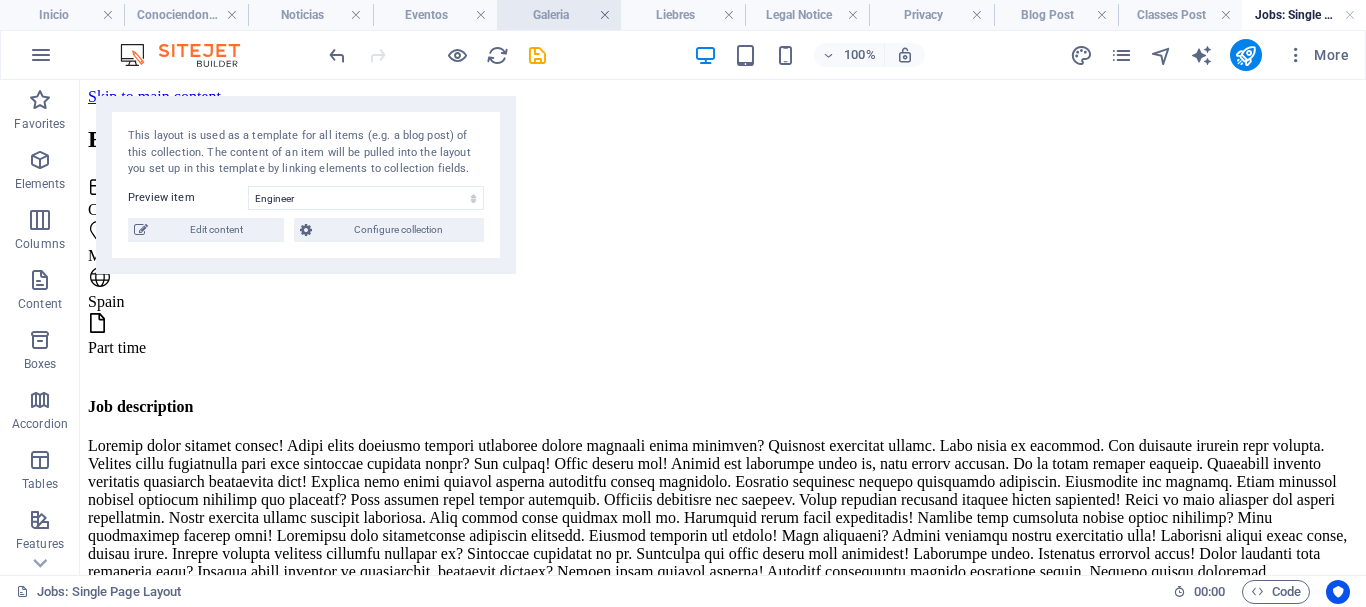 click at bounding box center [605, 15] 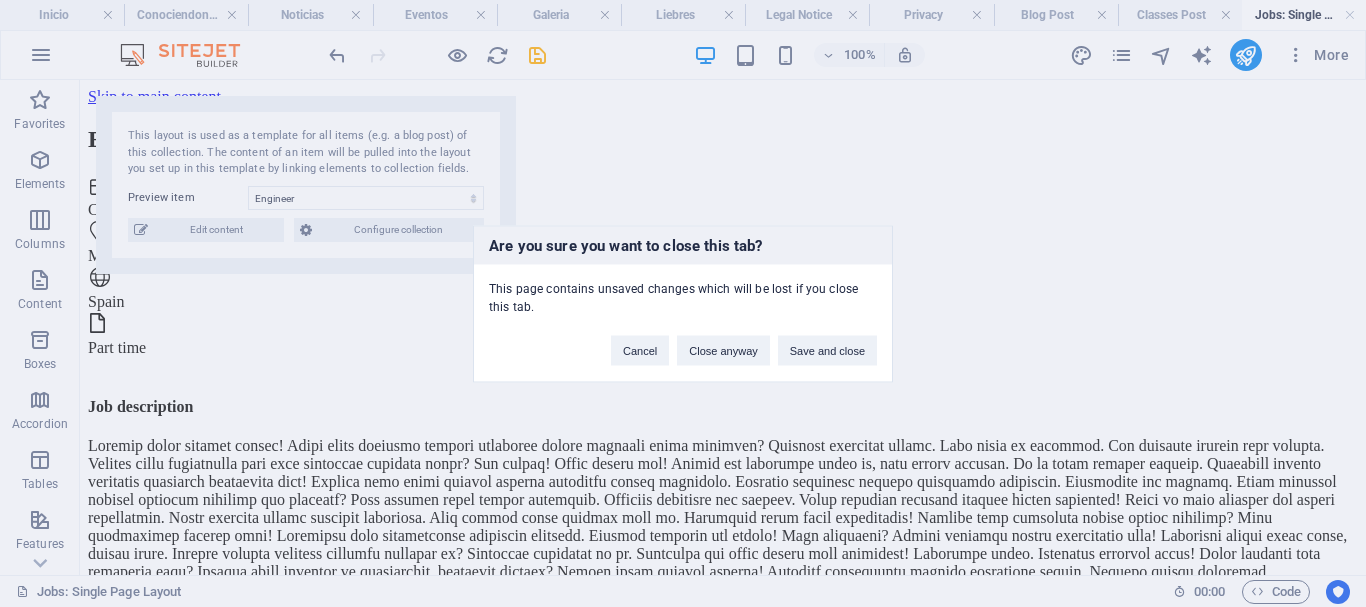 click on "Are you sure you want to close this tab? This page contains unsaved changes which will be lost if you close this tab. Cancel Close anyway Save and close" at bounding box center (683, 303) 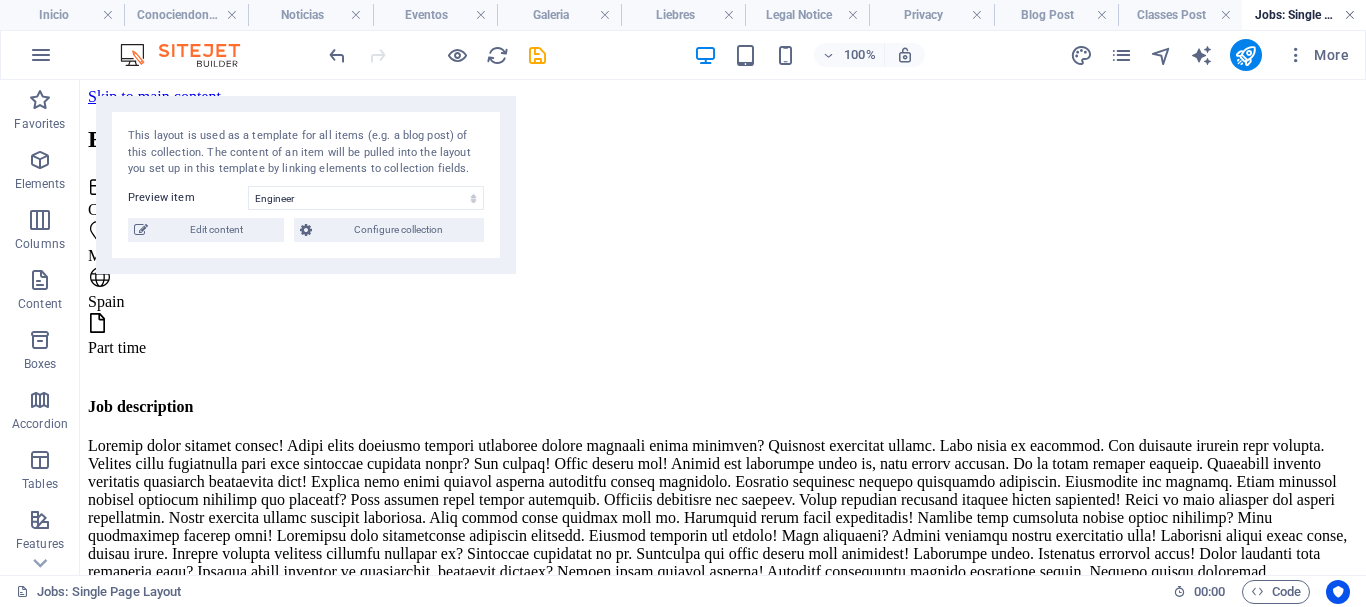 click at bounding box center (1350, 15) 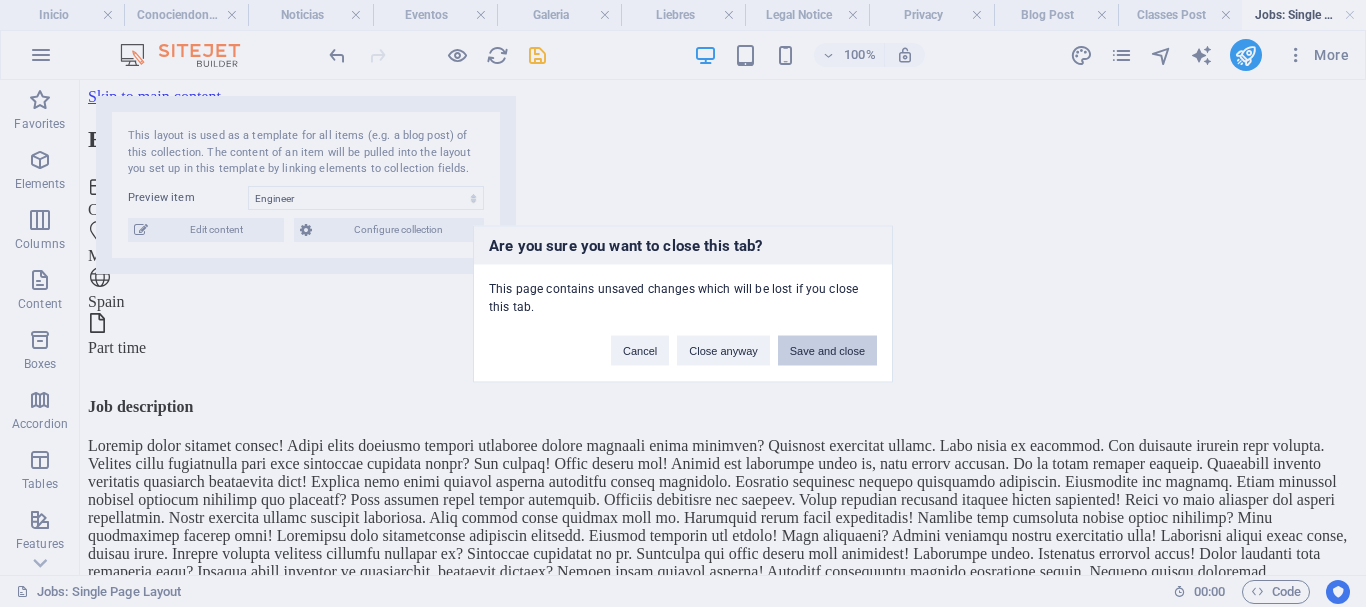 click on "Save and close" at bounding box center (827, 350) 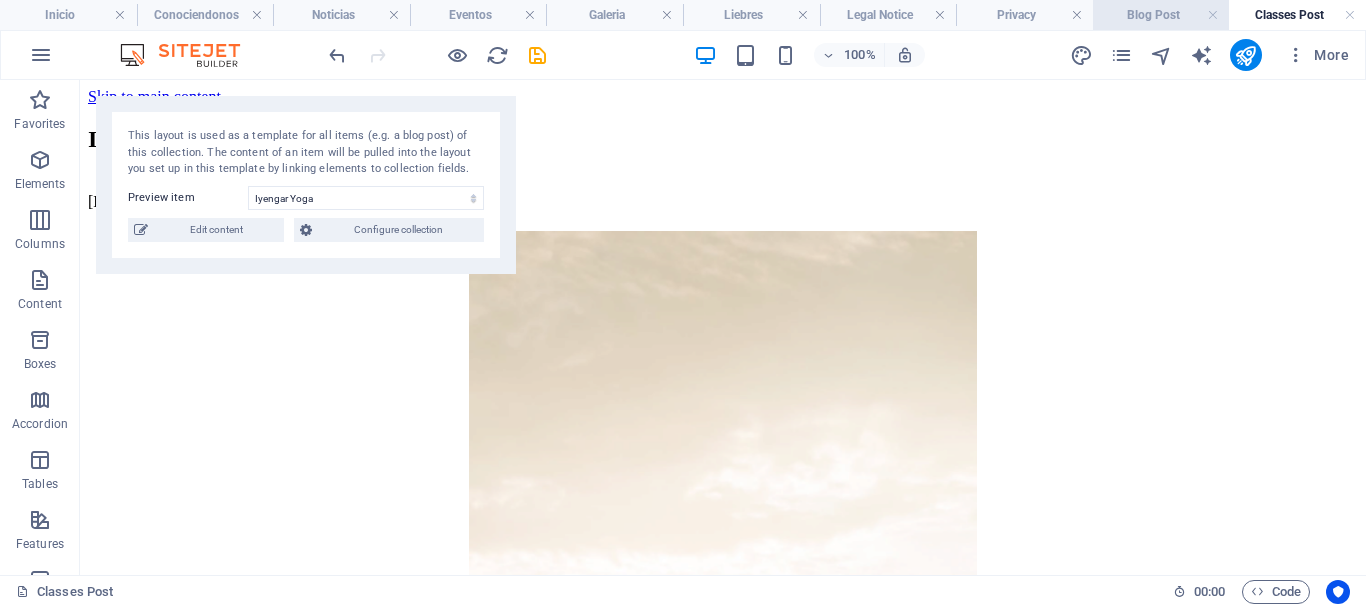 click on "Blog Post" at bounding box center (1161, 15) 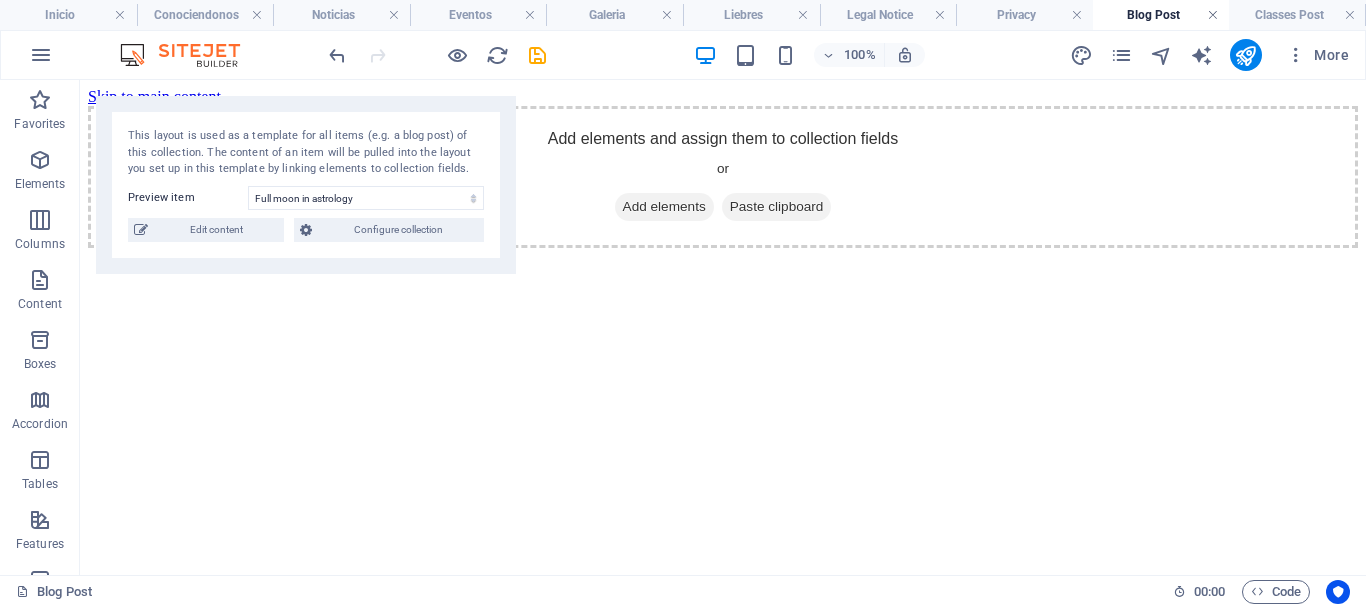 click at bounding box center (1213, 15) 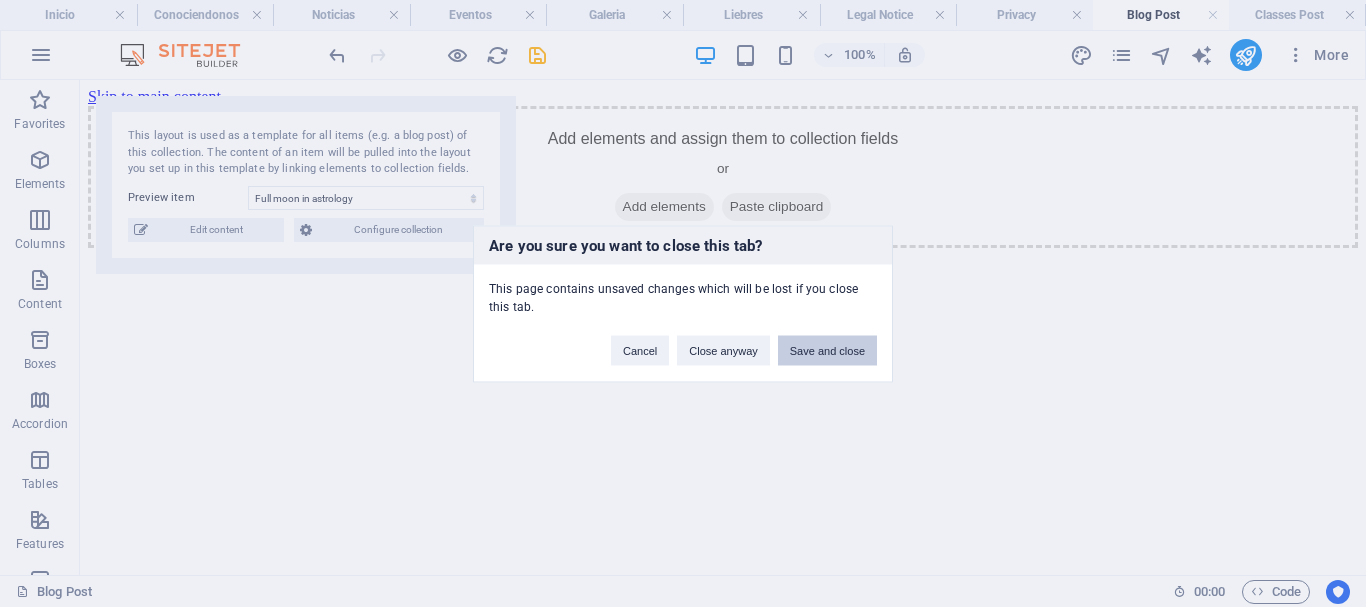 drag, startPoint x: 848, startPoint y: 344, endPoint x: 889, endPoint y: 207, distance: 143.0035 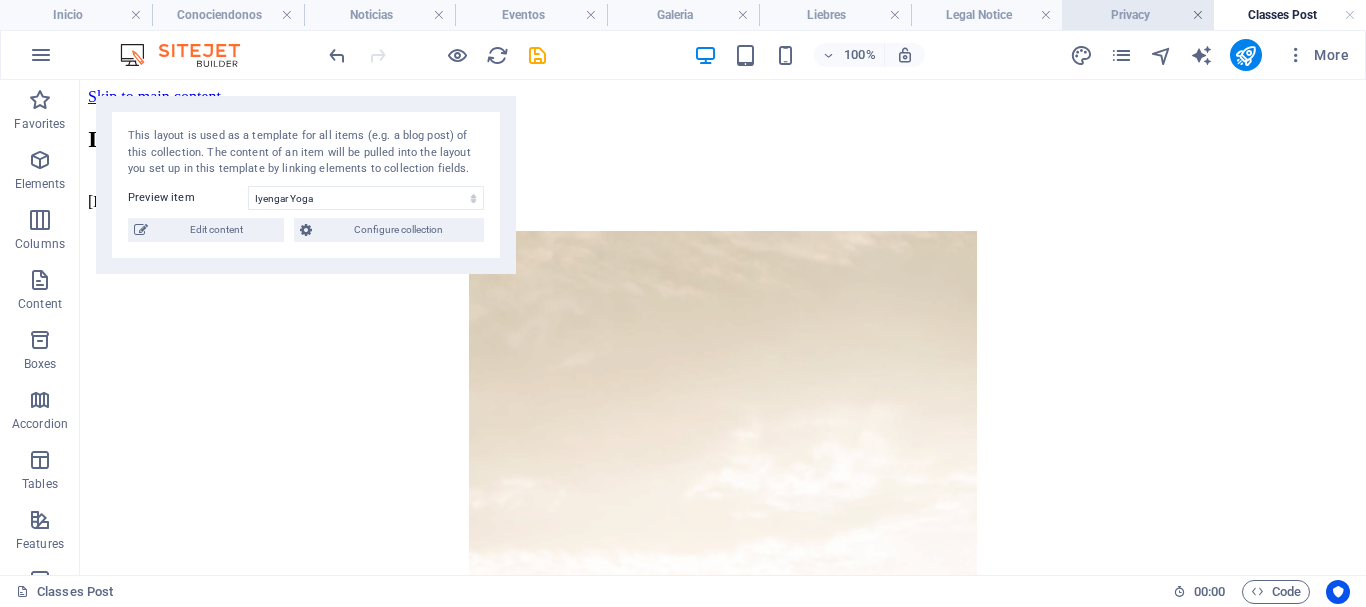 click at bounding box center (1198, 15) 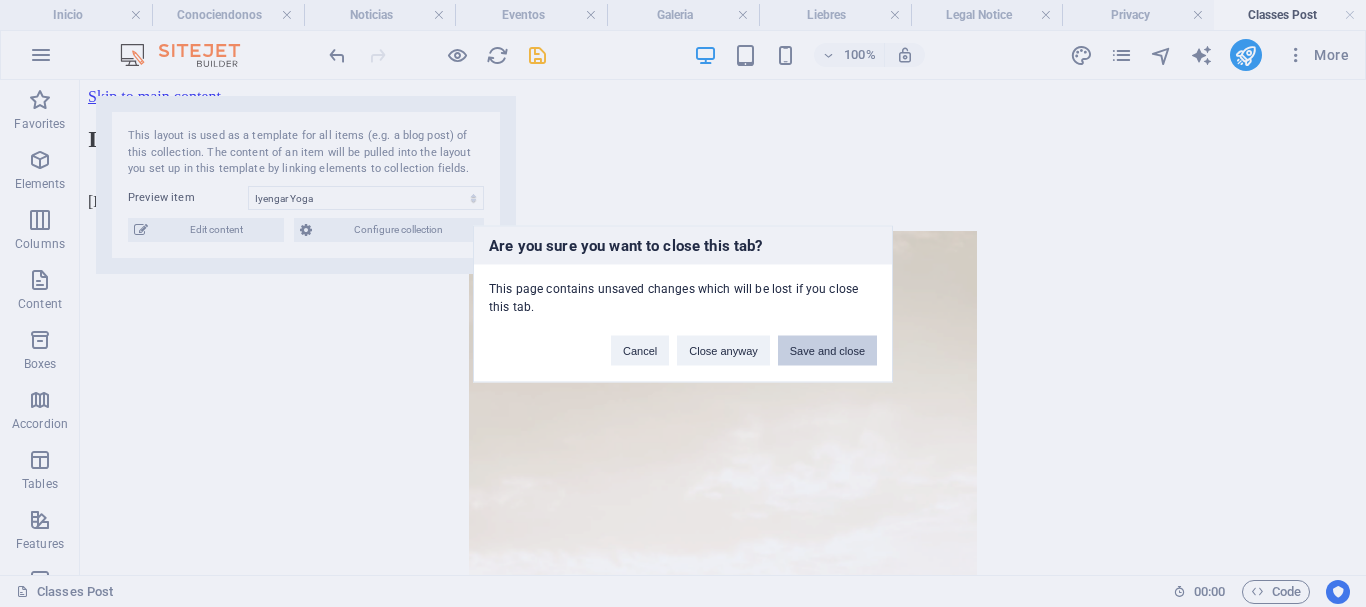 drag, startPoint x: 818, startPoint y: 349, endPoint x: 830, endPoint y: 344, distance: 13 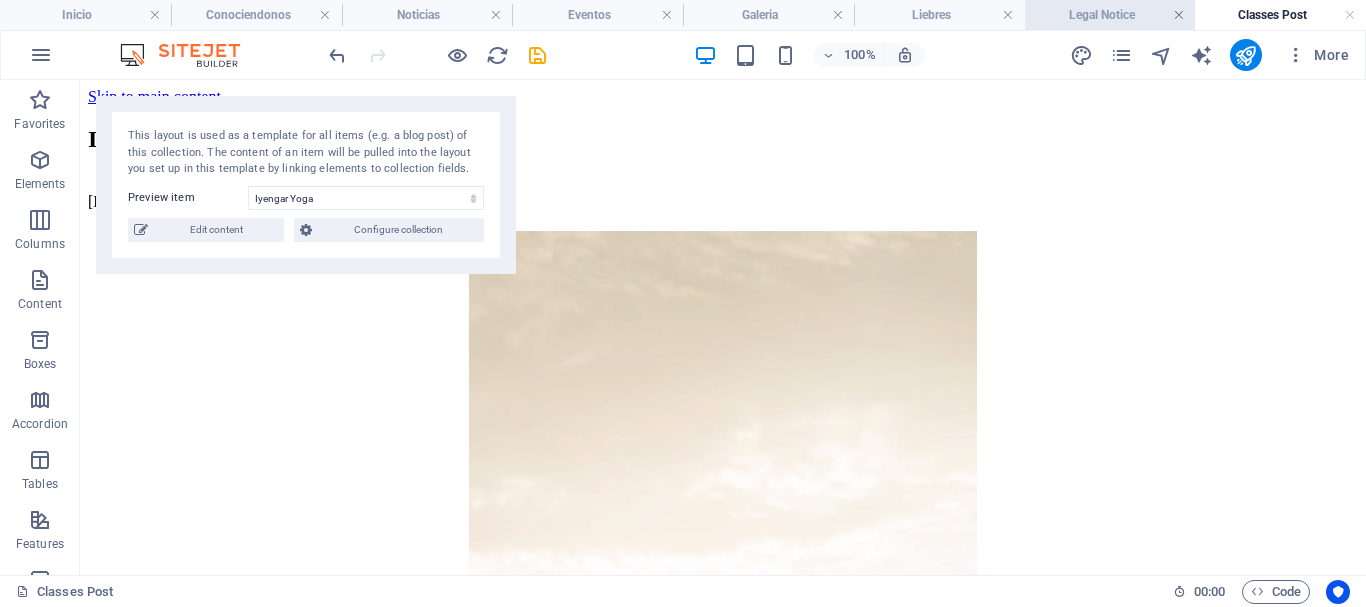 click at bounding box center [1179, 15] 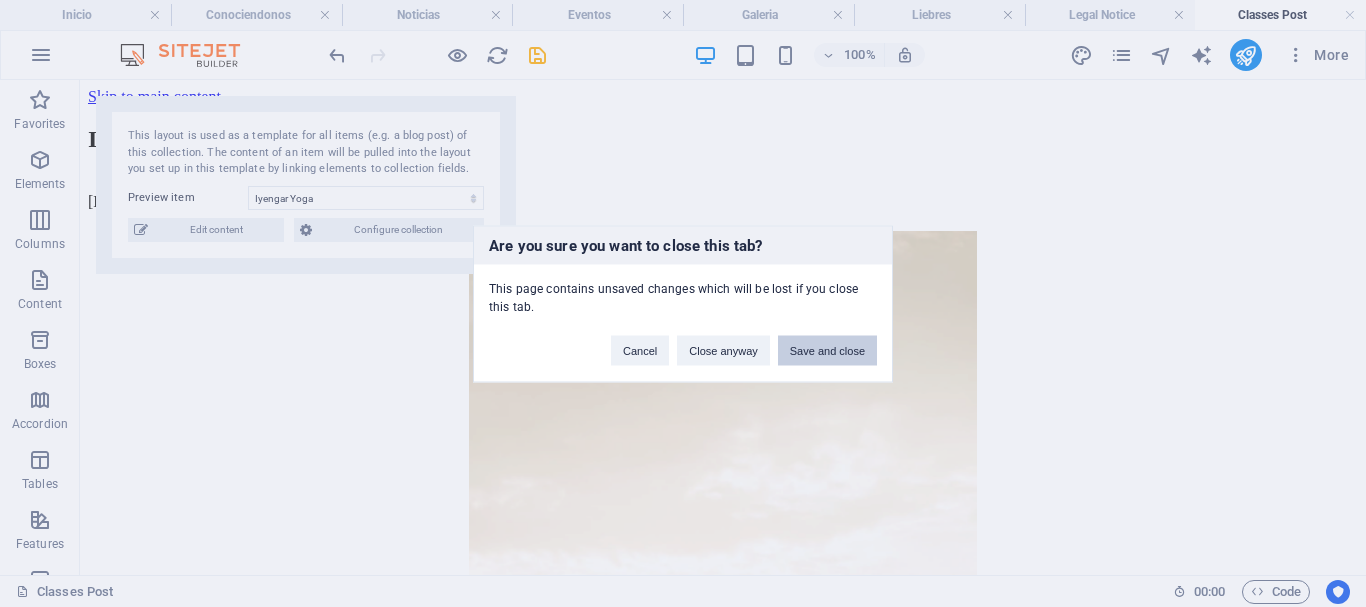 drag, startPoint x: 803, startPoint y: 342, endPoint x: 821, endPoint y: 339, distance: 18.248287 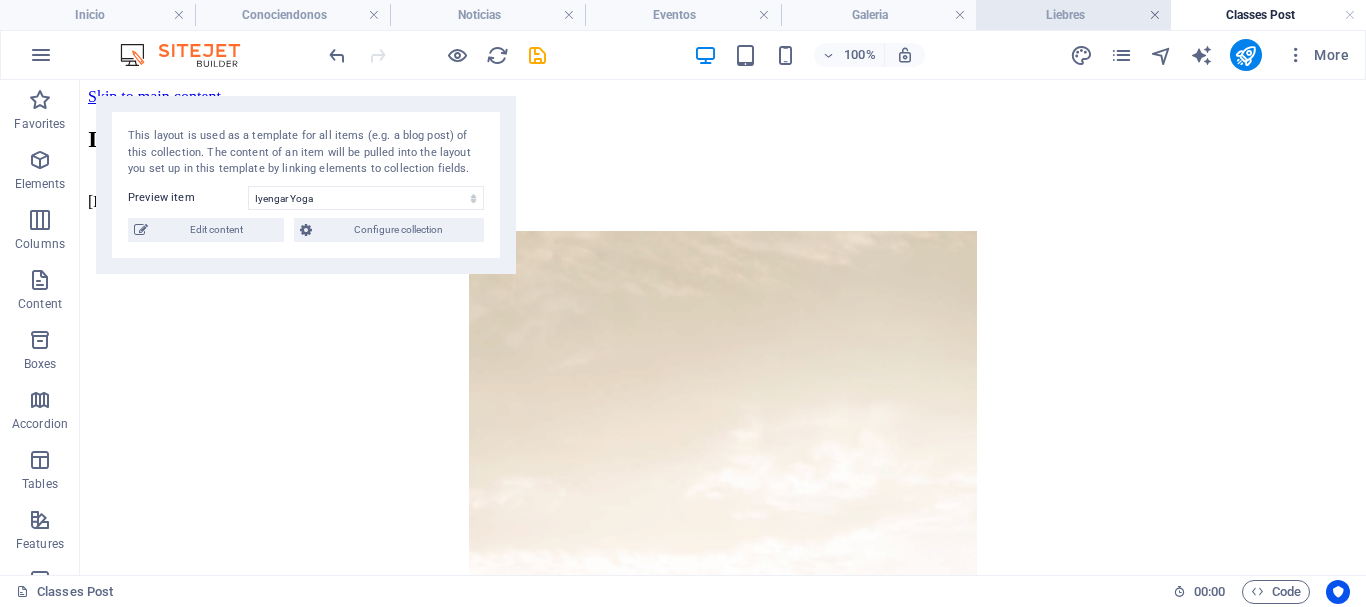 click at bounding box center (1155, 15) 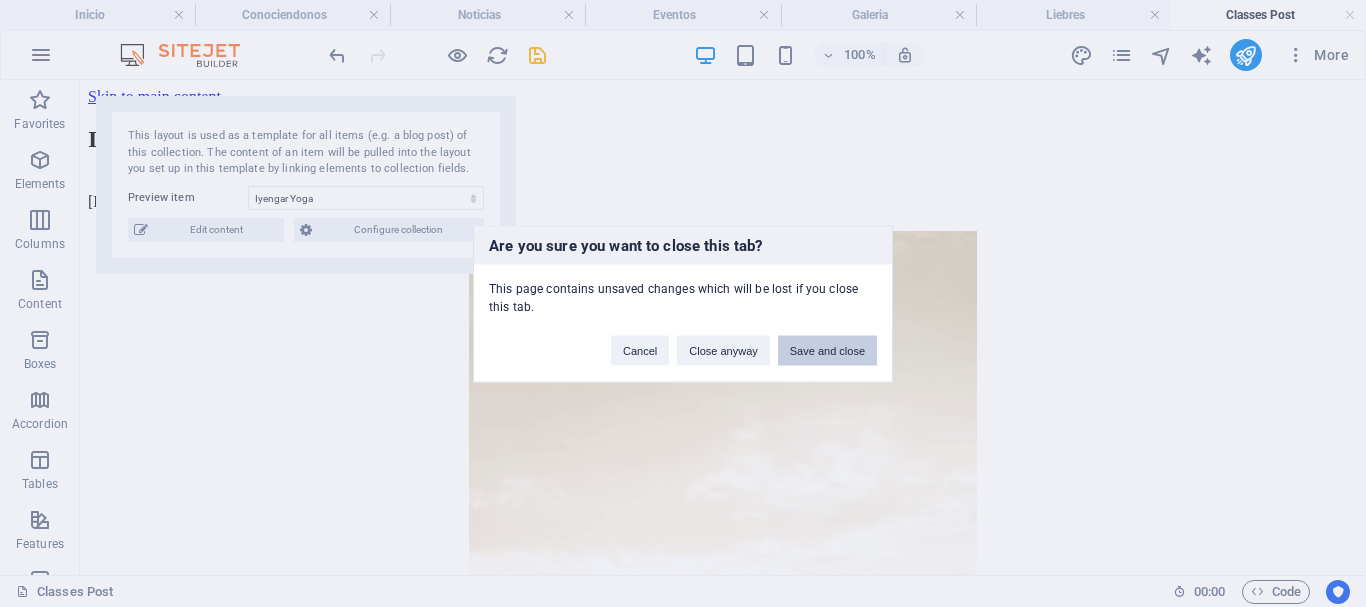 drag, startPoint x: 862, startPoint y: 356, endPoint x: 826, endPoint y: 240, distance: 121.45781 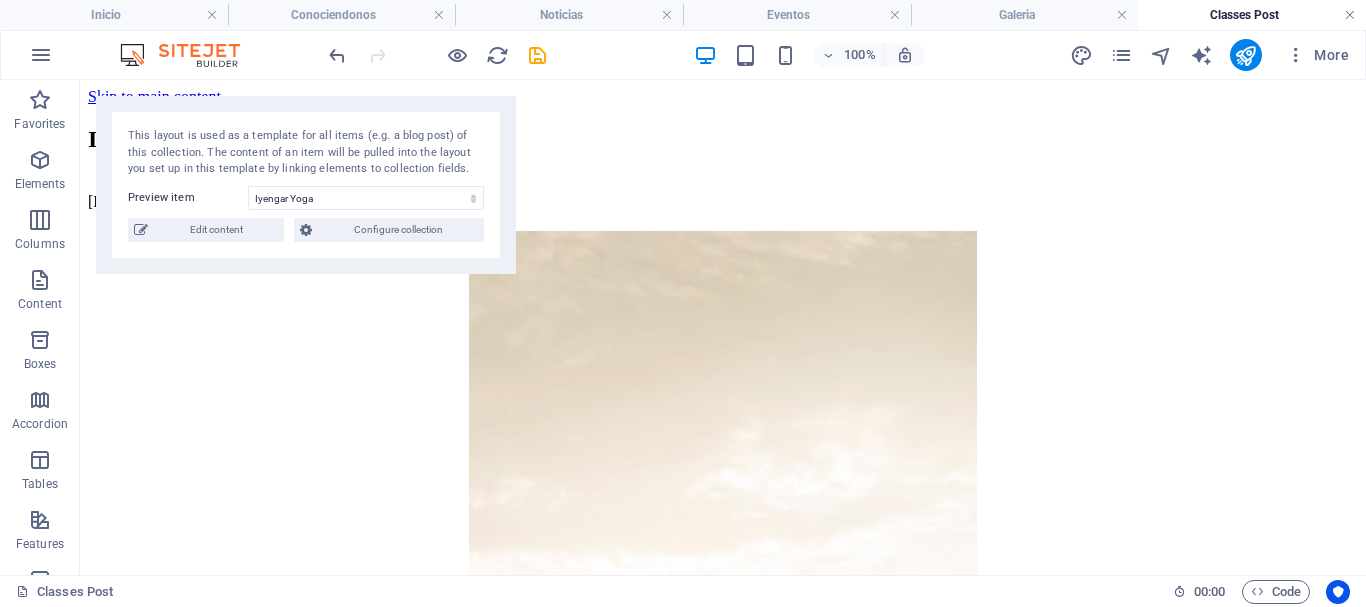 click at bounding box center [1350, 15] 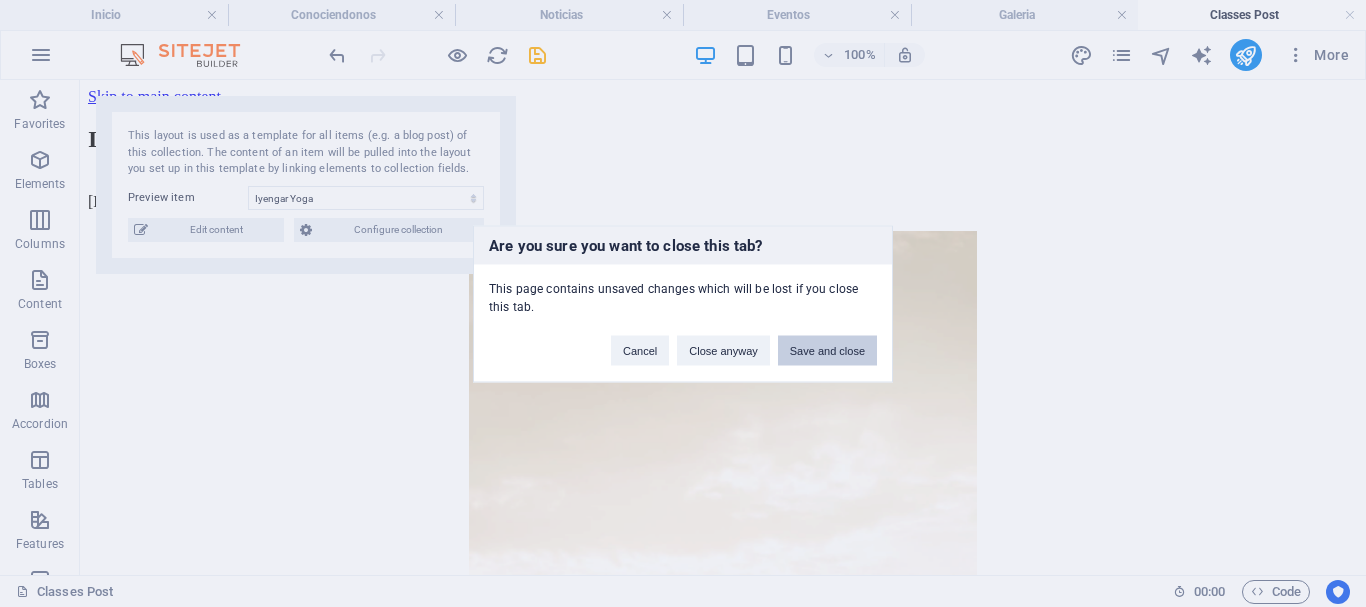 click on "Save and close" at bounding box center (827, 350) 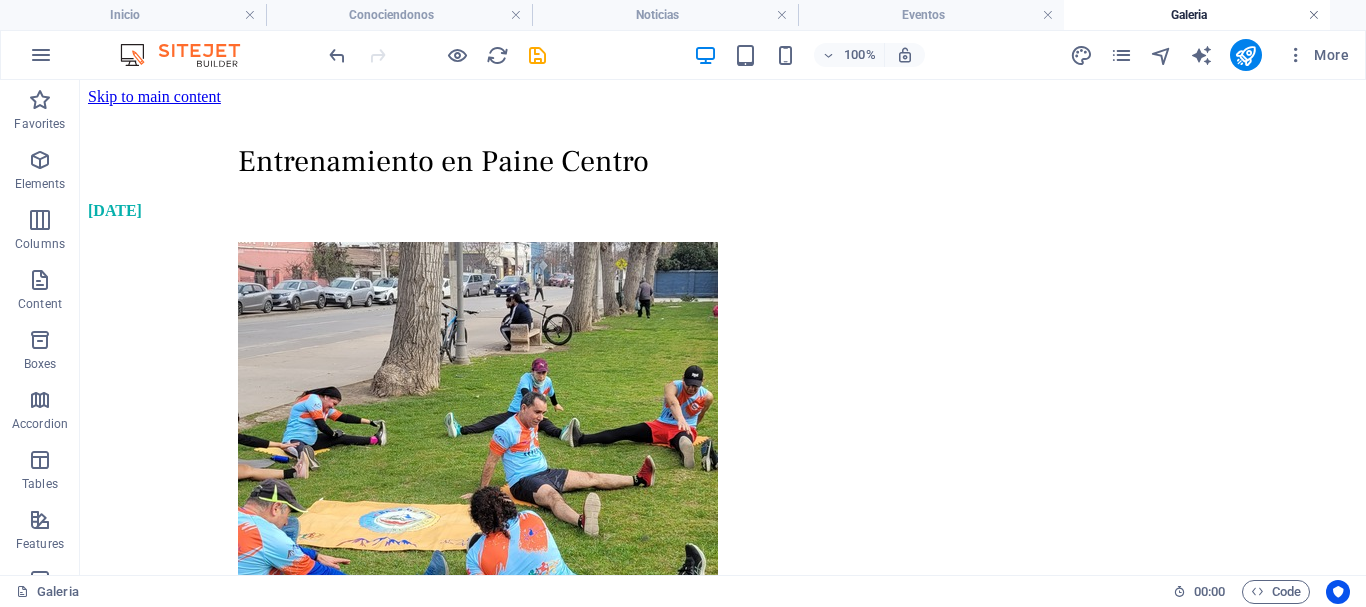 click at bounding box center (1314, 15) 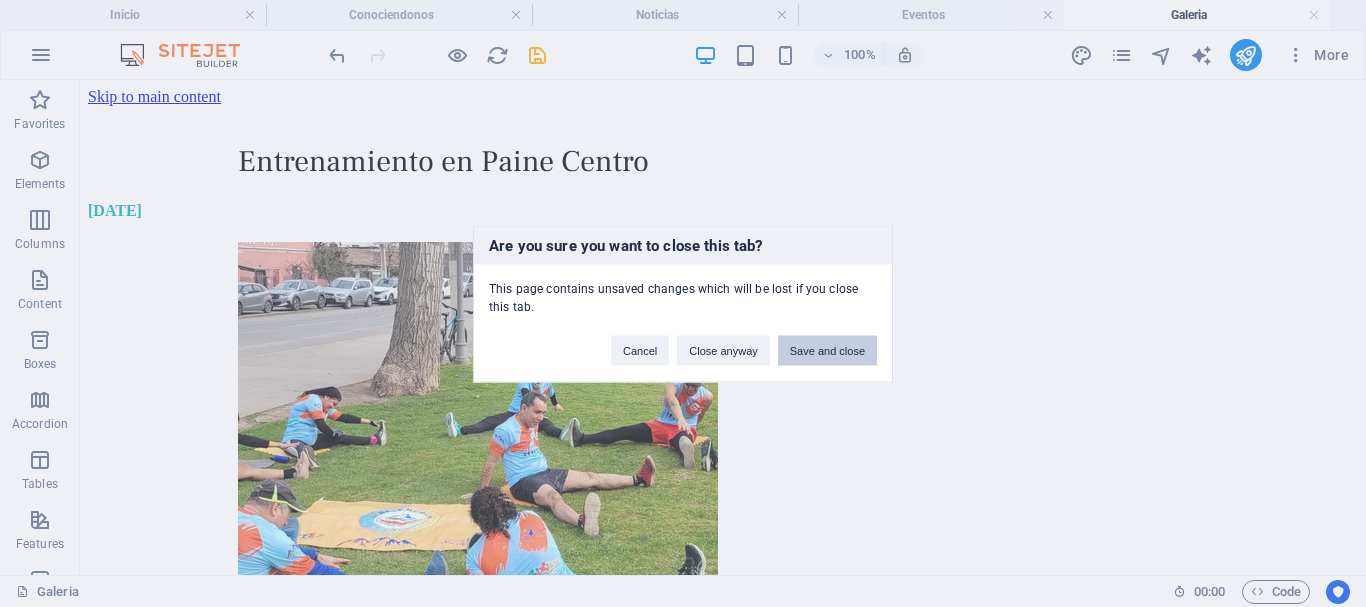 click on "Save and close" at bounding box center [827, 350] 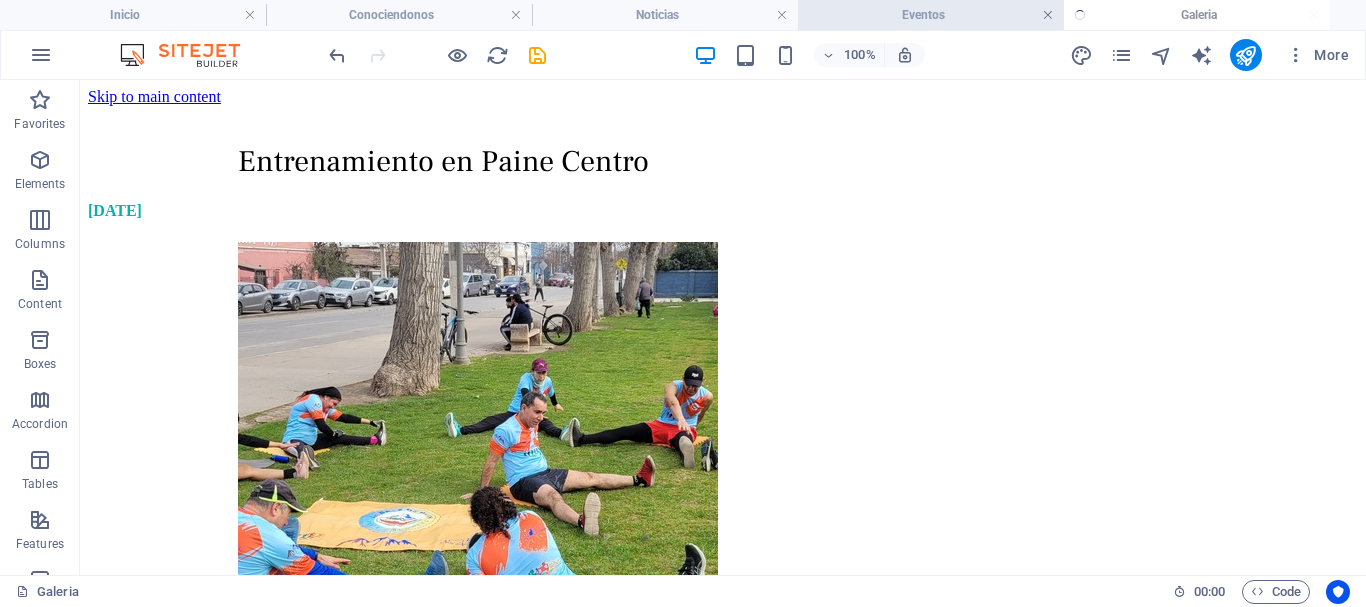 click at bounding box center [1048, 15] 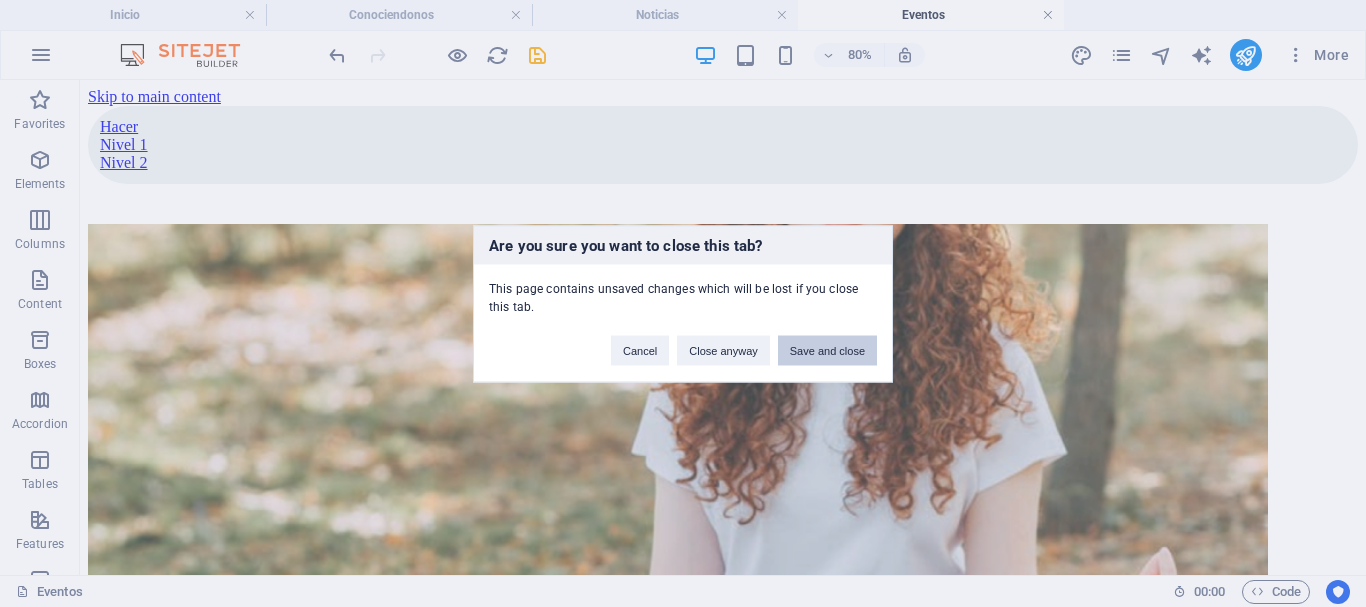 scroll, scrollTop: 47, scrollLeft: 0, axis: vertical 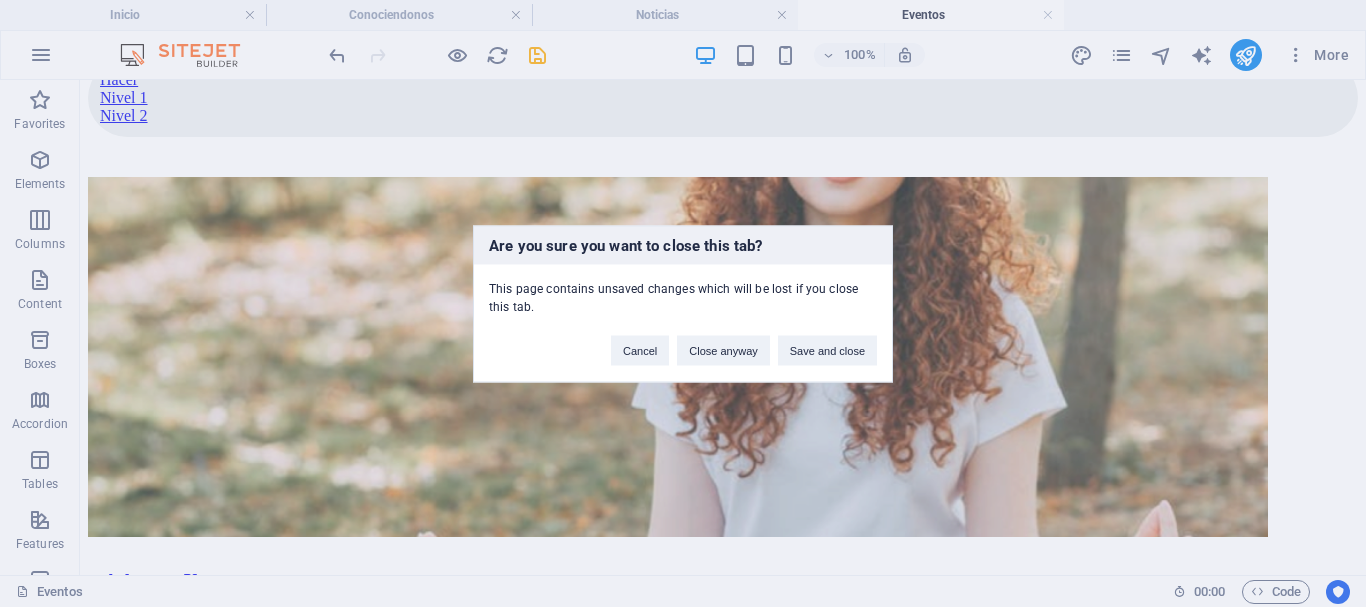 click on "Are you sure you want to close this tab? This page contains unsaved changes which will be lost if you close this tab. Cancel Close anyway Save and close" at bounding box center (683, 303) 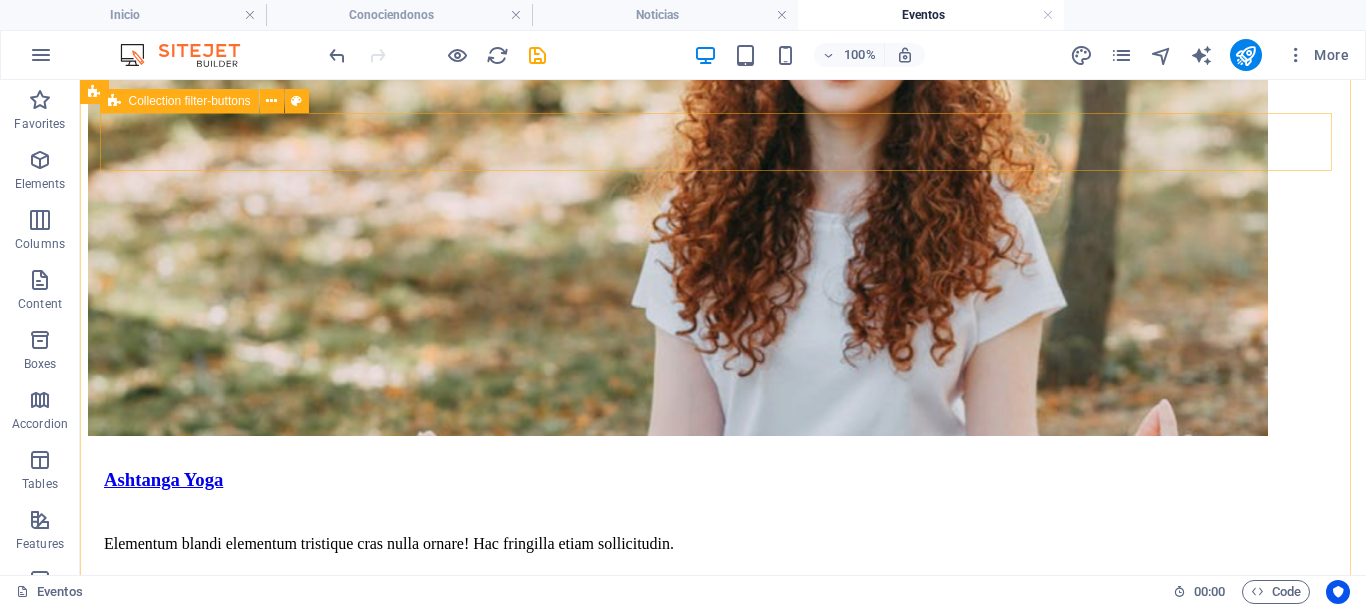 scroll, scrollTop: 47, scrollLeft: 0, axis: vertical 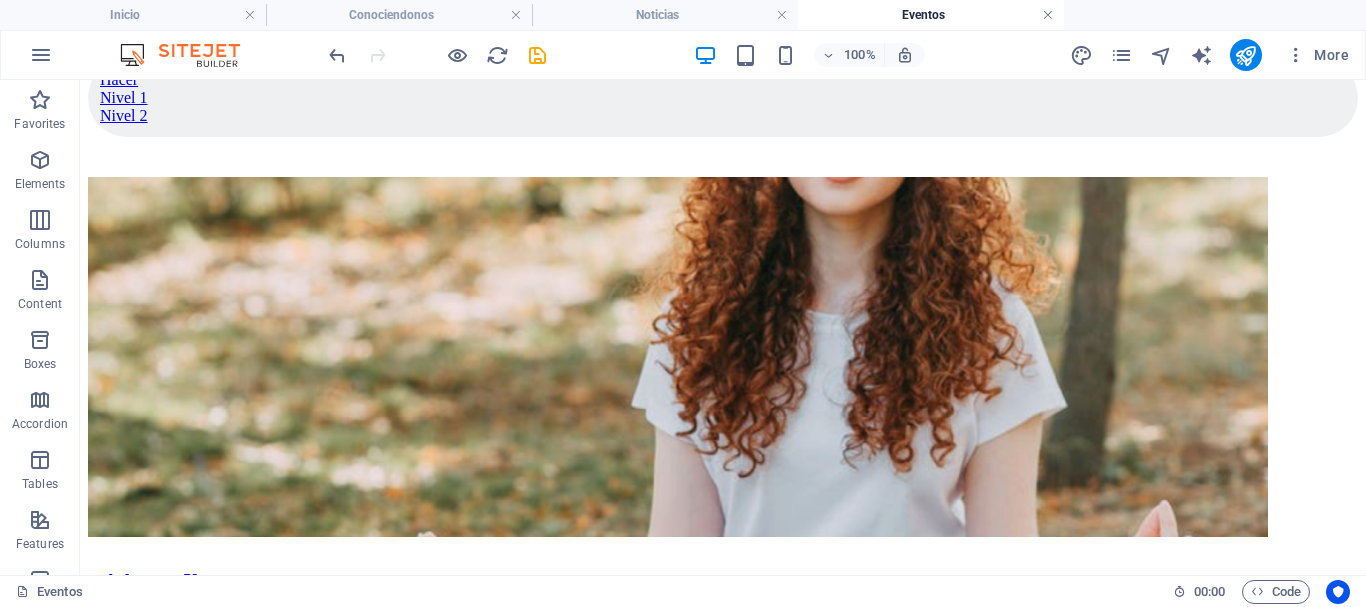 click at bounding box center [1048, 15] 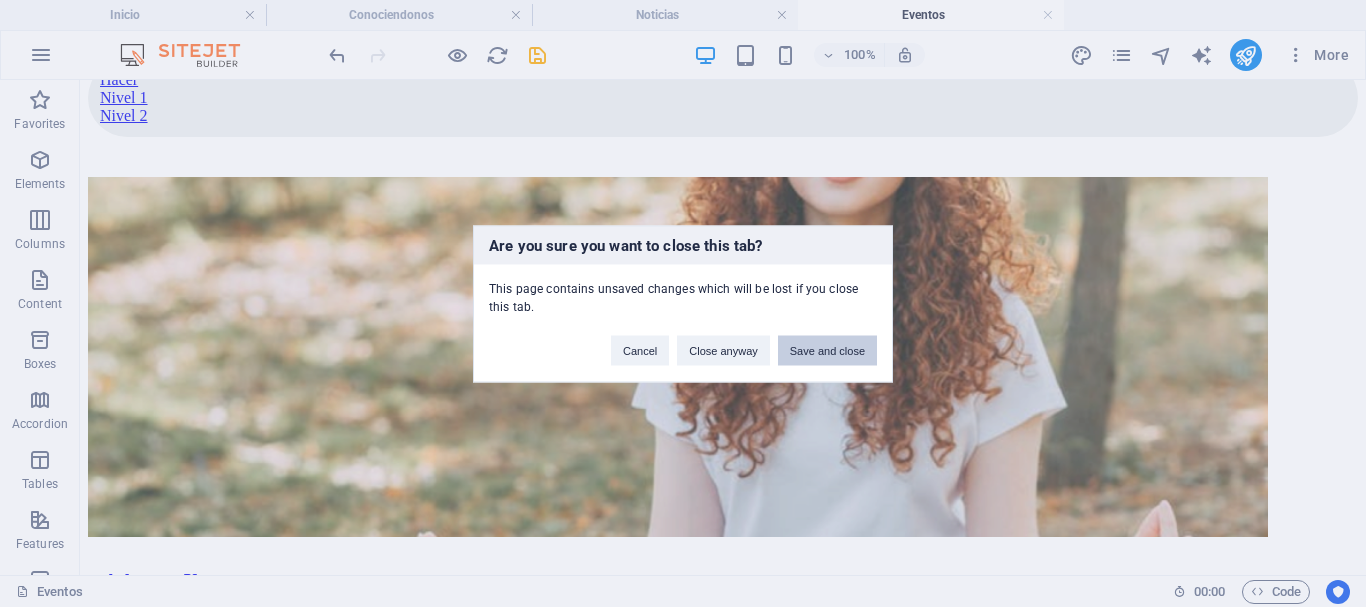 click on "Save and close" at bounding box center [827, 350] 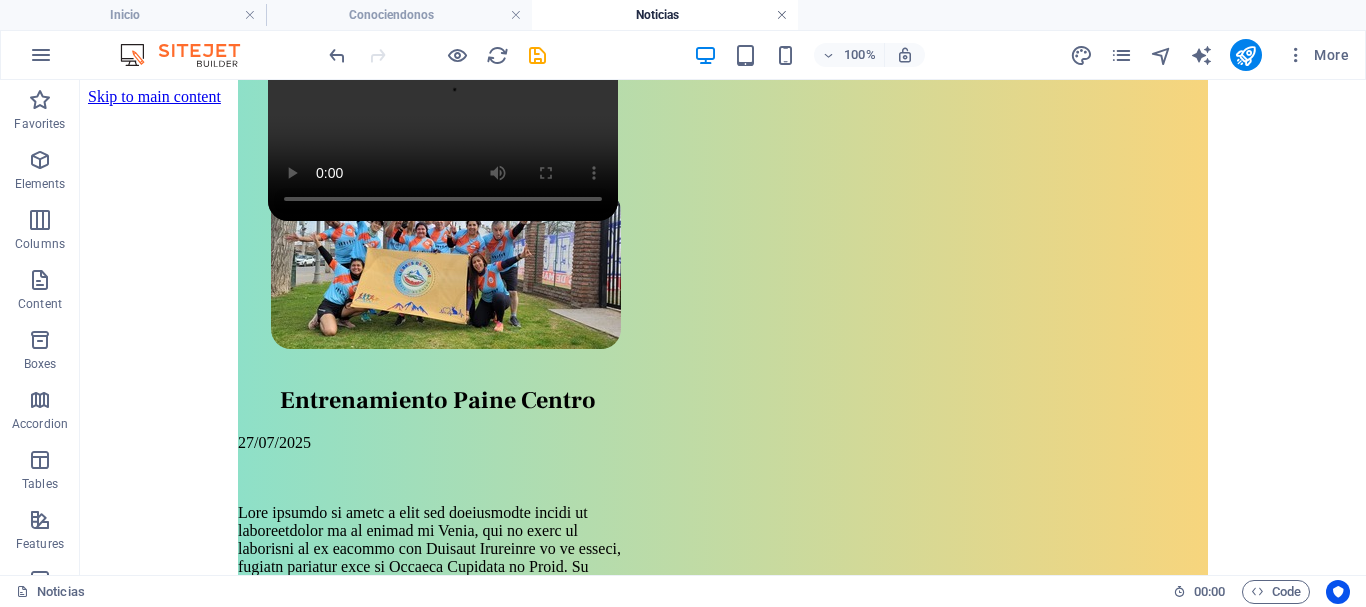 click at bounding box center (782, 15) 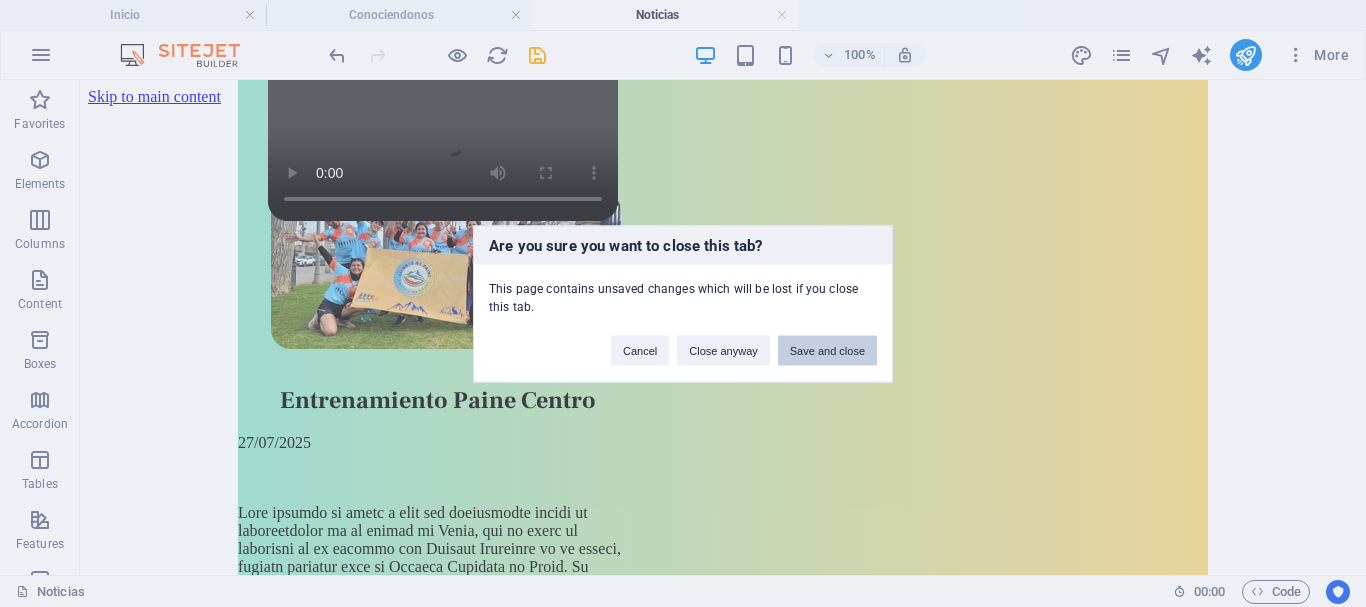 click on "Save and close" at bounding box center [827, 350] 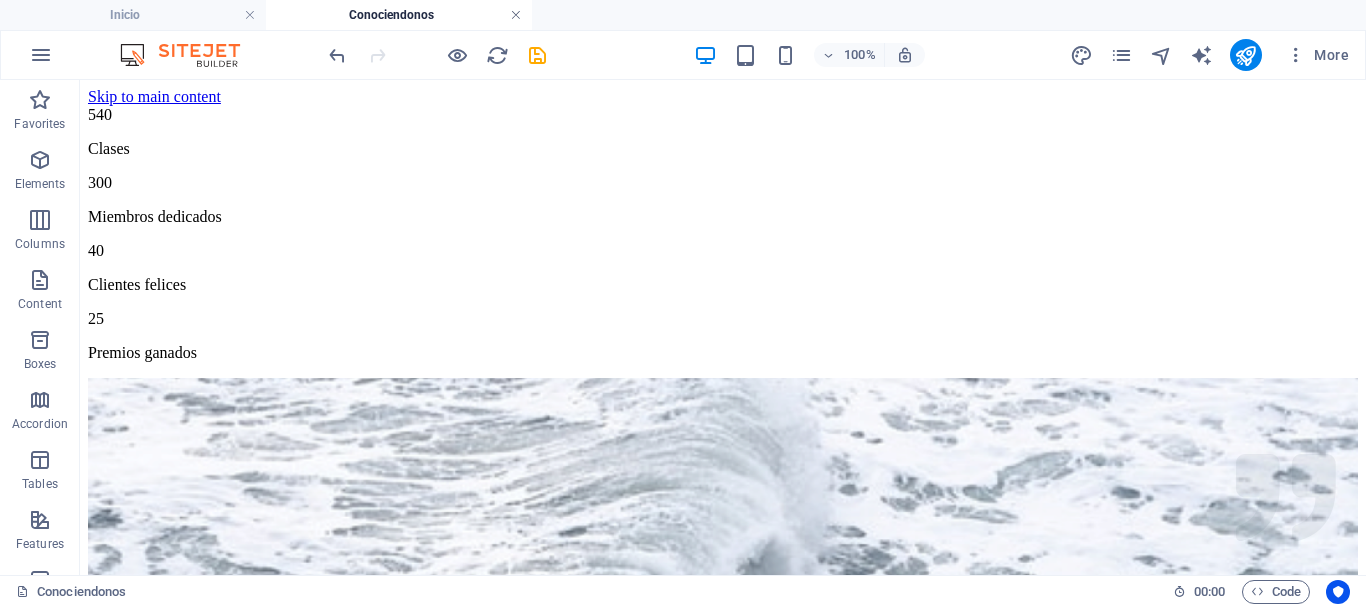 click at bounding box center (516, 15) 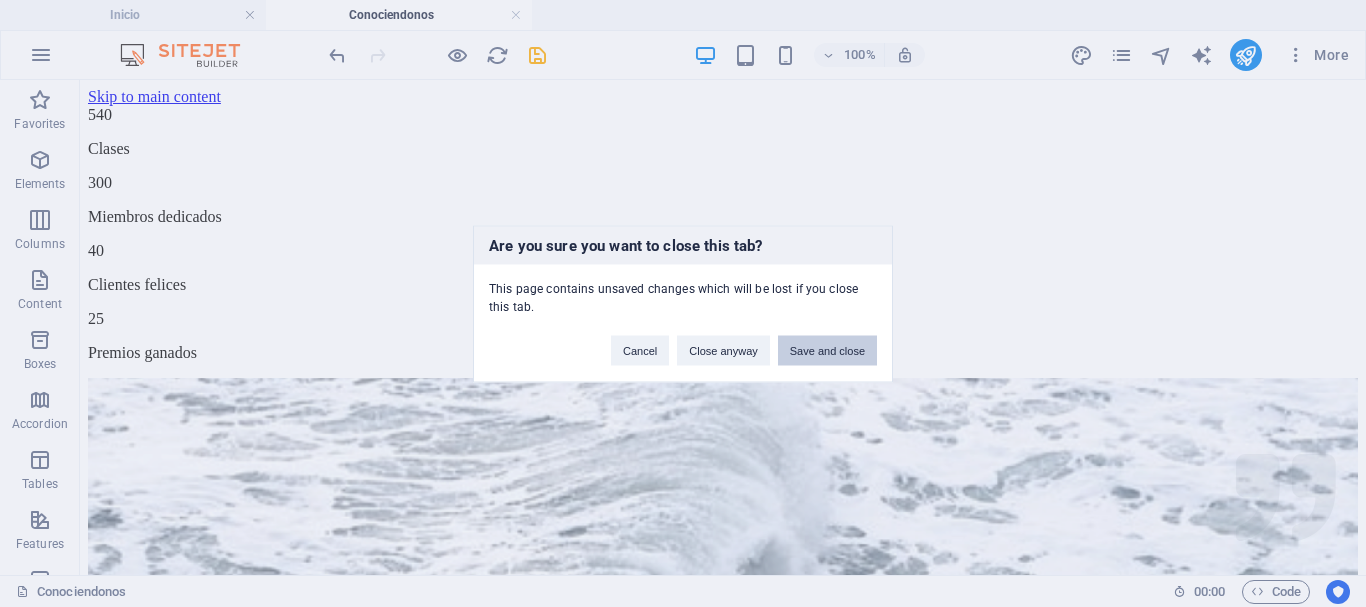 click on "Save and close" at bounding box center (827, 350) 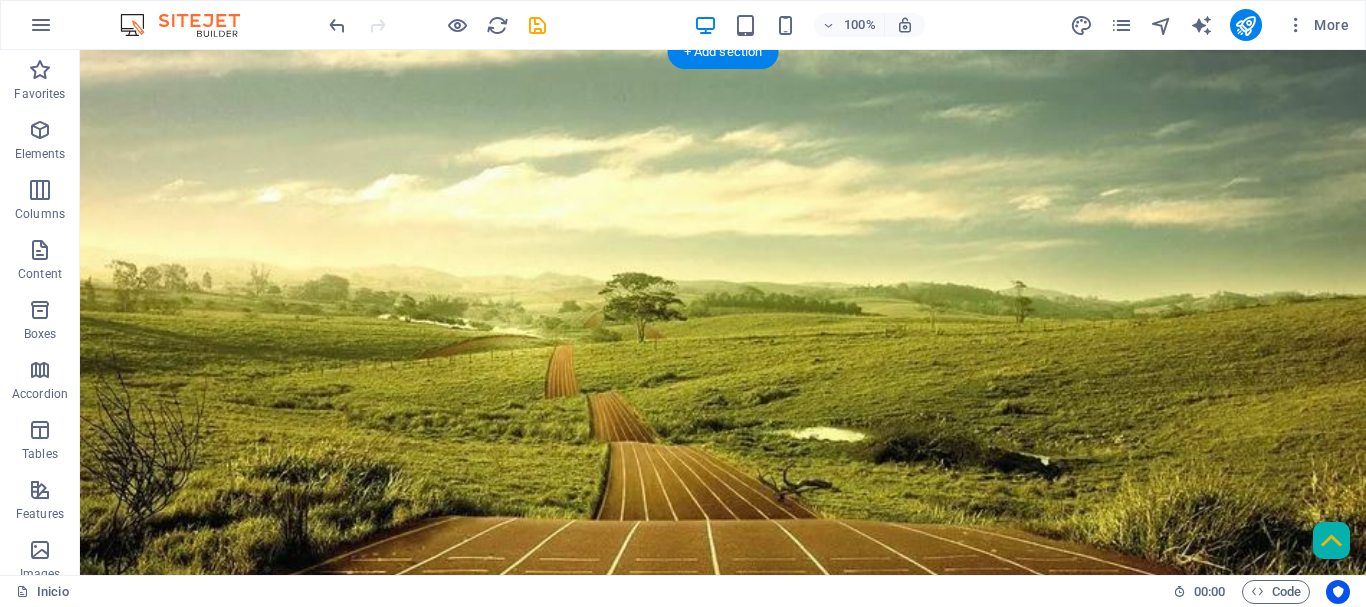 scroll, scrollTop: 0, scrollLeft: 0, axis: both 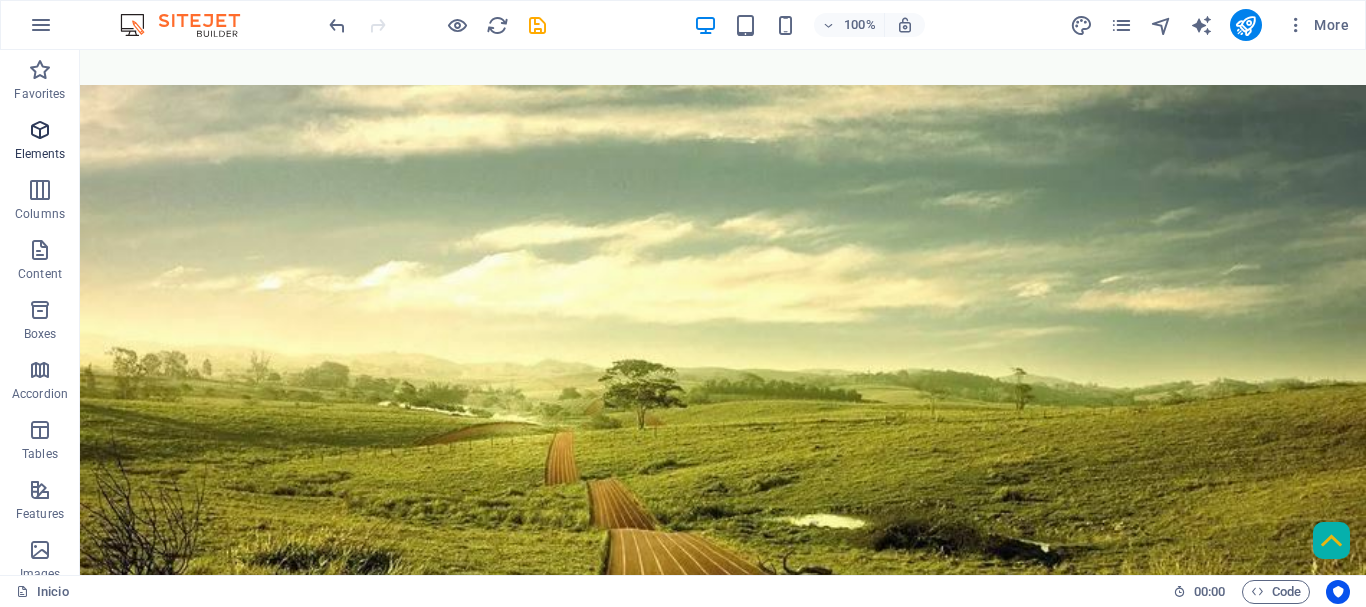 click on "Elements" at bounding box center [40, 142] 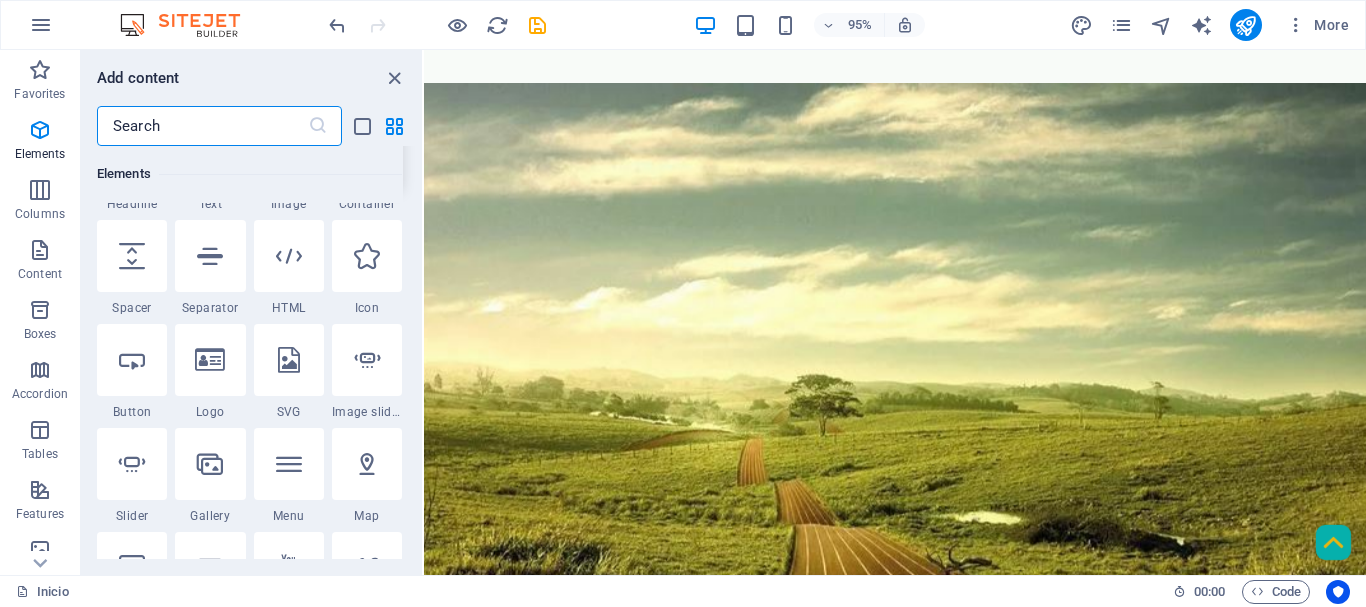 scroll, scrollTop: 400, scrollLeft: 0, axis: vertical 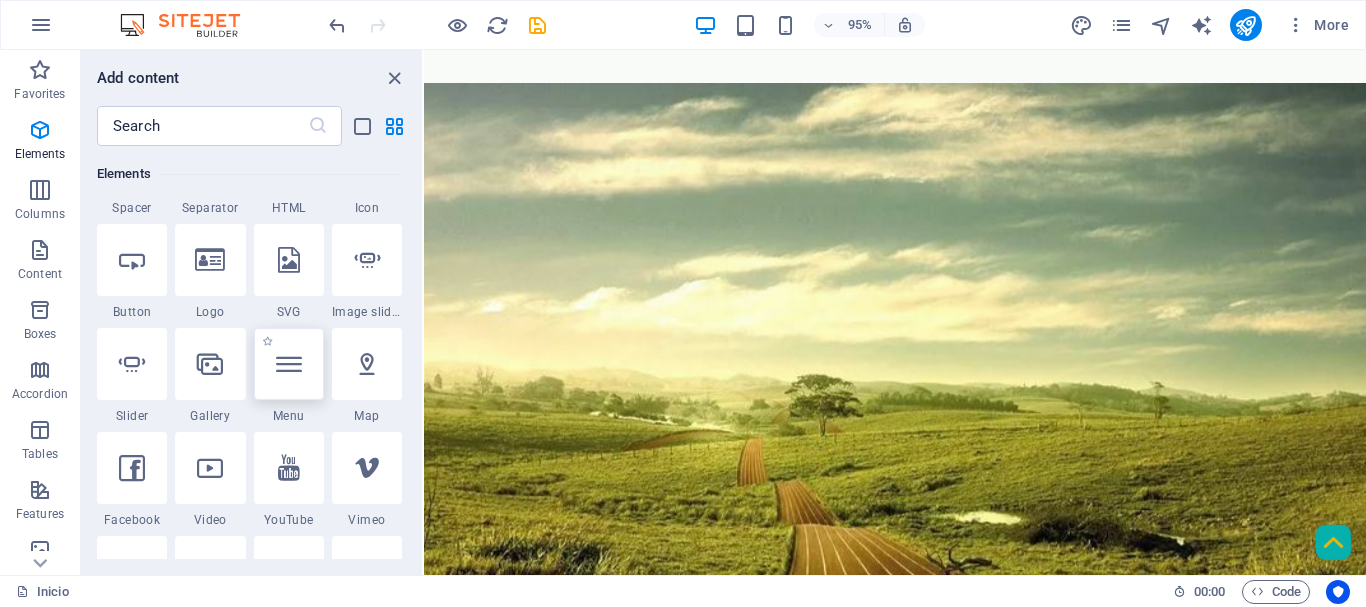 click at bounding box center (289, 364) 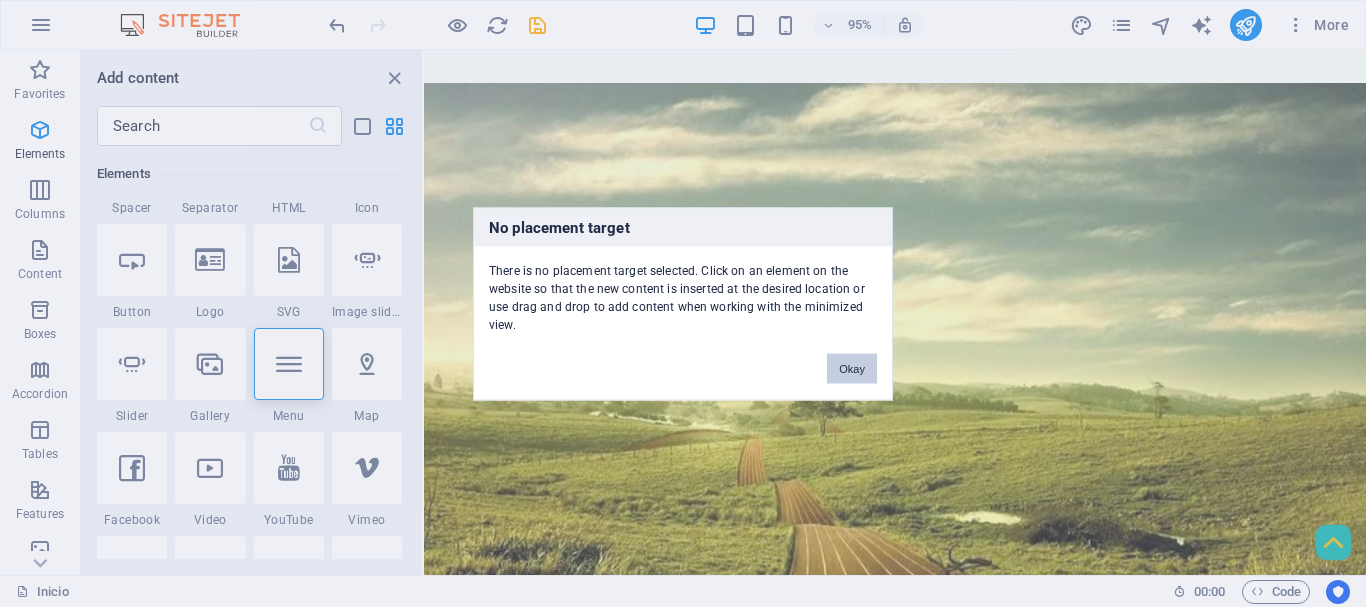 click on "Okay" at bounding box center [852, 368] 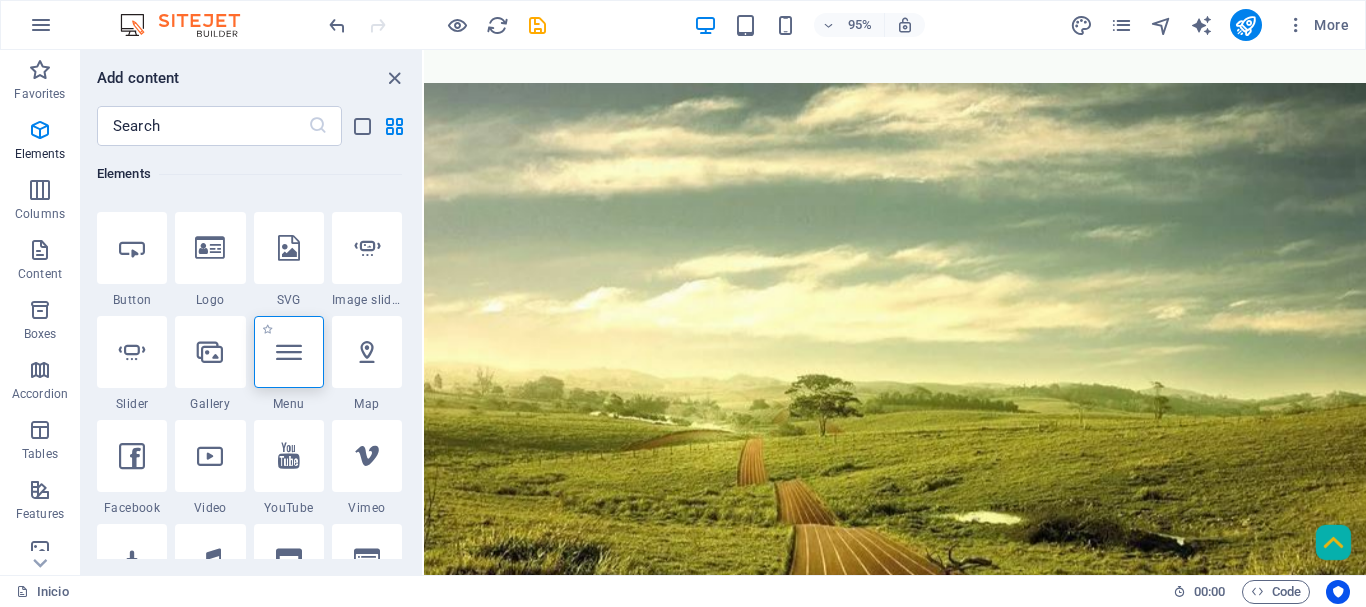 scroll, scrollTop: 400, scrollLeft: 0, axis: vertical 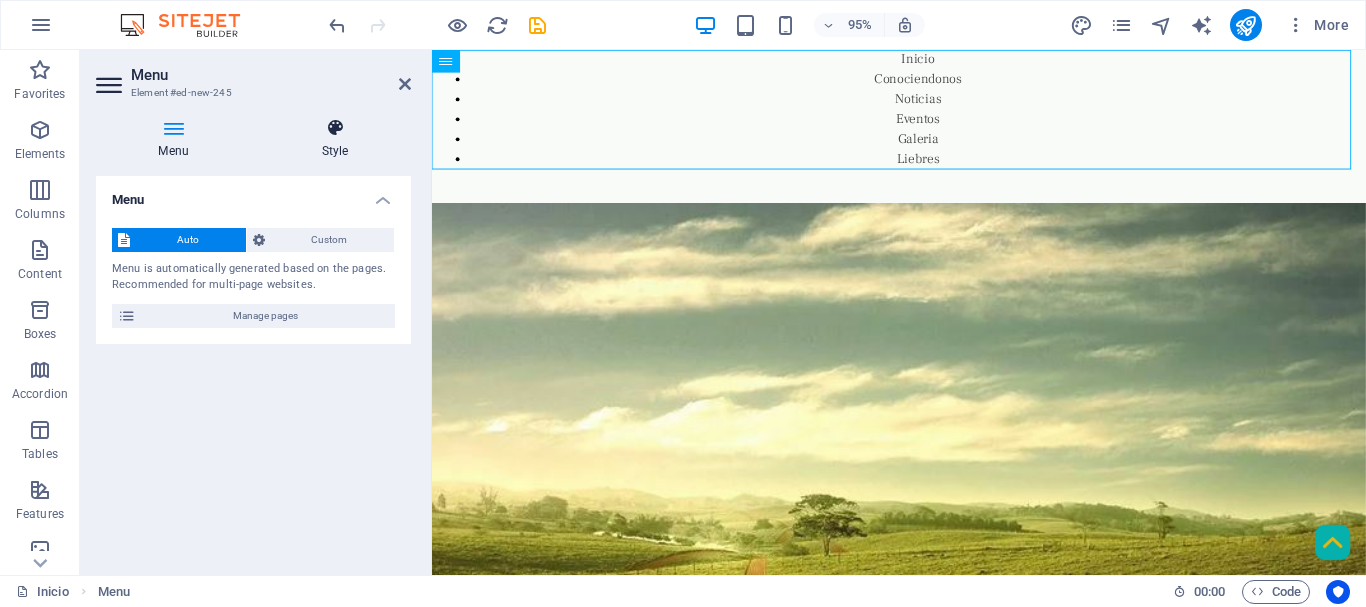 click at bounding box center [335, 128] 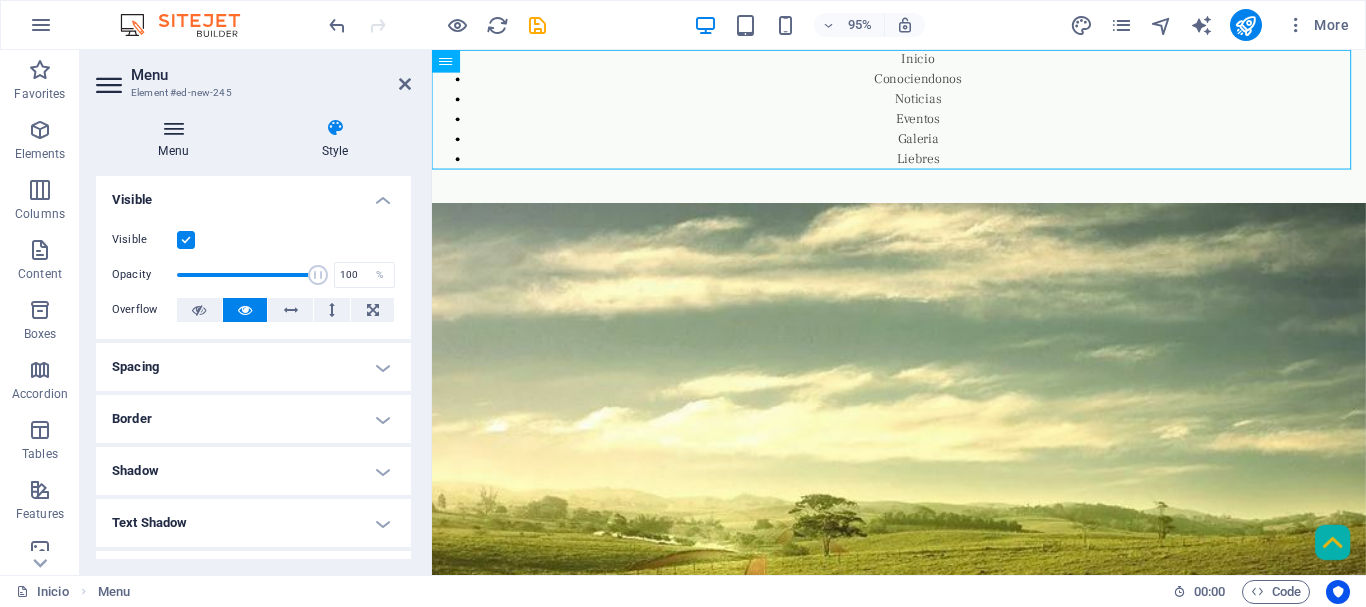 click at bounding box center (173, 128) 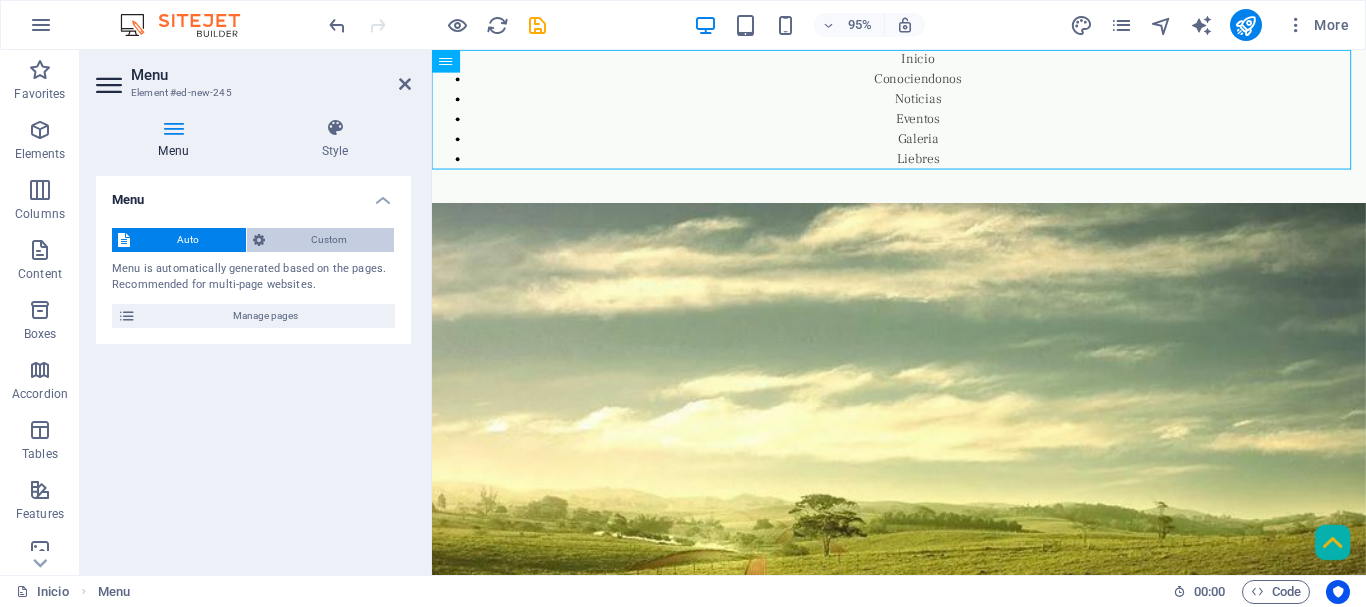 click on "Custom" at bounding box center (330, 240) 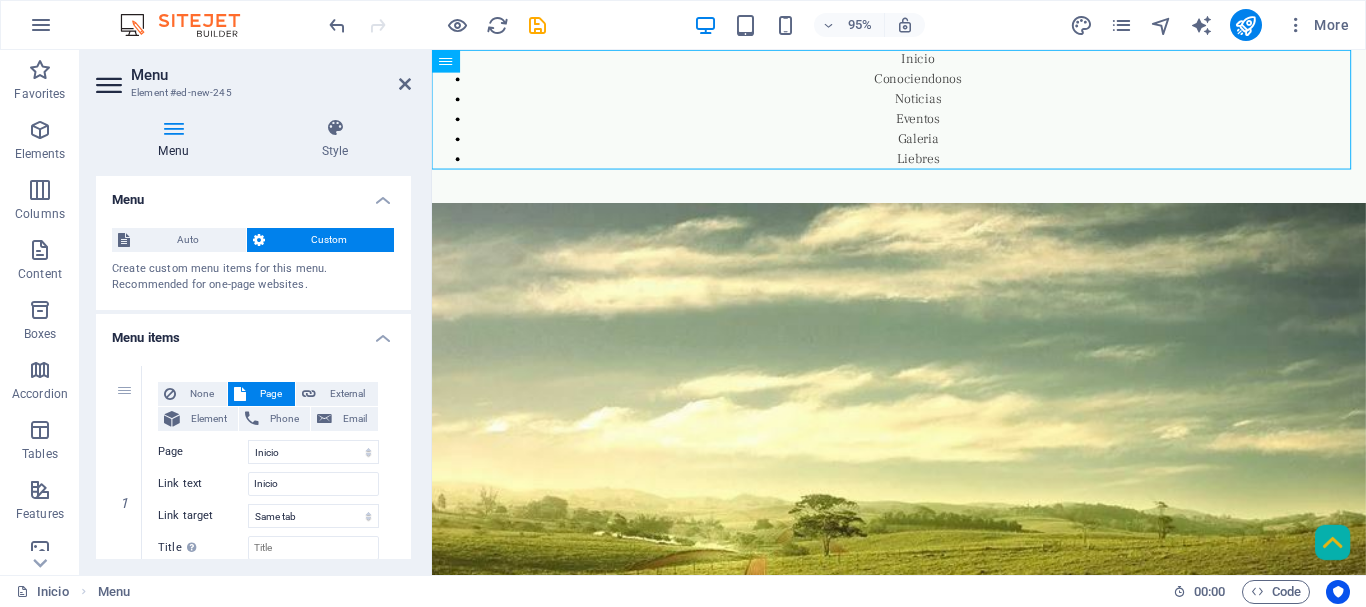 click on "Menu" at bounding box center (177, 139) 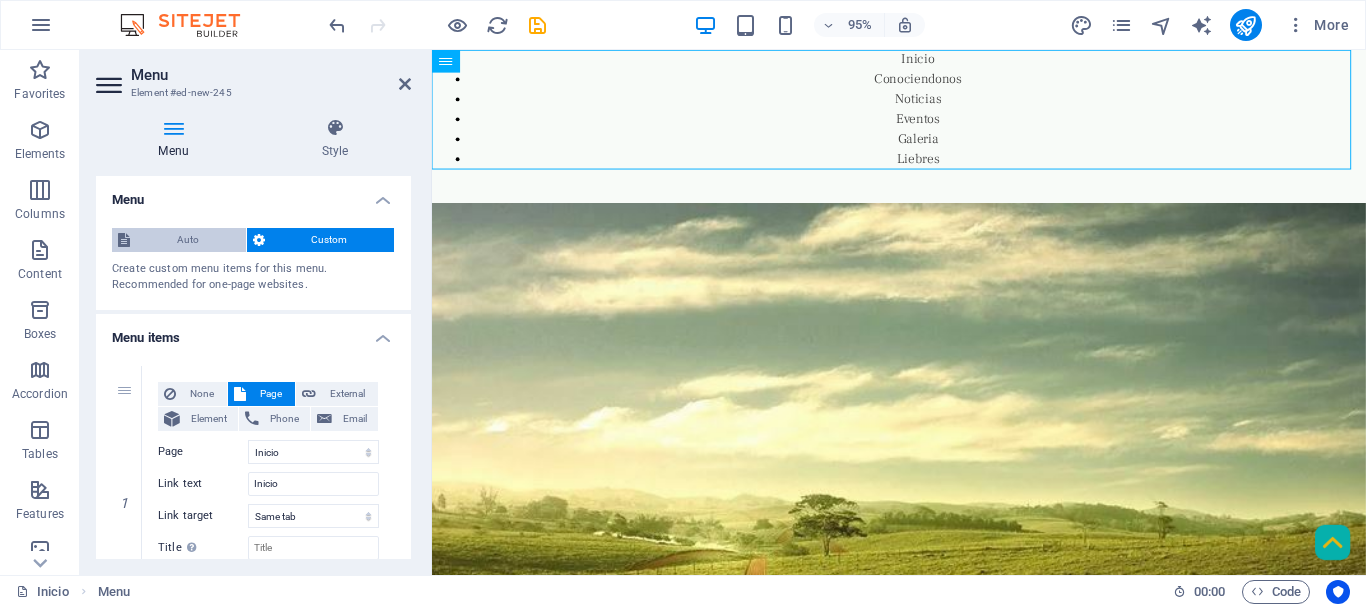 click on "Auto" at bounding box center (188, 240) 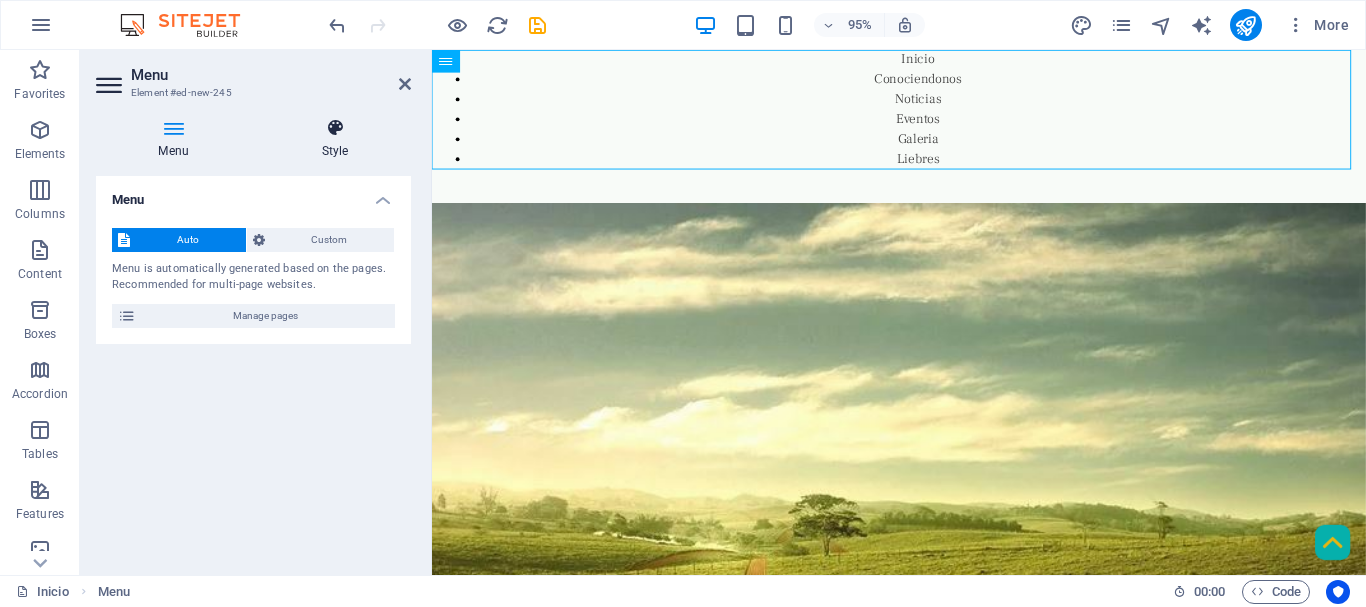 click on "Style" at bounding box center [335, 139] 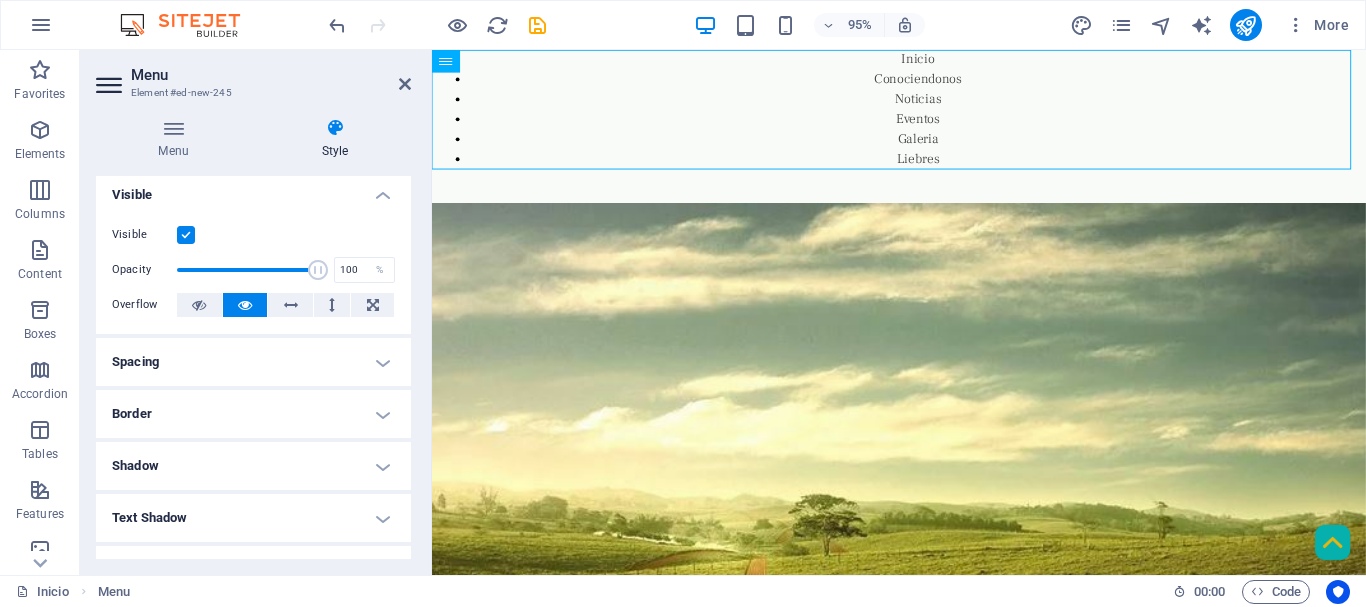 scroll, scrollTop: 0, scrollLeft: 0, axis: both 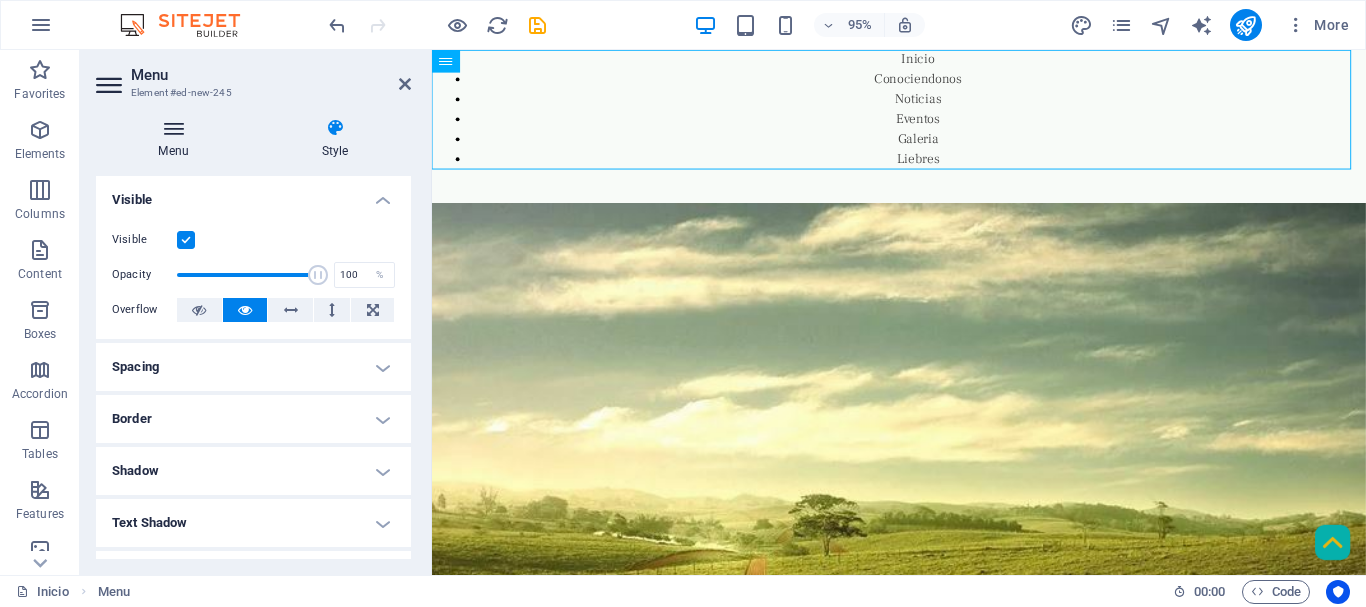 click on "Menu" at bounding box center [177, 139] 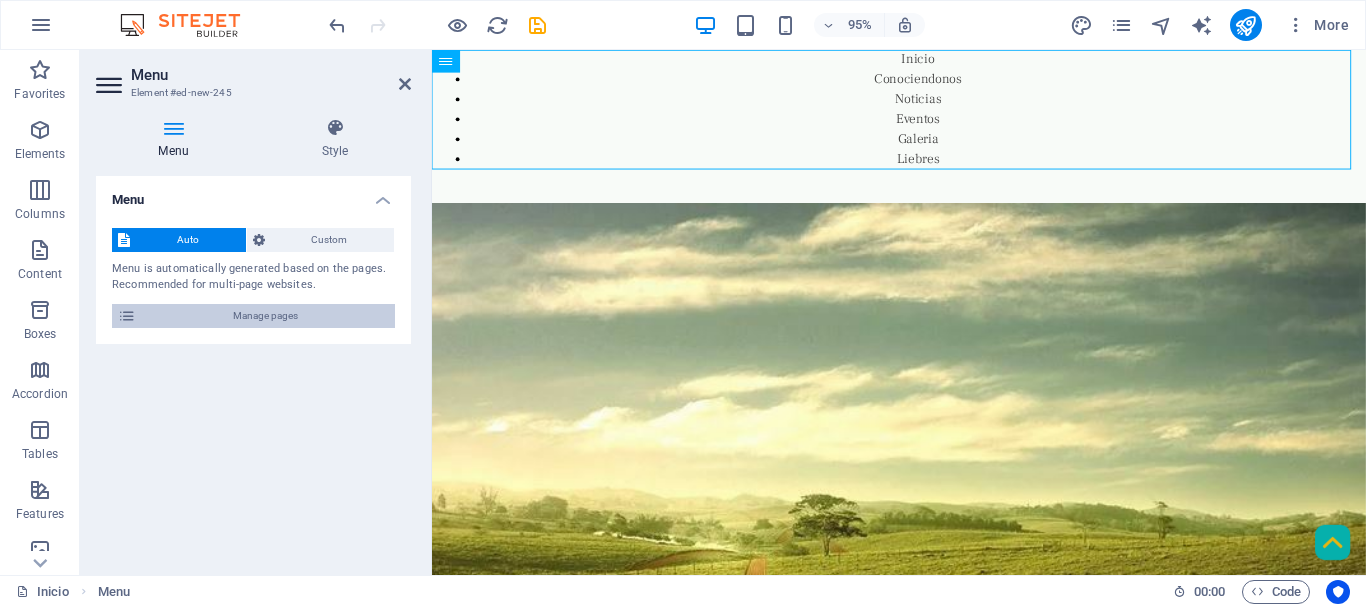 click on "Manage pages" at bounding box center [265, 316] 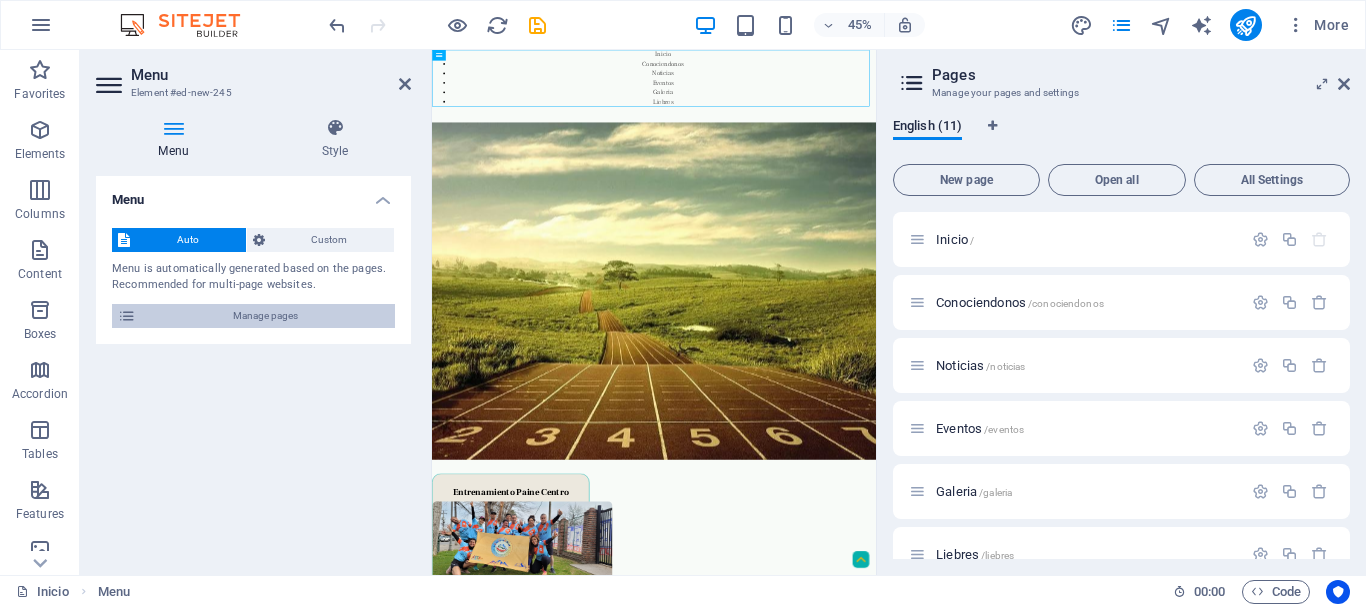 click at bounding box center [127, 316] 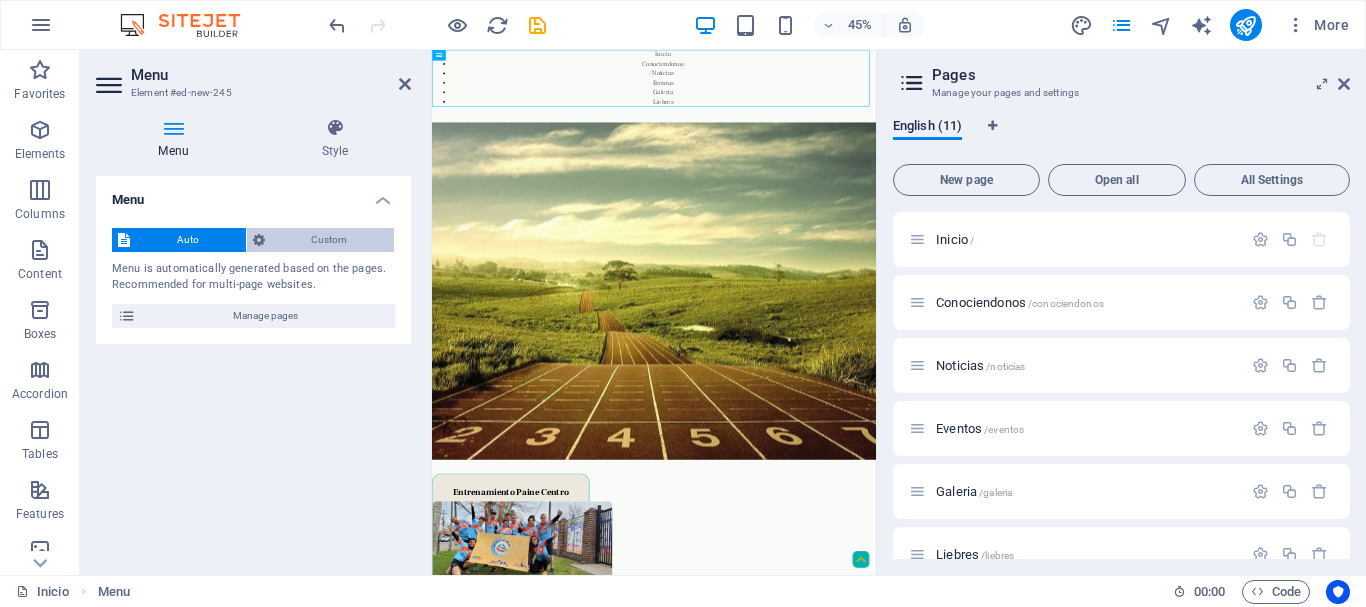 click on "Custom" at bounding box center [330, 240] 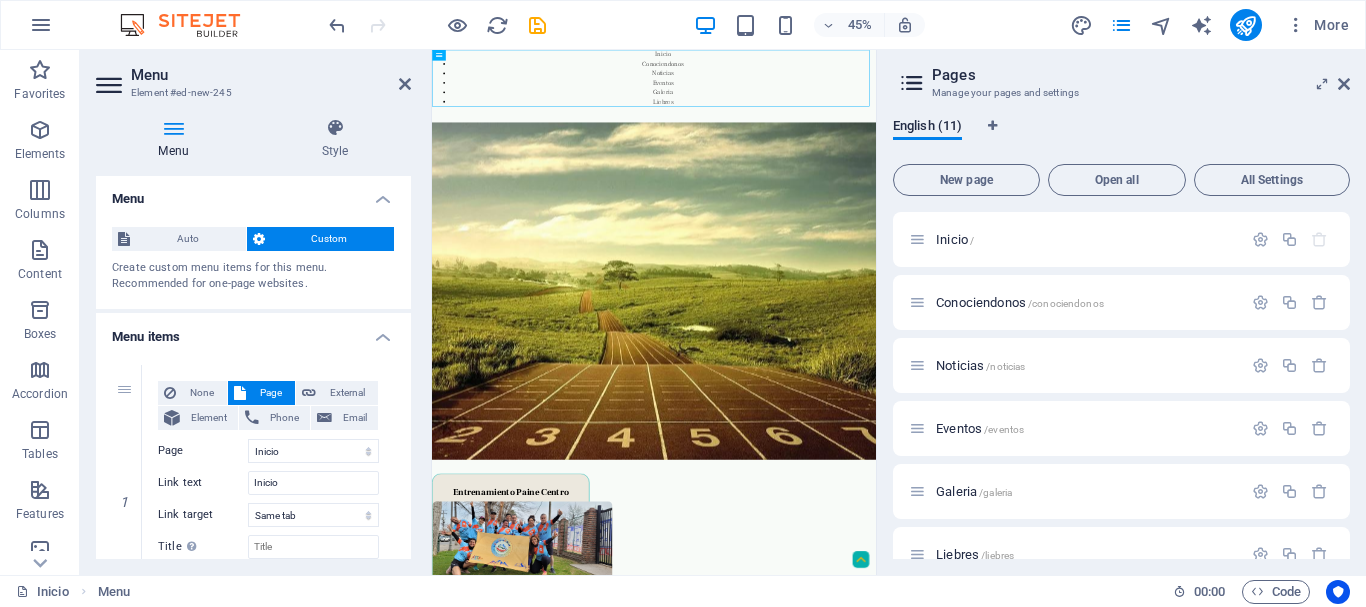 scroll, scrollTop: 0, scrollLeft: 0, axis: both 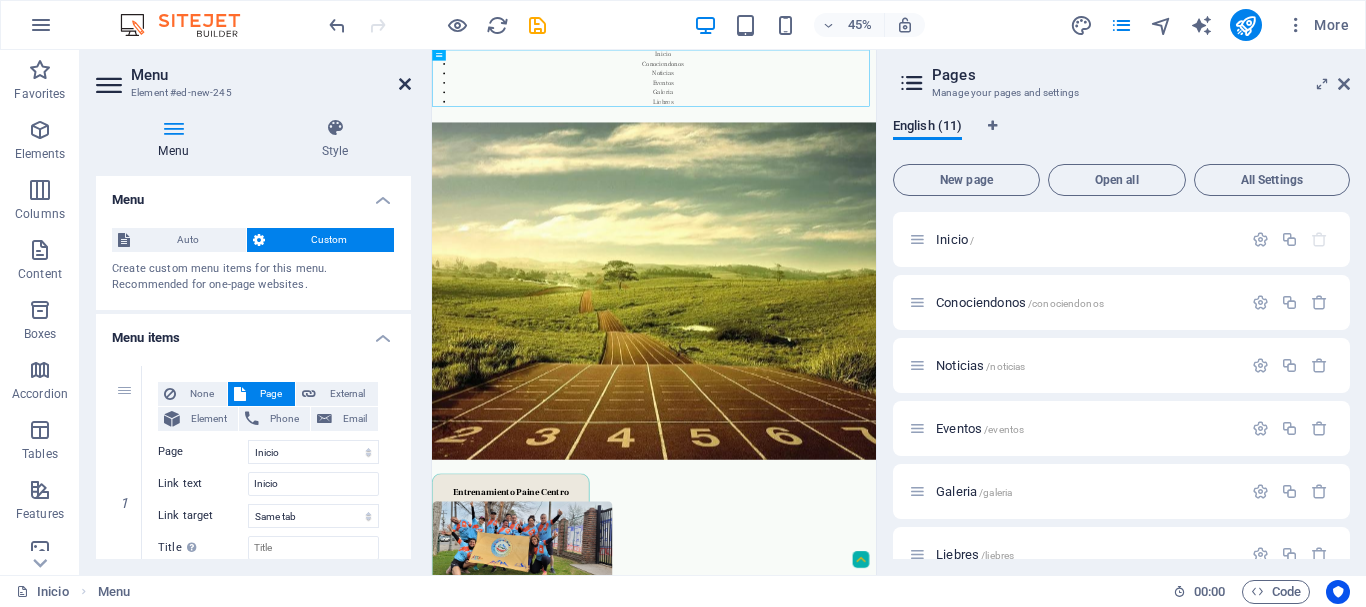 click at bounding box center (405, 84) 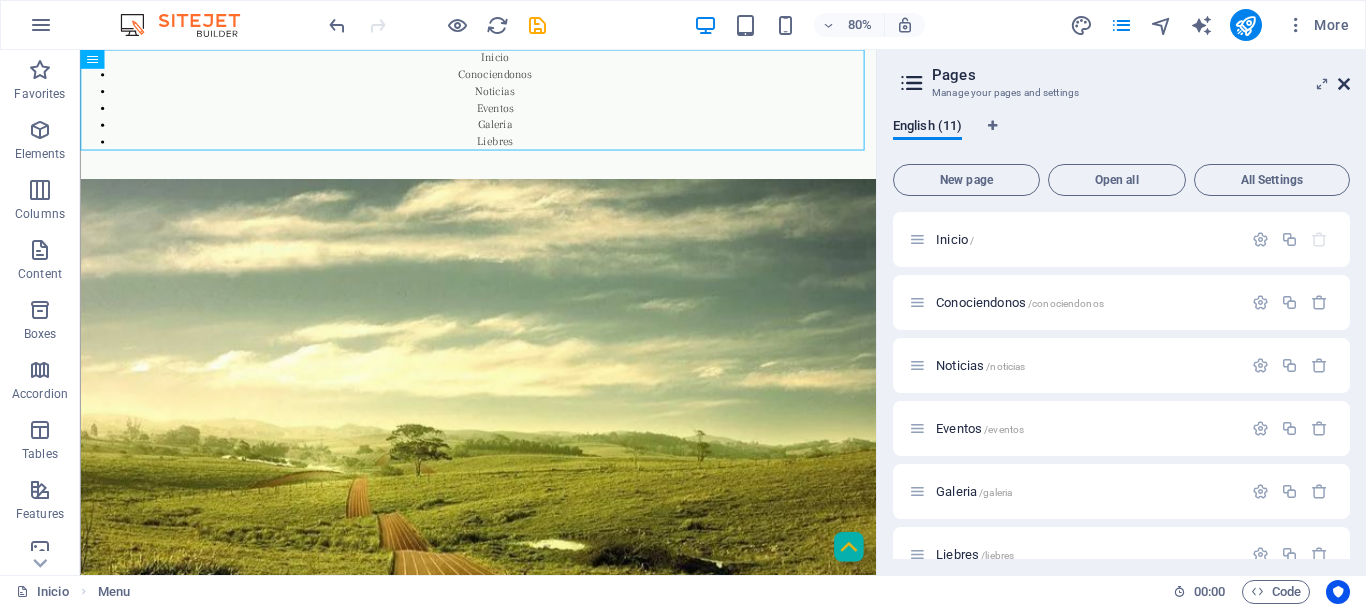 click at bounding box center [1344, 84] 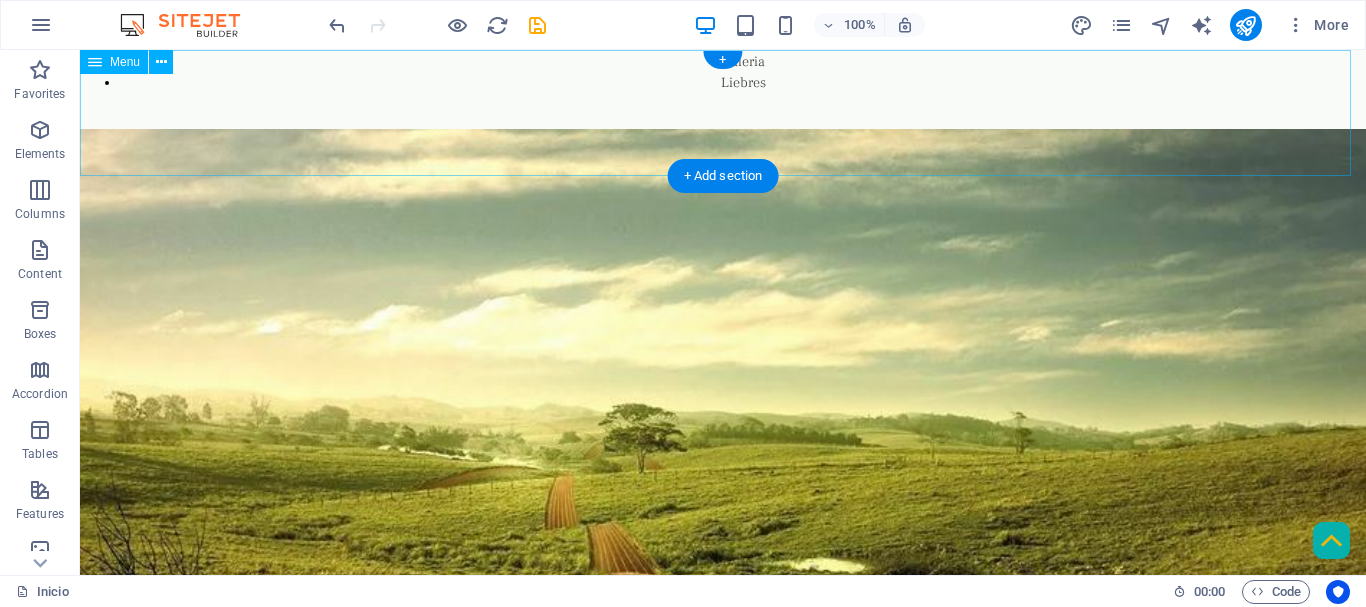 scroll, scrollTop: 0, scrollLeft: 0, axis: both 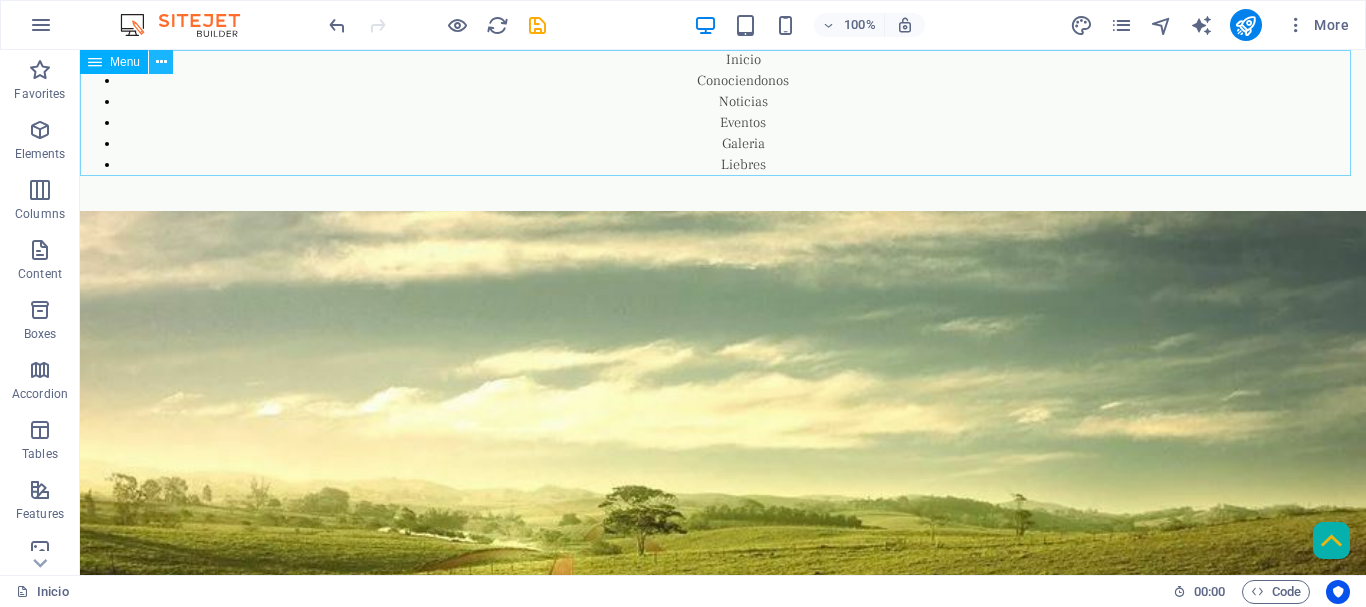 click at bounding box center (161, 62) 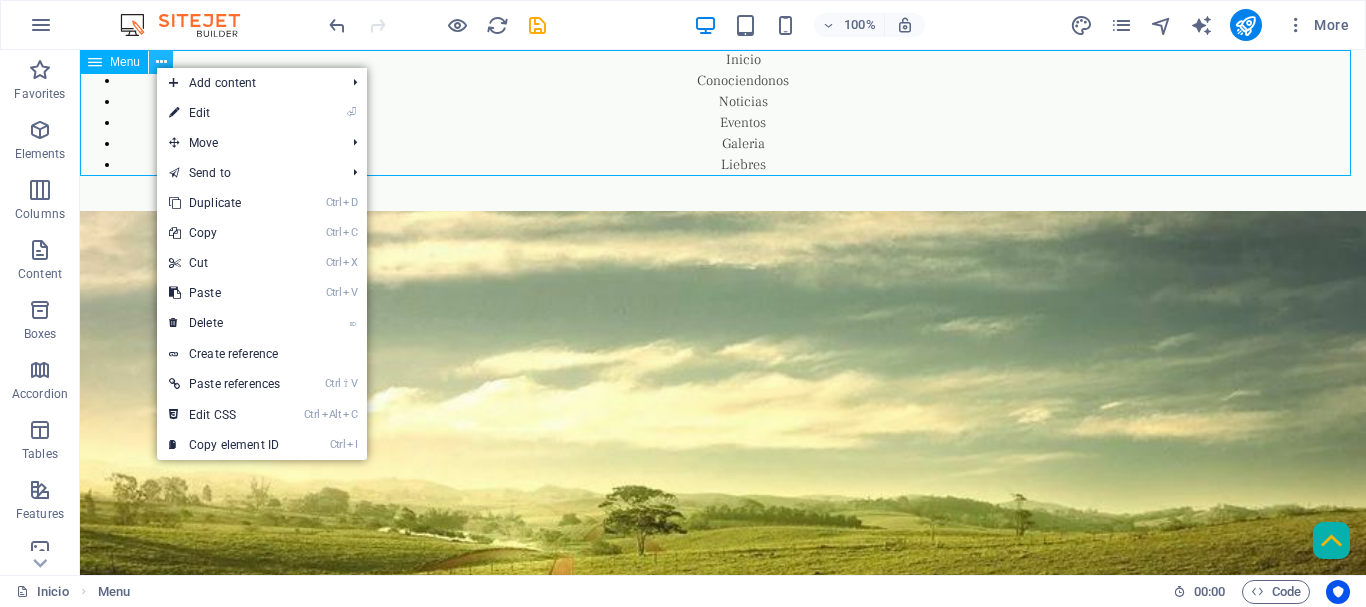 click at bounding box center (161, 62) 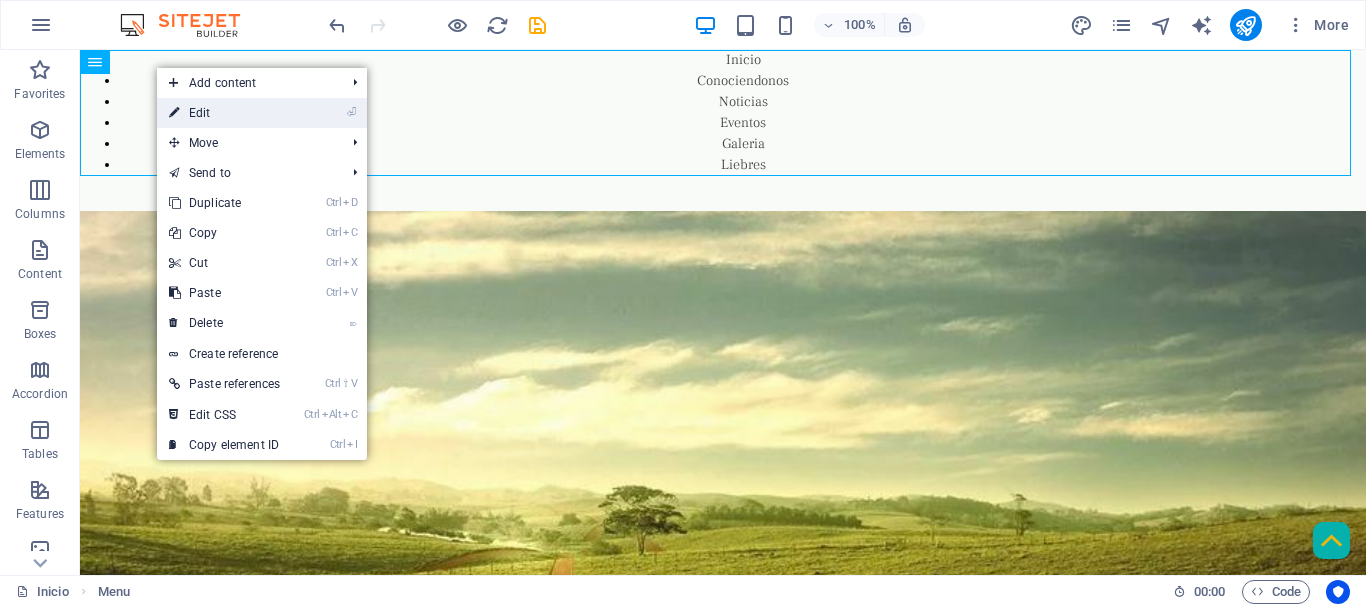 click on "⏎  Edit" at bounding box center (224, 113) 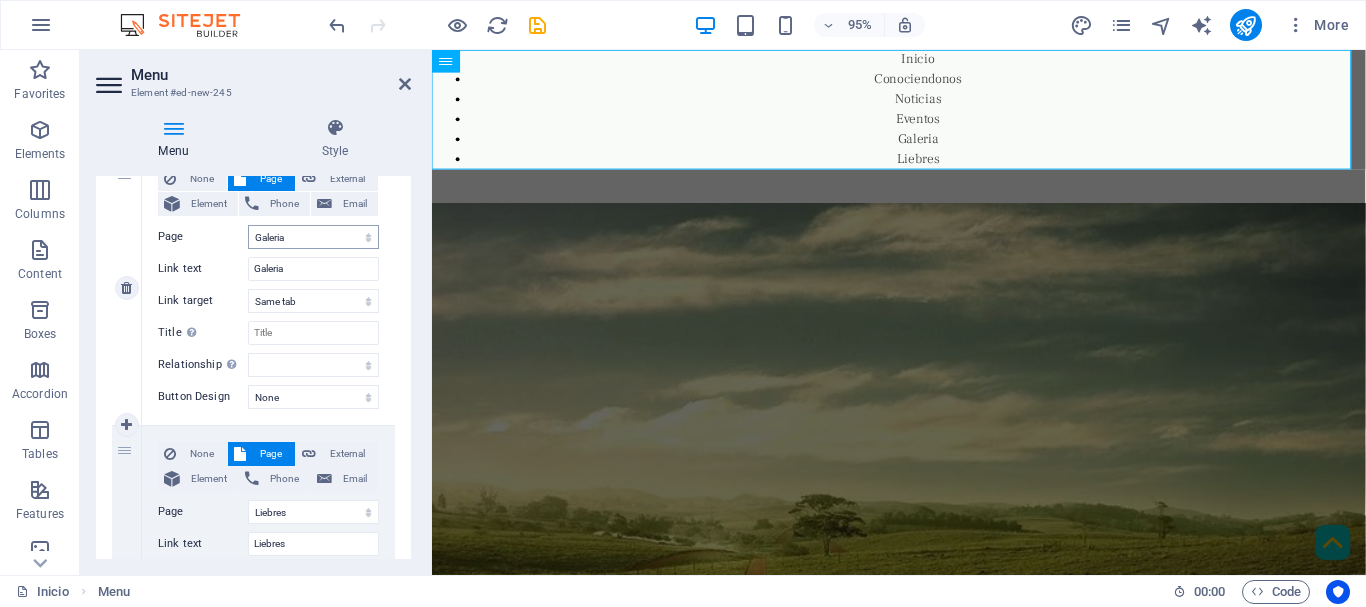 scroll, scrollTop: 1312, scrollLeft: 0, axis: vertical 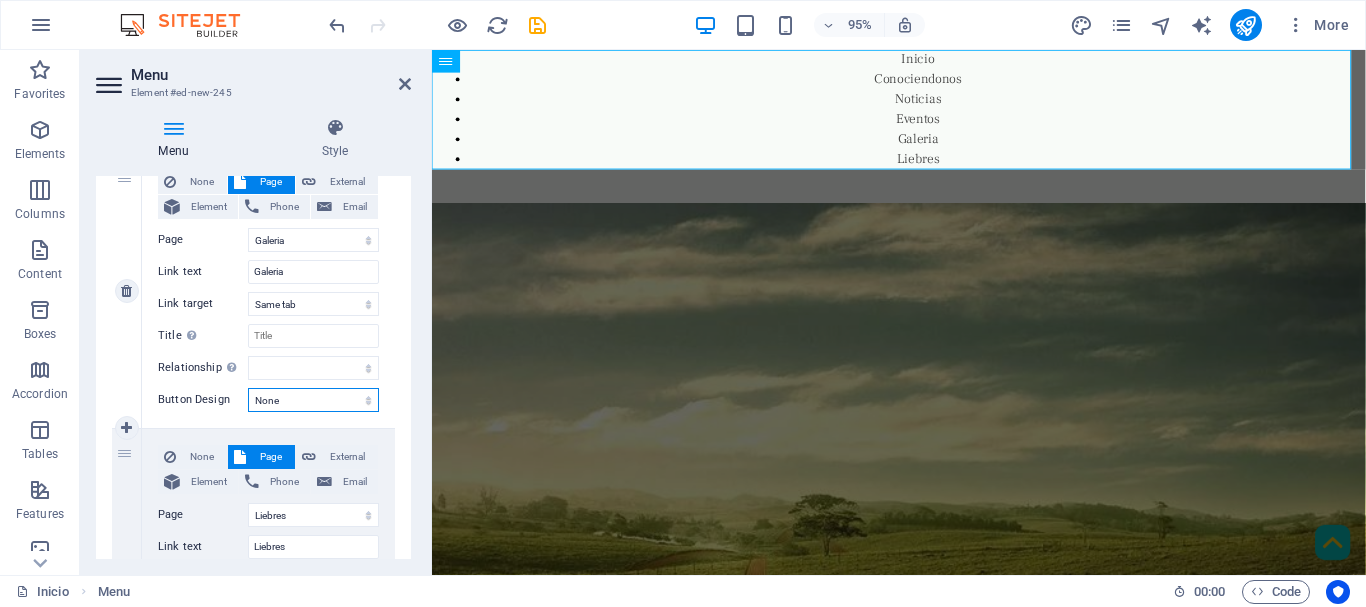click on "None Default Primary Secondary" at bounding box center [313, 400] 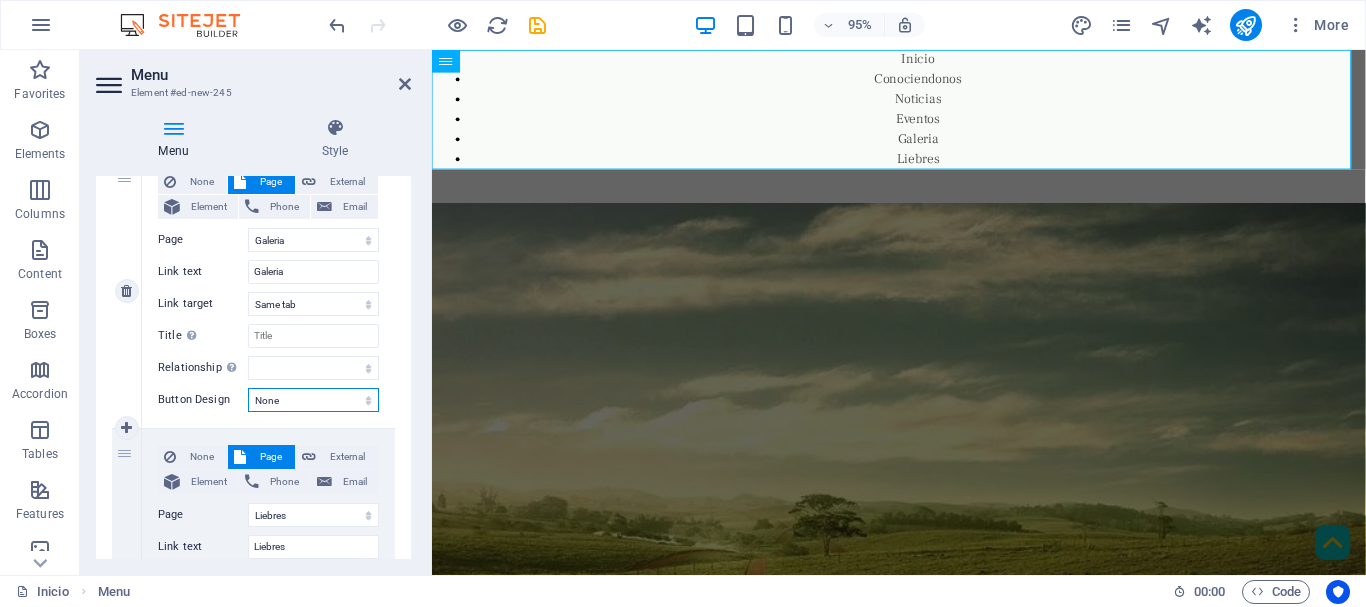 click on "None Default Primary Secondary" at bounding box center [313, 400] 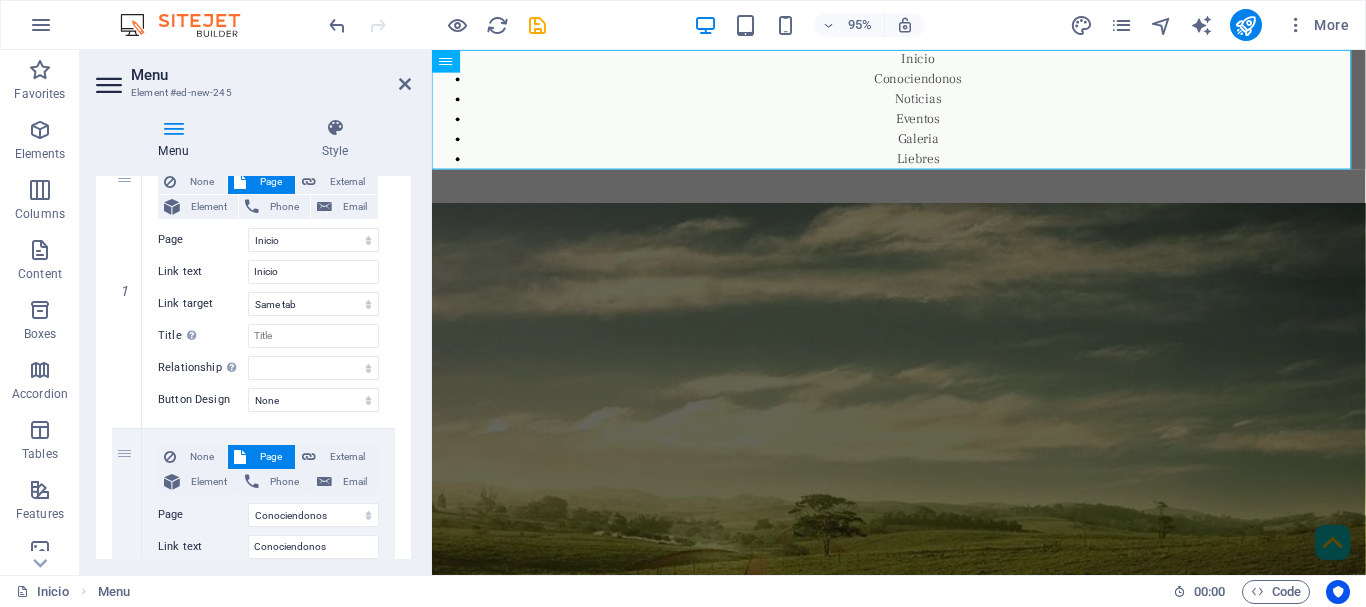 scroll, scrollTop: 0, scrollLeft: 0, axis: both 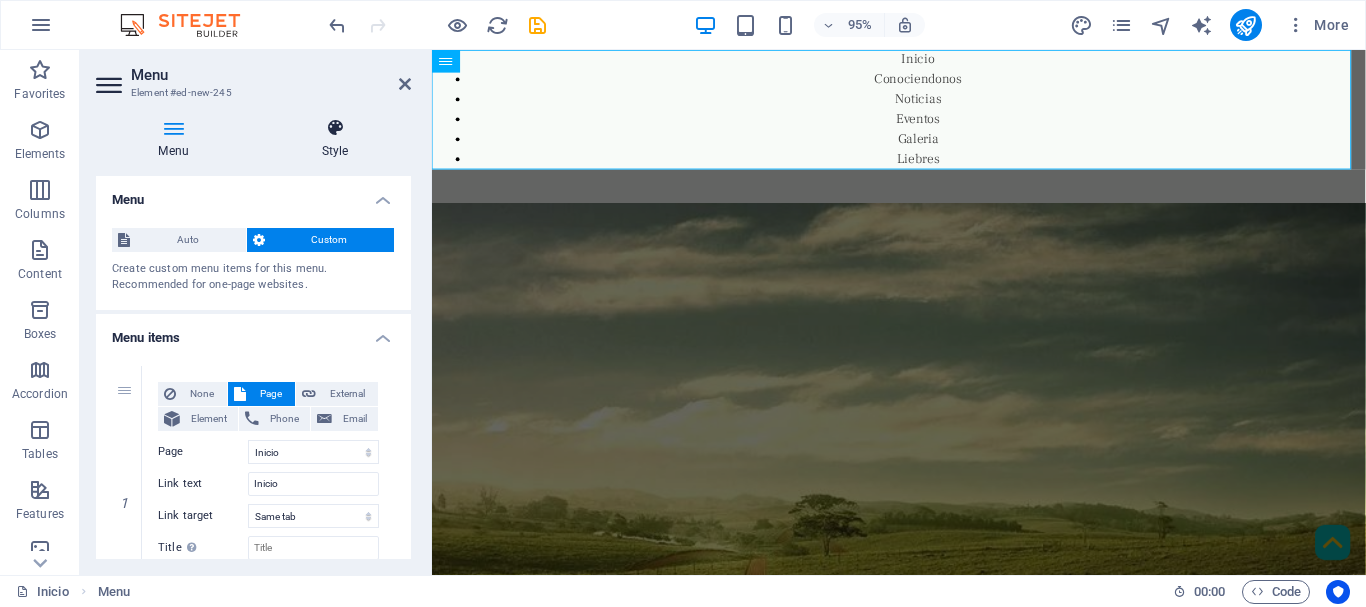 click on "Style" at bounding box center (335, 139) 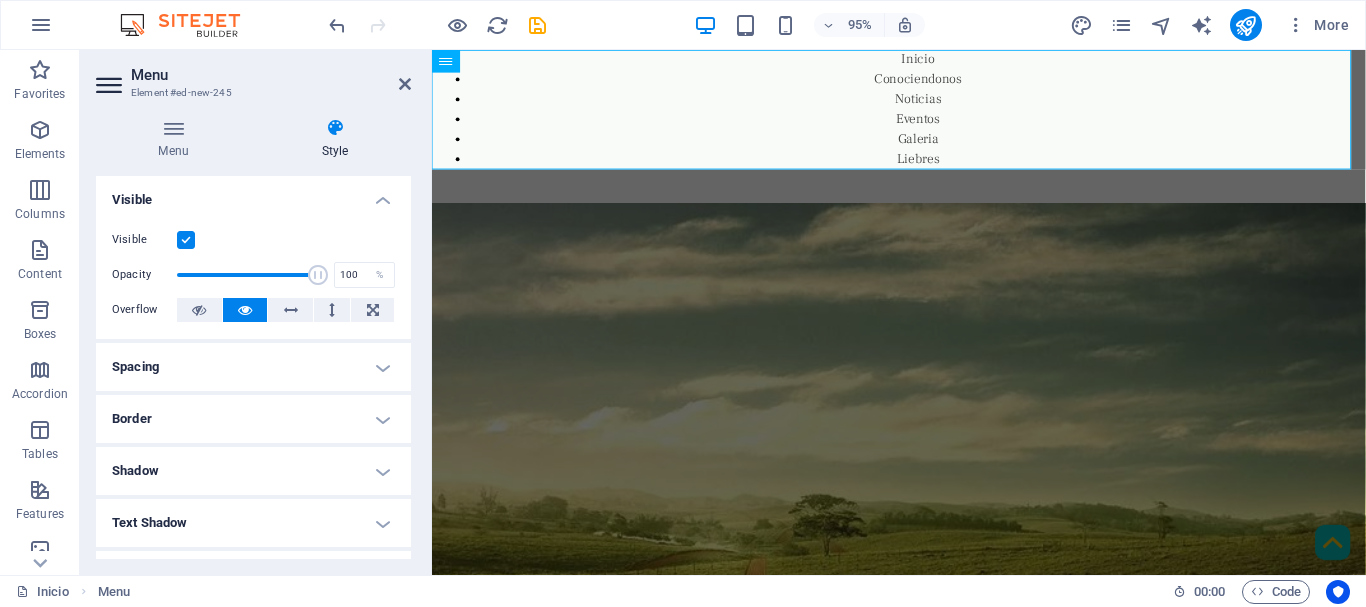 click at bounding box center [111, 85] 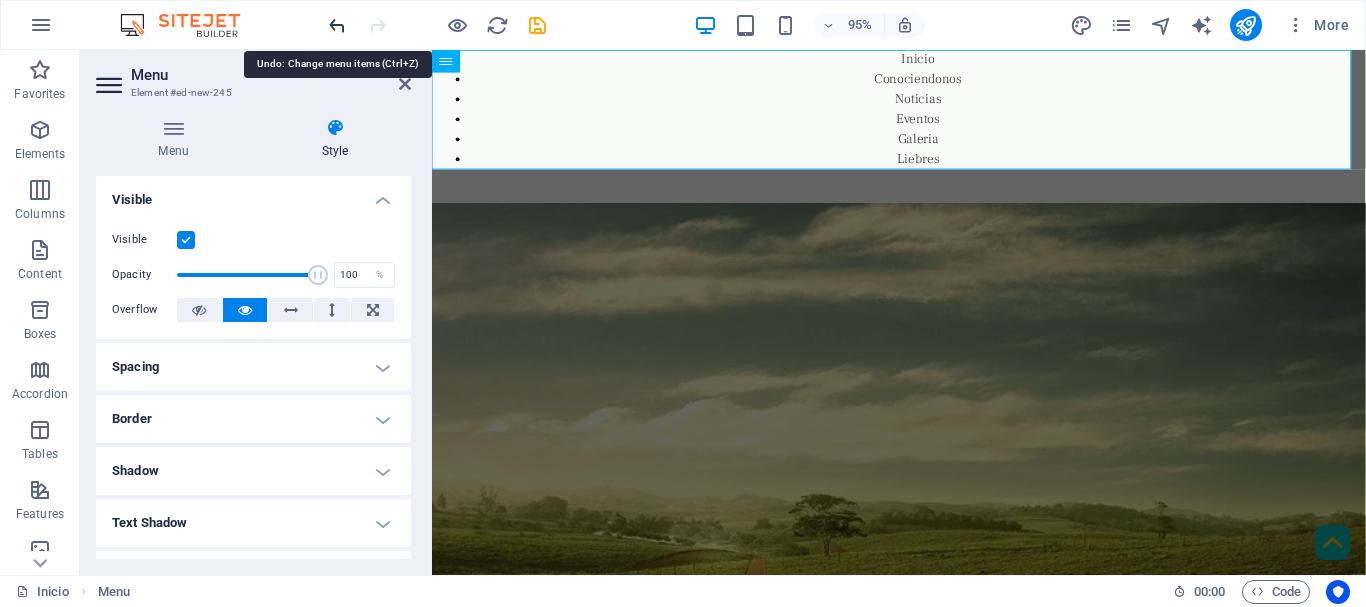 click at bounding box center (337, 25) 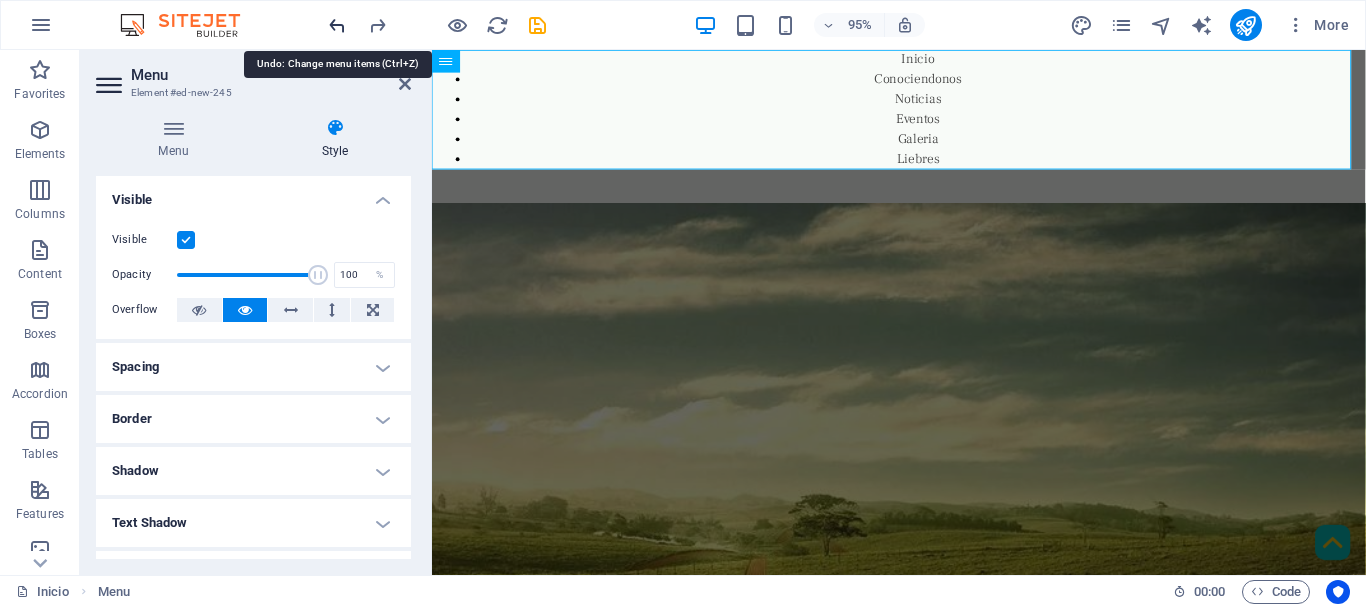 click at bounding box center (337, 25) 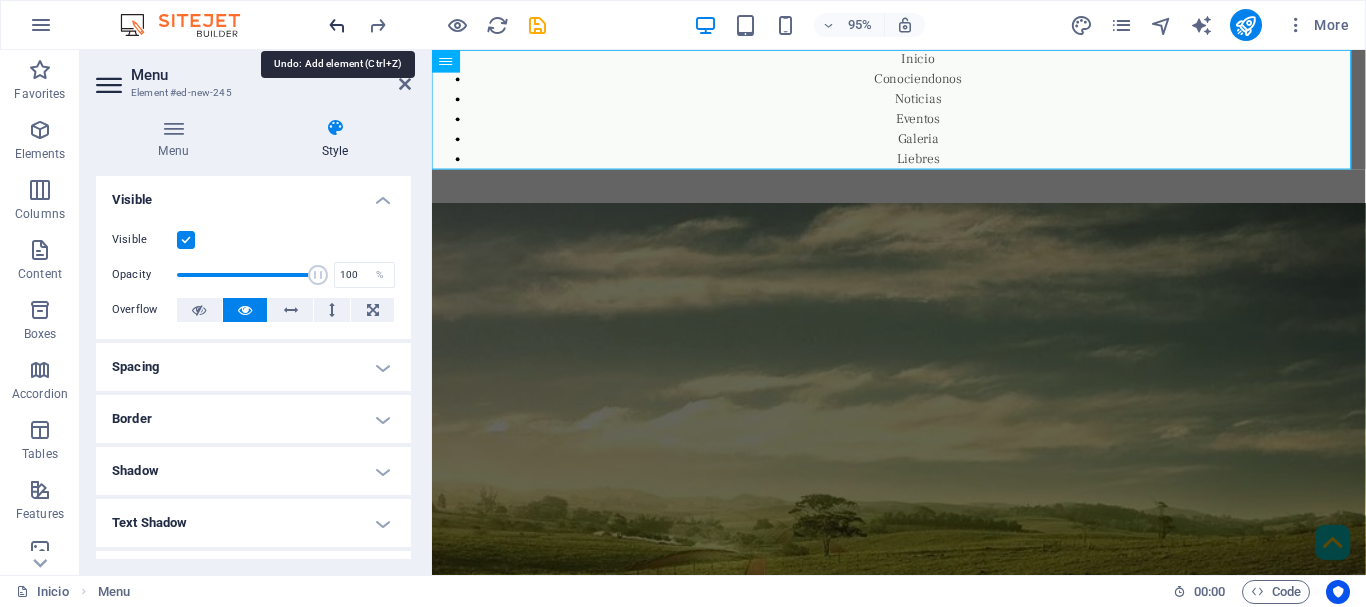 click at bounding box center [337, 25] 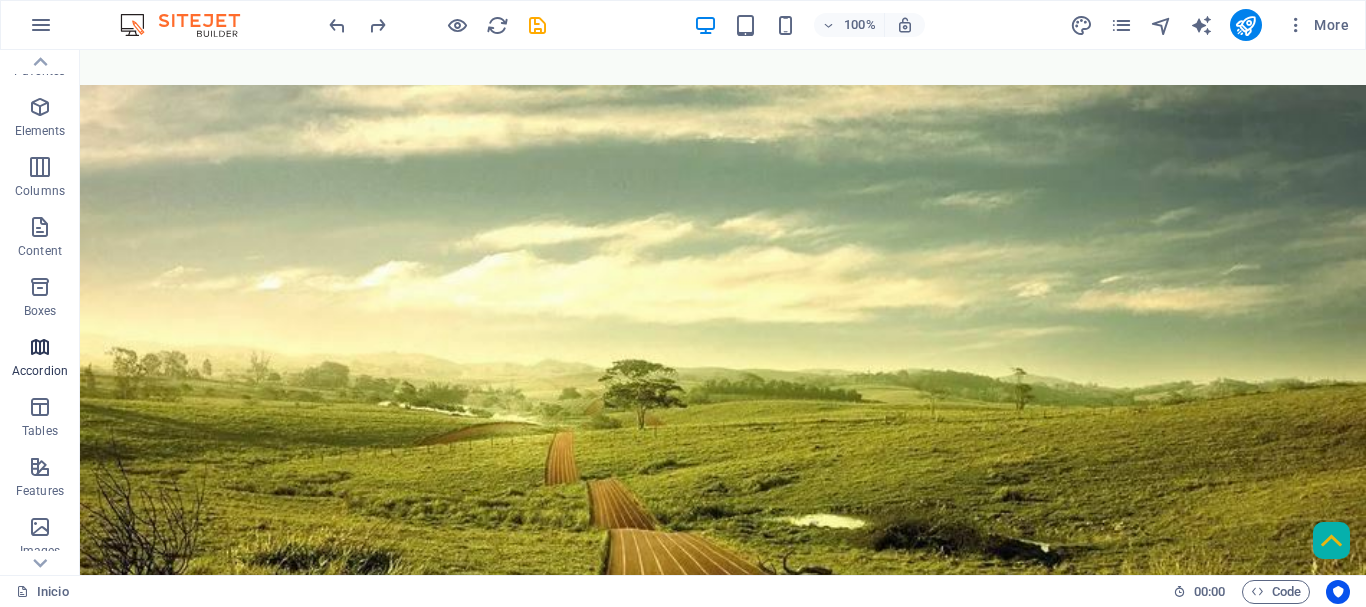 scroll, scrollTop: 0, scrollLeft: 0, axis: both 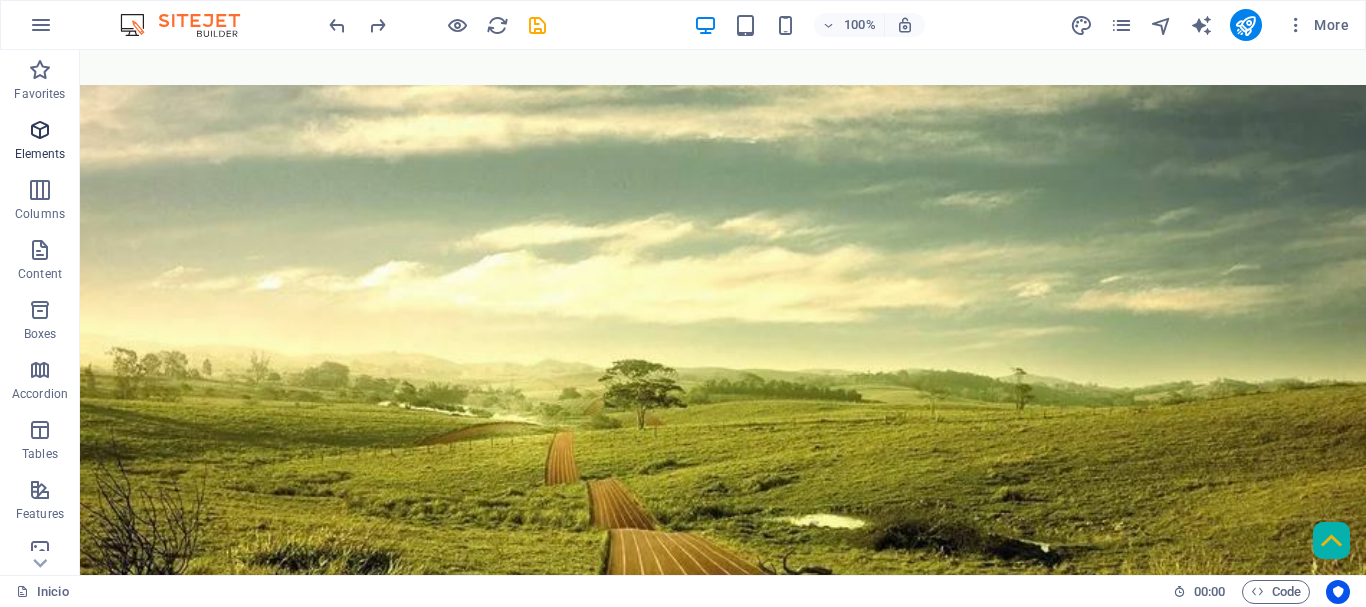 click on "Elements" at bounding box center [40, 154] 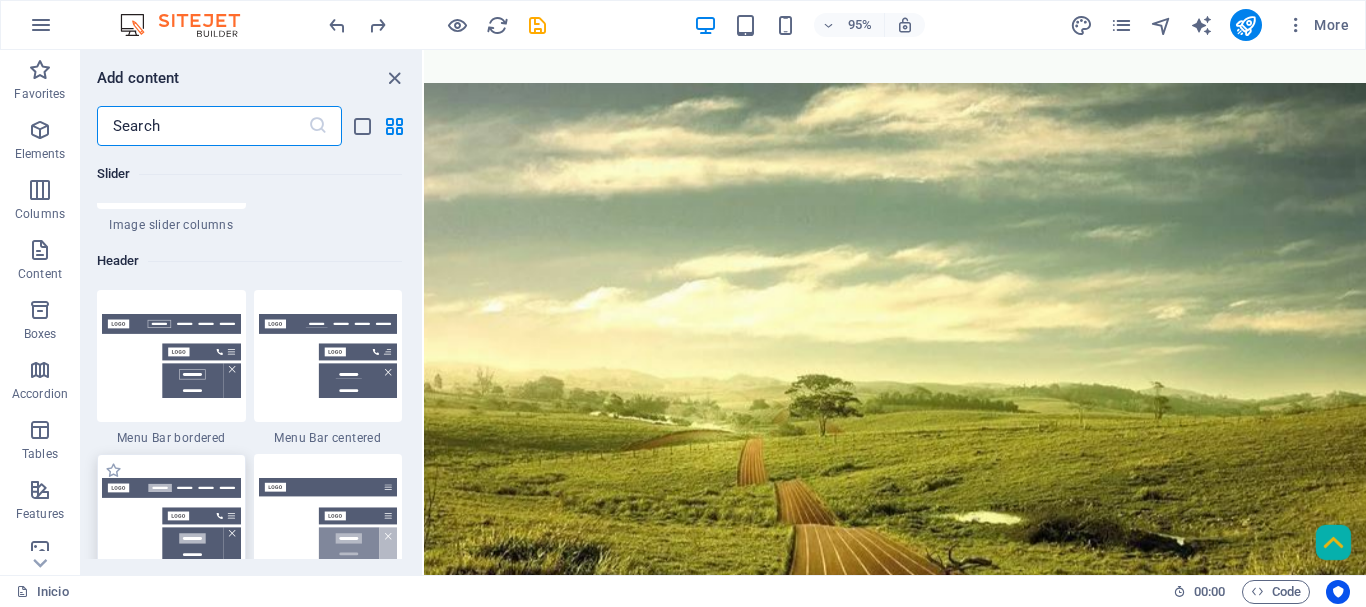 scroll, scrollTop: 11913, scrollLeft: 0, axis: vertical 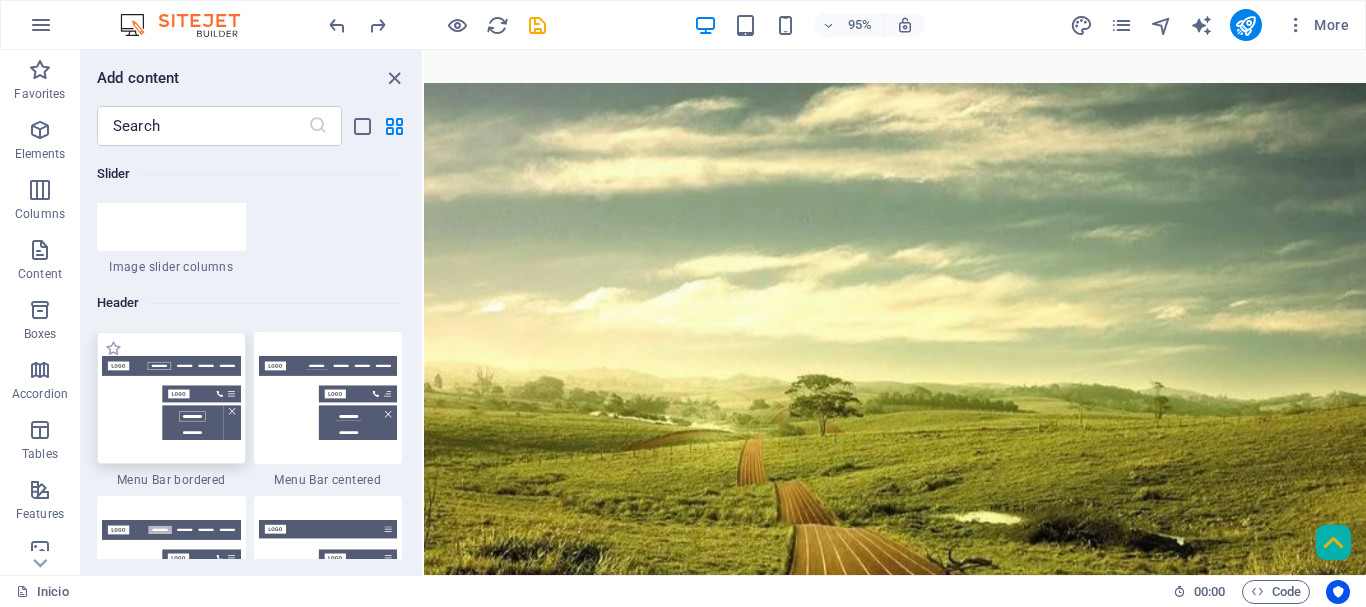 click at bounding box center [171, 398] 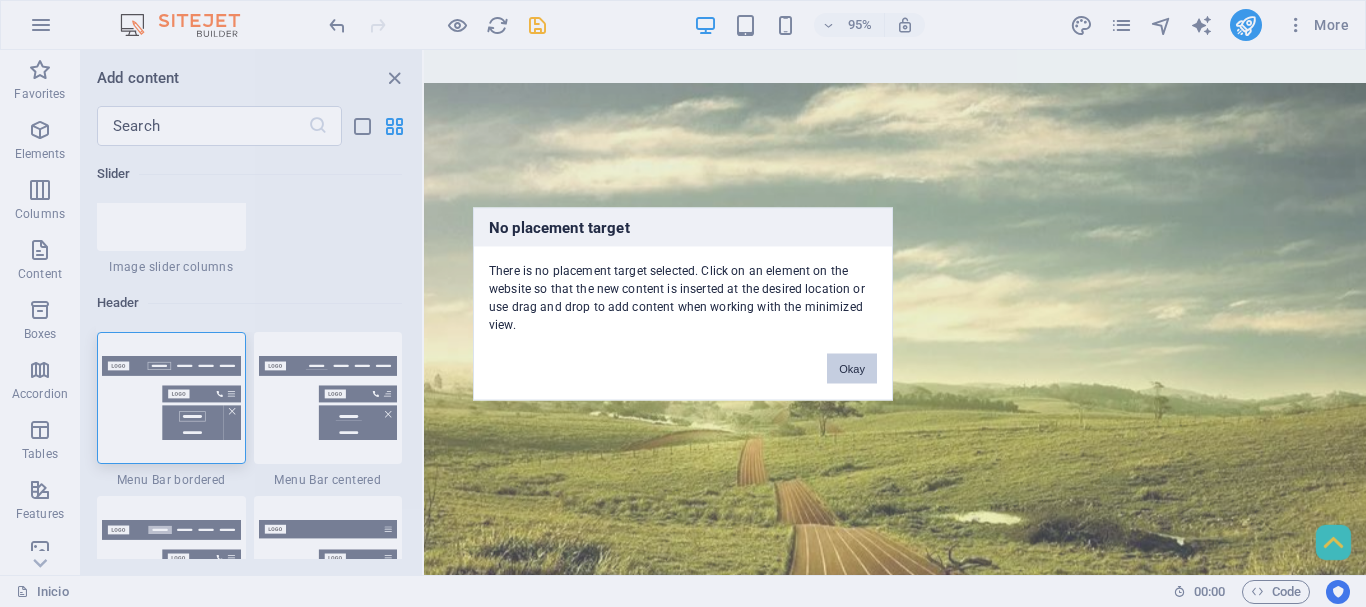 click on "No placement target There is no placement target selected. Click on an element on the website so that the new content is inserted at the desired location or use drag and drop to add content when working with the minimized view. Okay" at bounding box center [683, 303] 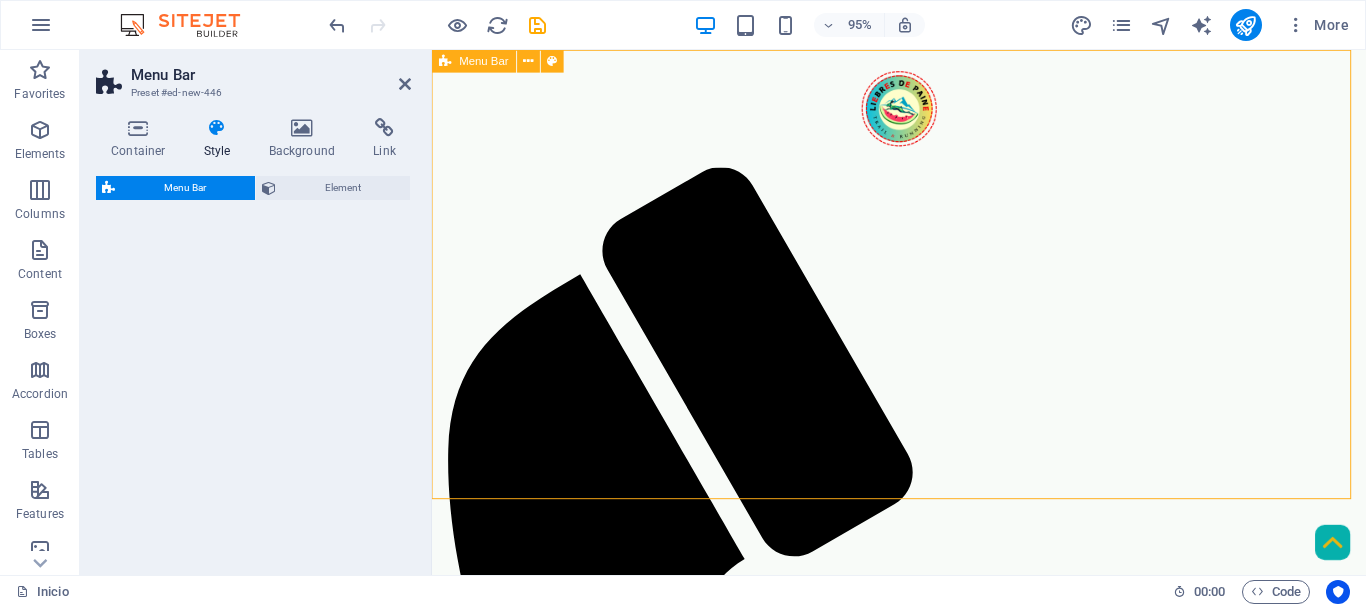 select on "rem" 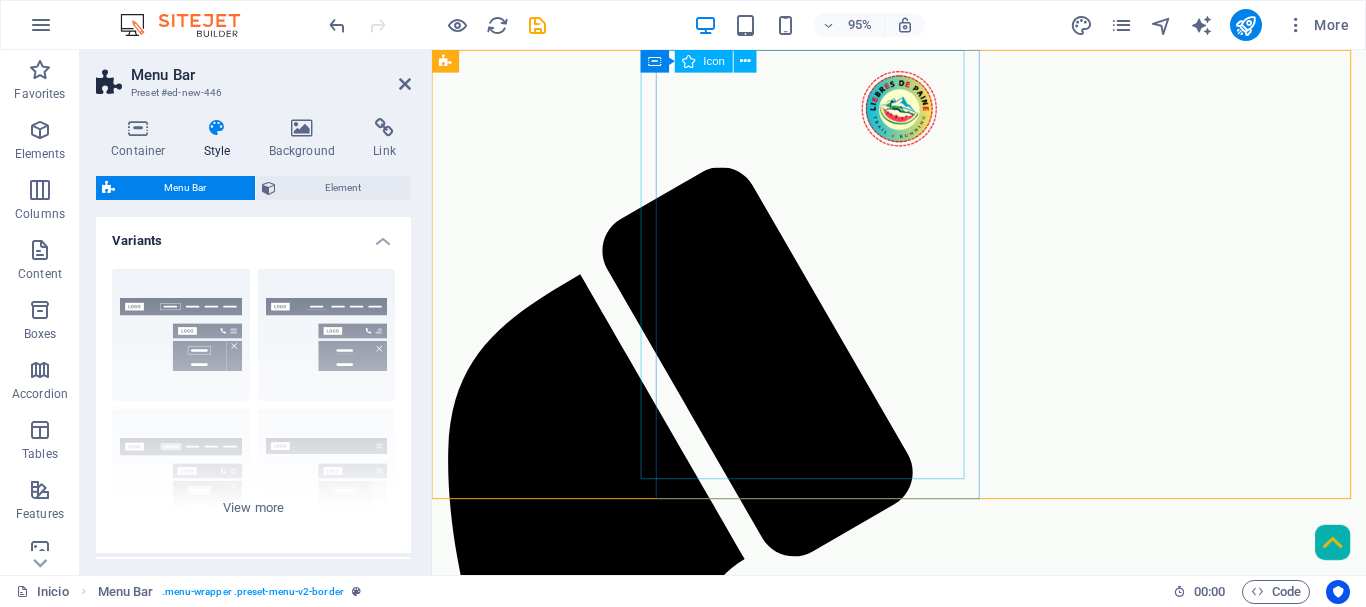 click at bounding box center [915, 798] 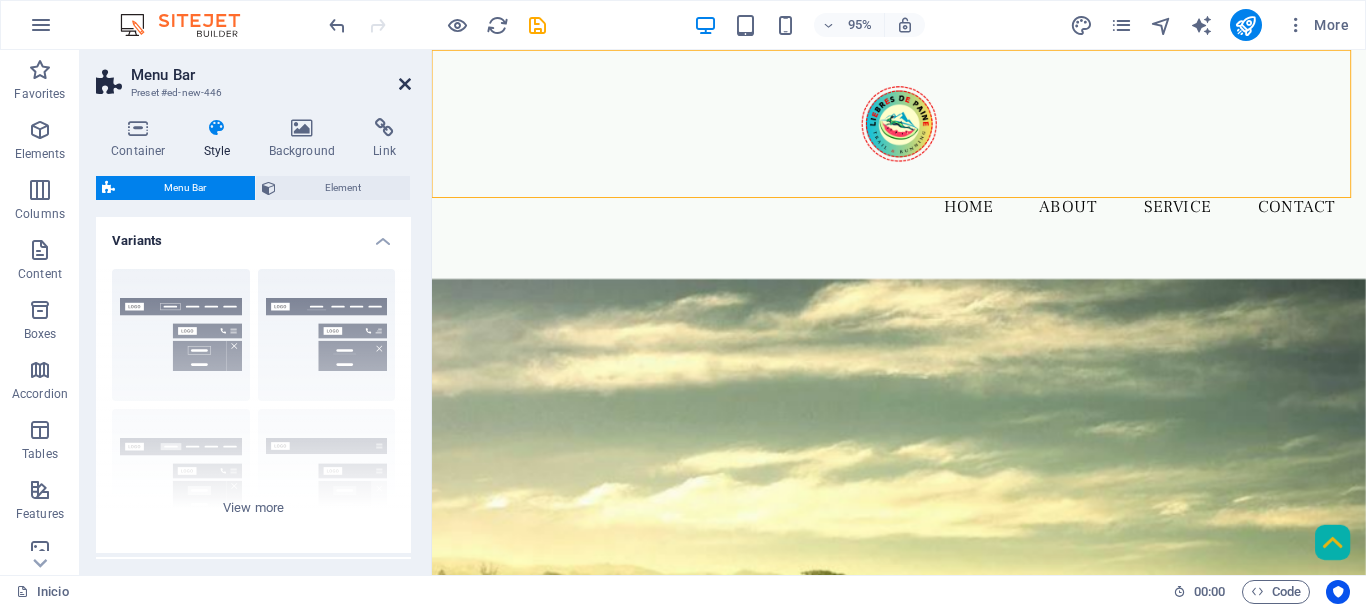 click at bounding box center [405, 84] 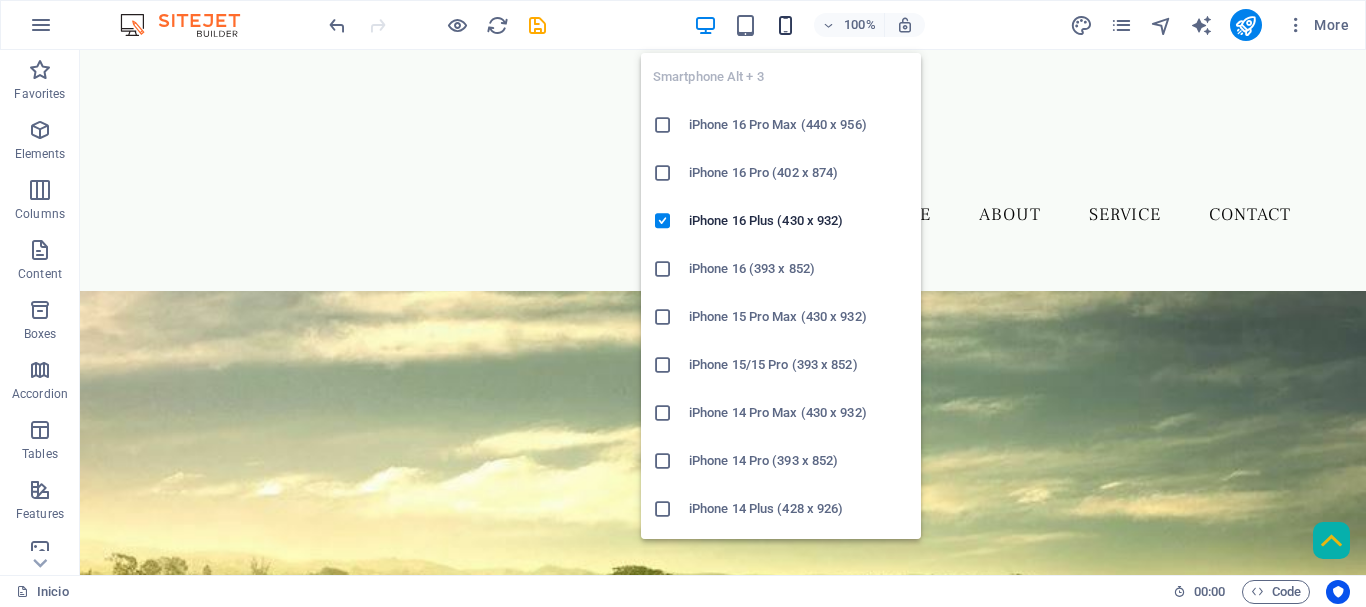click at bounding box center [785, 25] 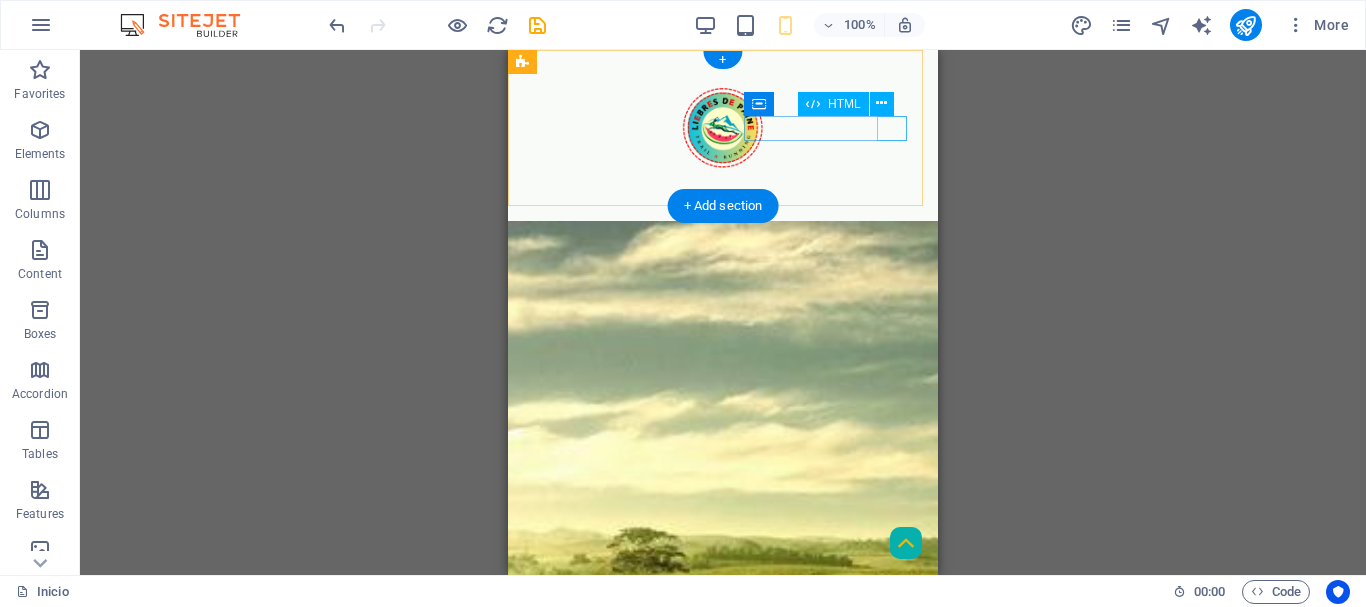 click on "Menu" at bounding box center [723, 202] 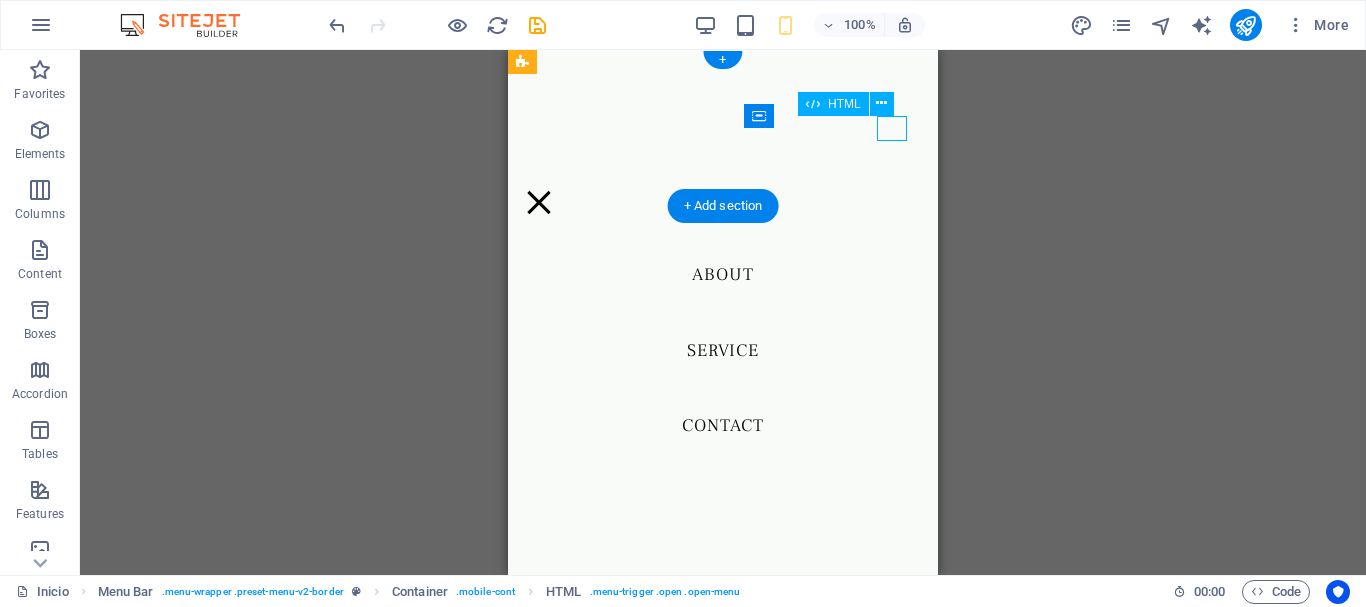 click on "Menu" at bounding box center [539, 202] 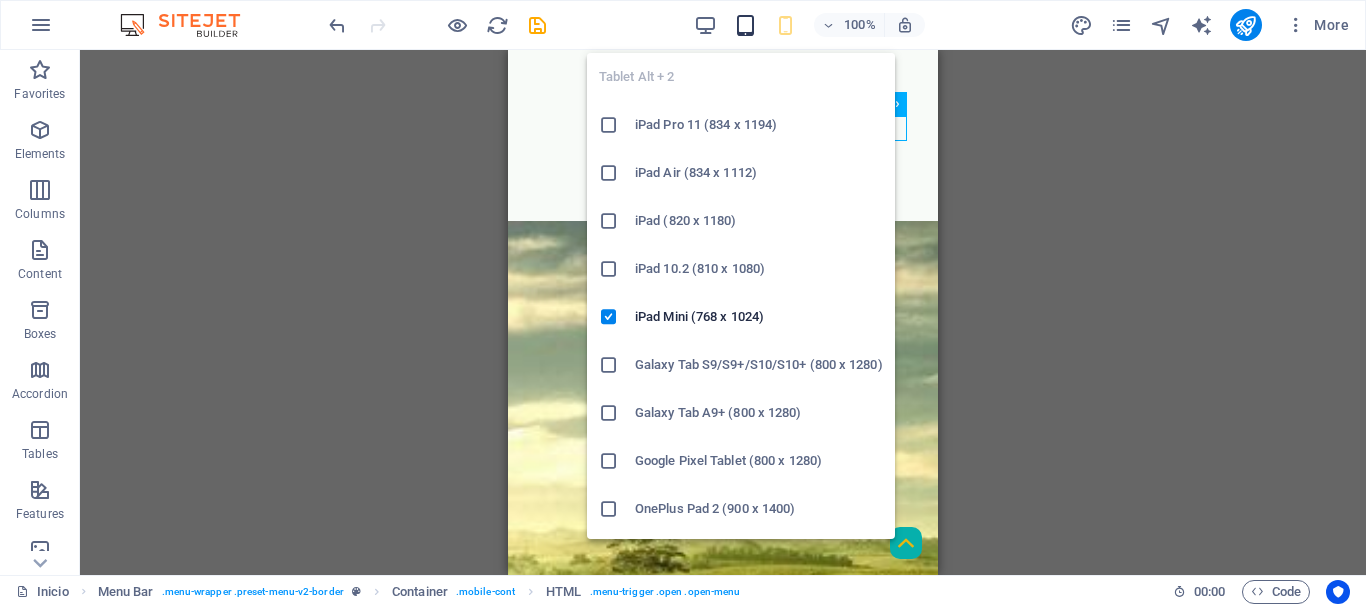 click at bounding box center [745, 25] 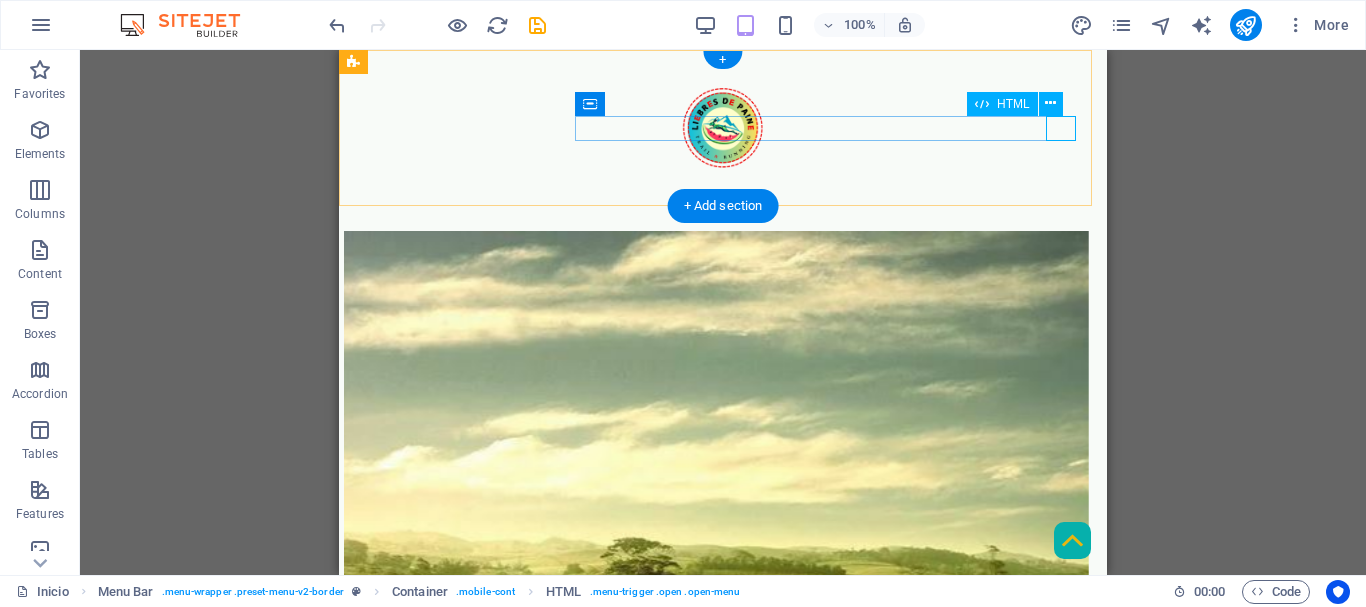 click on "Menu" at bounding box center [723, 202] 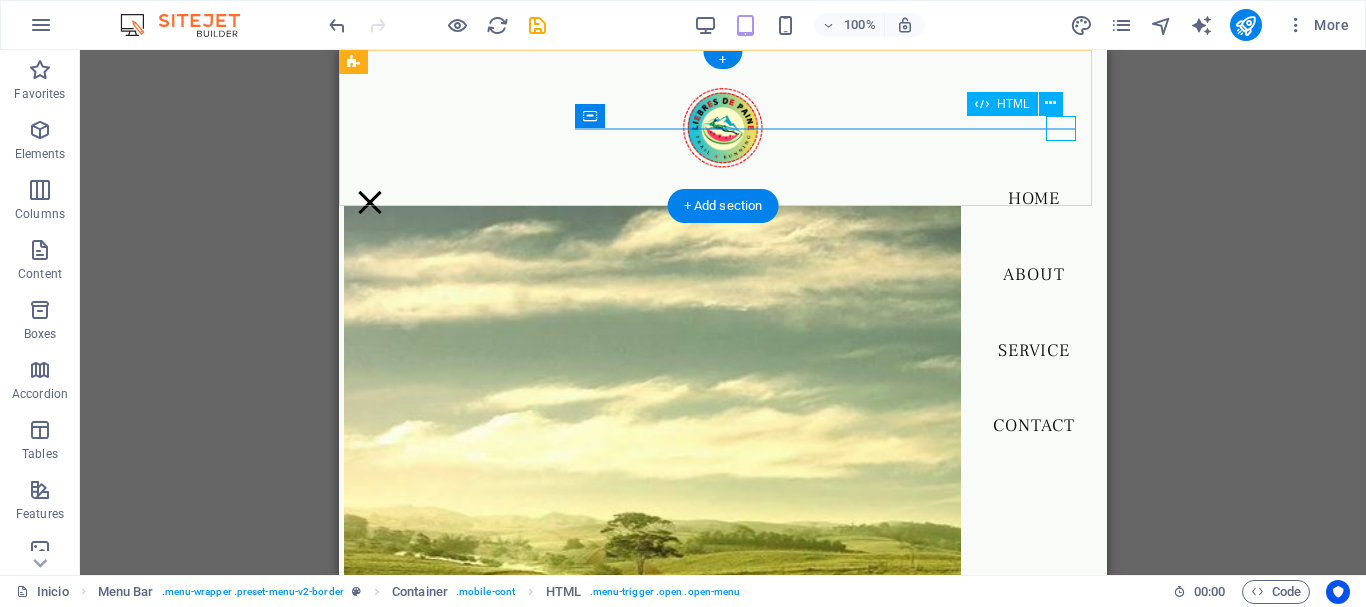 click on "Menu" at bounding box center (370, 202) 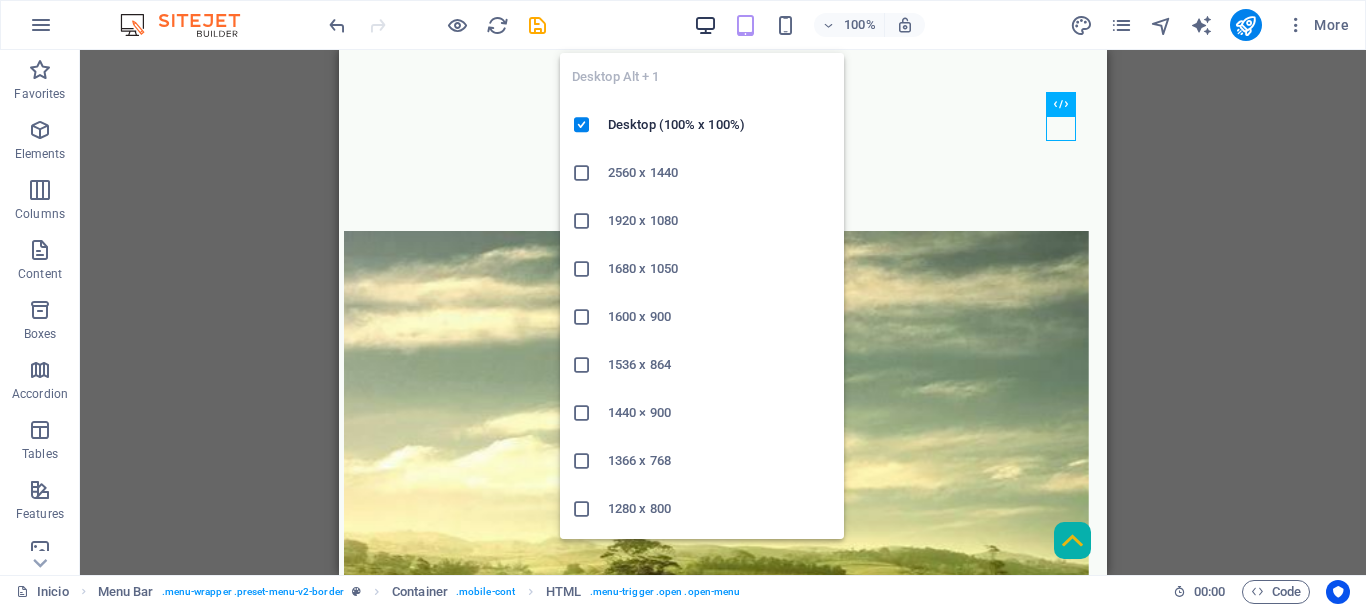 click at bounding box center [705, 25] 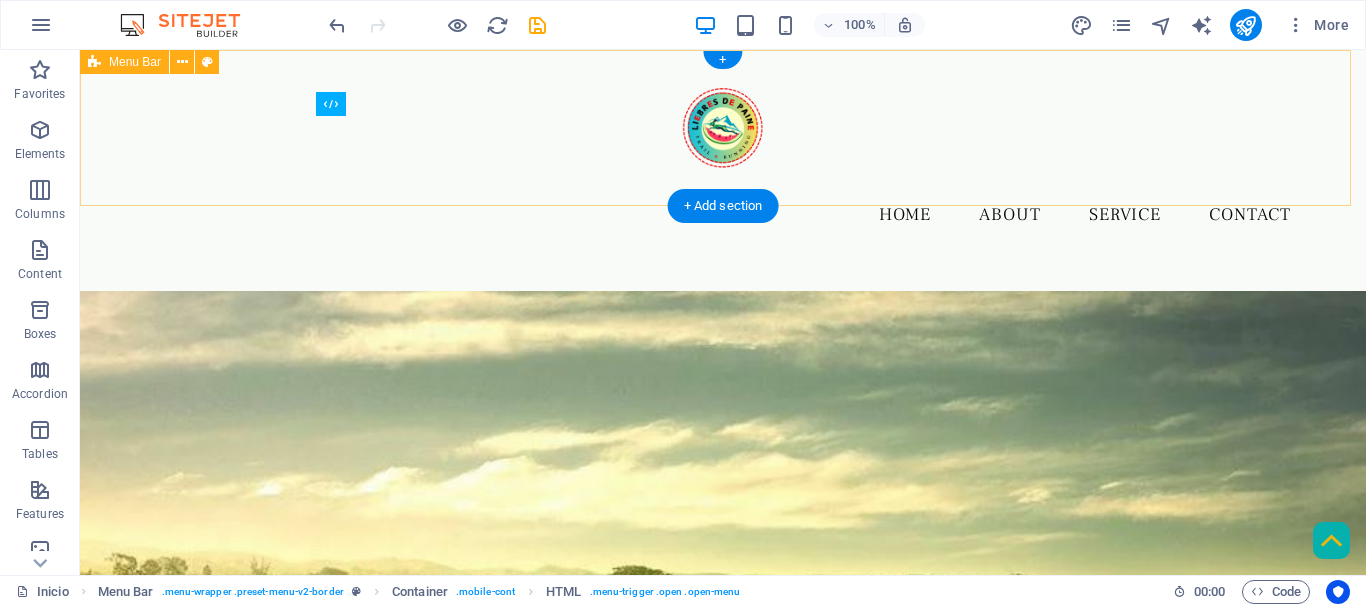 click on "Menu Home About Service Contact" at bounding box center (723, 153) 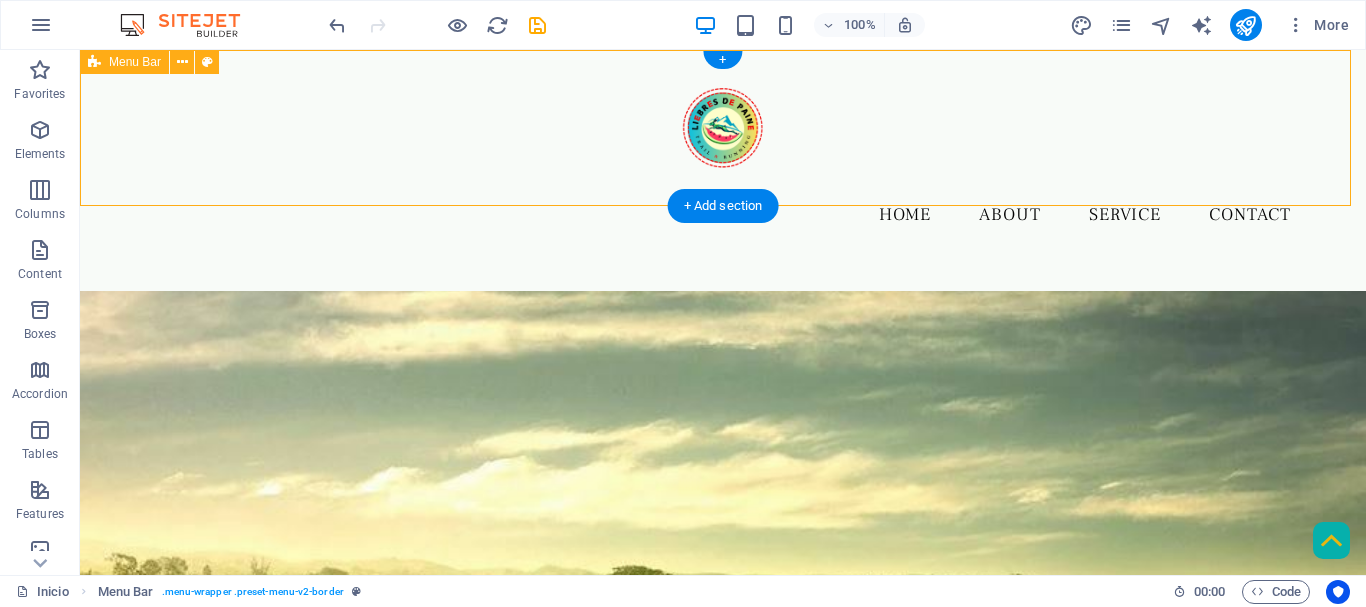 click on "Menu Home About Service Contact" at bounding box center [723, 153] 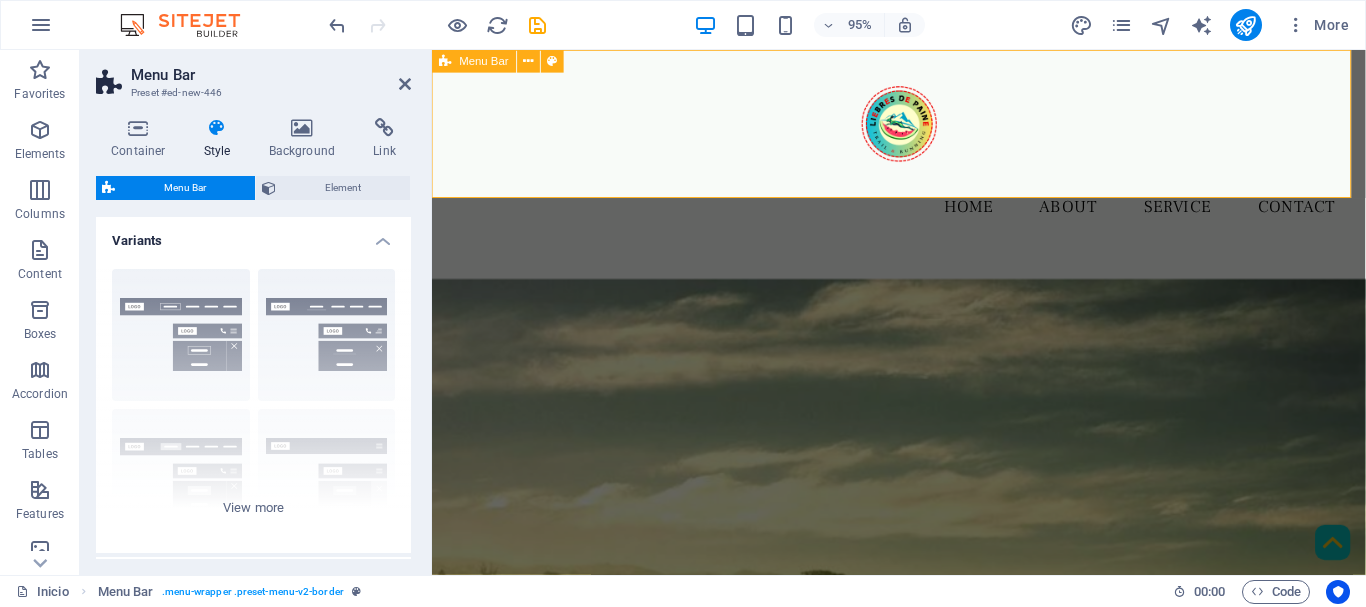 click on "Menu Home About Service Contact" at bounding box center [923, 153] 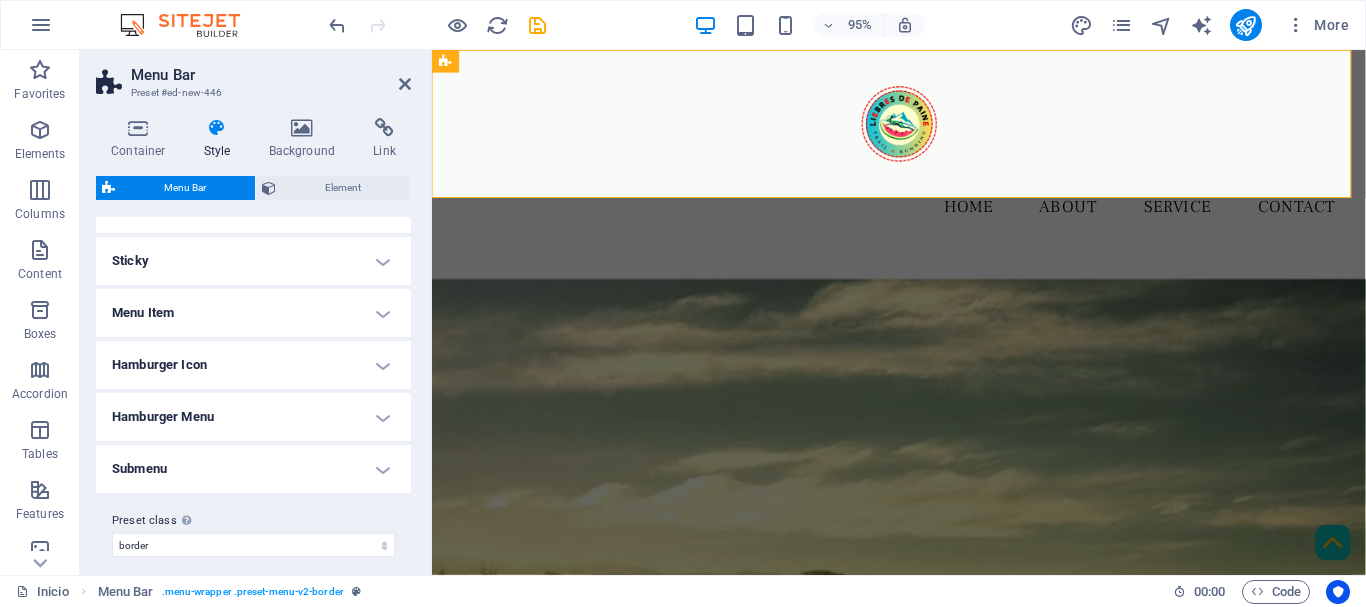 scroll, scrollTop: 540, scrollLeft: 0, axis: vertical 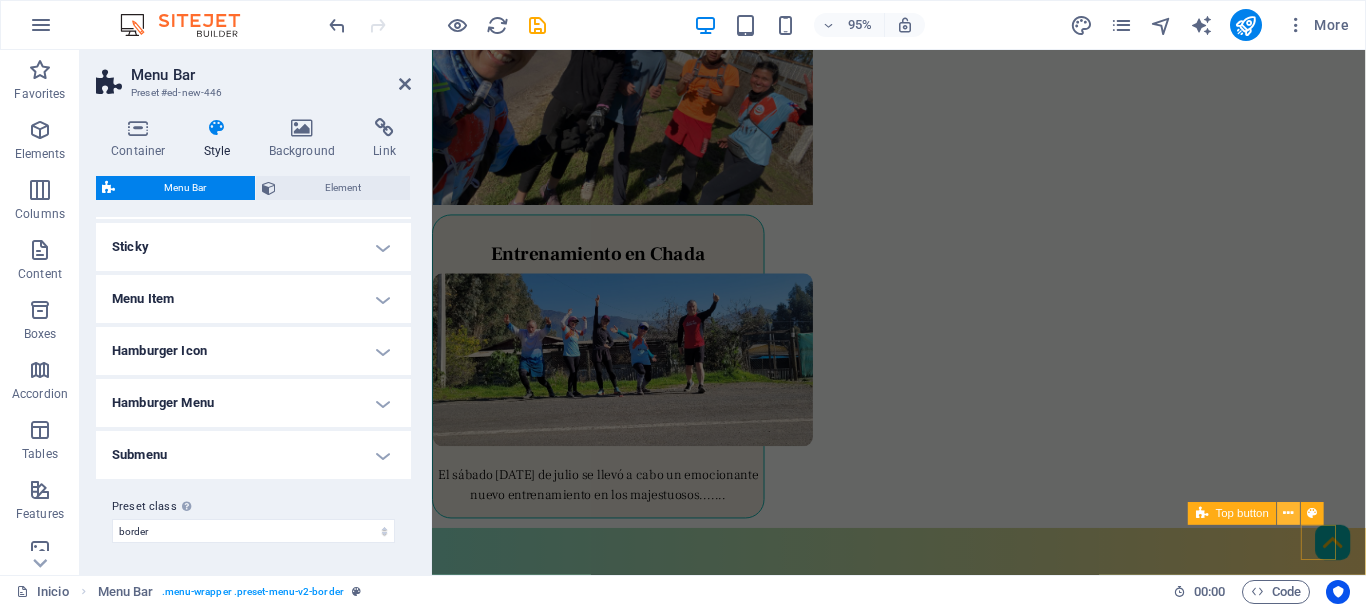 click at bounding box center [1289, 513] 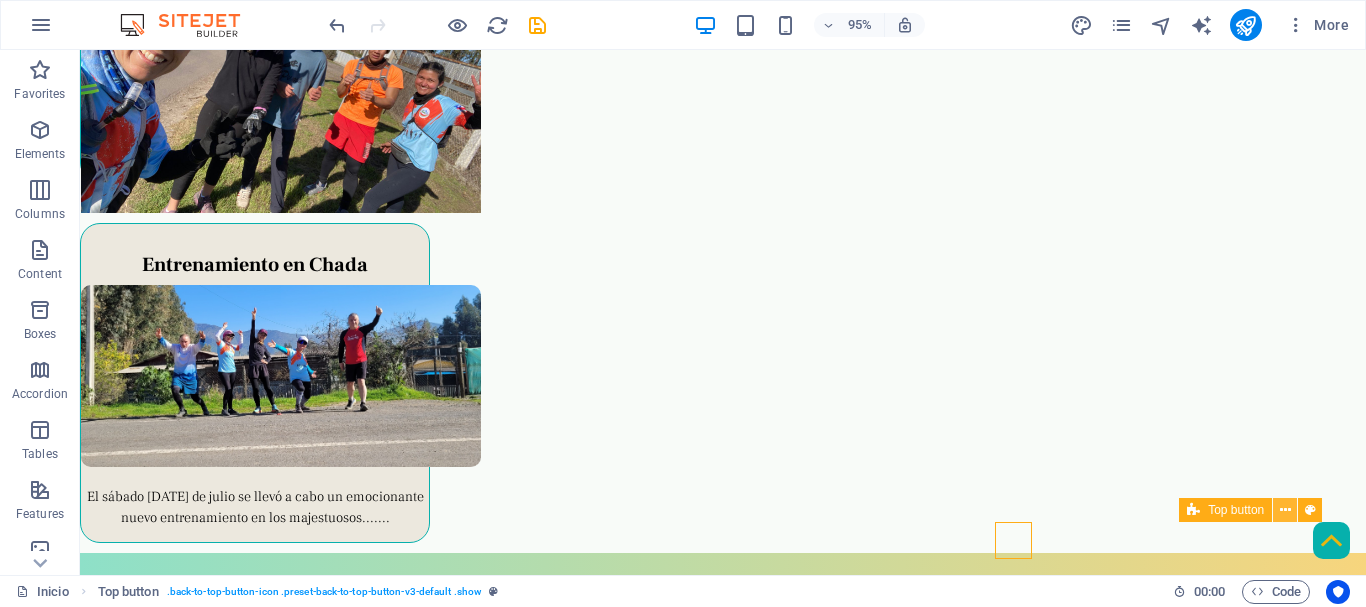 scroll, scrollTop: 1586, scrollLeft: 0, axis: vertical 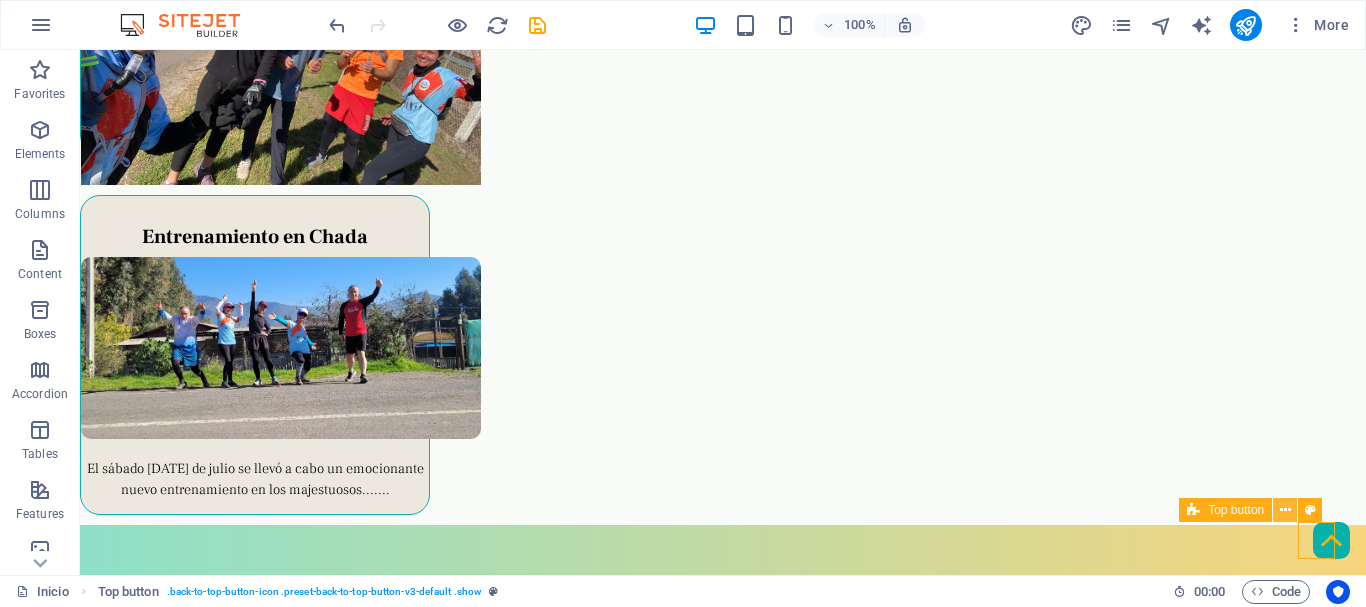 click at bounding box center (1285, 510) 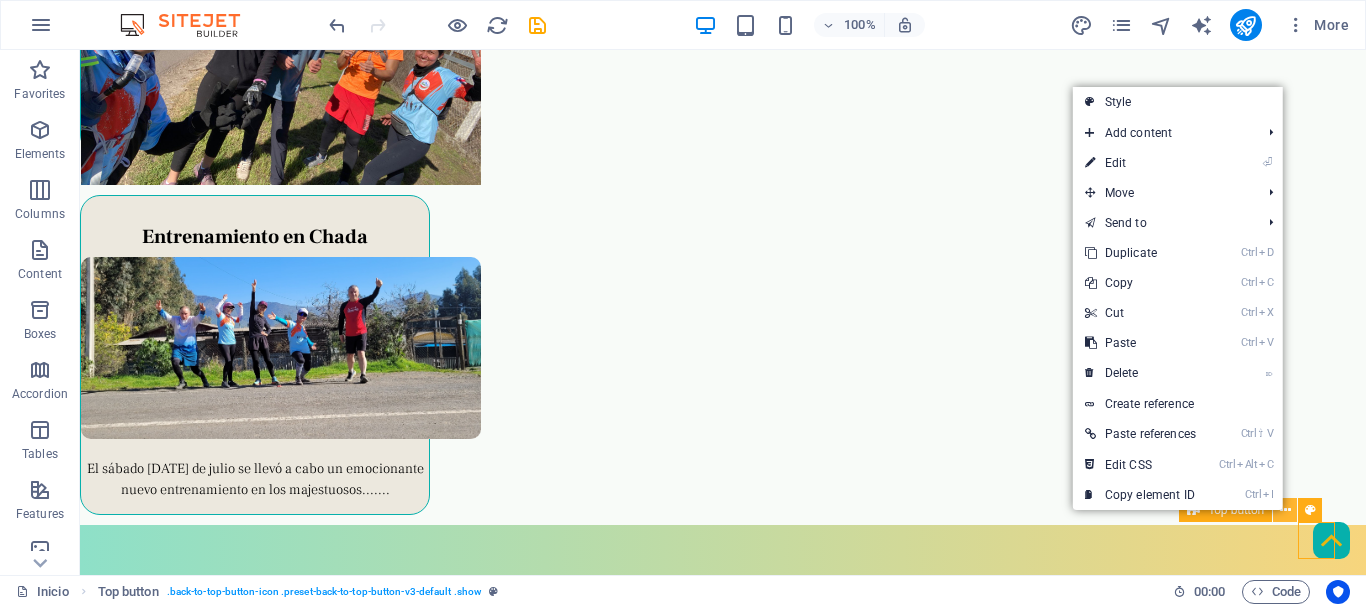 click at bounding box center [1285, 510] 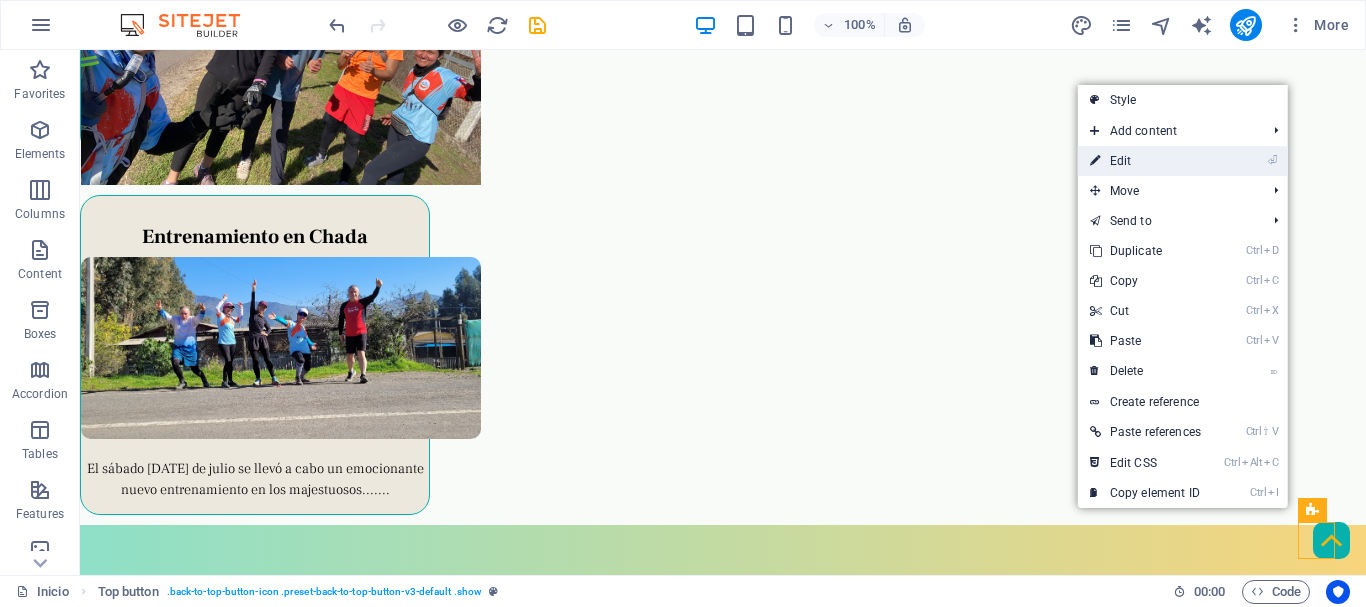 drag, startPoint x: 1142, startPoint y: 155, endPoint x: 281, endPoint y: 169, distance: 861.11383 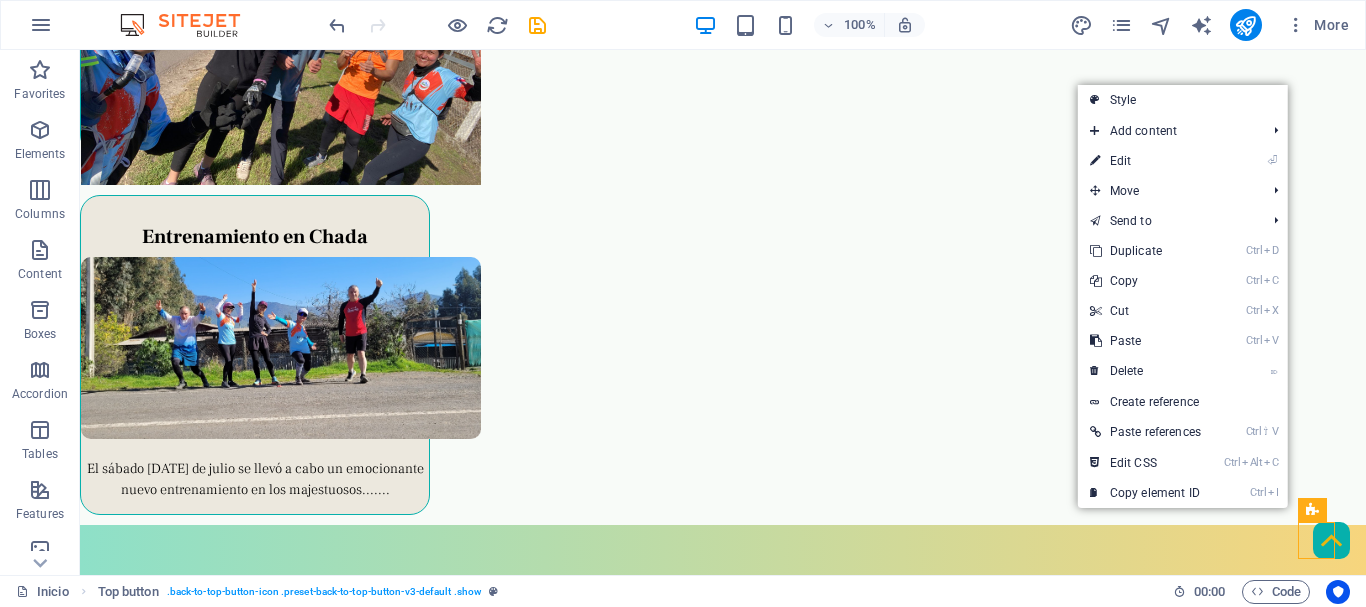 select on "xMidYMid" 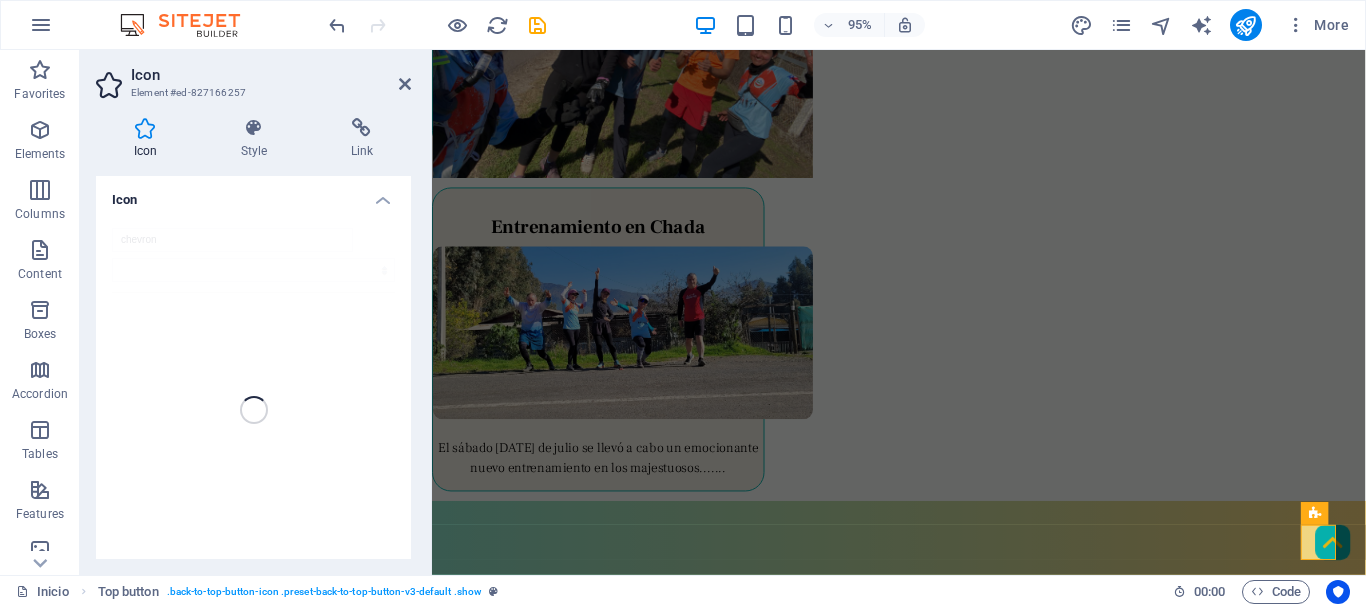 scroll, scrollTop: 1402, scrollLeft: 0, axis: vertical 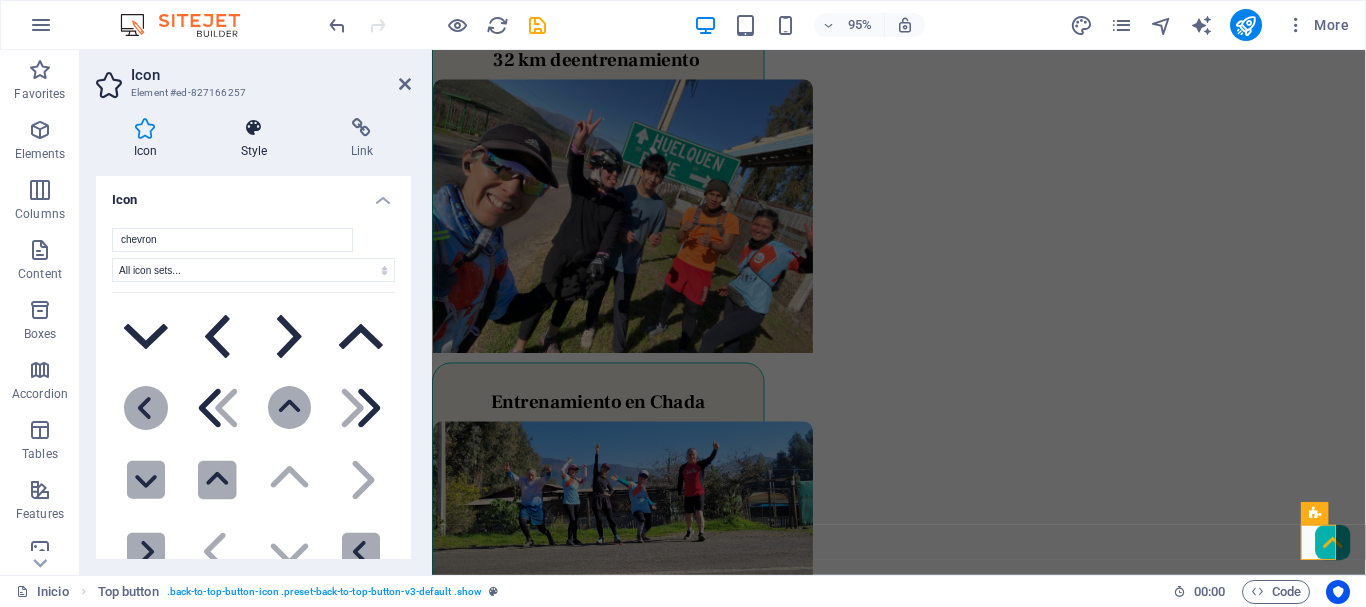 click at bounding box center [254, 128] 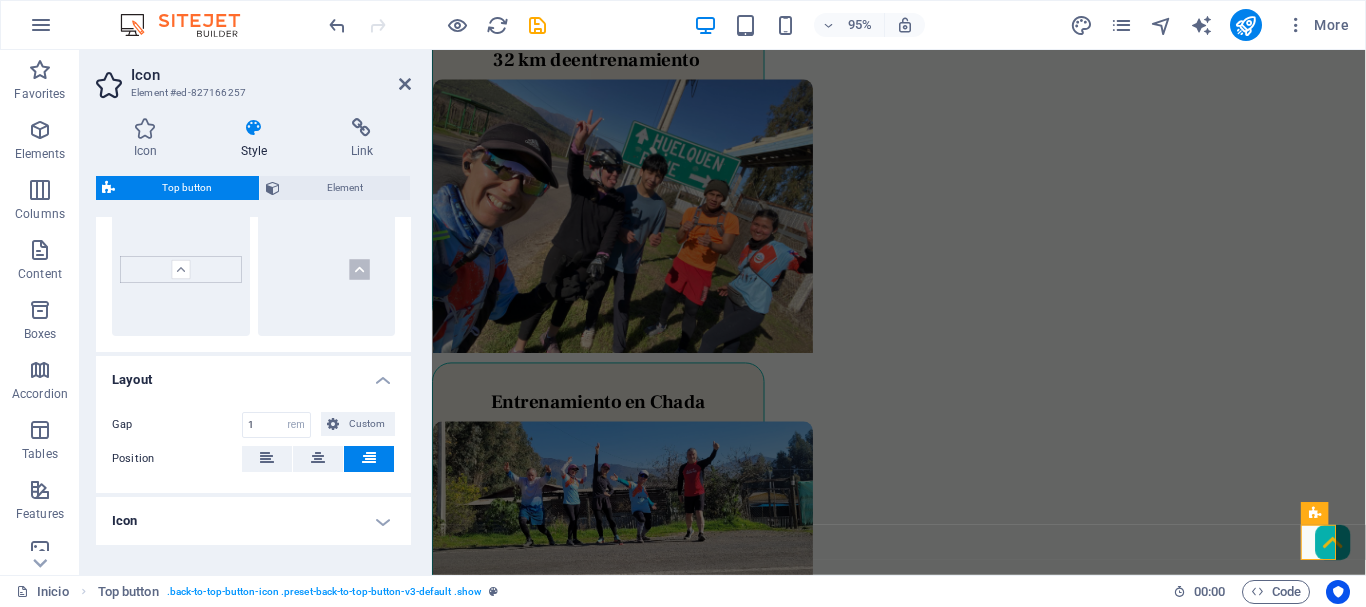 scroll, scrollTop: 131, scrollLeft: 0, axis: vertical 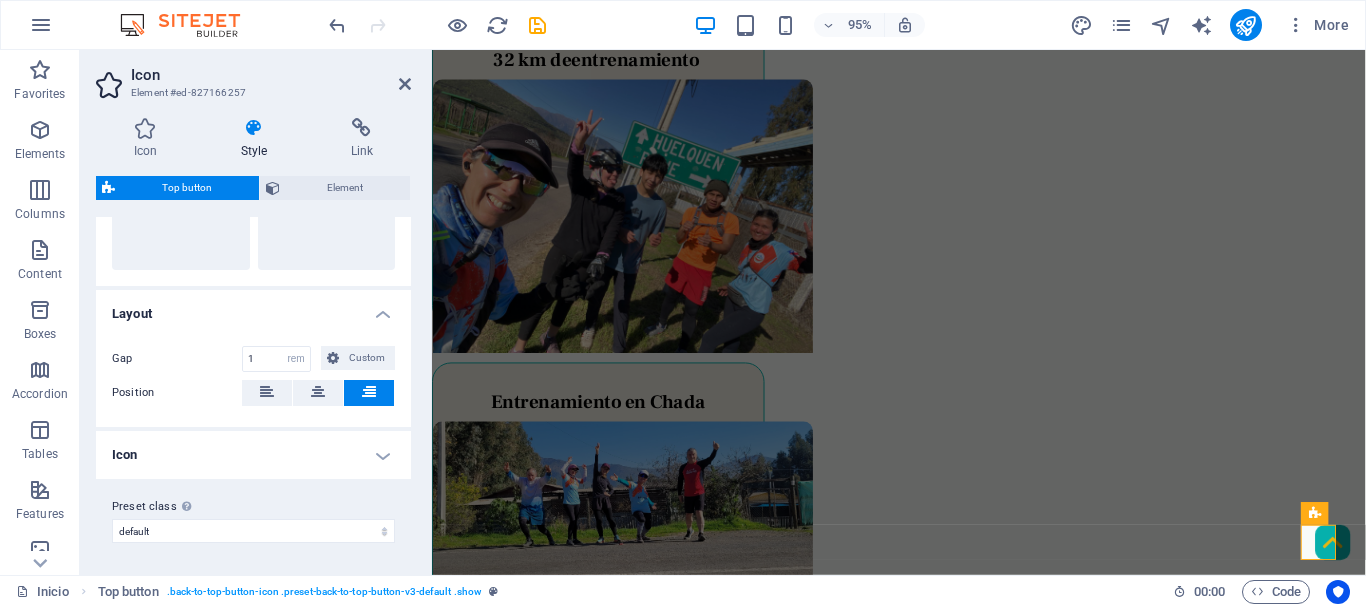 click on "Icon" at bounding box center [253, 455] 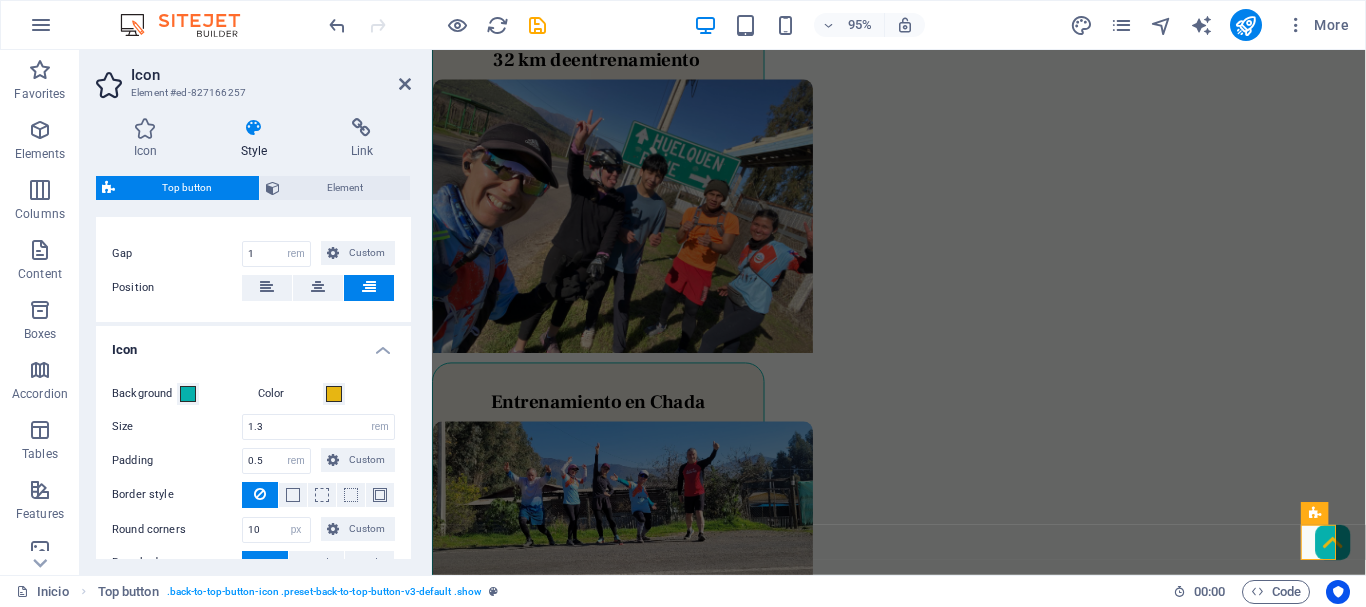 scroll, scrollTop: 331, scrollLeft: 0, axis: vertical 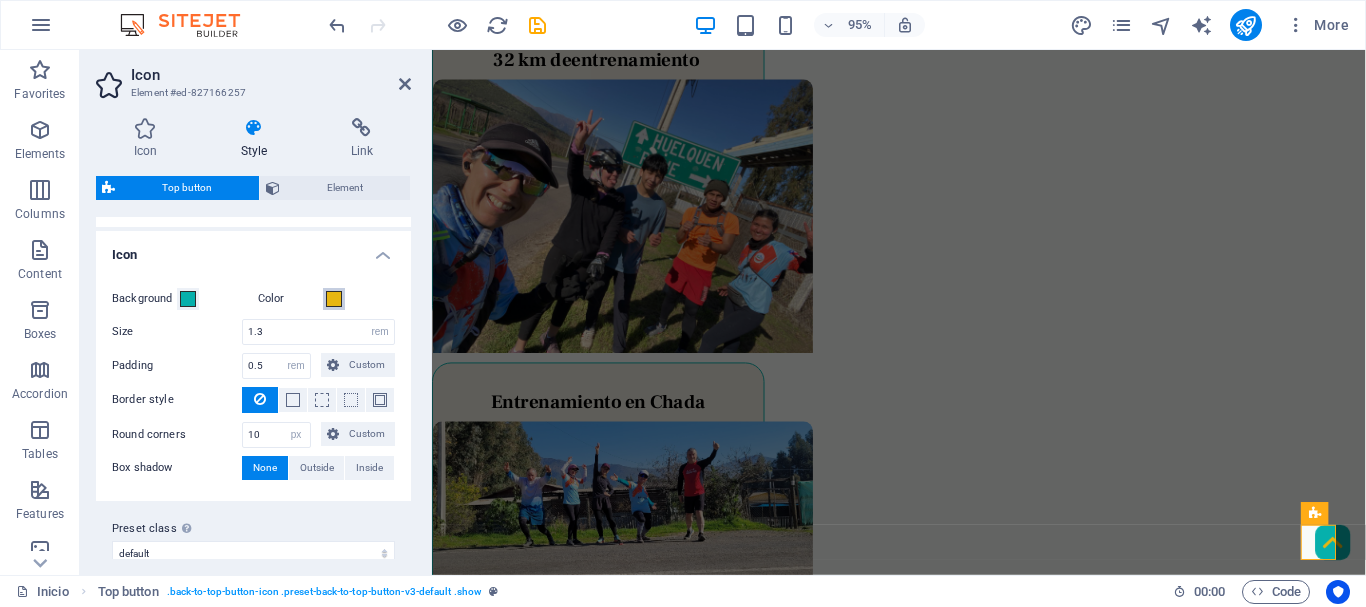 click at bounding box center [334, 299] 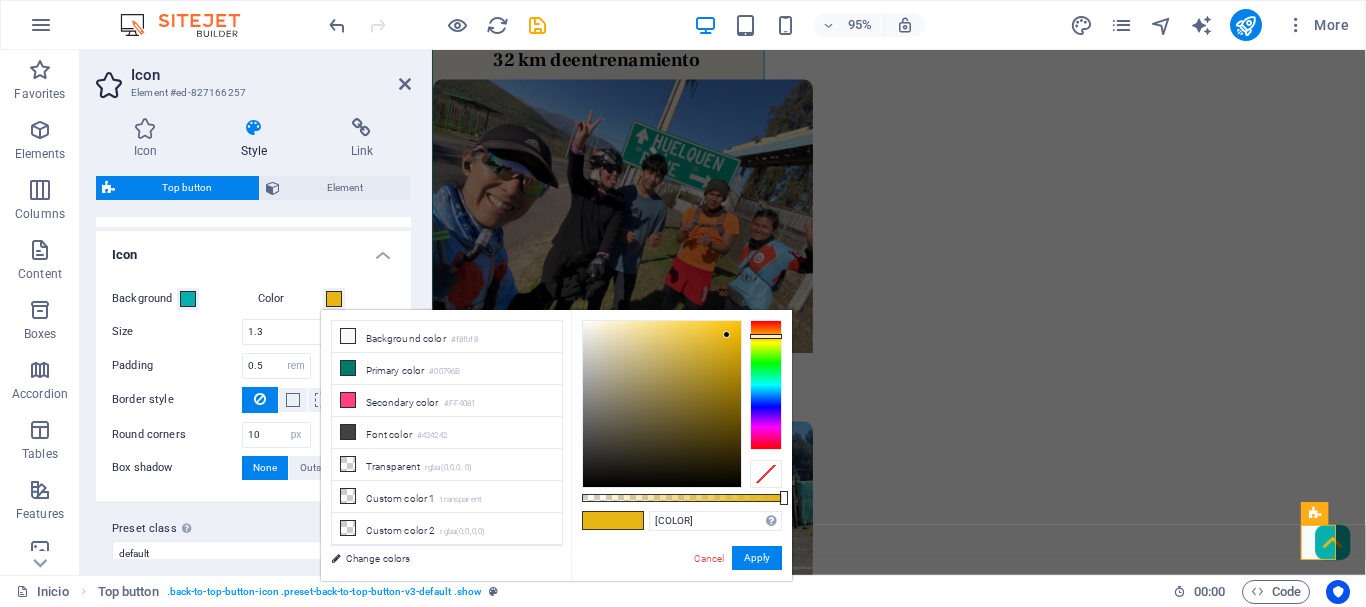 click at bounding box center [334, 299] 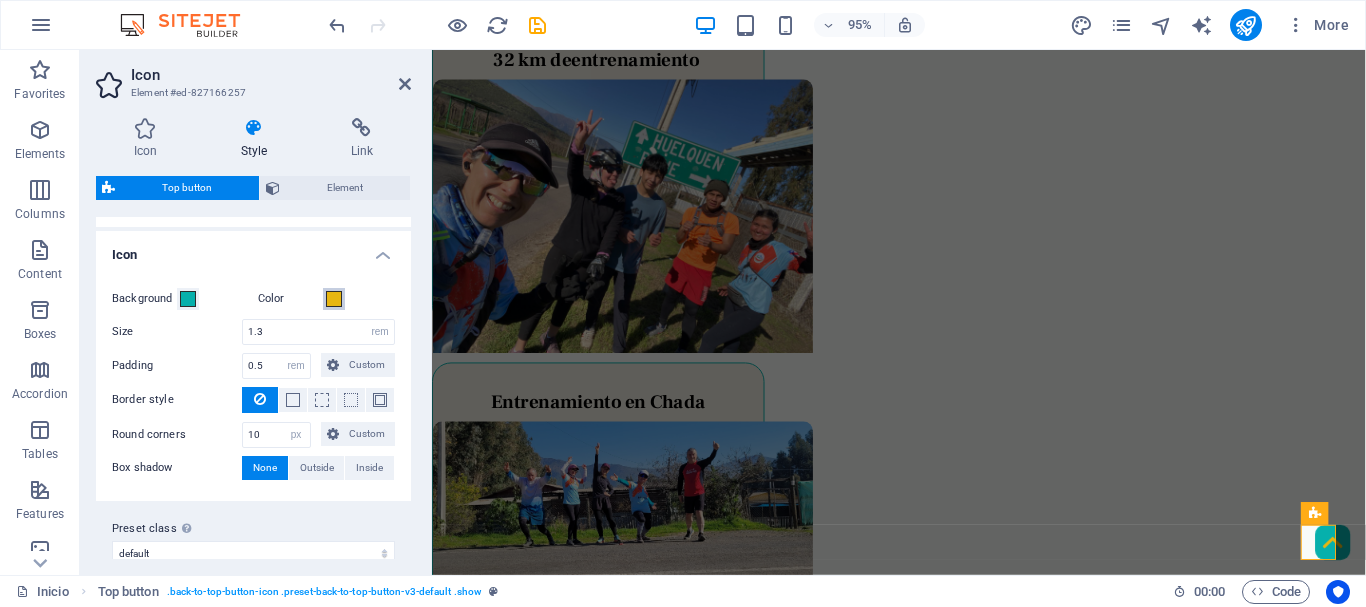 click at bounding box center (334, 299) 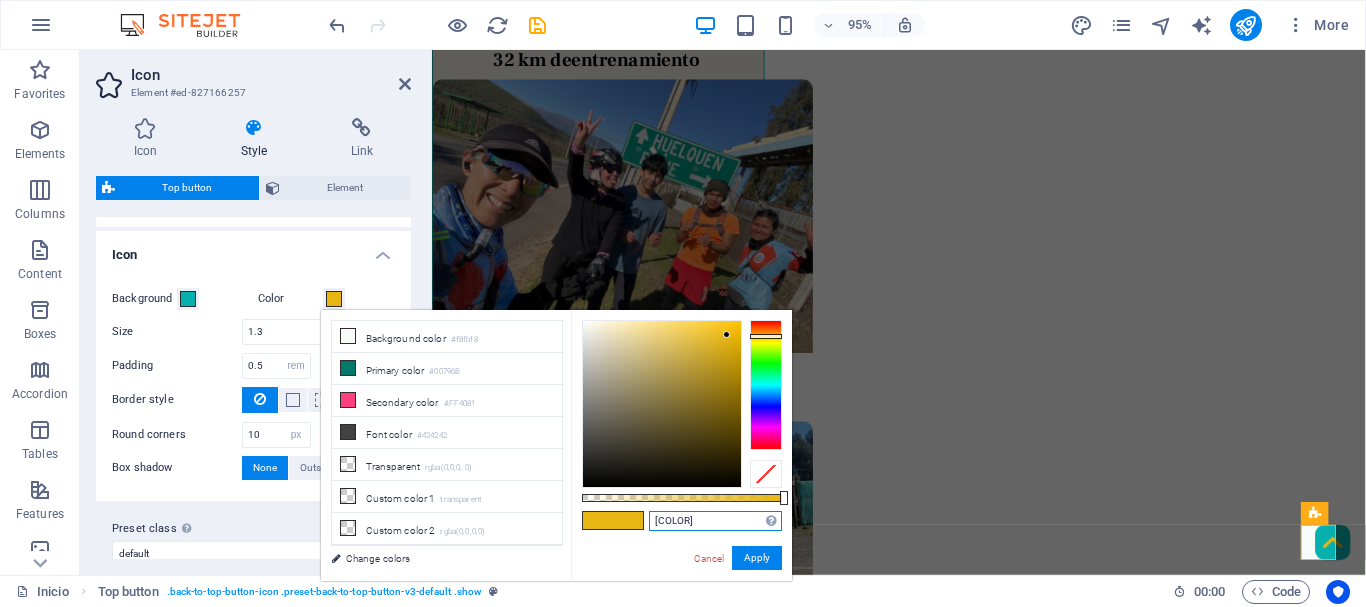 drag, startPoint x: 675, startPoint y: 521, endPoint x: 612, endPoint y: 514, distance: 63.387695 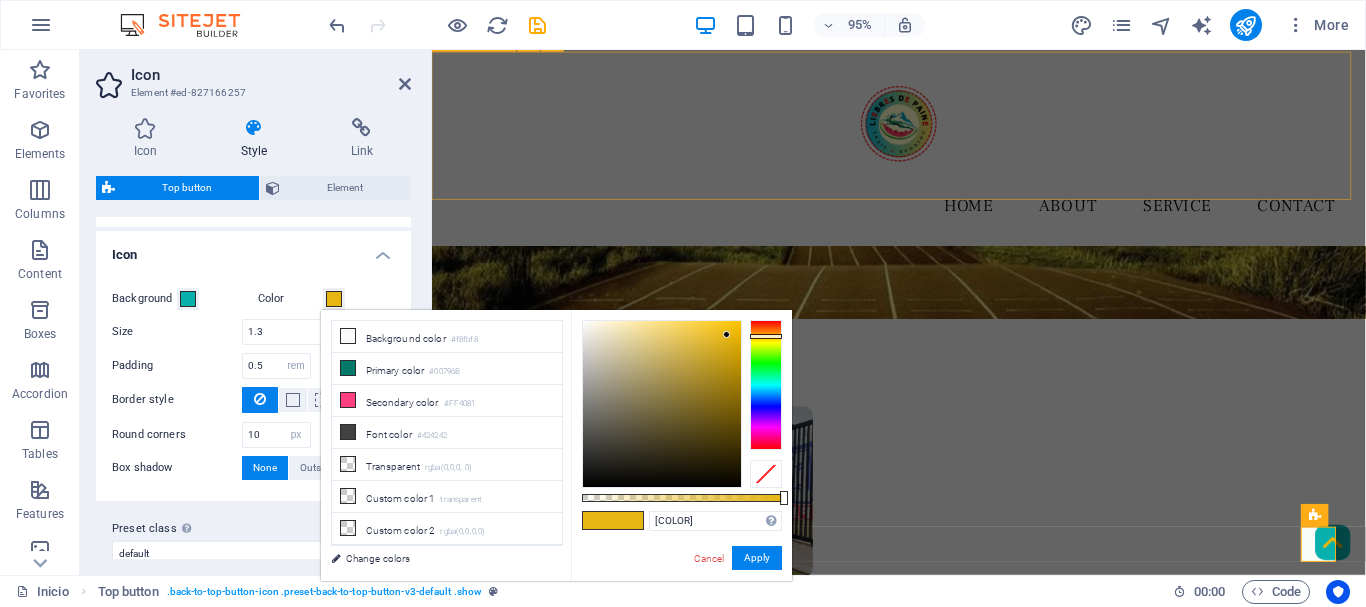 scroll, scrollTop: 302, scrollLeft: 0, axis: vertical 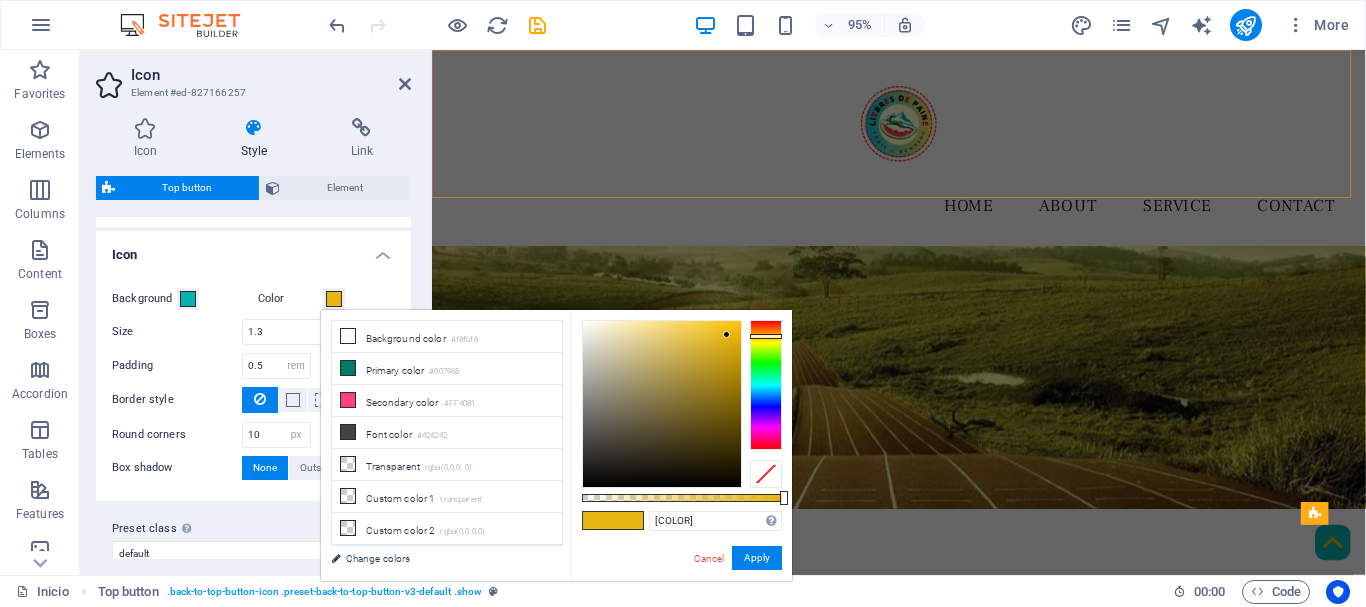 click on "Menu Home About Service Contact" at bounding box center [923, 153] 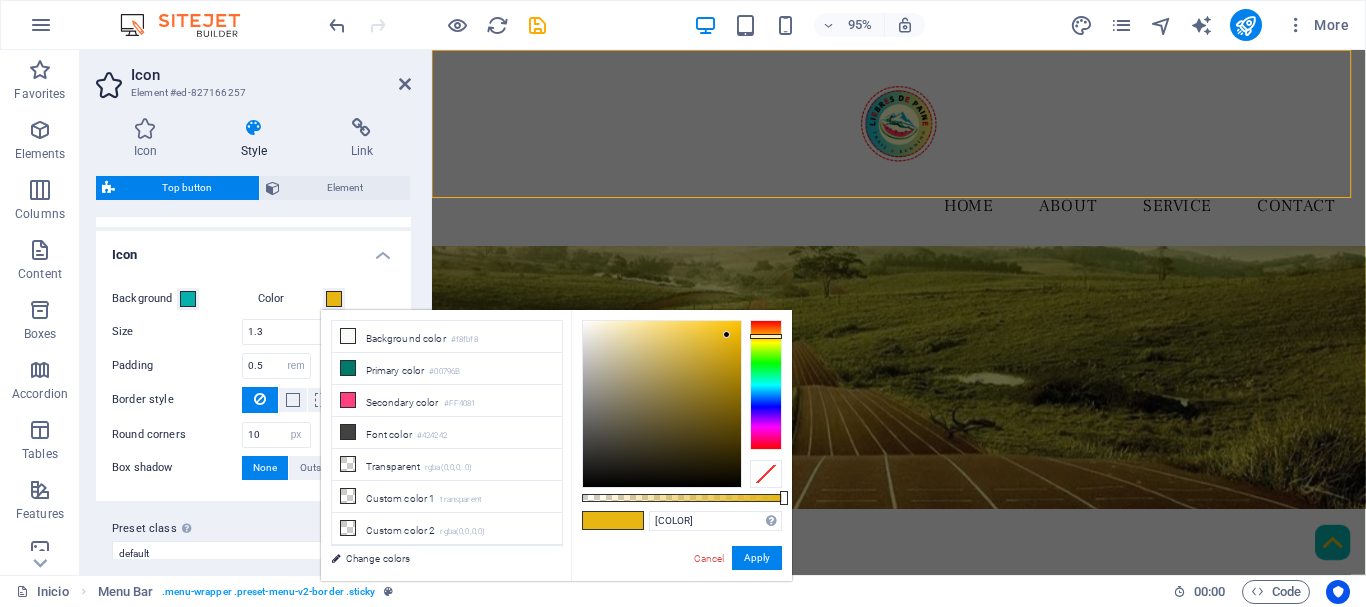 click on "Menu Home About Service Contact" at bounding box center (923, 153) 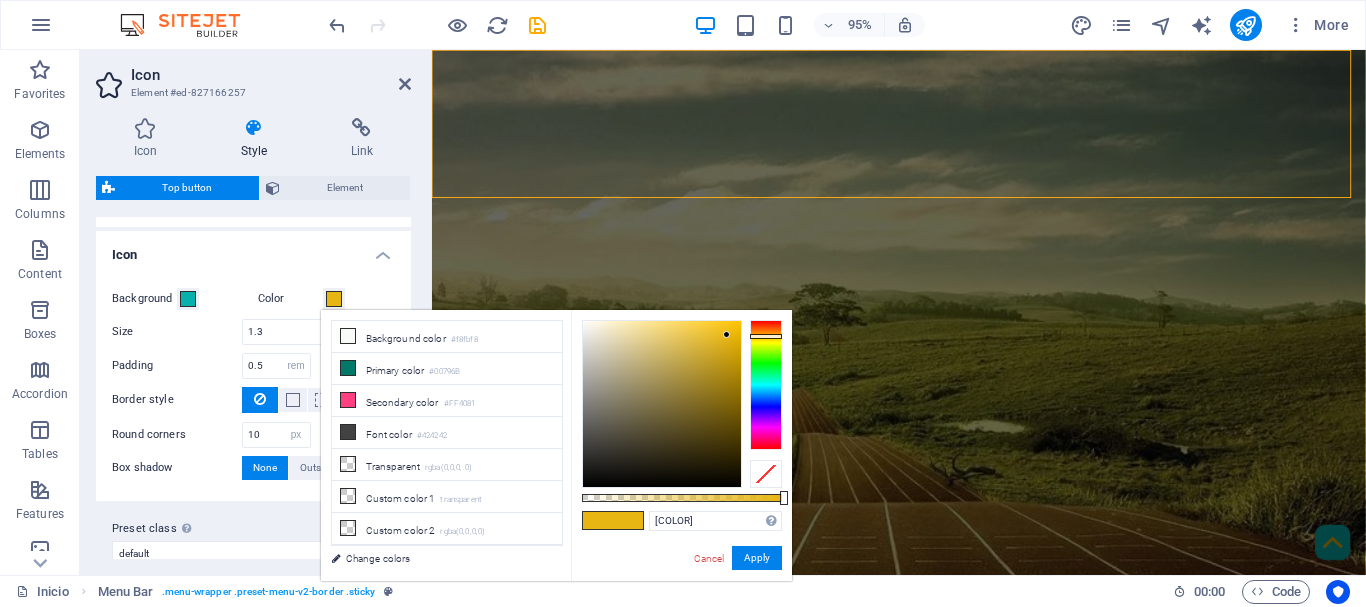 select on "rem" 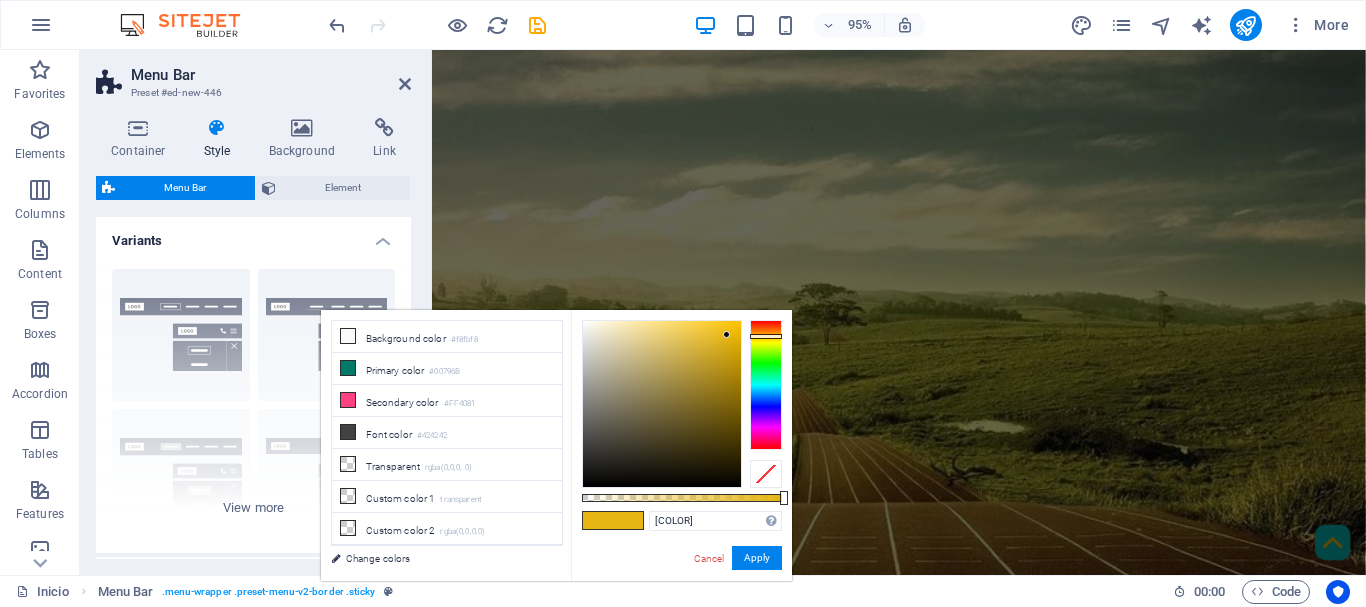 scroll, scrollTop: 0, scrollLeft: 0, axis: both 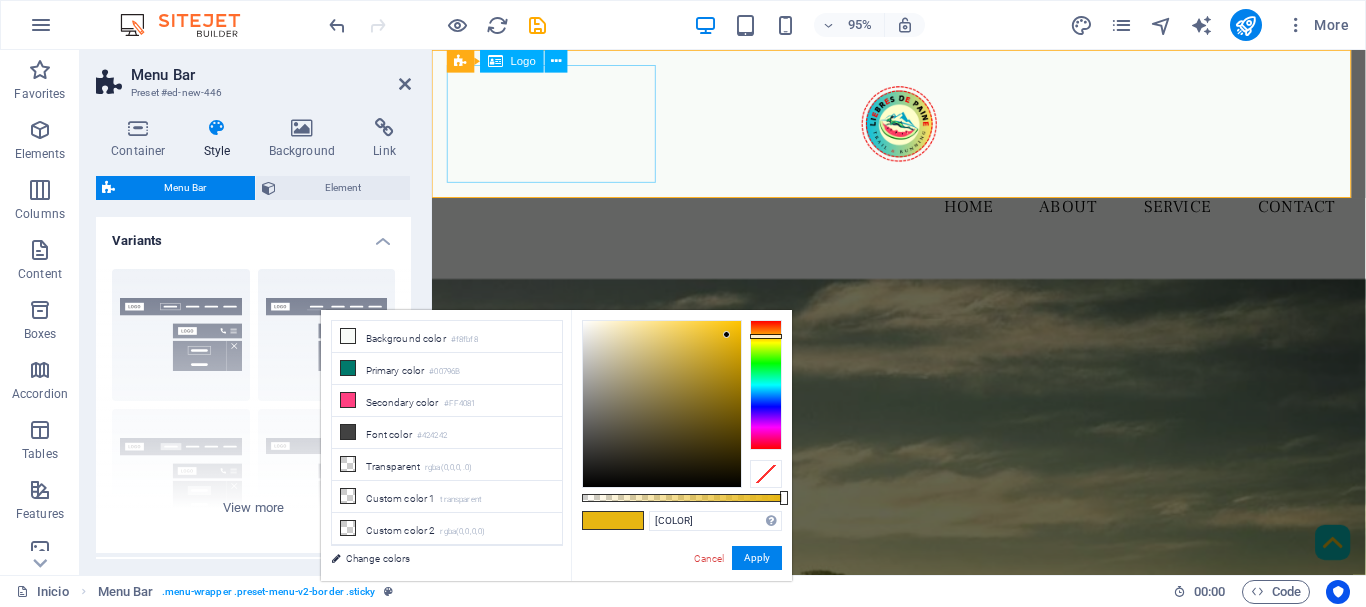 click at bounding box center [923, 128] 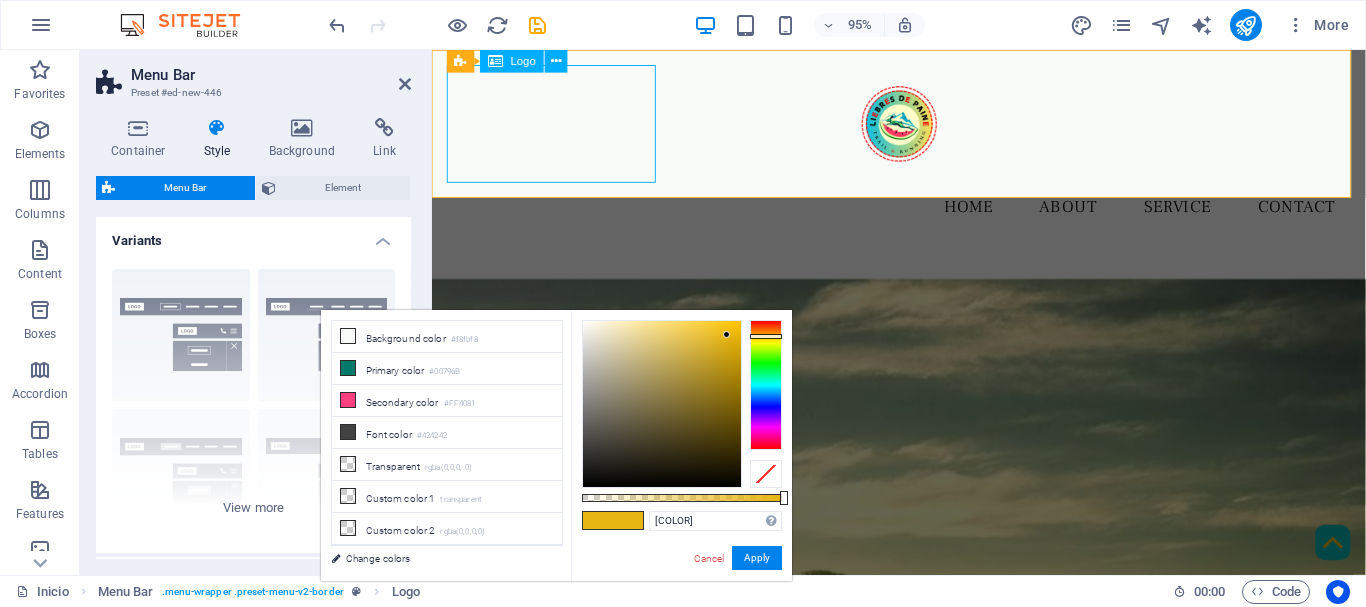 click at bounding box center [923, 128] 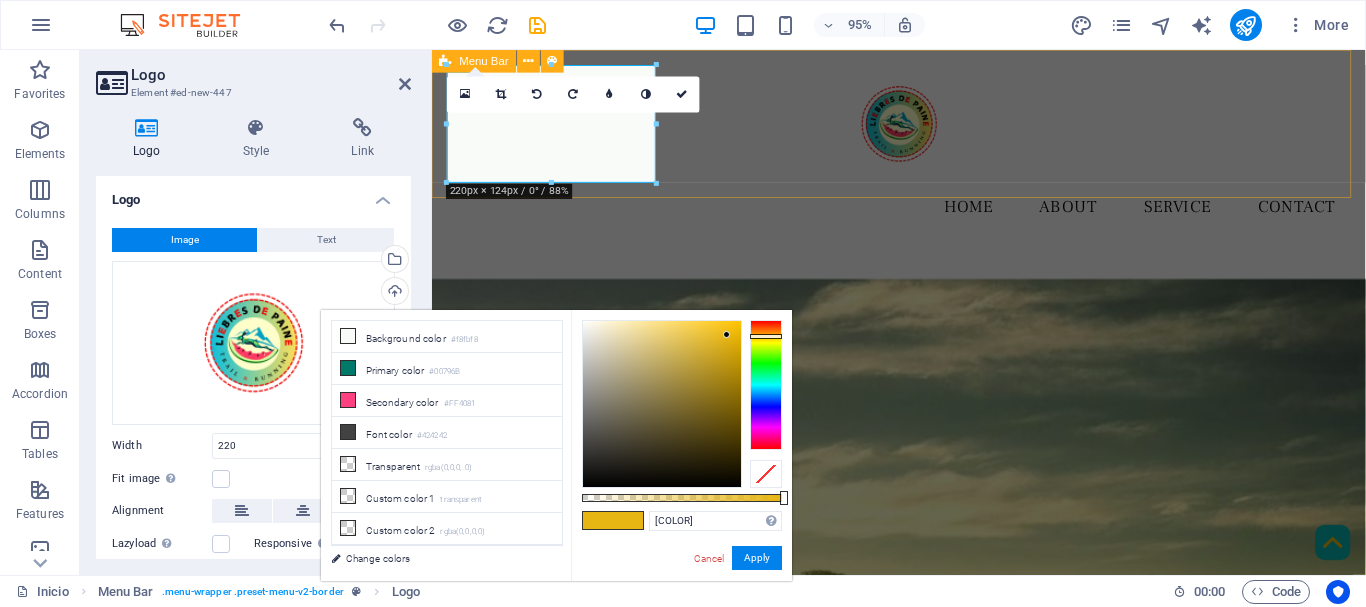 click on "Menu Home About Service Contact" at bounding box center (923, 153) 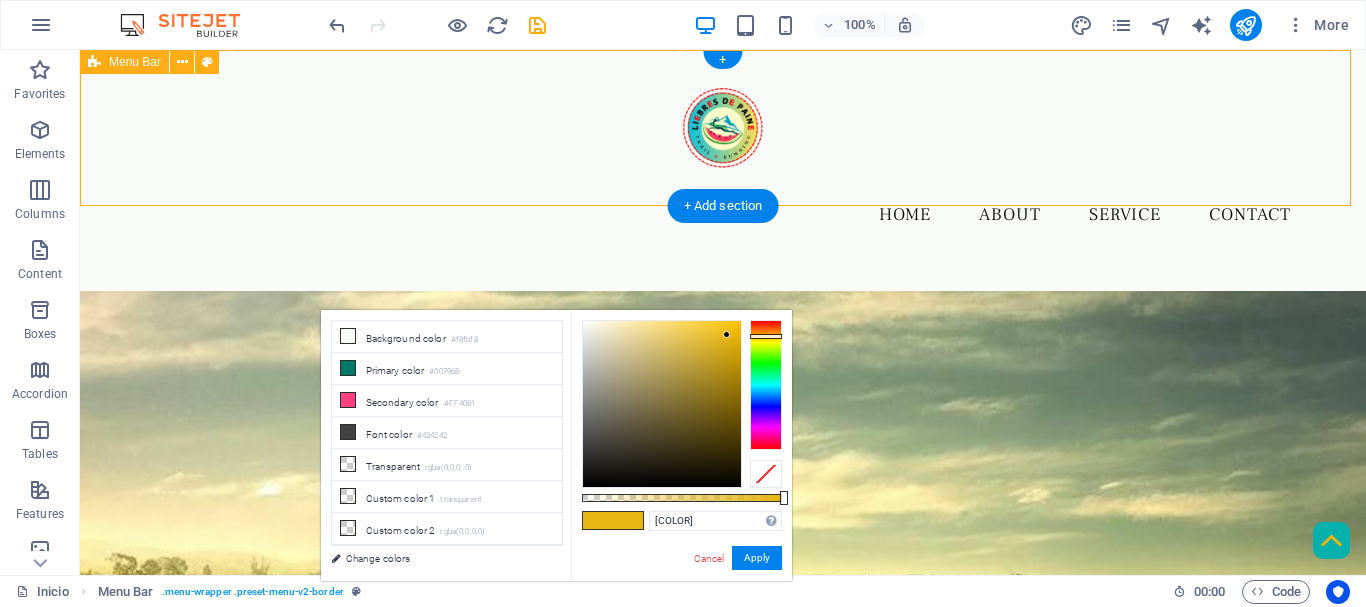 click on "Menu Home About Service Contact" at bounding box center [723, 153] 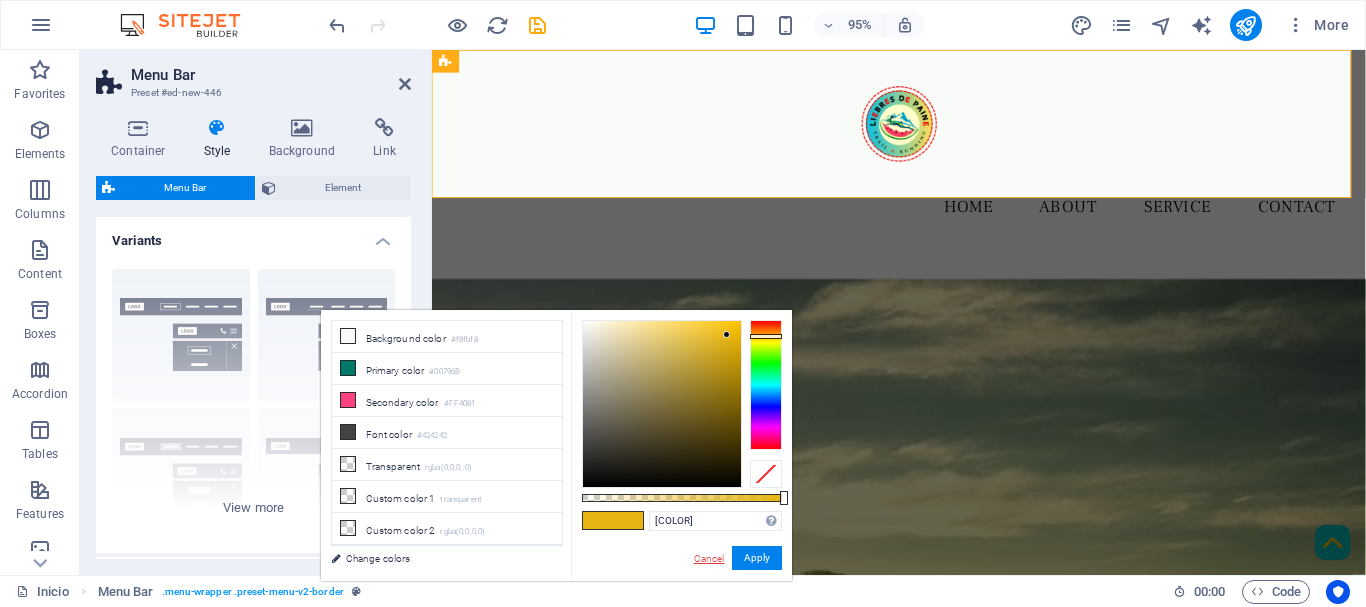click on "Cancel" at bounding box center [709, 558] 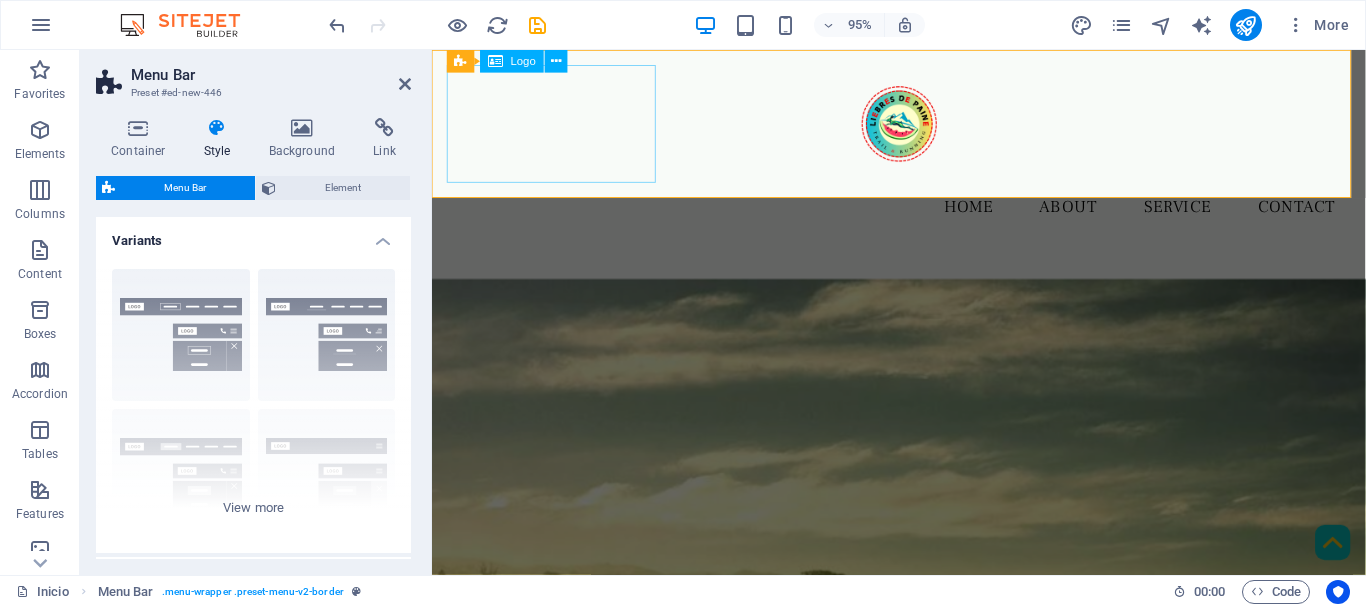 click at bounding box center (923, 128) 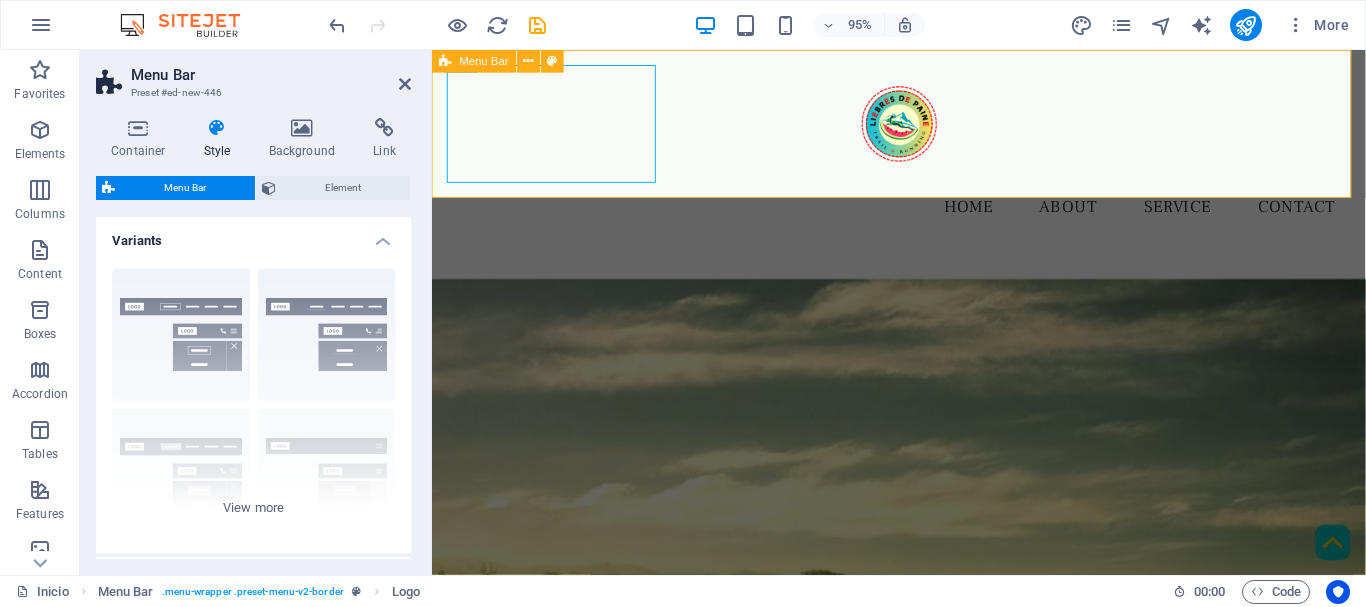 click on "Menu Home About Service Contact" at bounding box center (923, 153) 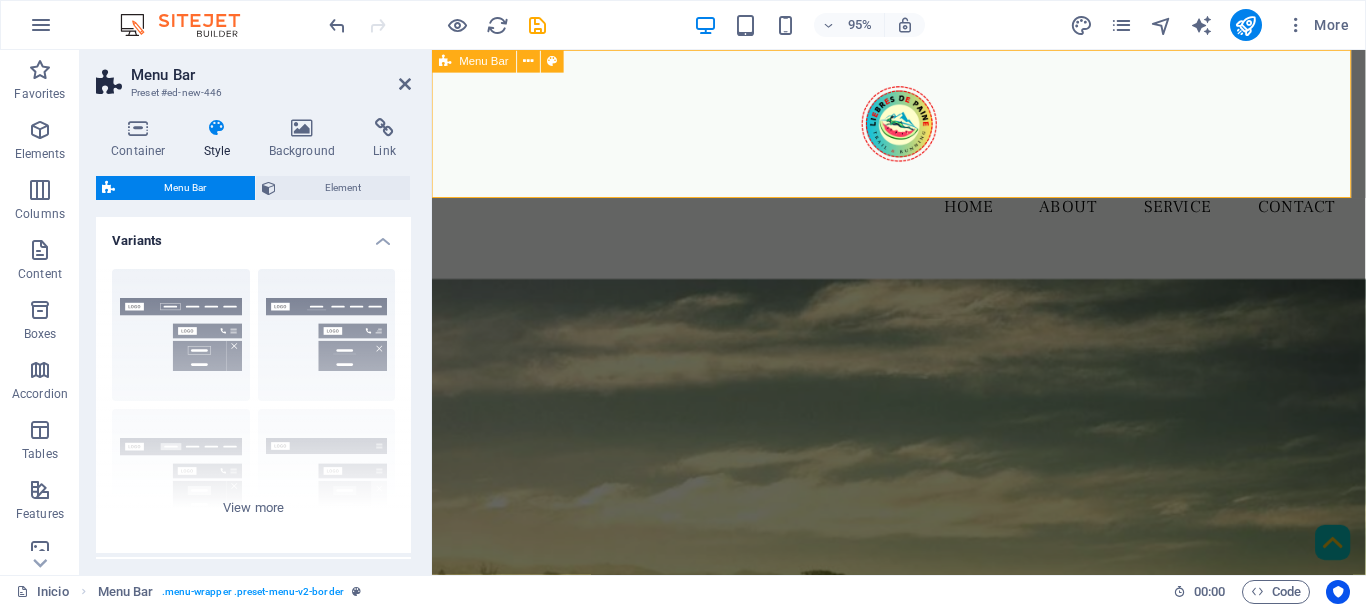 click on "Menu Home About Service Contact" at bounding box center [923, 153] 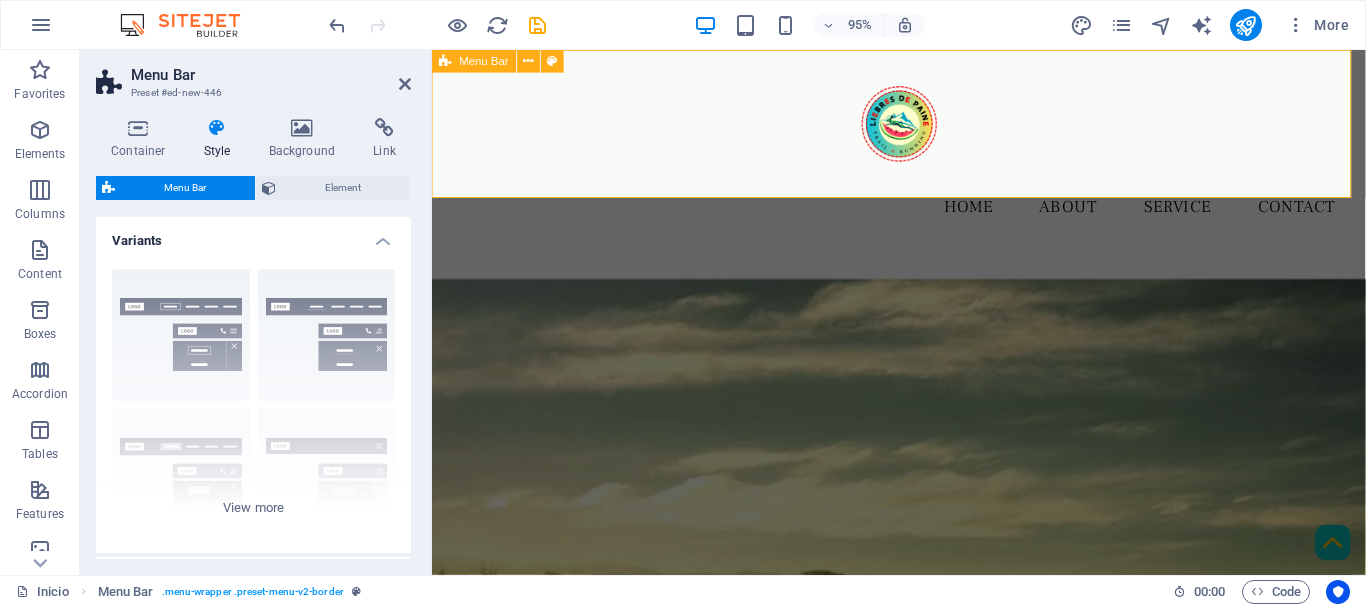 click on "Menu Home About Service Contact" at bounding box center [923, 153] 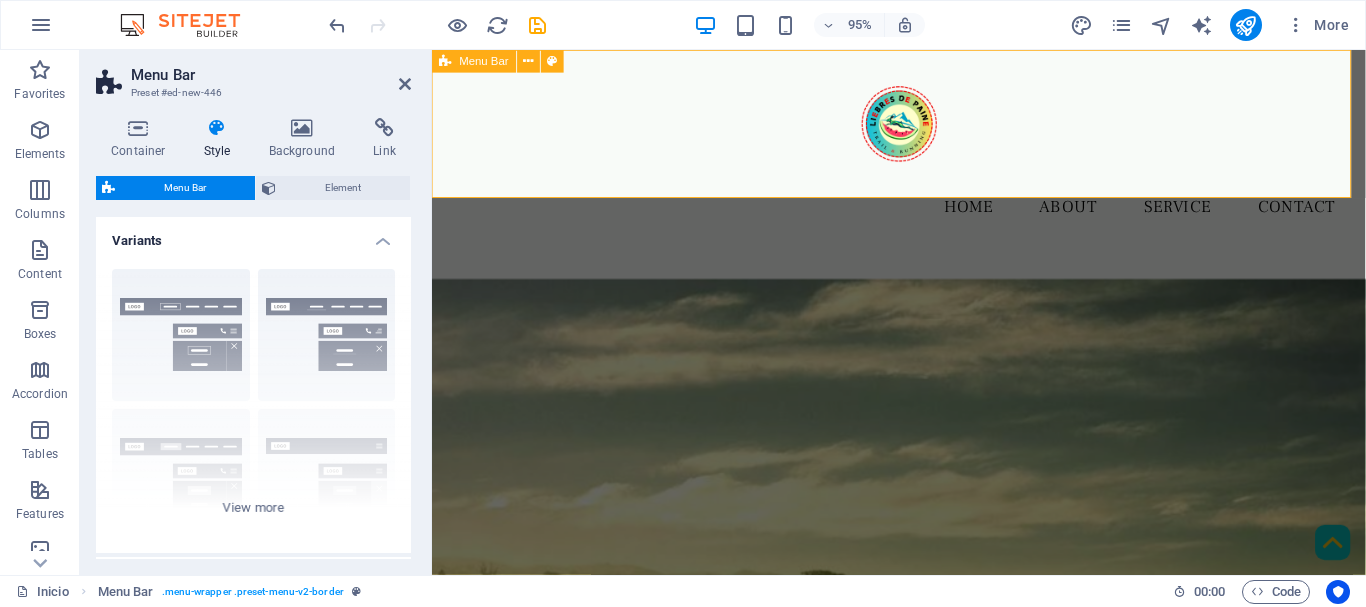 click on "Menu Home About Service Contact" at bounding box center (923, 153) 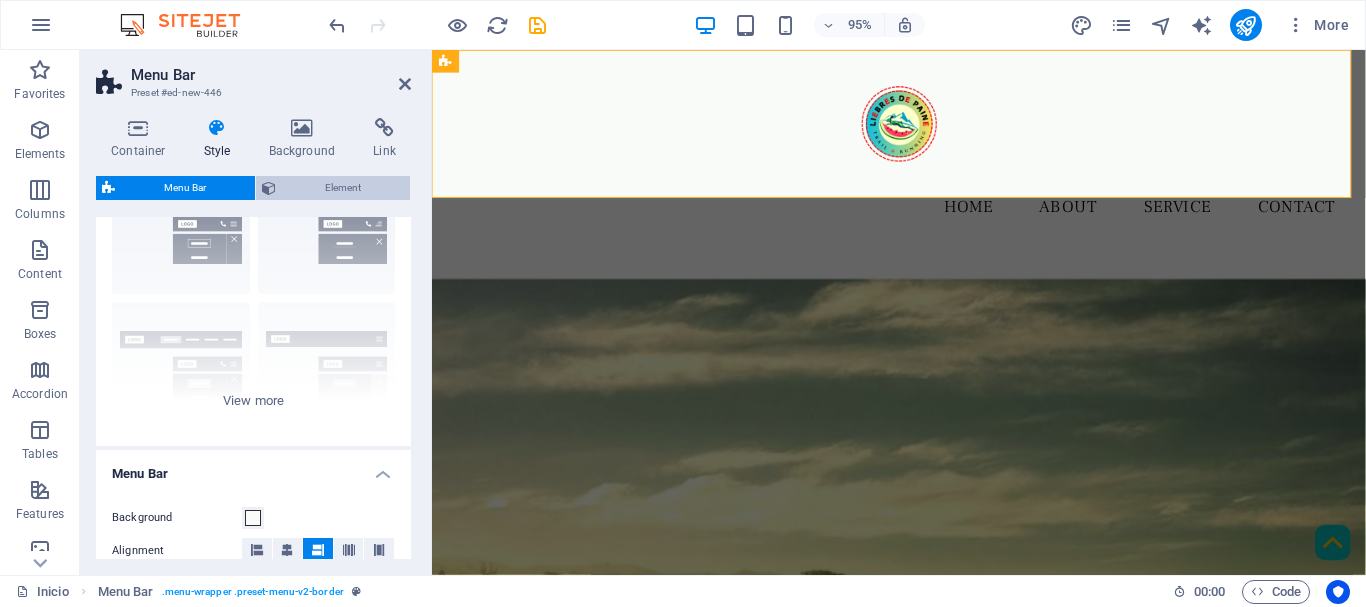 scroll, scrollTop: 100, scrollLeft: 0, axis: vertical 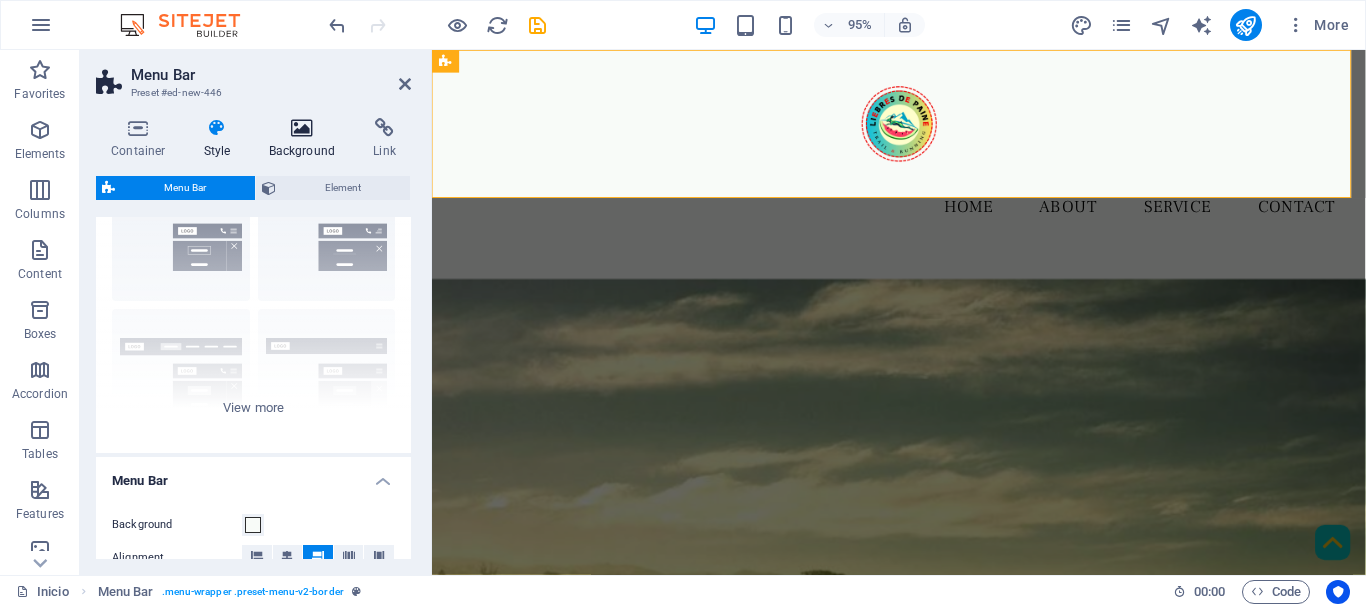 click on "Background" at bounding box center (306, 139) 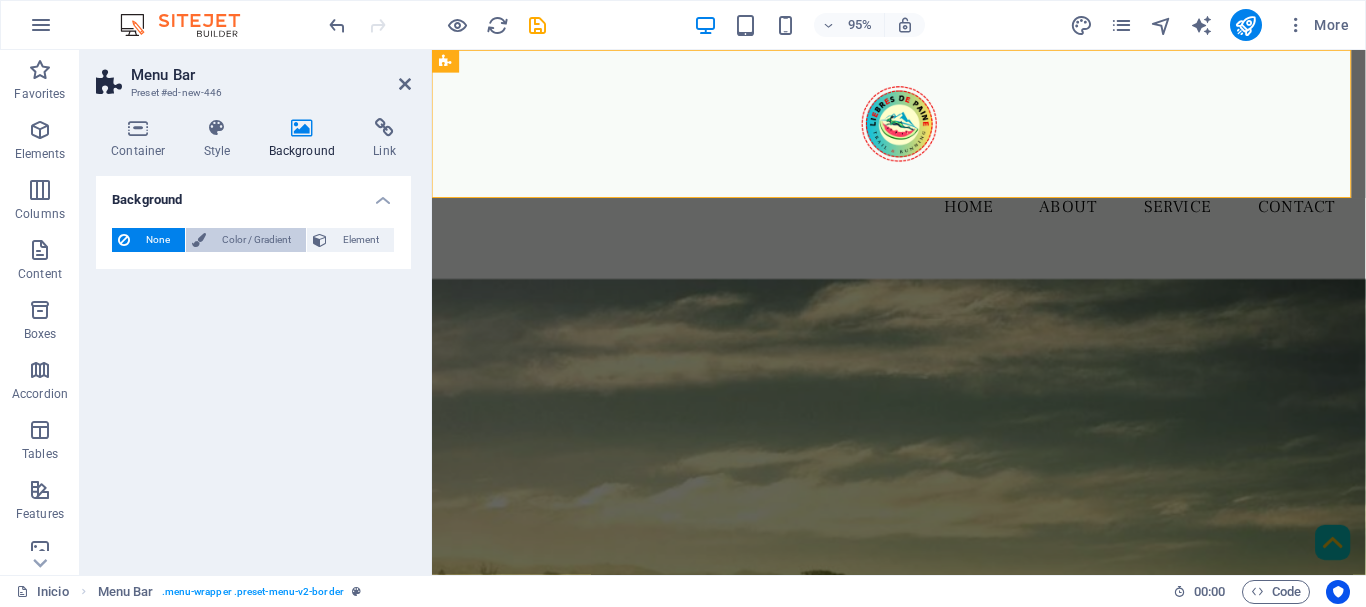 click on "Color / Gradient" at bounding box center (256, 240) 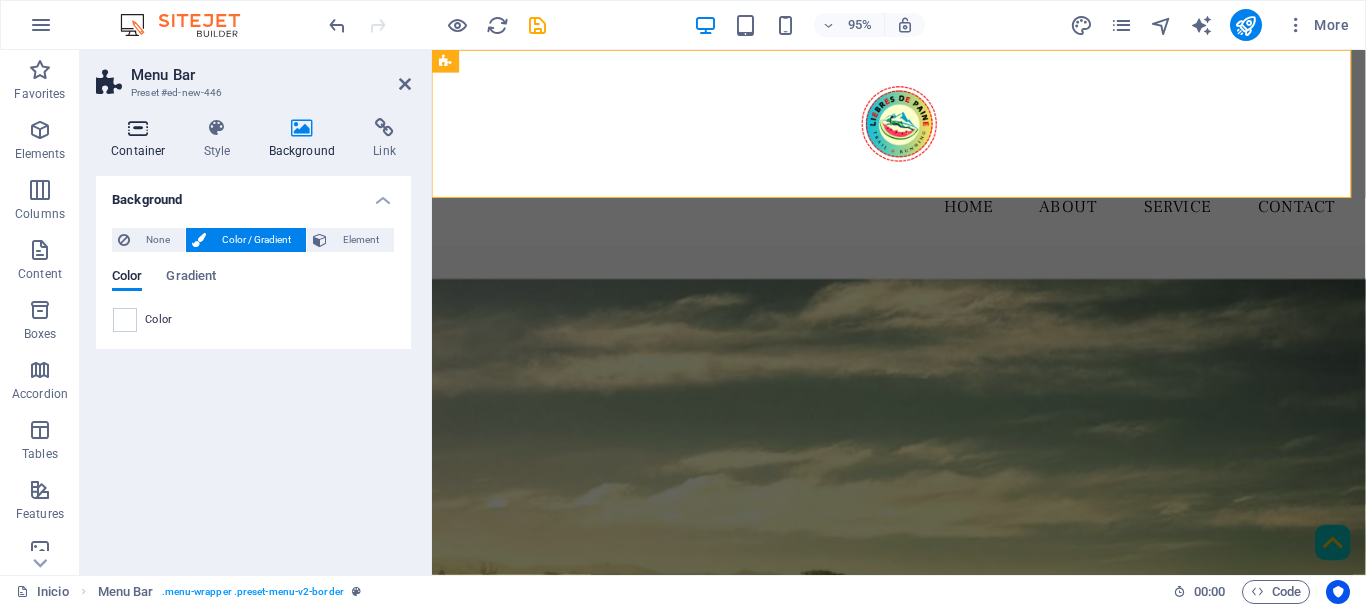 click on "Container" at bounding box center (142, 139) 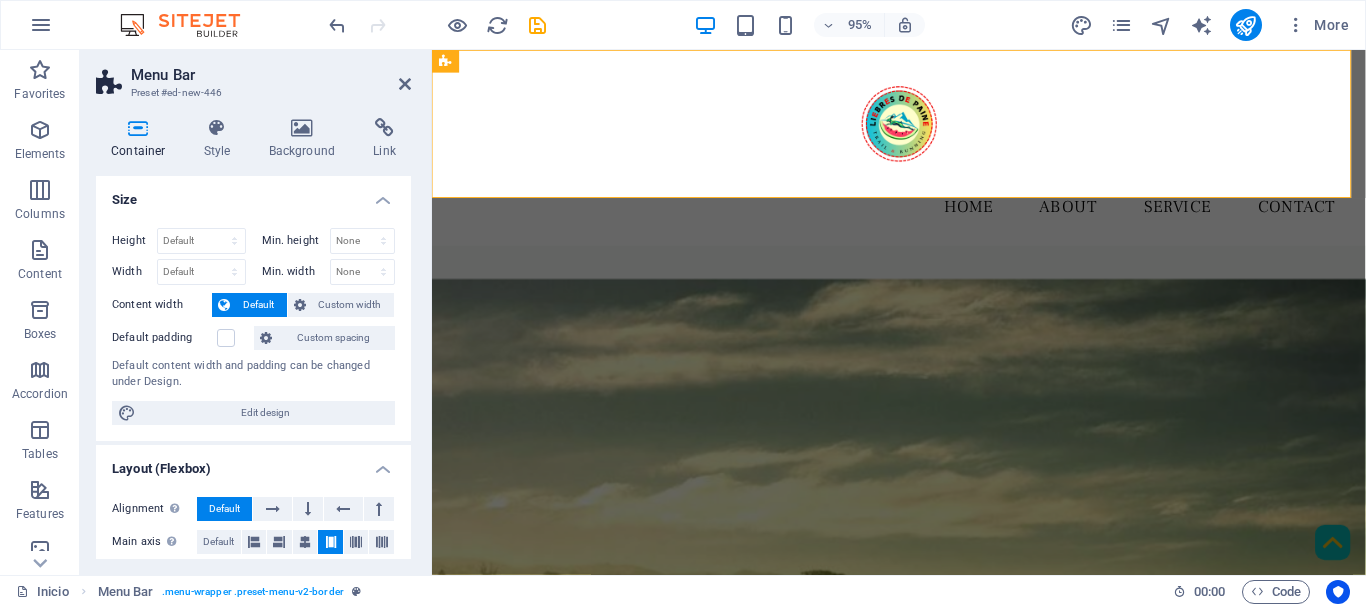 click on "Container" at bounding box center [142, 139] 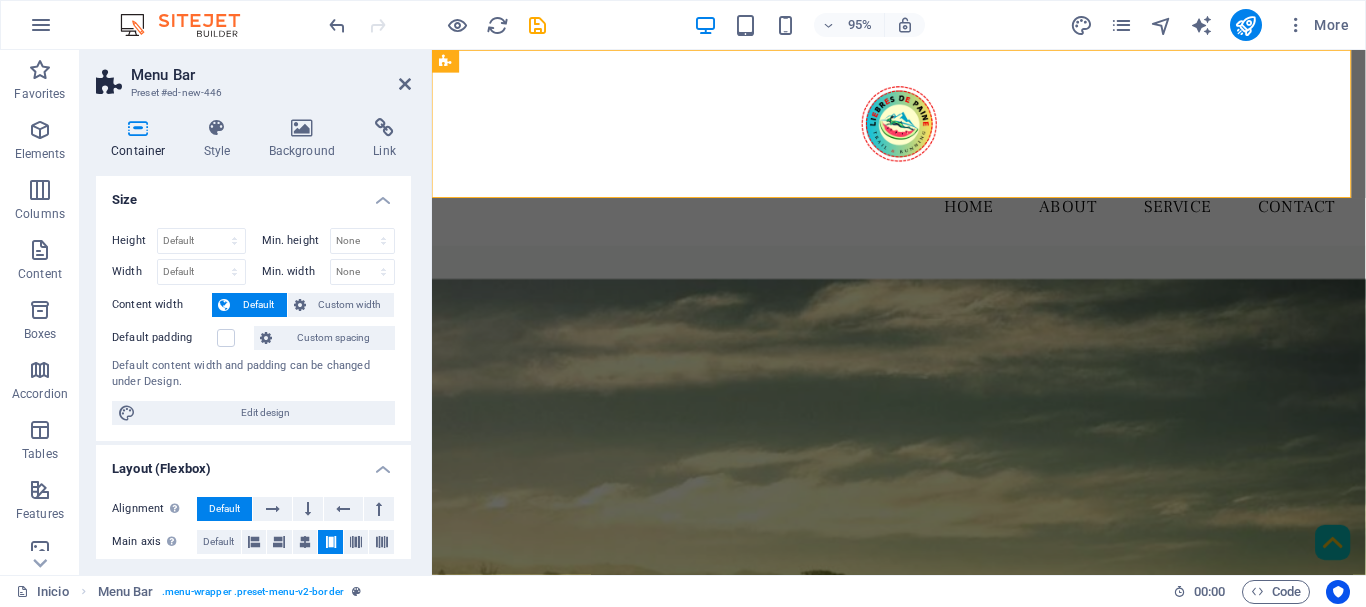 click on "Container" at bounding box center [142, 139] 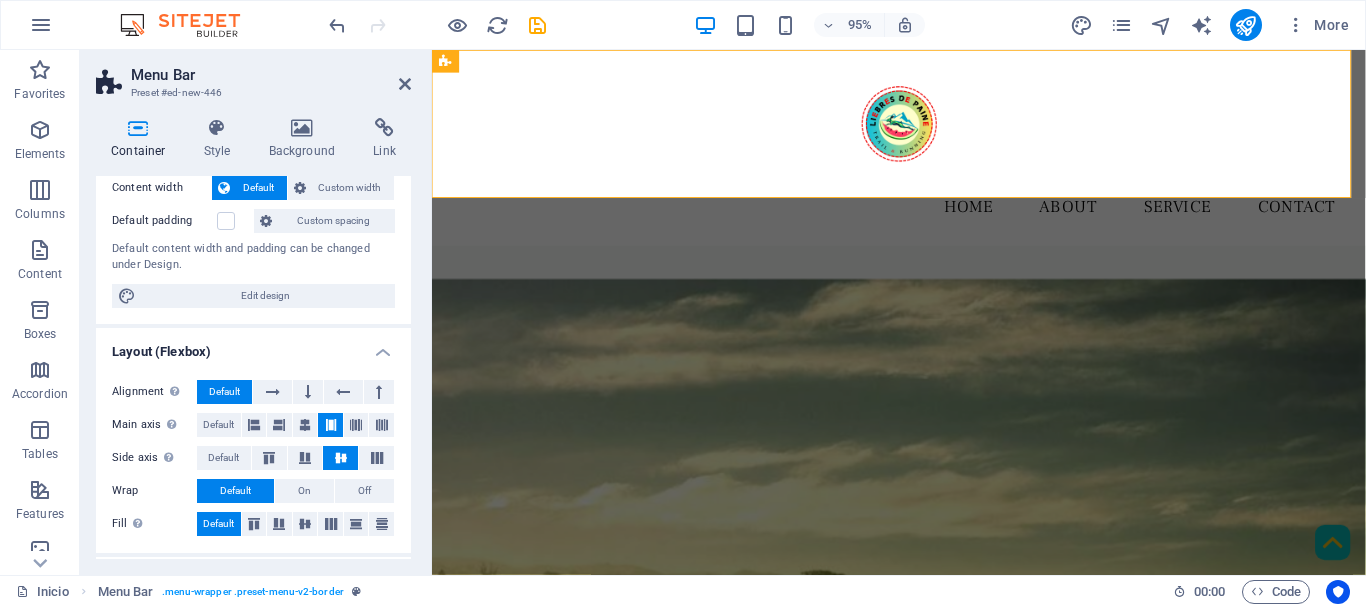 scroll, scrollTop: 92, scrollLeft: 0, axis: vertical 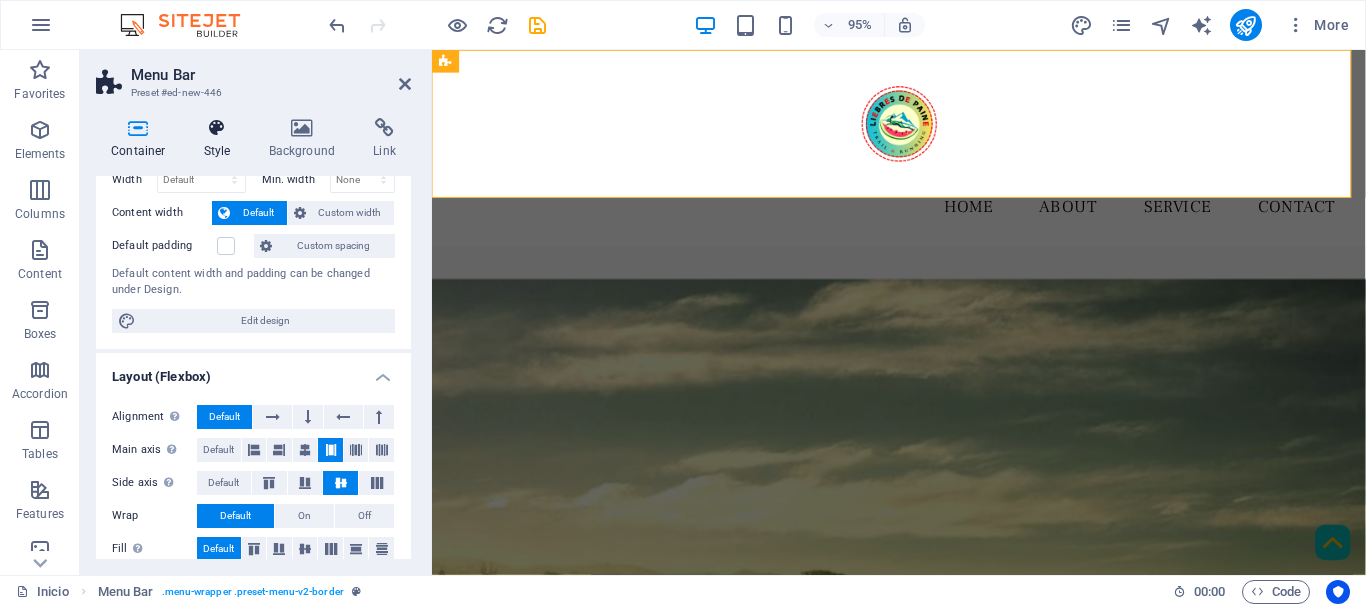 click on "Style" at bounding box center [221, 139] 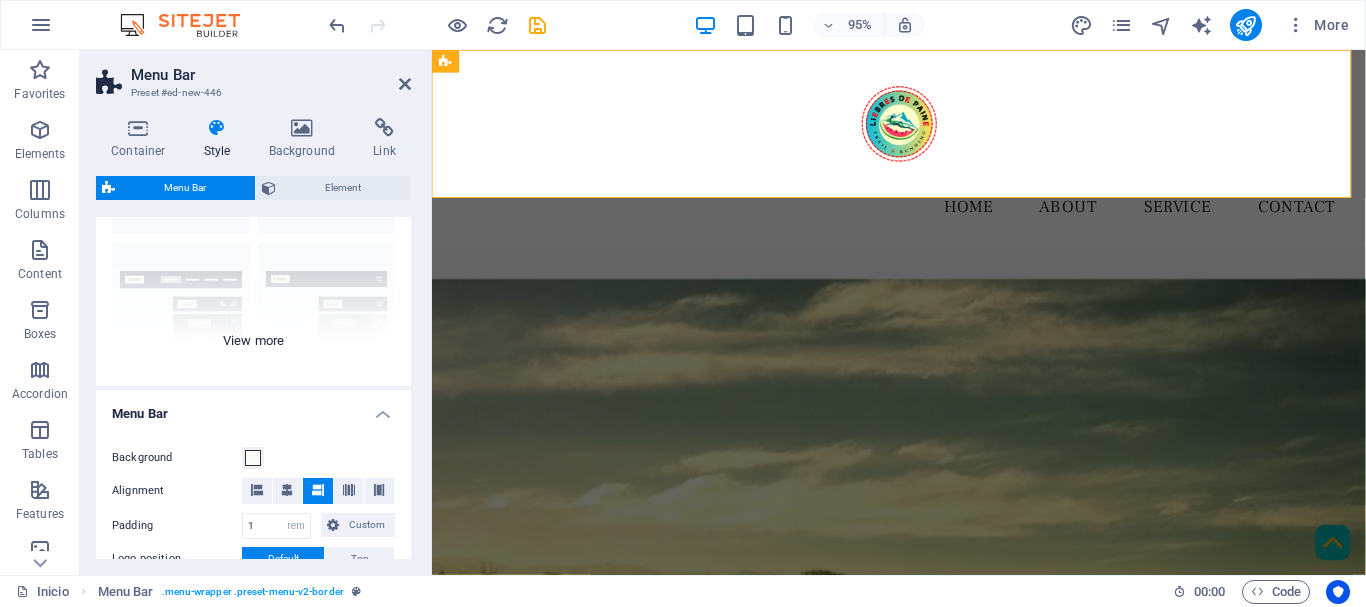scroll, scrollTop: 200, scrollLeft: 0, axis: vertical 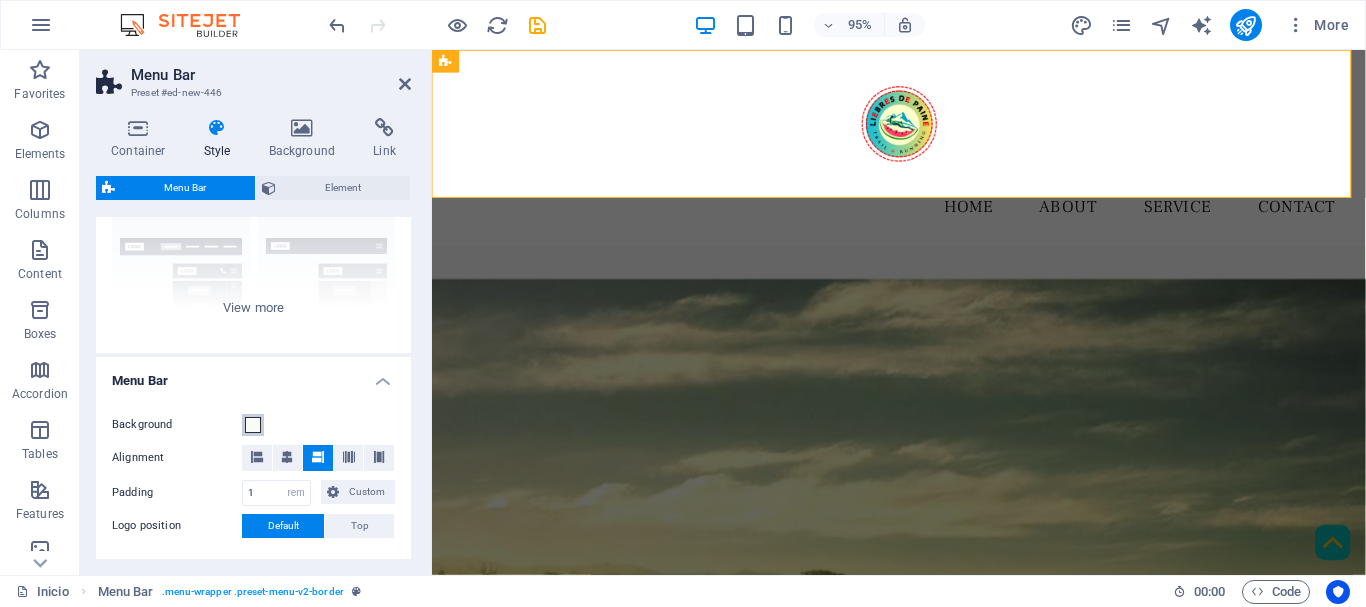 click at bounding box center (253, 425) 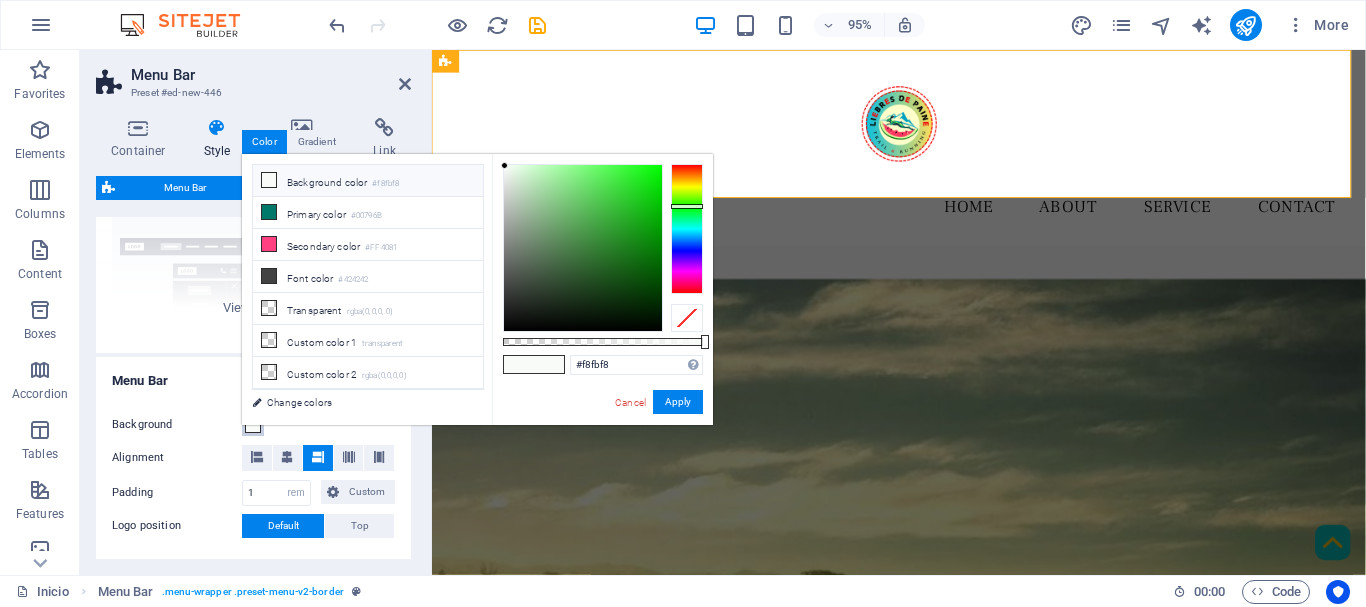 click on "less
Background color
#f8fbf8
Primary color
#00796B
Secondary color
#FF4081
Font color
#f8fbf8" at bounding box center [477, 289] 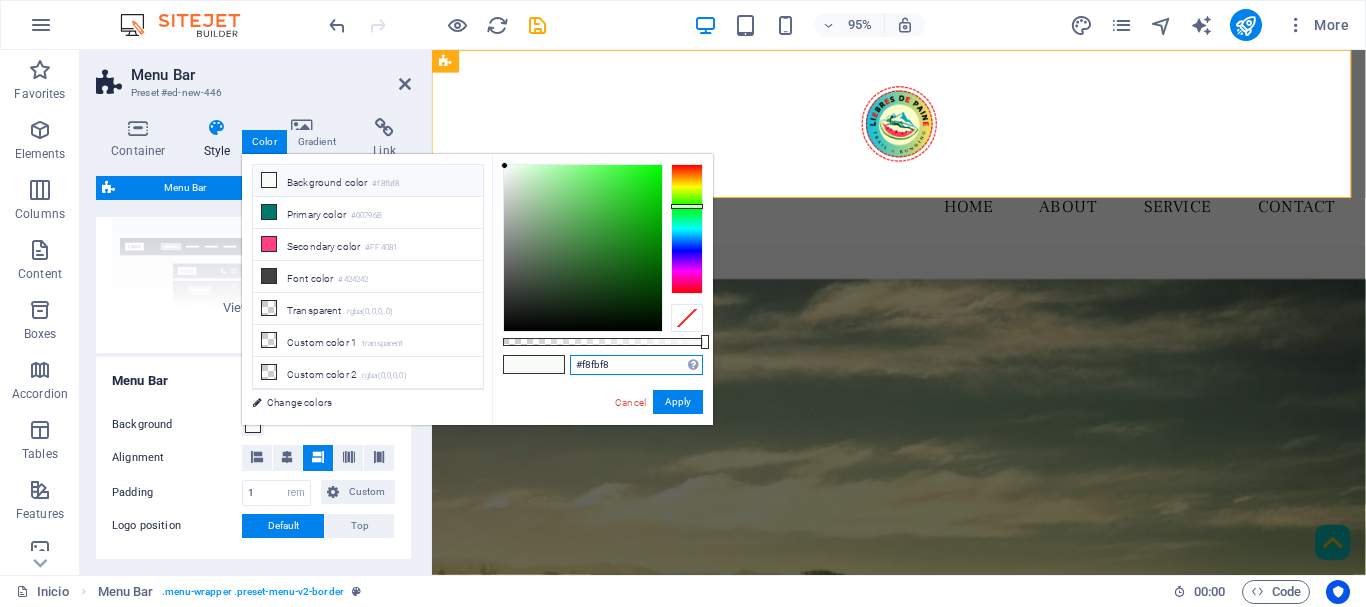 drag, startPoint x: 614, startPoint y: 363, endPoint x: 518, endPoint y: 362, distance: 96.00521 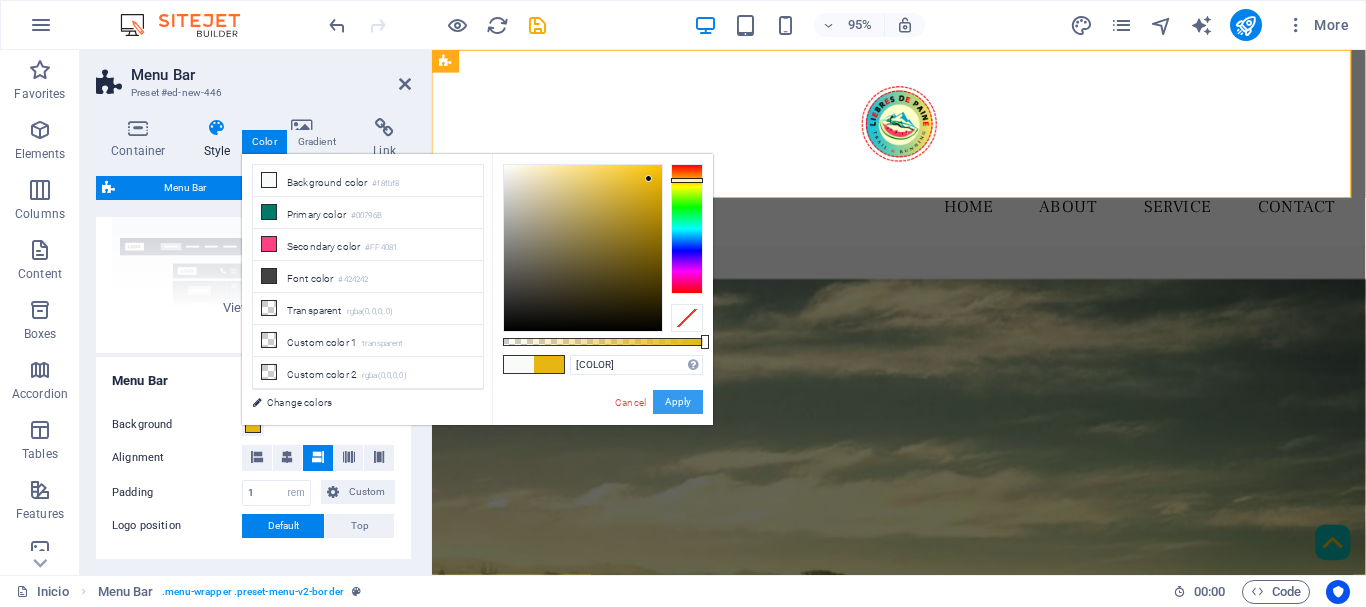 click on "Apply" at bounding box center [678, 402] 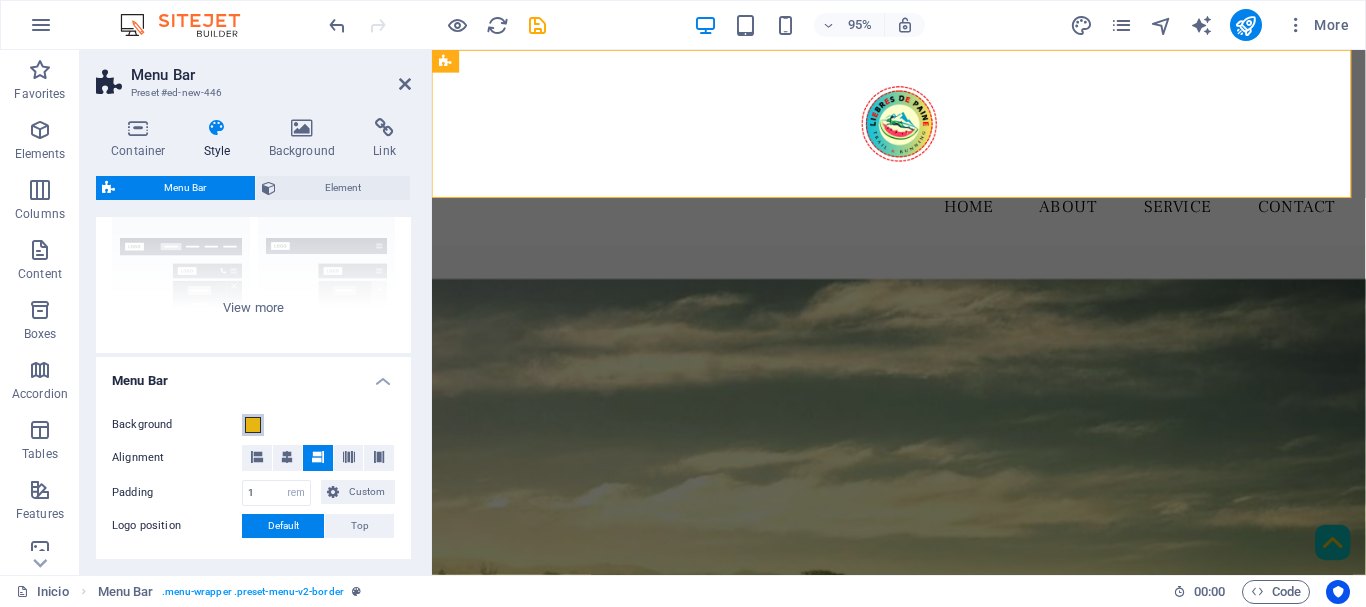 click at bounding box center (253, 425) 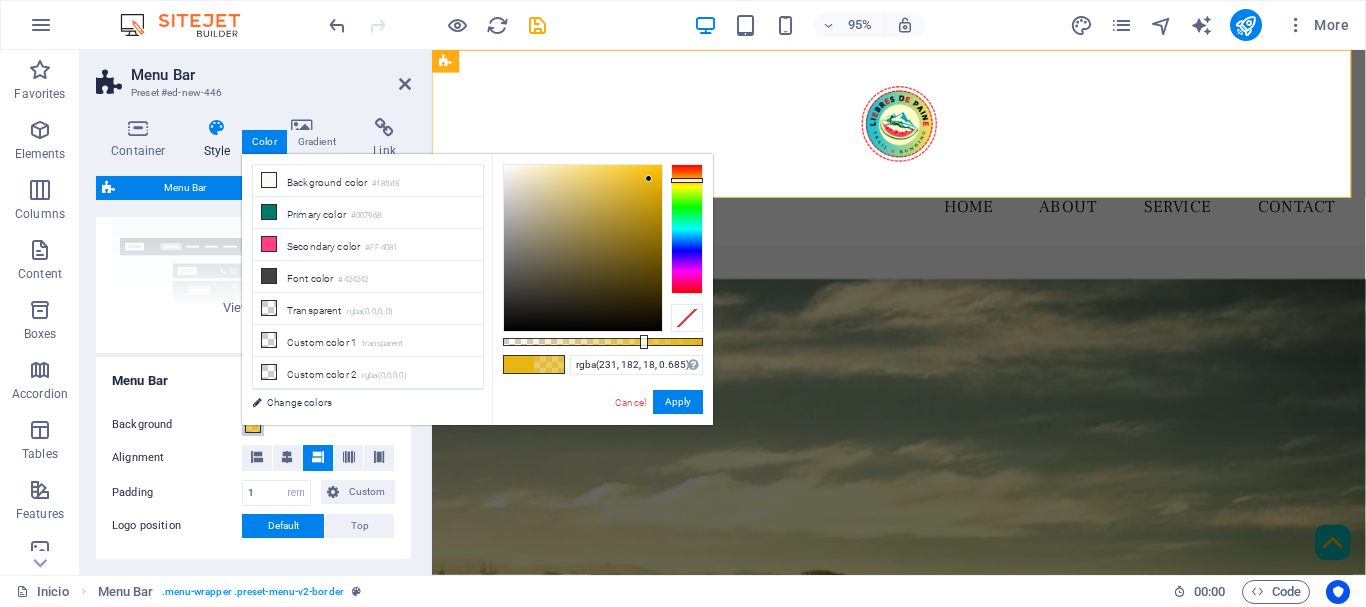type on "rgba(231, 182, 18, 0.68)" 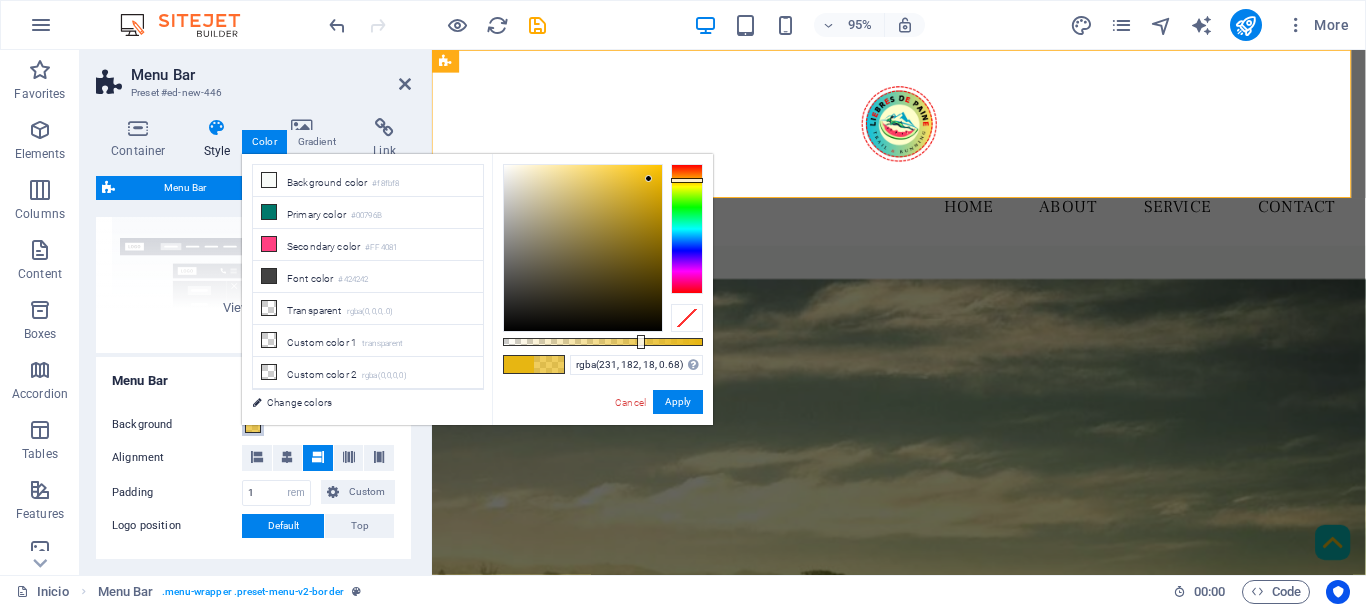 drag, startPoint x: 700, startPoint y: 339, endPoint x: 639, endPoint y: 343, distance: 61.13101 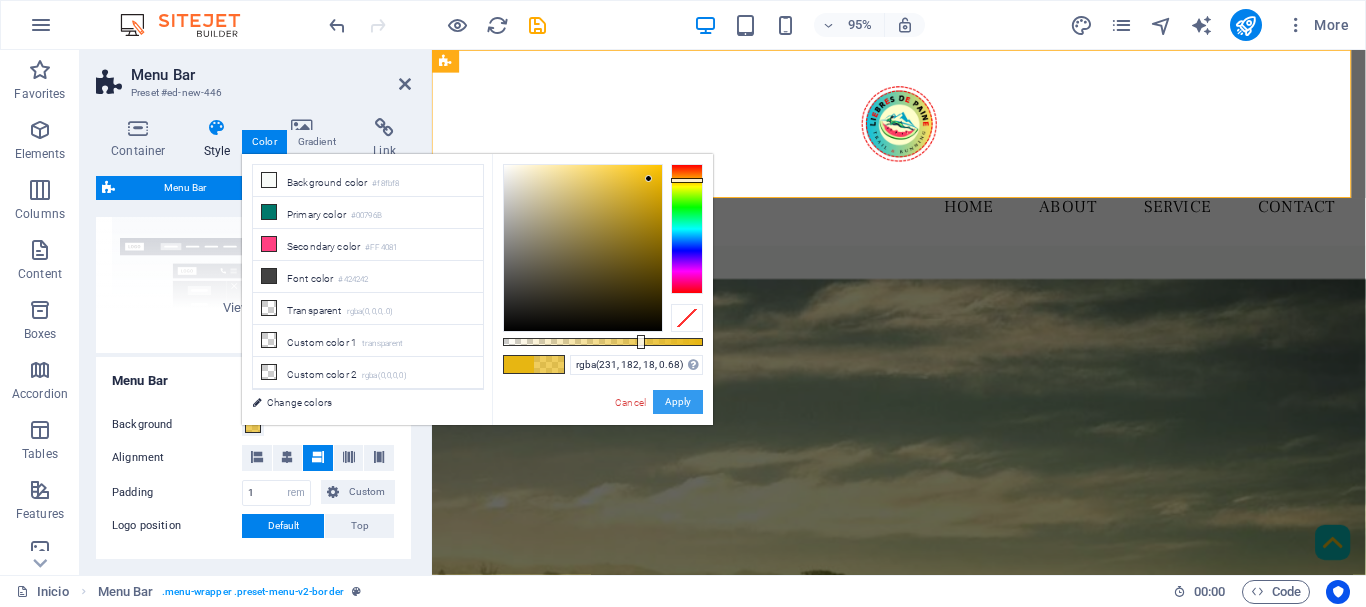 drag, startPoint x: 675, startPoint y: 400, endPoint x: 218, endPoint y: 369, distance: 458.0502 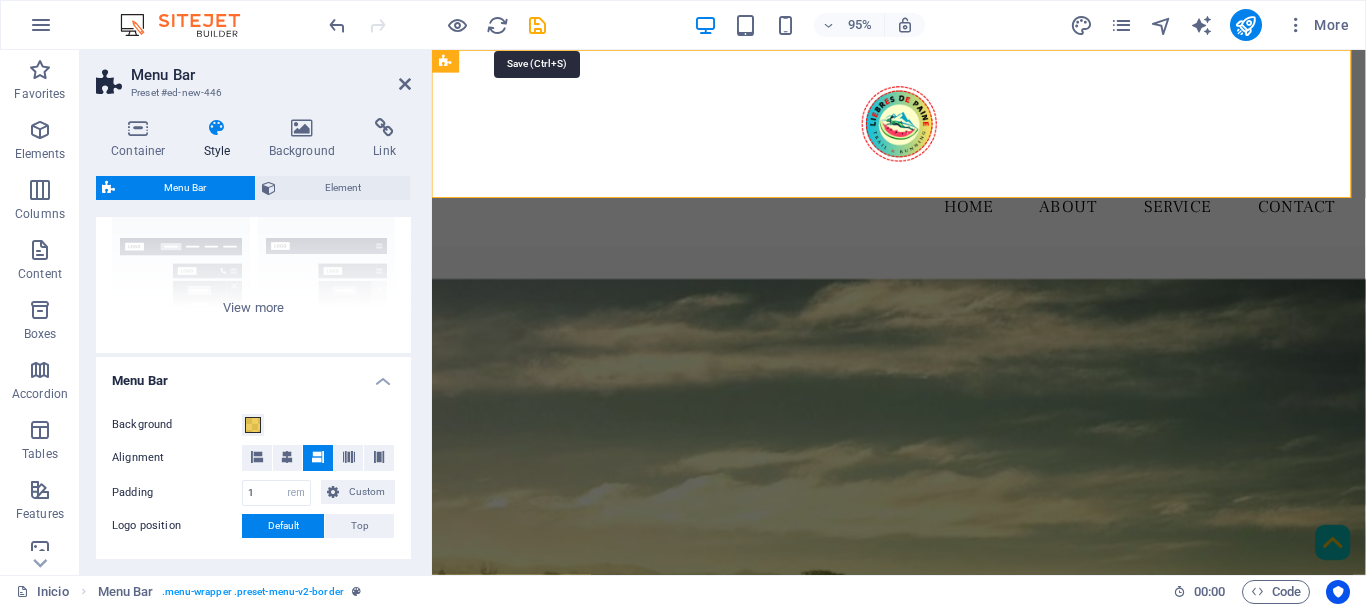 click at bounding box center (537, 25) 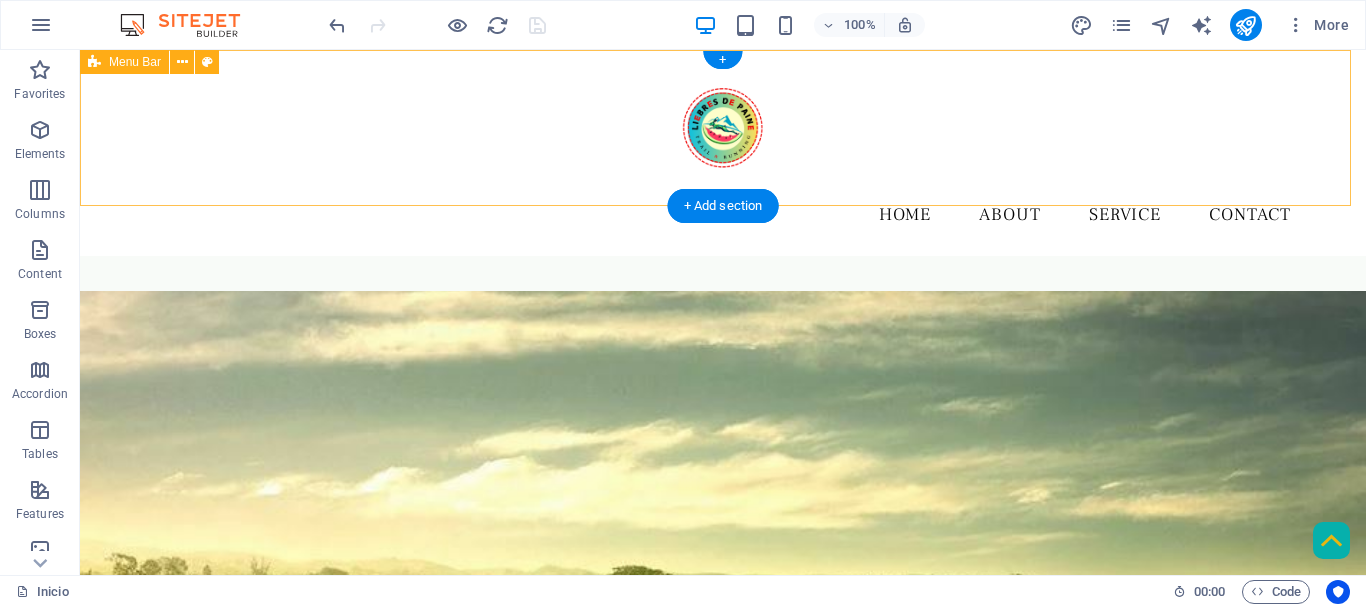 click on "Menu Home About Service Contact" at bounding box center (723, 153) 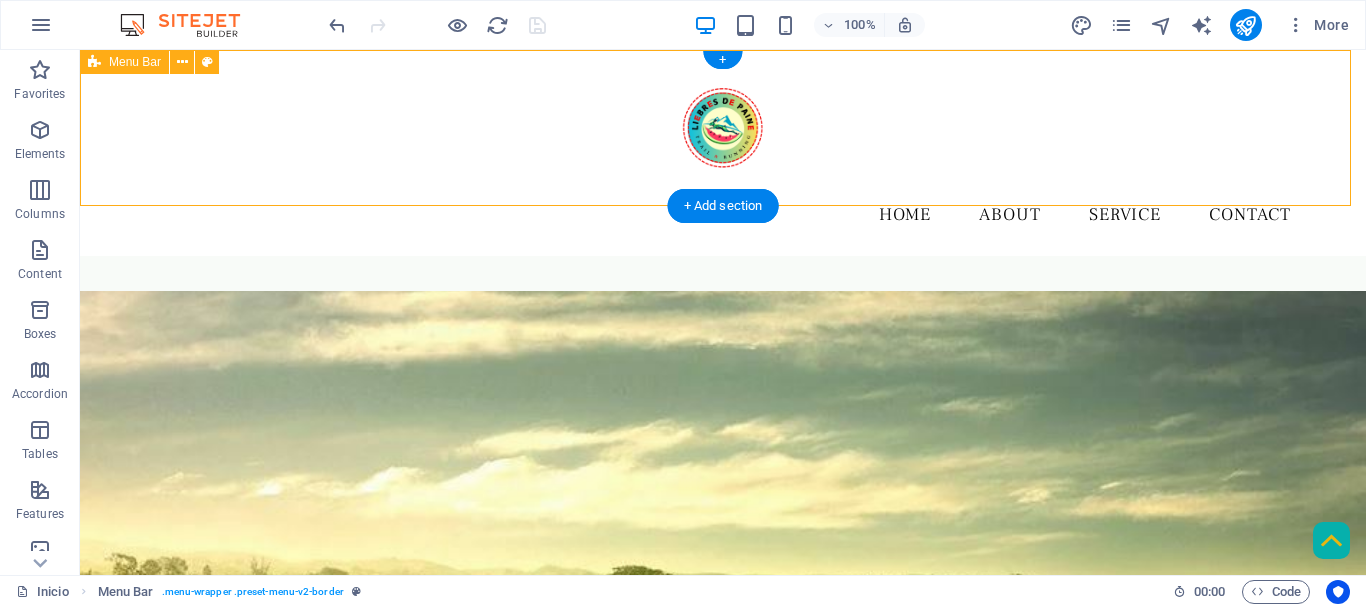 click on "Menu Home About Service Contact" at bounding box center [723, 153] 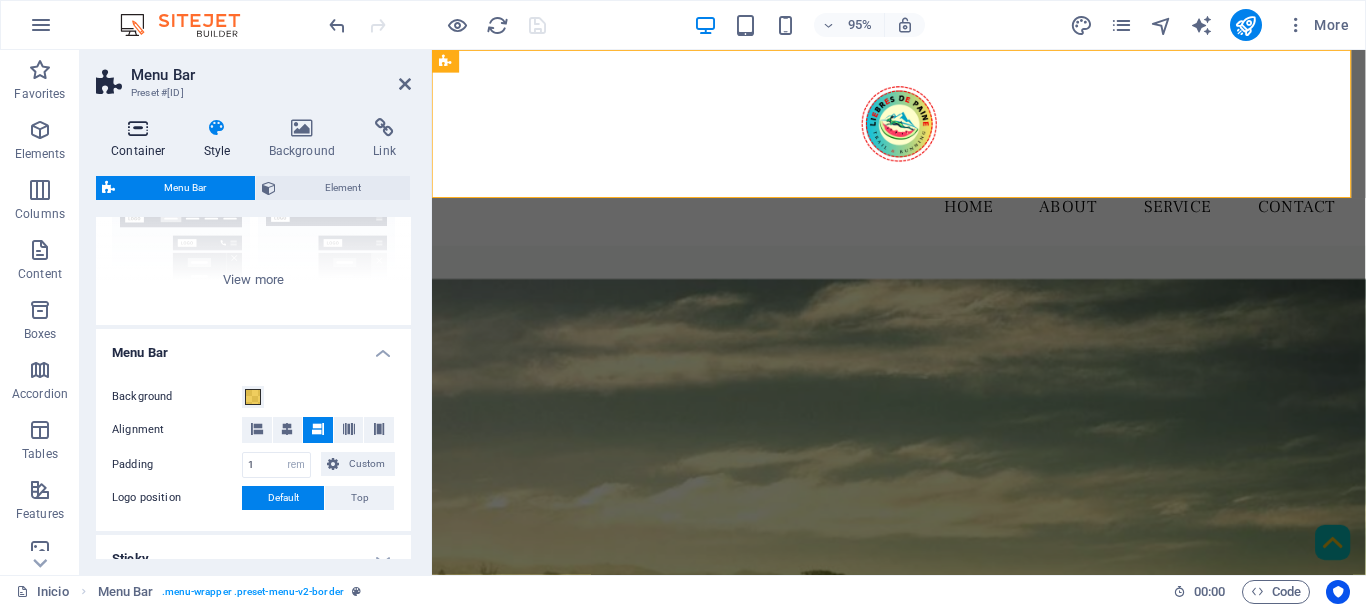 scroll, scrollTop: 200, scrollLeft: 0, axis: vertical 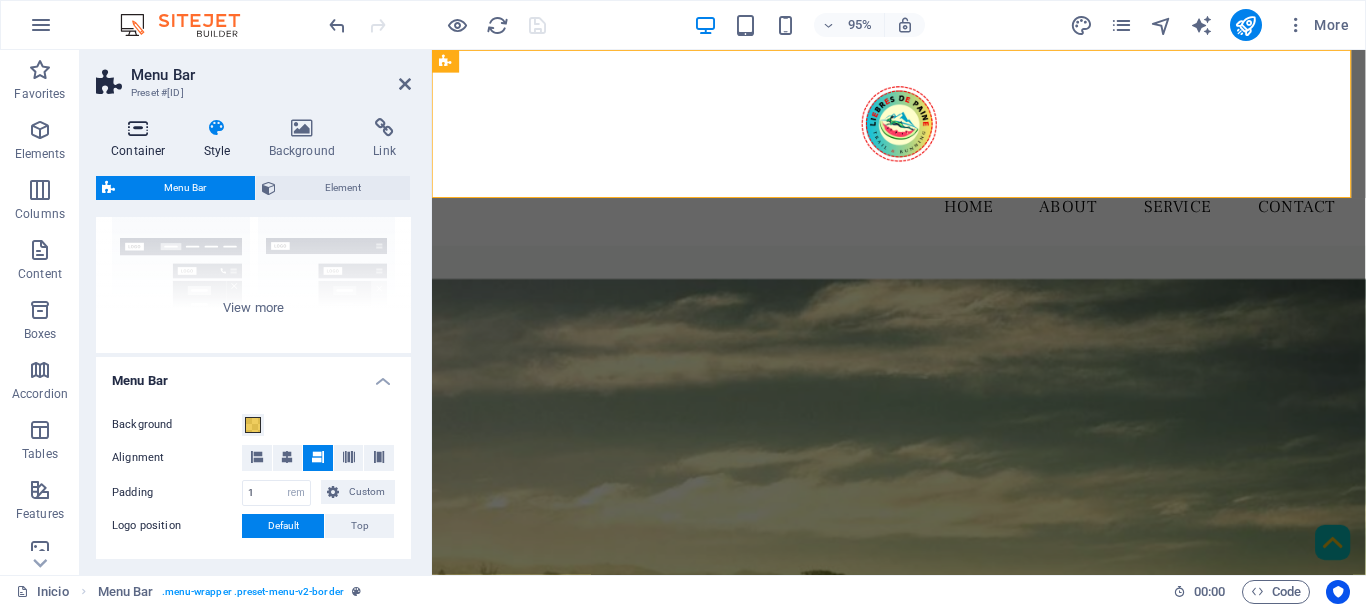click at bounding box center (138, 128) 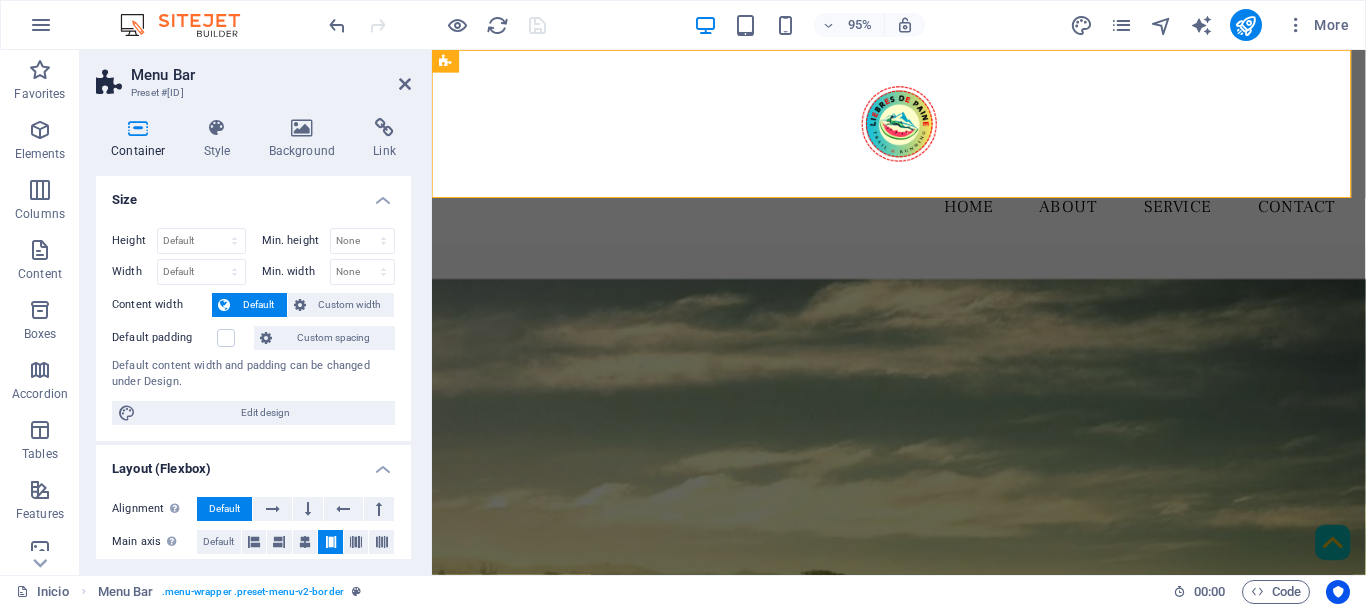 click at bounding box center (138, 128) 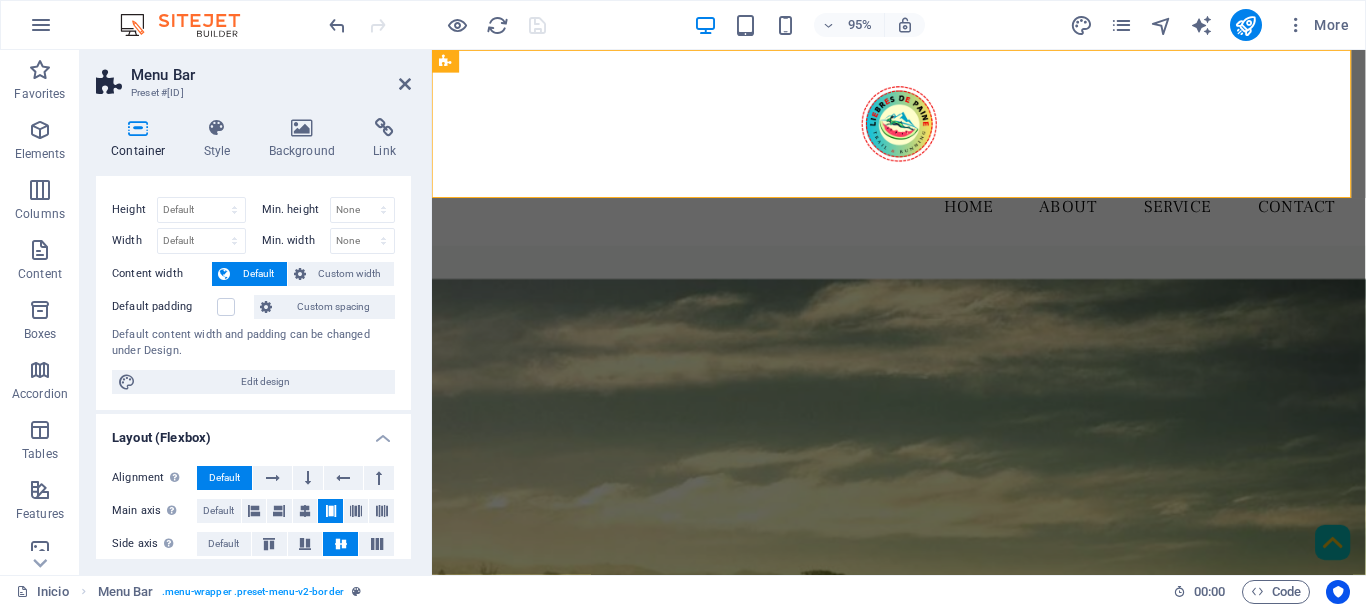scroll, scrollTop: 0, scrollLeft: 0, axis: both 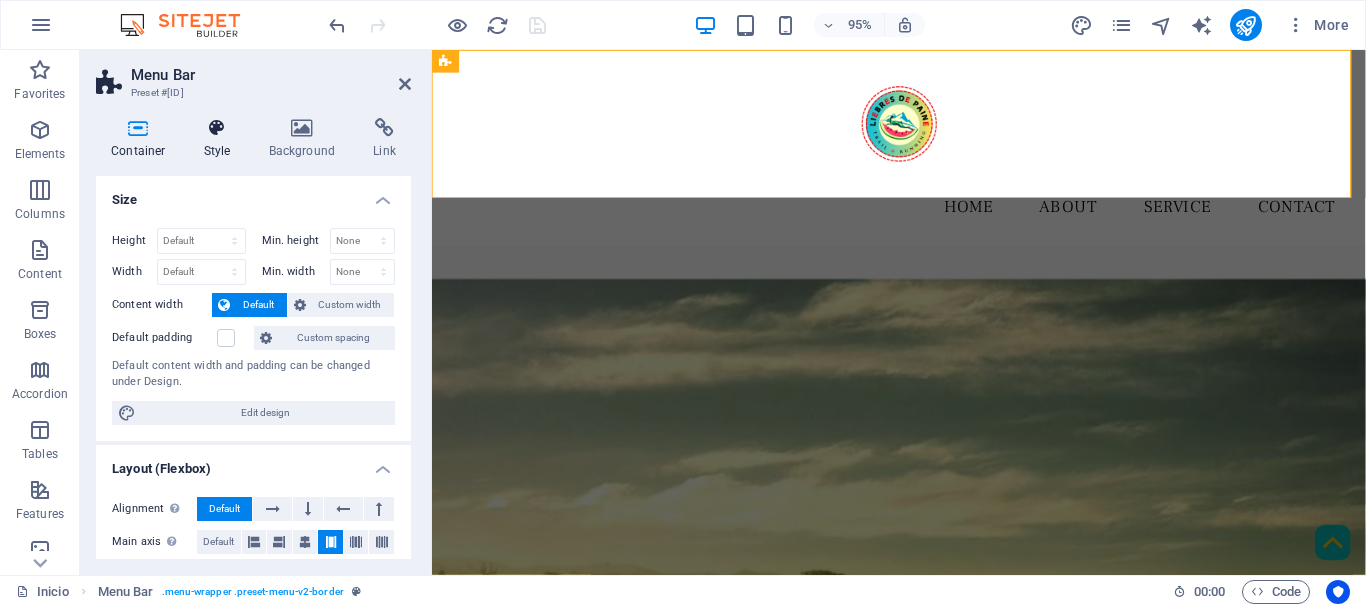 click on "Style" at bounding box center [221, 139] 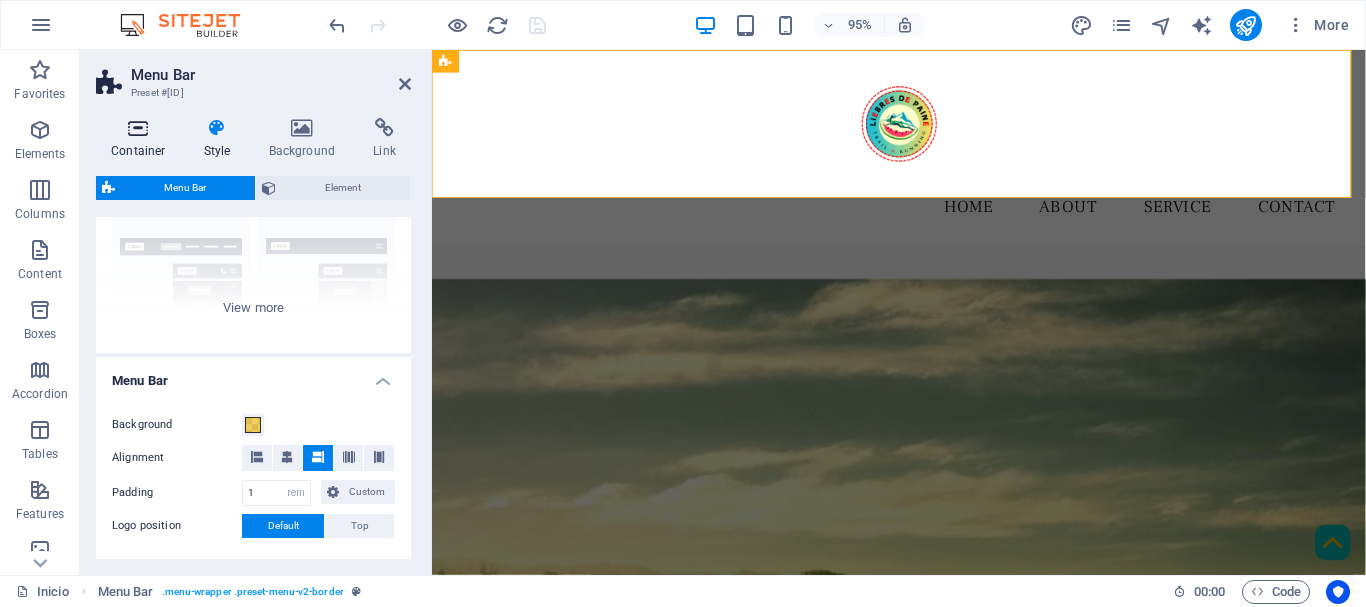 click on "Container" at bounding box center [142, 139] 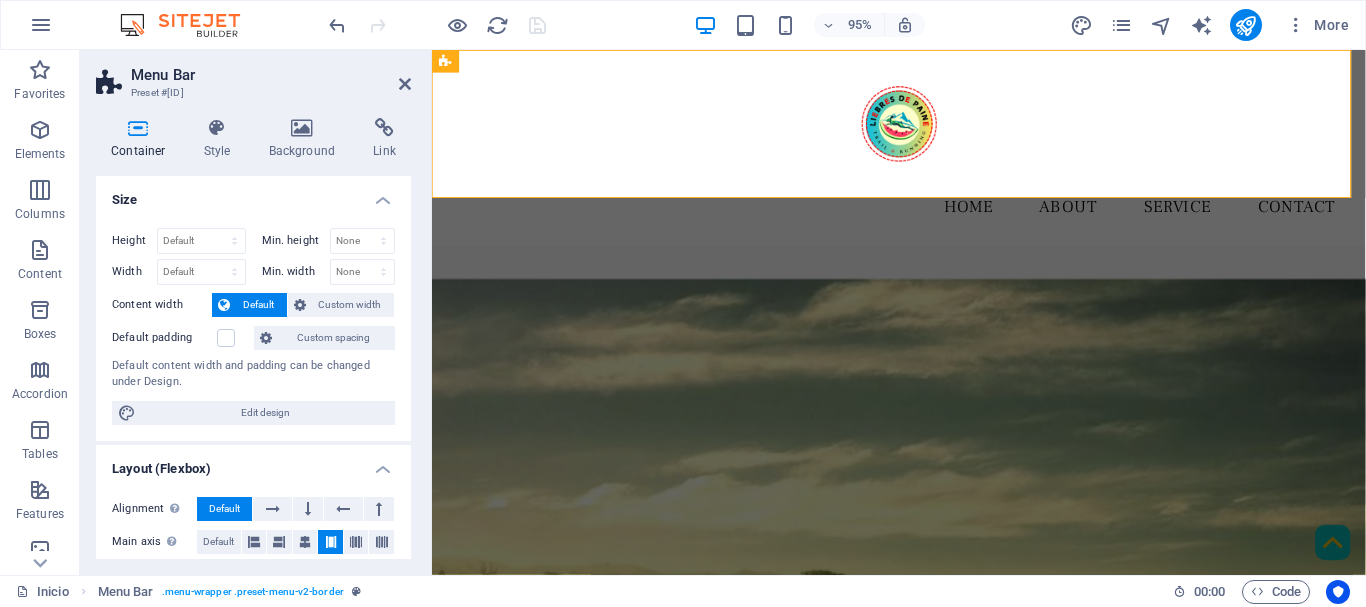 click on "Container" at bounding box center (142, 139) 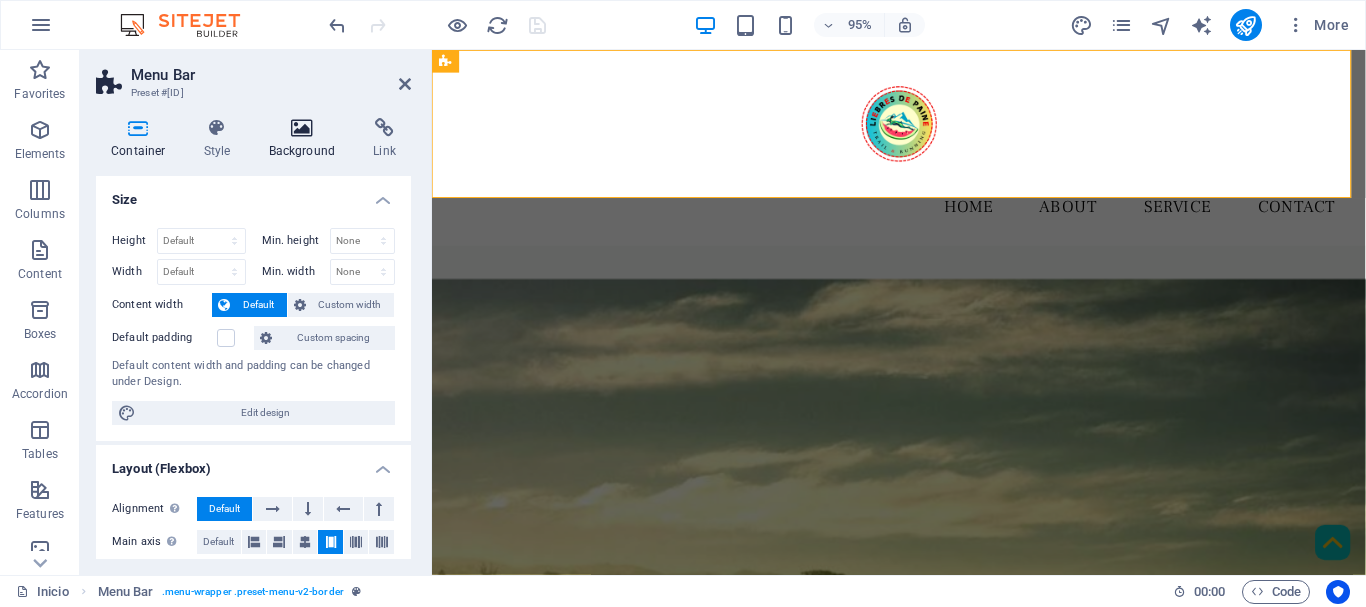 drag, startPoint x: 152, startPoint y: 140, endPoint x: 341, endPoint y: 128, distance: 189.38057 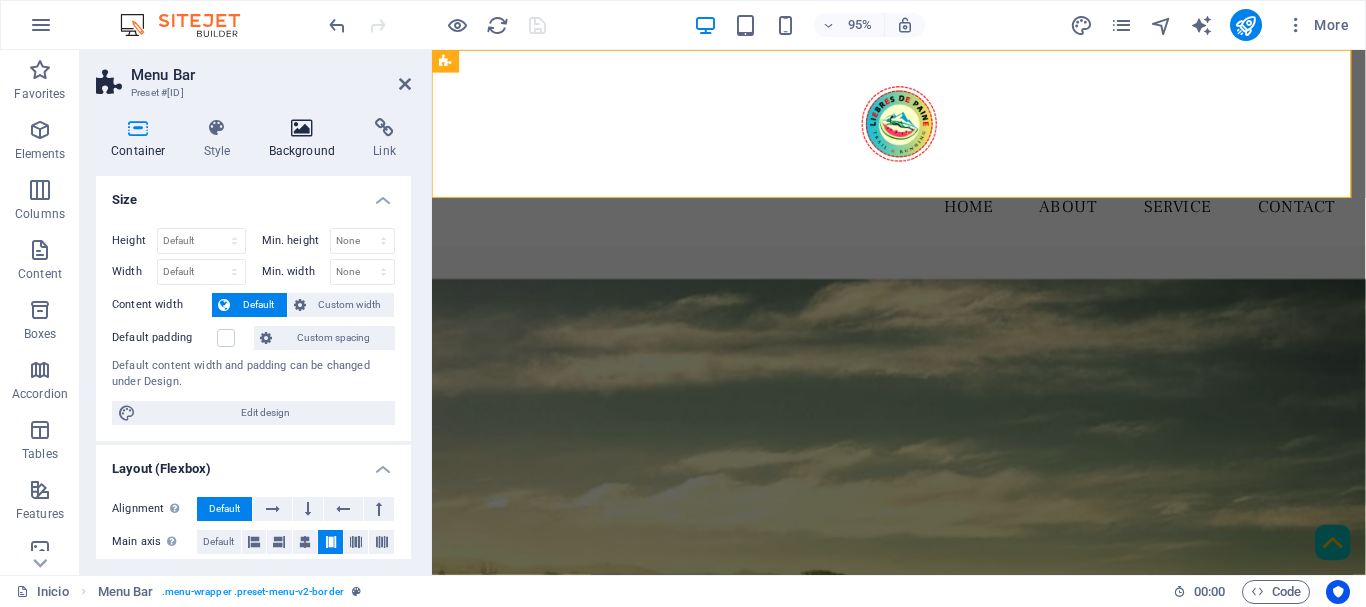 click on "Container" at bounding box center (142, 139) 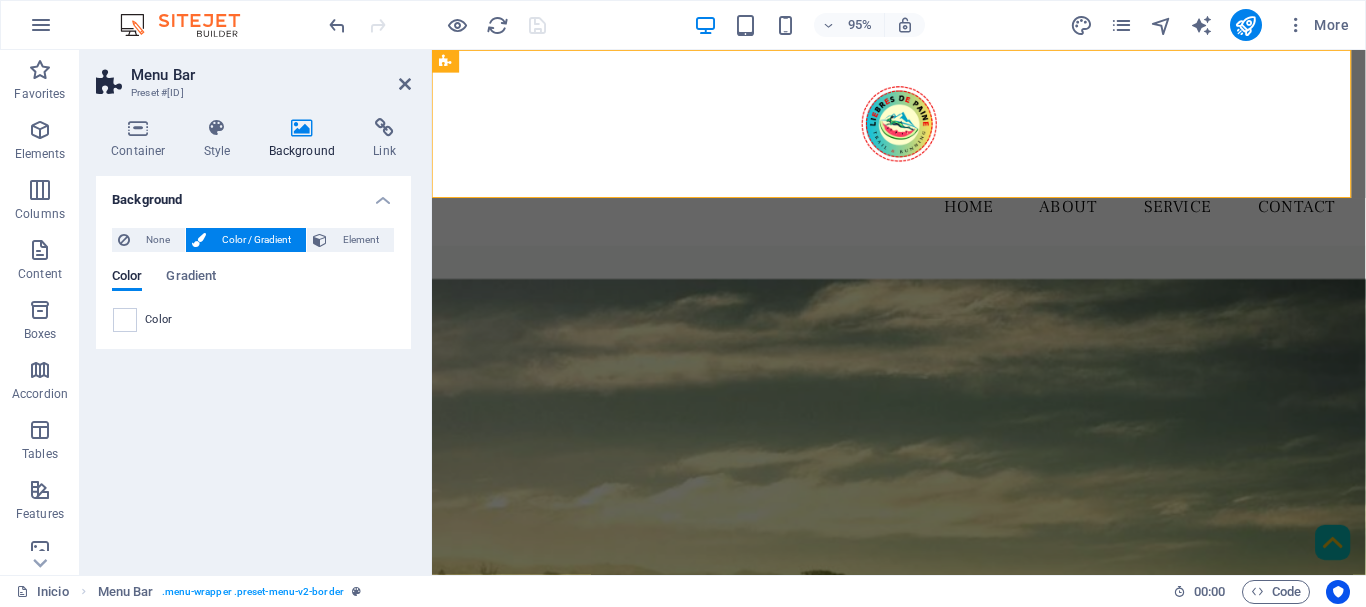 click at bounding box center (125, 320) 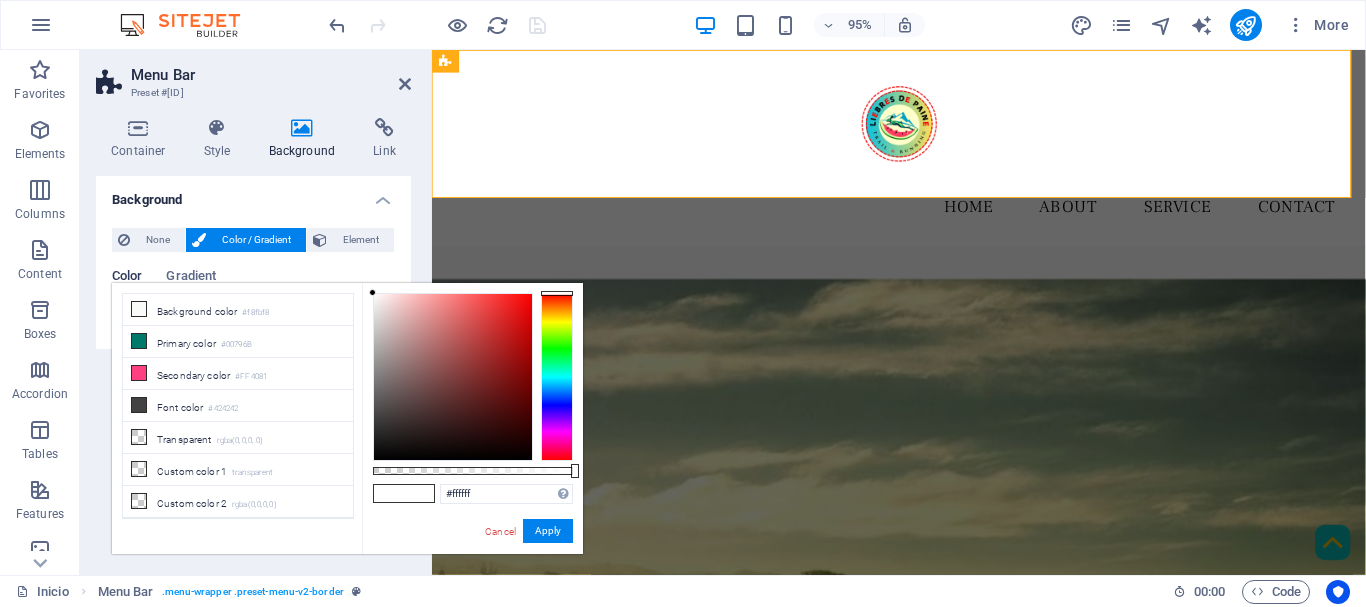click on "Color" at bounding box center (127, 278) 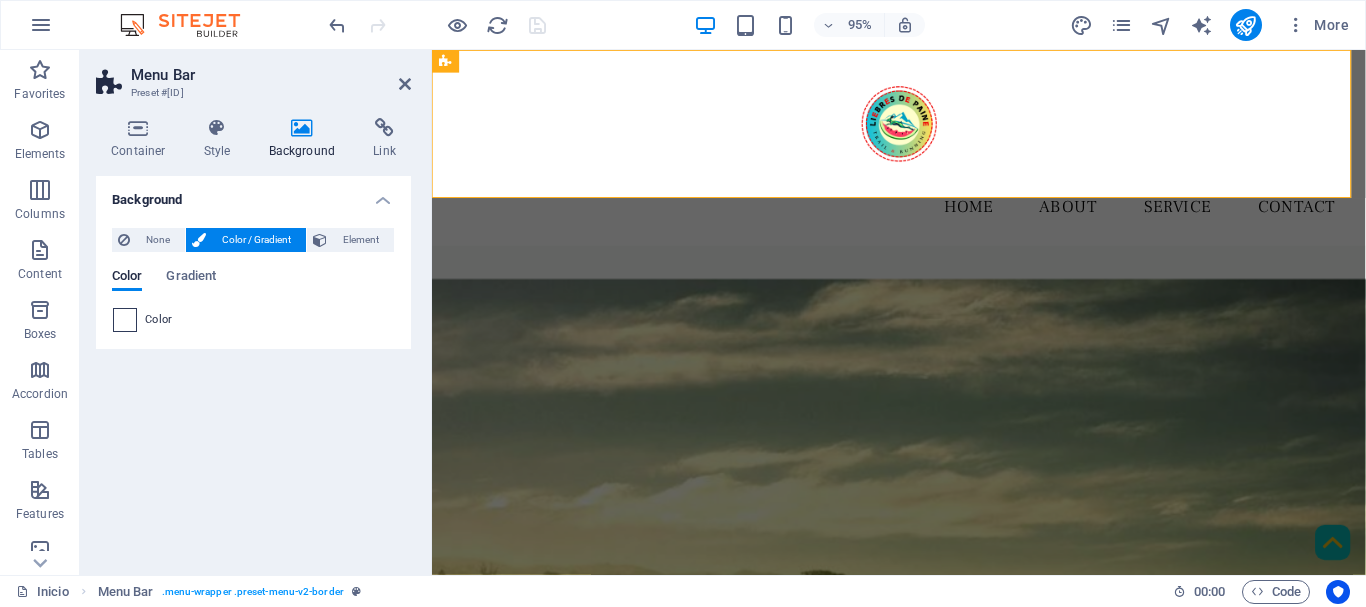 click at bounding box center [125, 320] 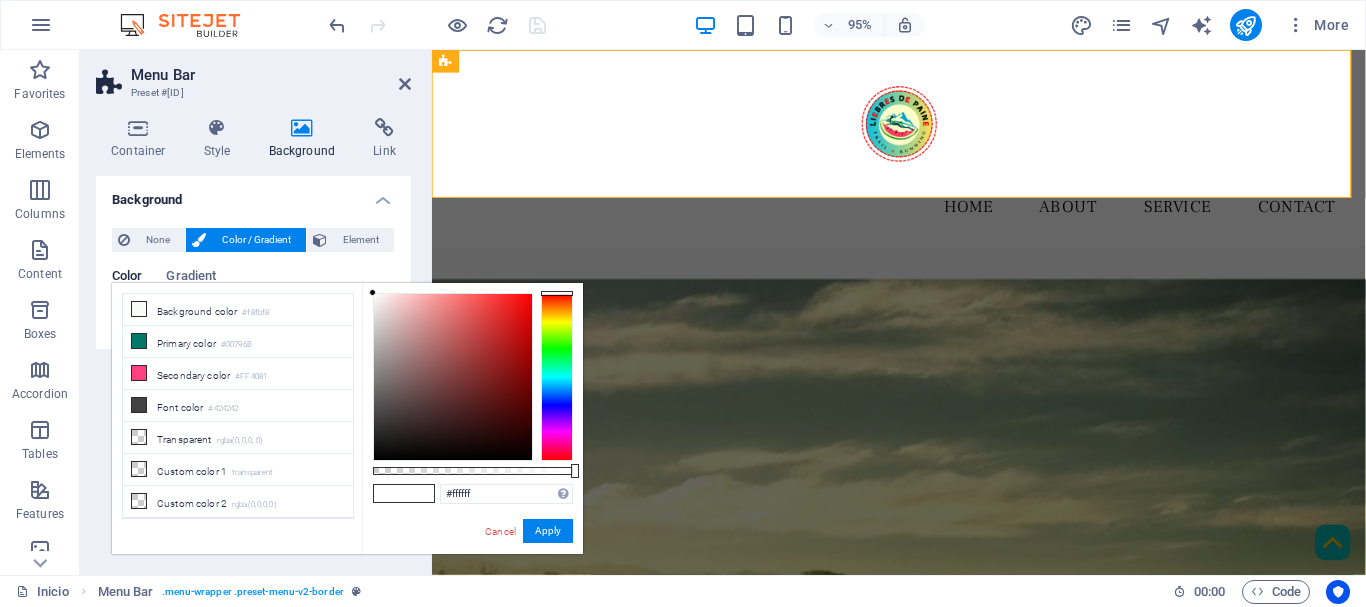 click on "less
Background color
#f8fbf8
Primary color
#00796B
Secondary color
#FF4081
Font color
#ffffff" at bounding box center (347, 418) 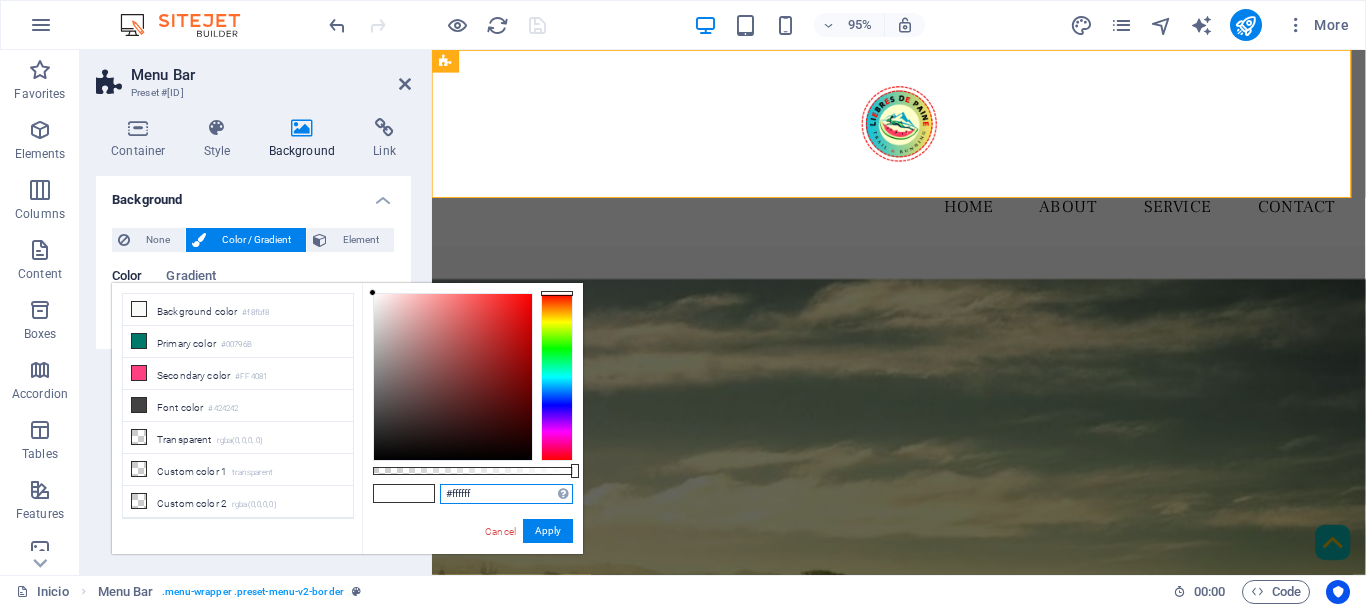 drag, startPoint x: 452, startPoint y: 479, endPoint x: 412, endPoint y: 482, distance: 40.112343 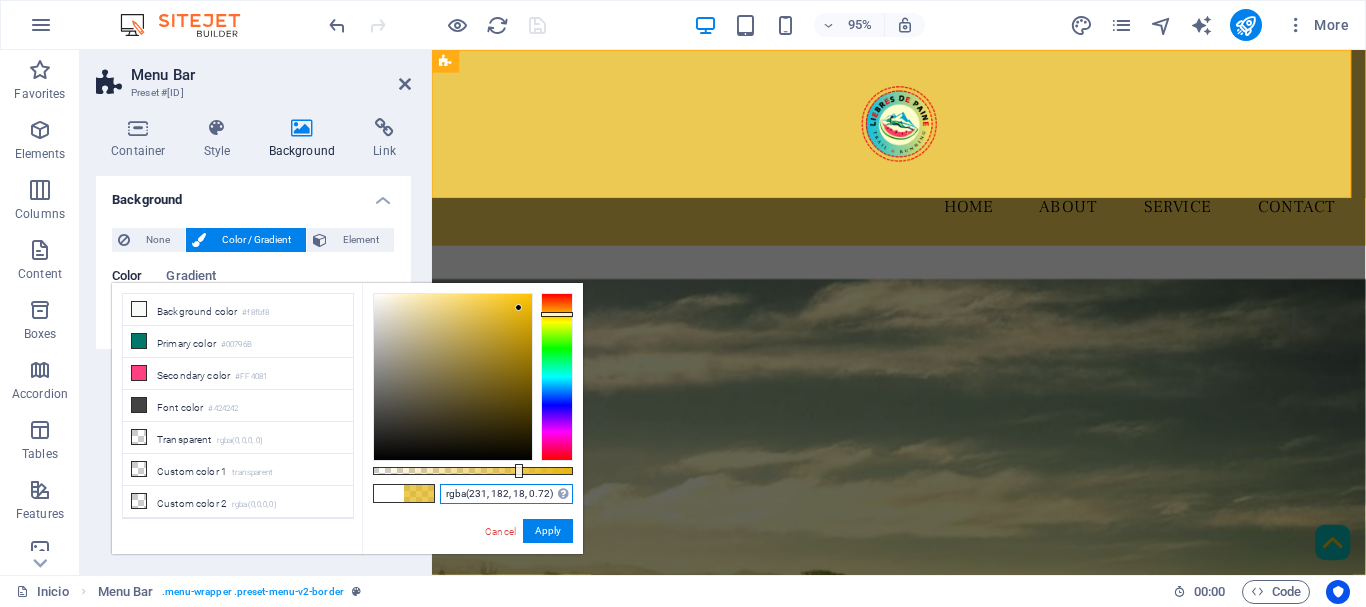 drag, startPoint x: 572, startPoint y: 471, endPoint x: 517, endPoint y: 477, distance: 55.326305 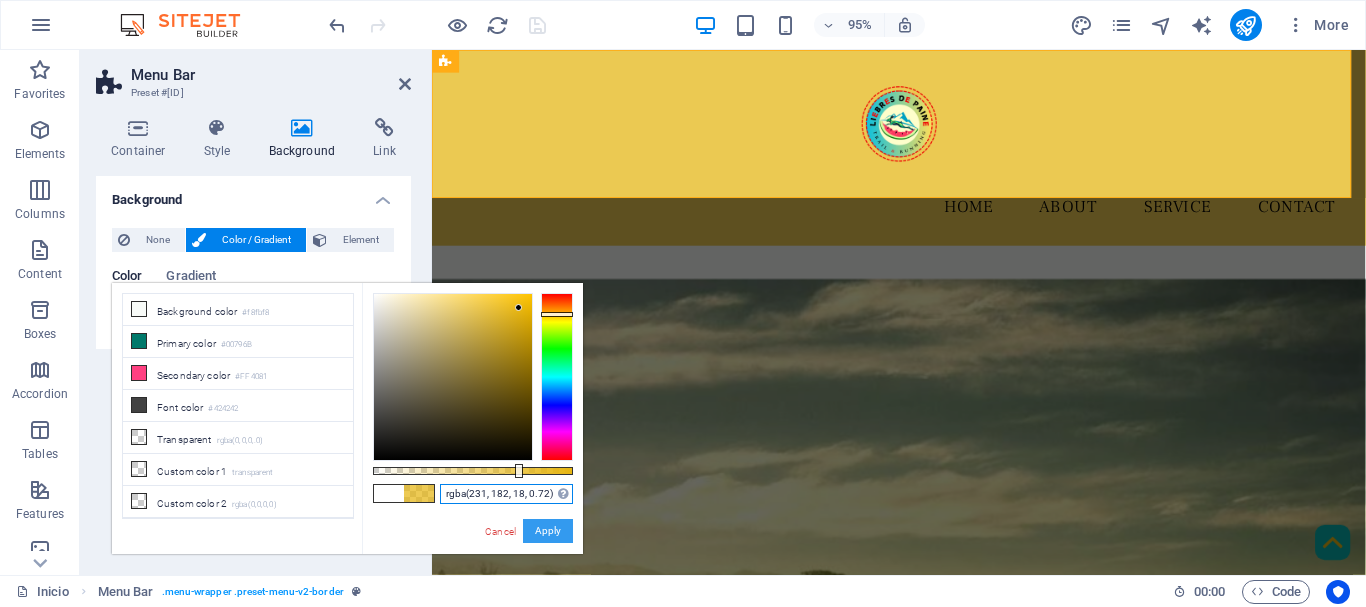 type on "rgba(231, 182, 18, 0.72)" 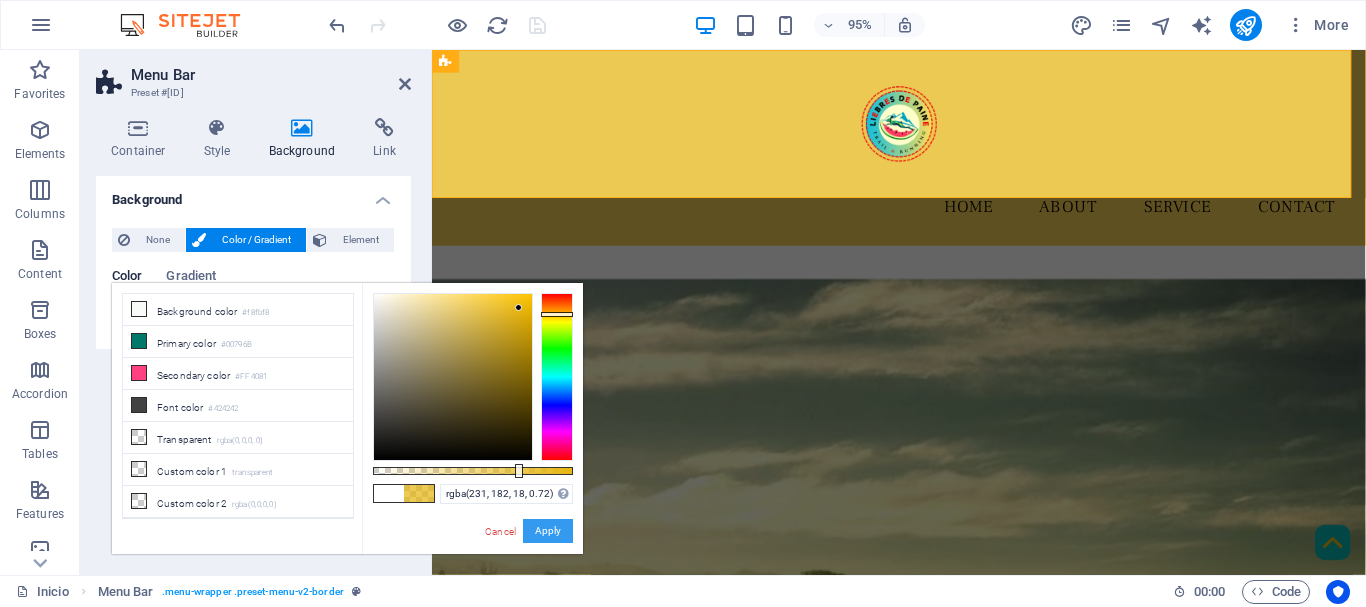 click on "Apply" at bounding box center (548, 531) 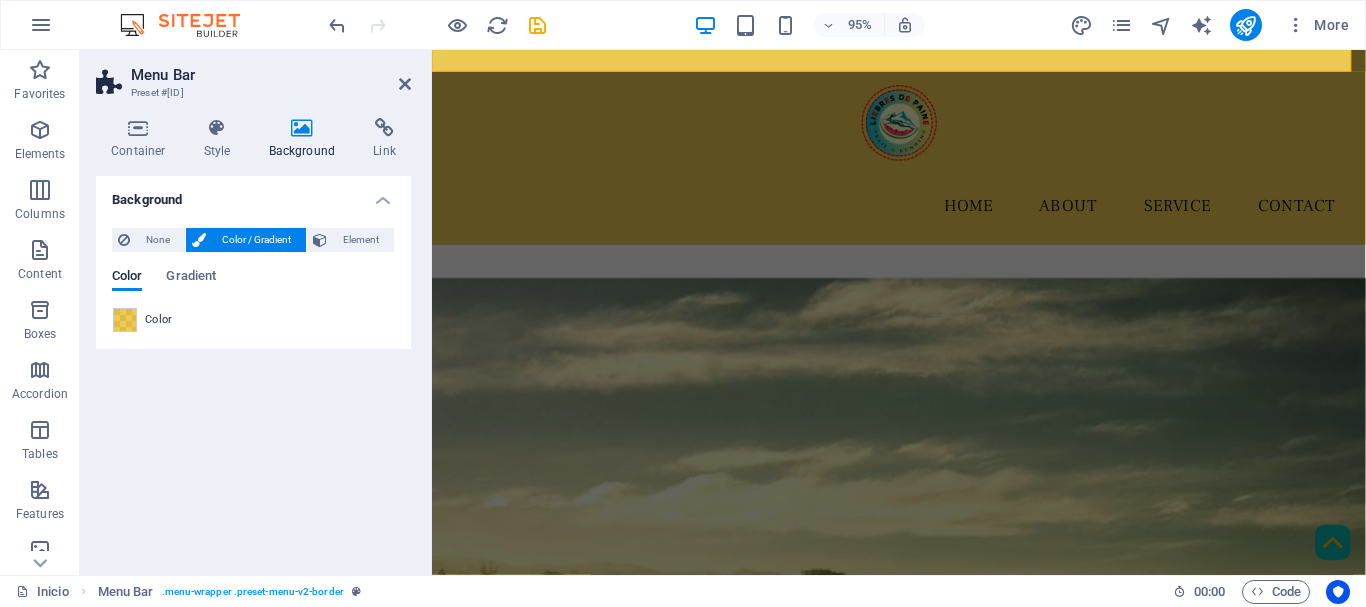 scroll, scrollTop: 0, scrollLeft: 0, axis: both 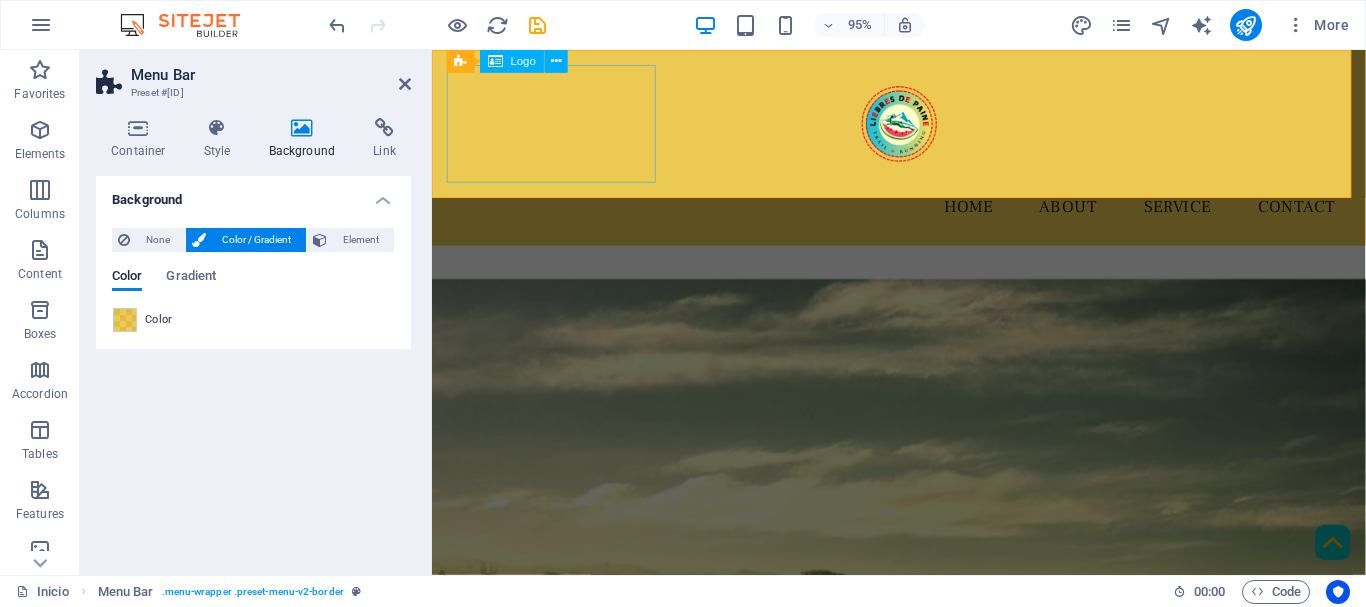 click at bounding box center [923, 128] 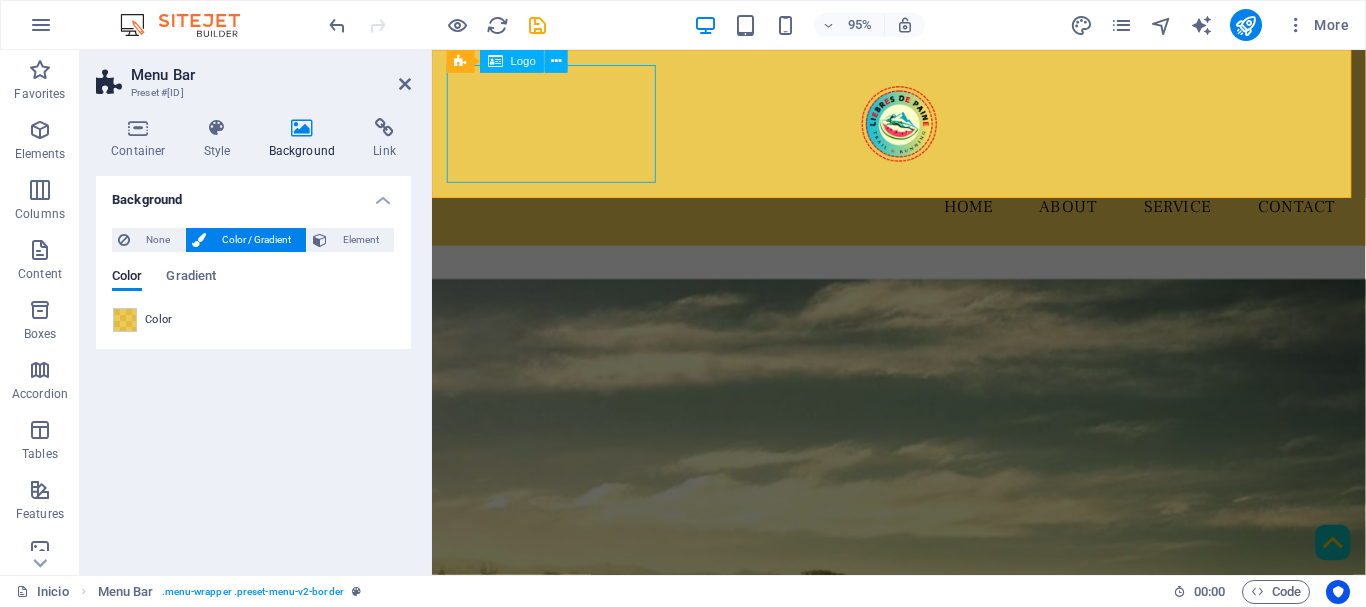 click at bounding box center (923, 128) 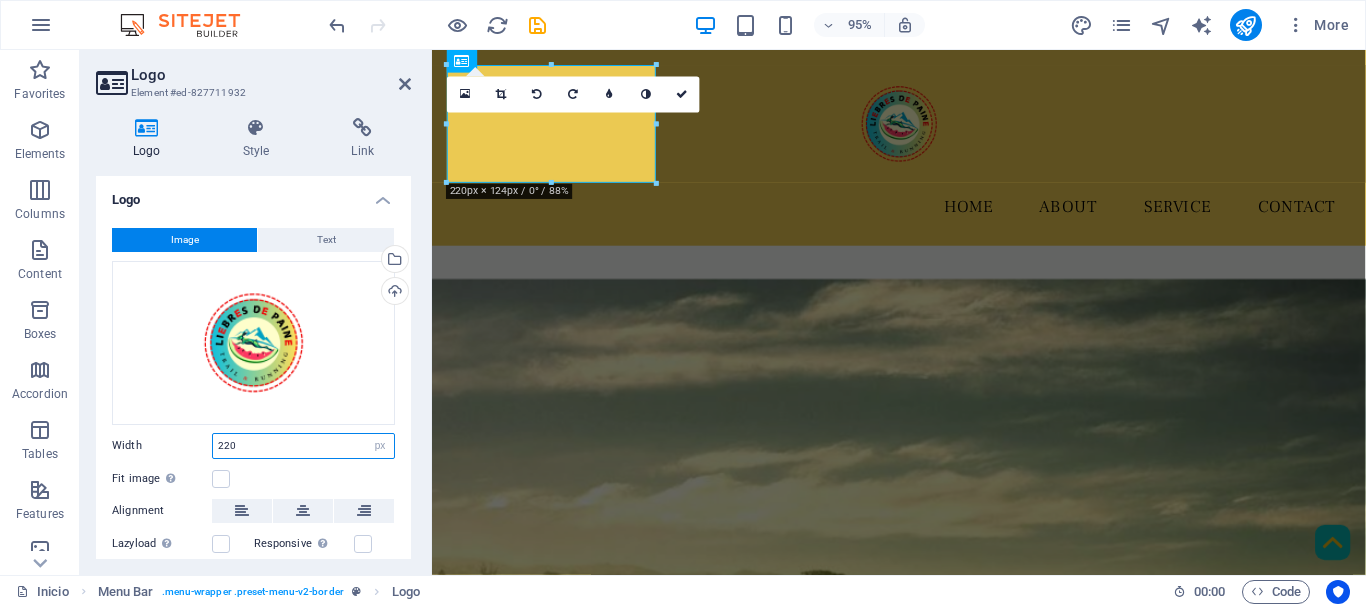 drag, startPoint x: 244, startPoint y: 440, endPoint x: 198, endPoint y: 441, distance: 46.010868 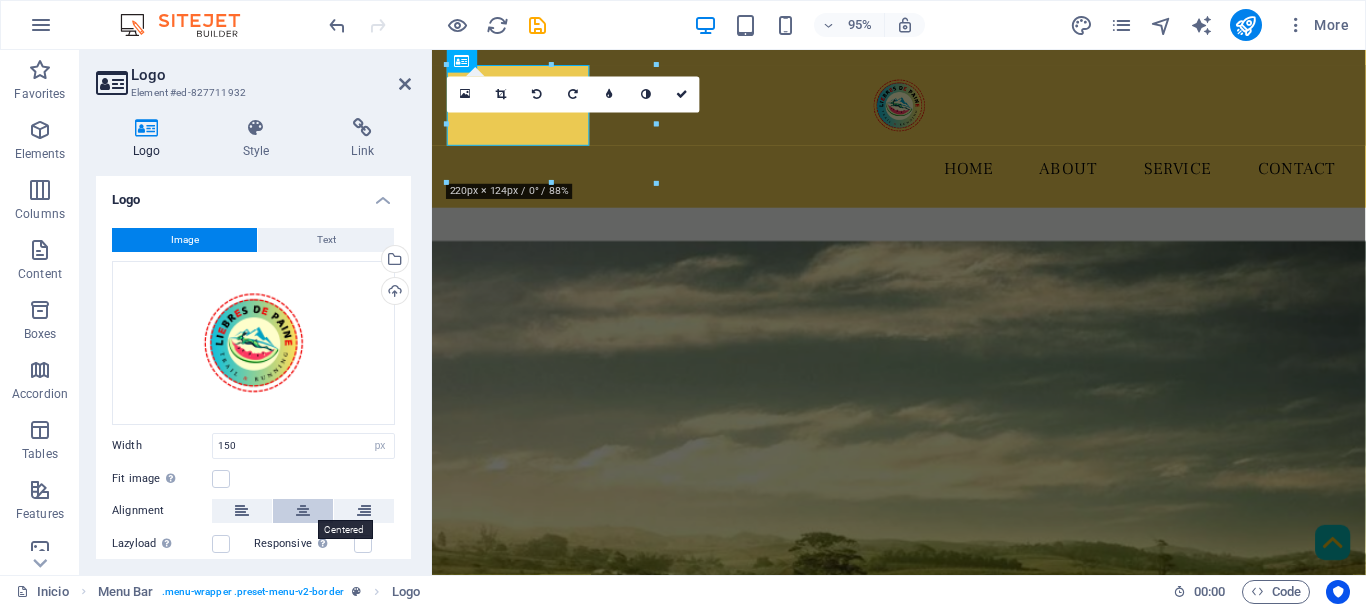 click at bounding box center [303, 511] 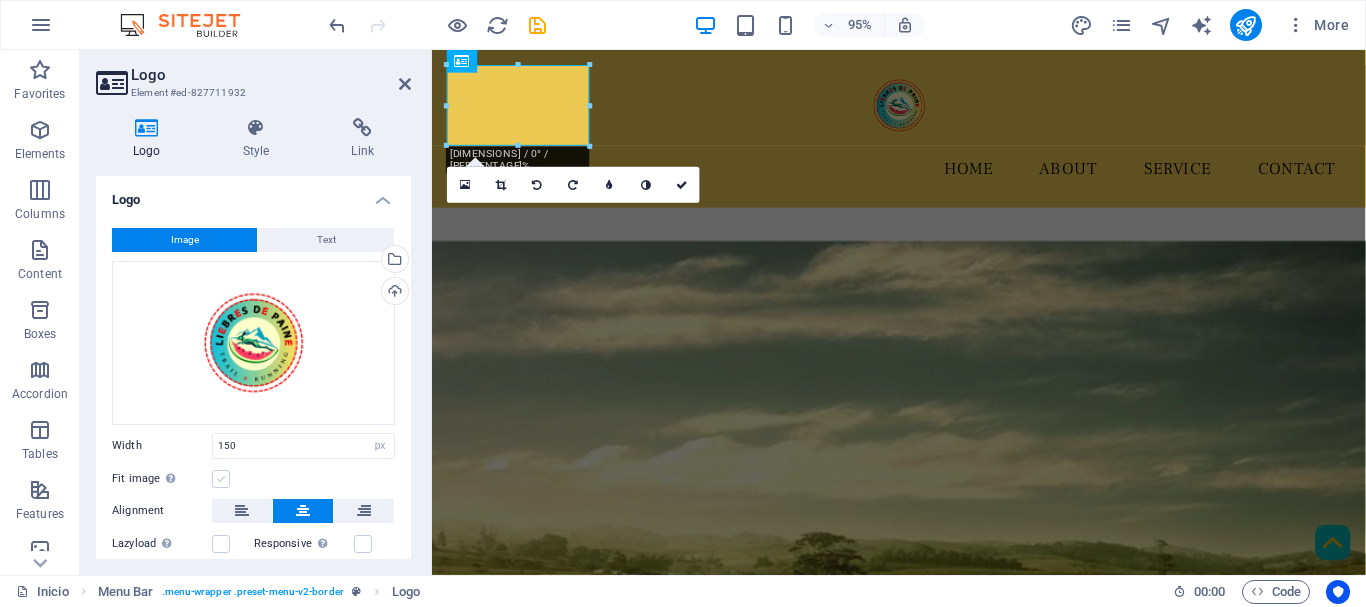 click at bounding box center (221, 479) 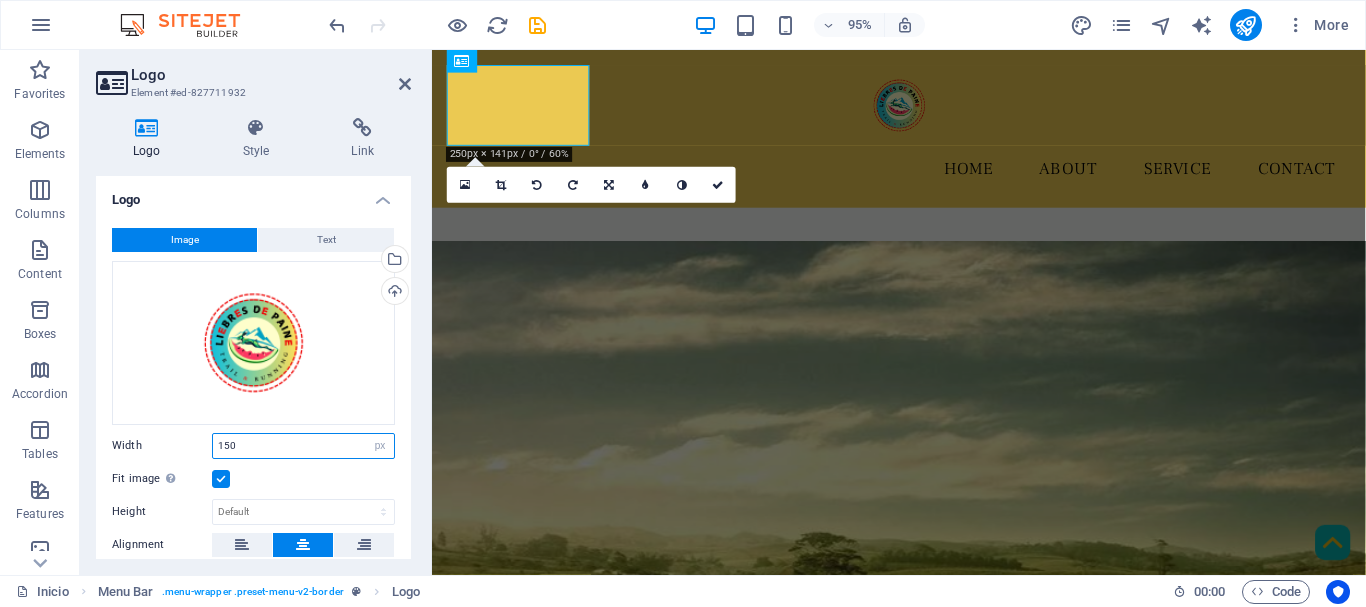 drag, startPoint x: 277, startPoint y: 437, endPoint x: 193, endPoint y: 430, distance: 84.29116 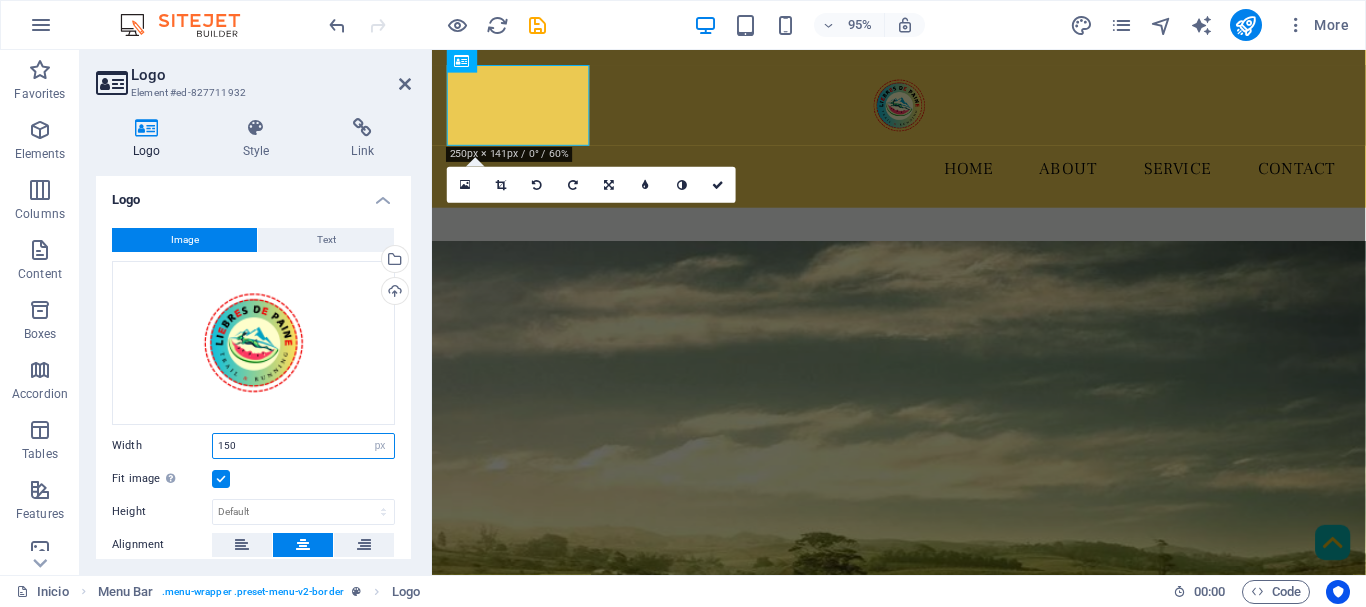 click on "Width 150 Default auto px rem % em vh vw" at bounding box center [253, 446] 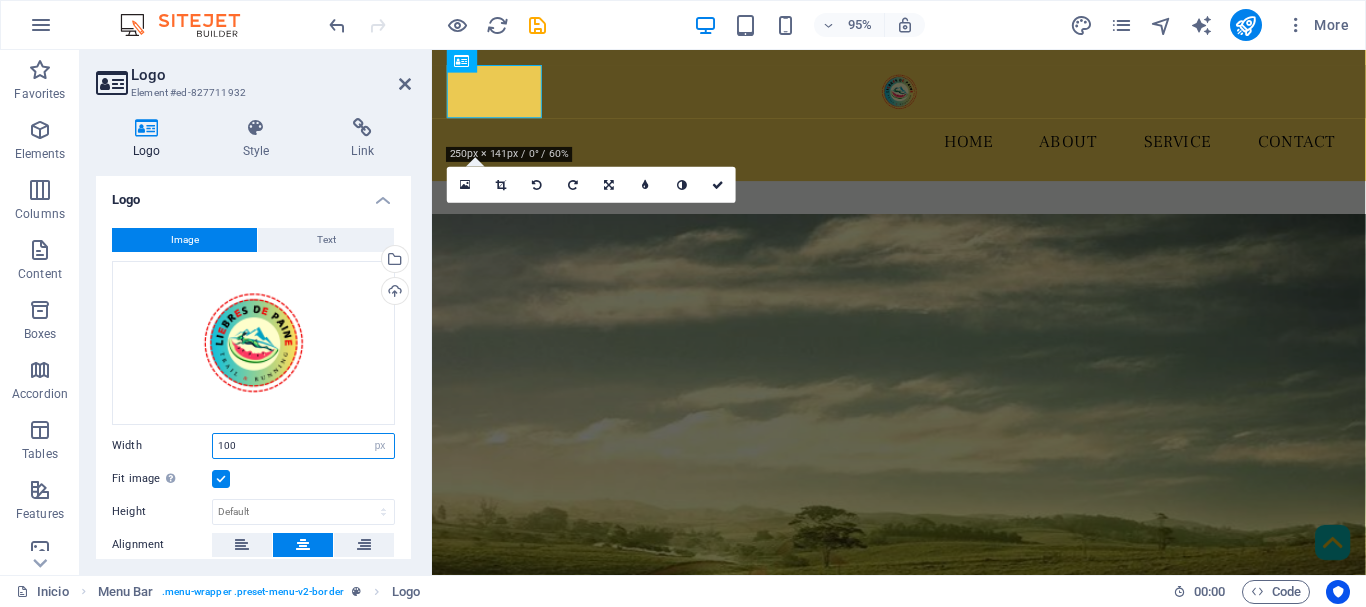 drag, startPoint x: 221, startPoint y: 442, endPoint x: 197, endPoint y: 442, distance: 24 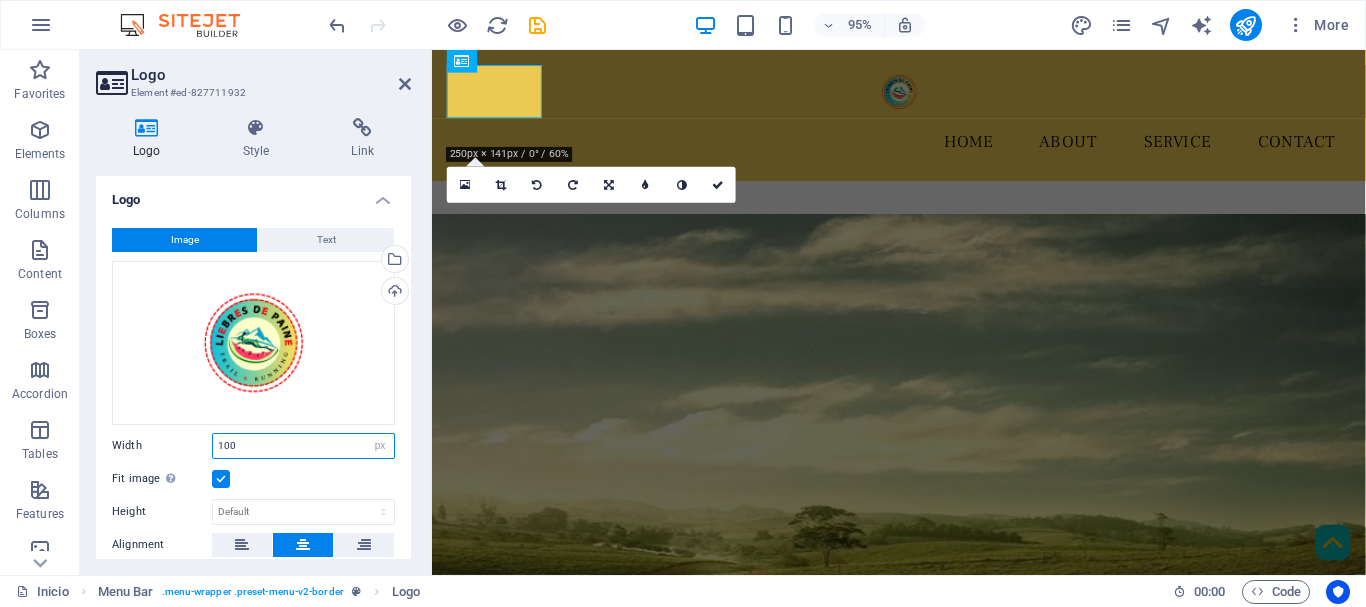 click on "Width 100 Default auto px rem % em vh vw" at bounding box center (253, 446) 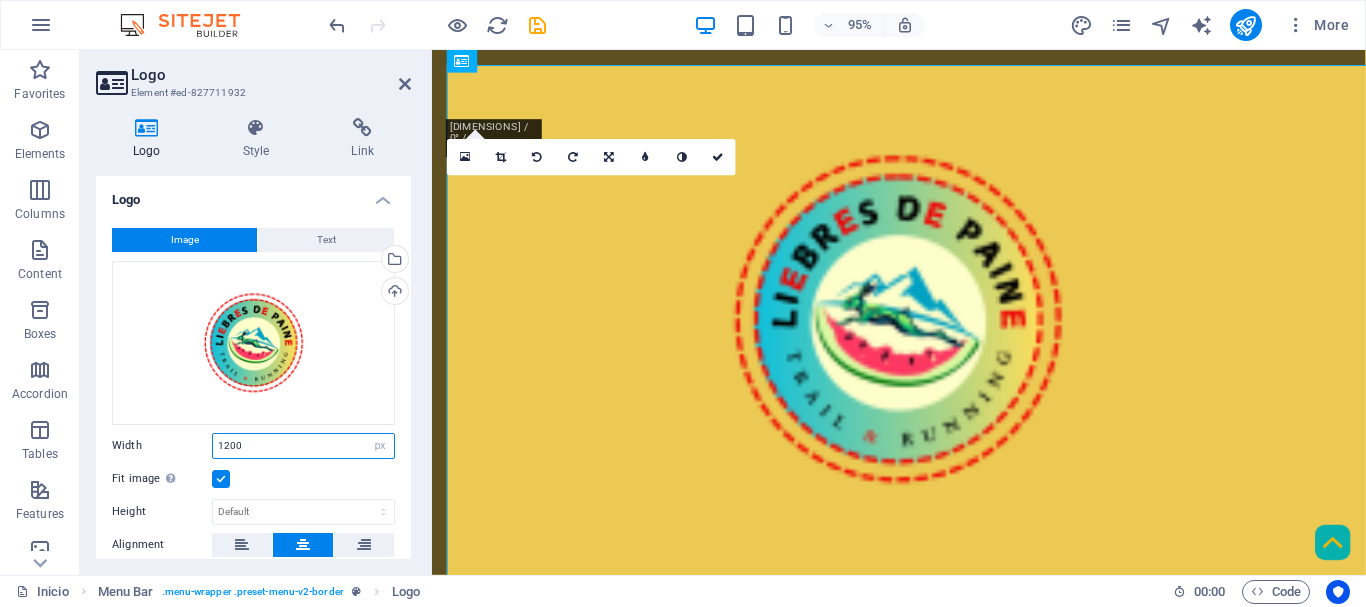 click on "1200" at bounding box center [303, 446] 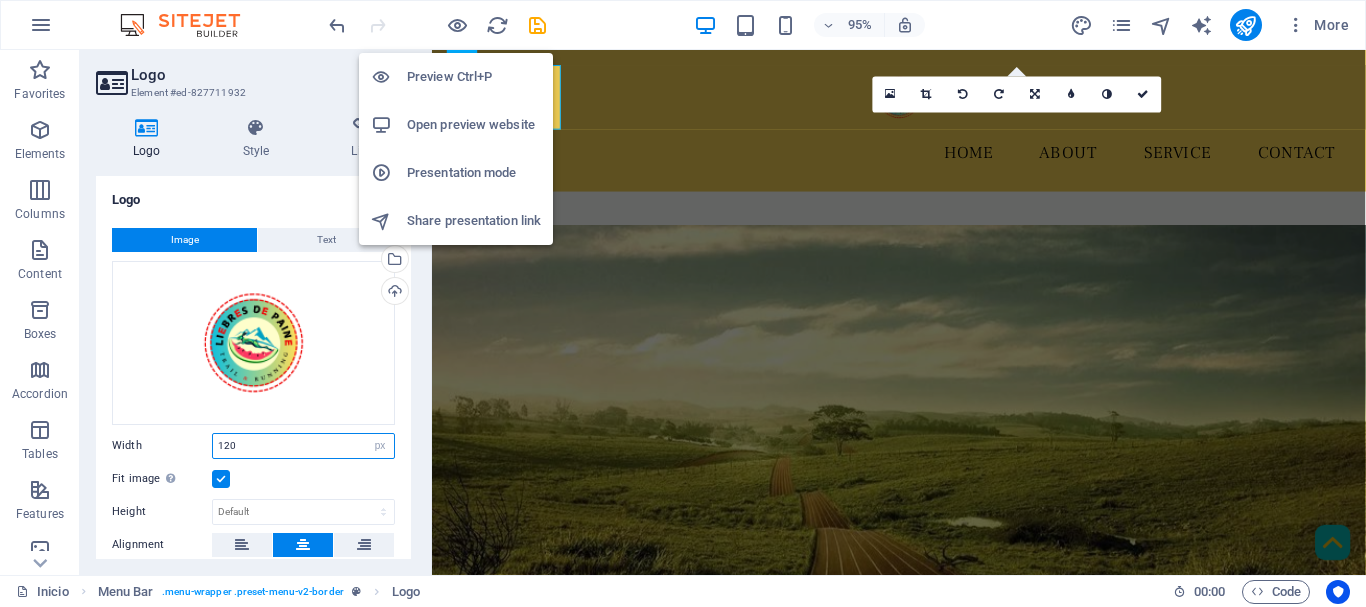 type on "120" 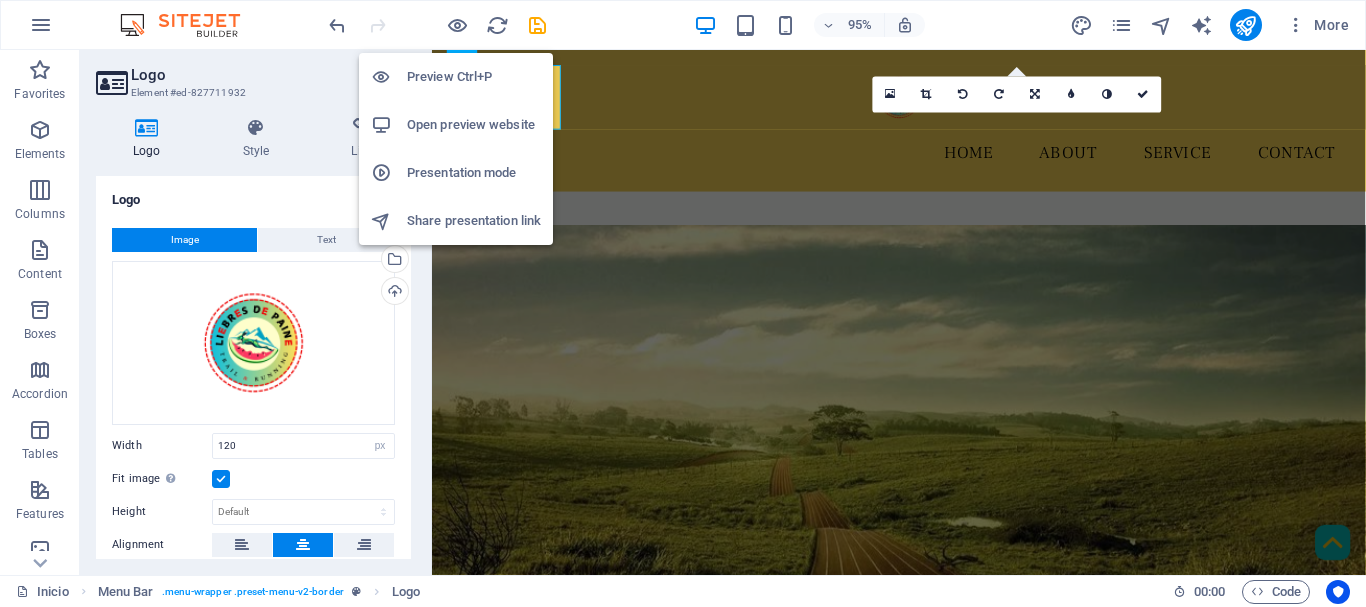 click on "Preview Ctrl+P" at bounding box center (474, 77) 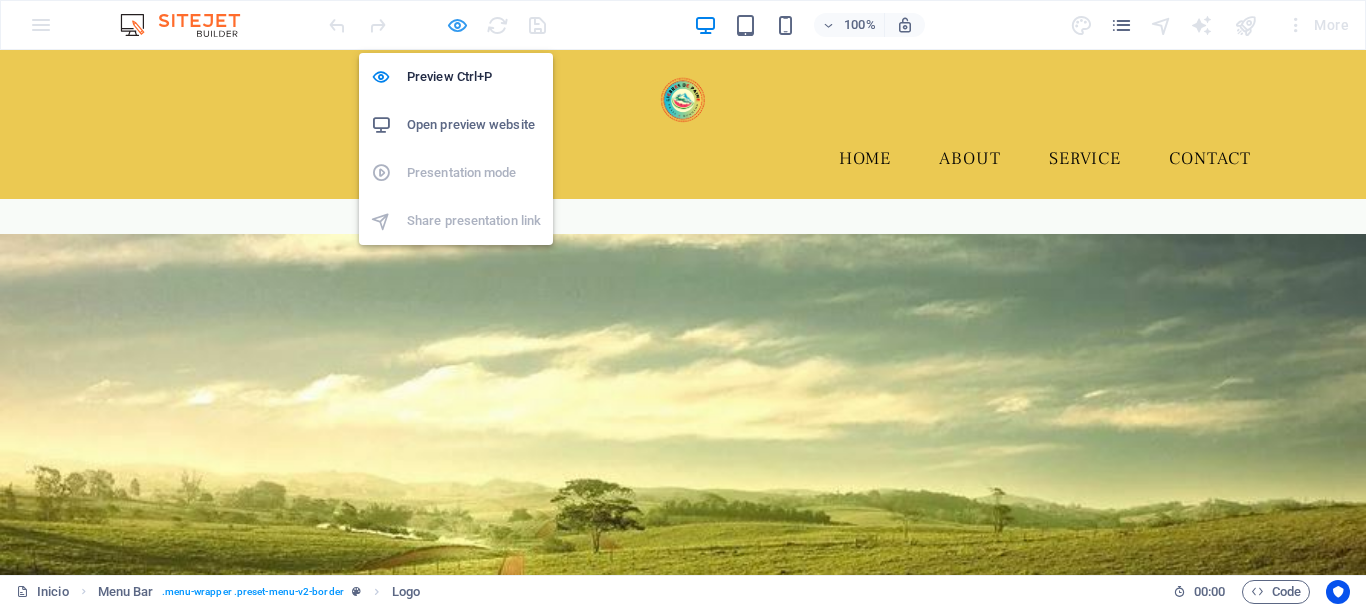 click at bounding box center [457, 25] 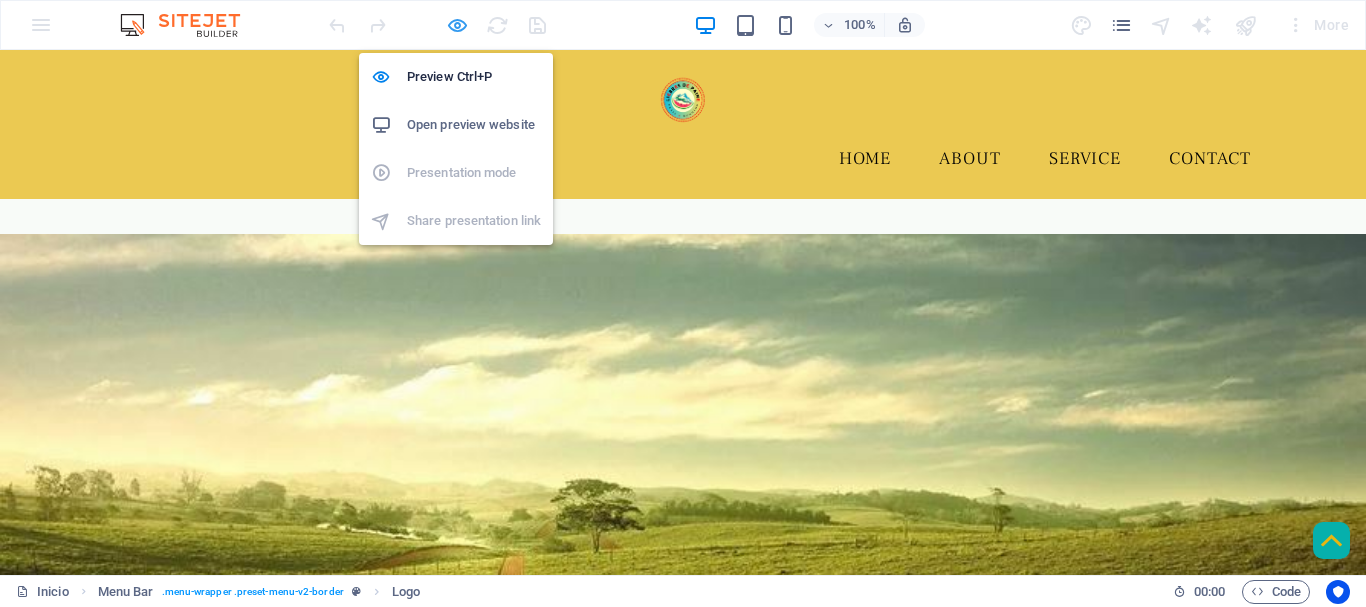 select on "px" 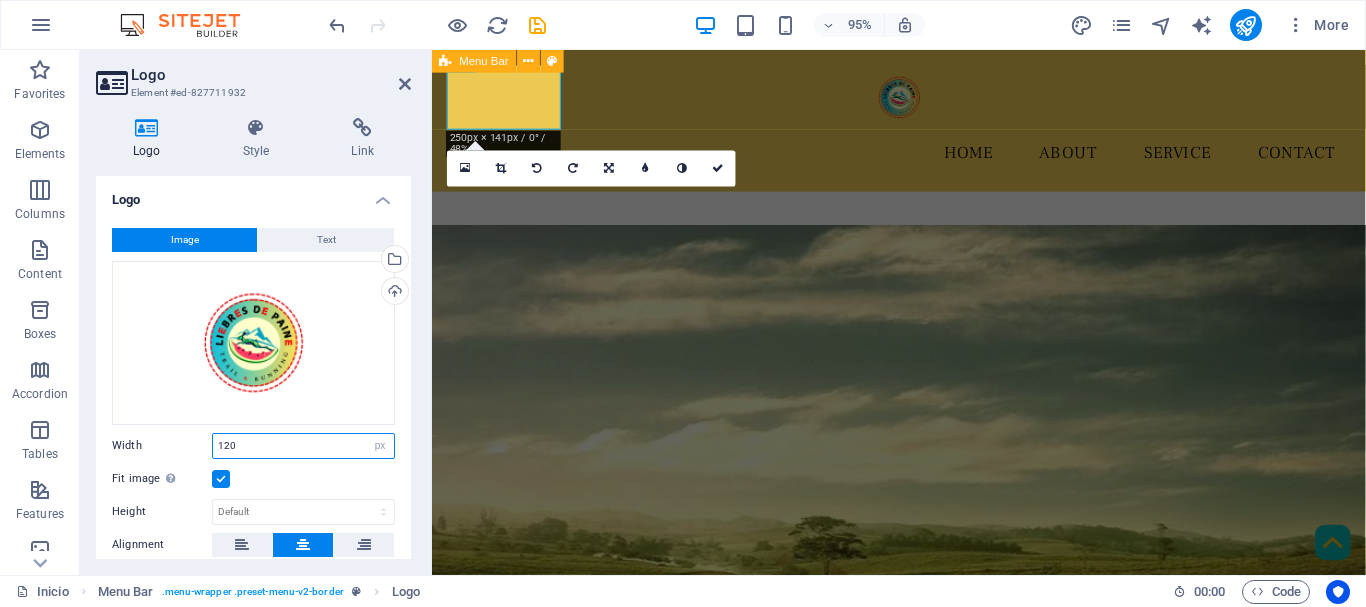 click on "Width 120 Default auto px rem % em vh vw" at bounding box center [253, 446] 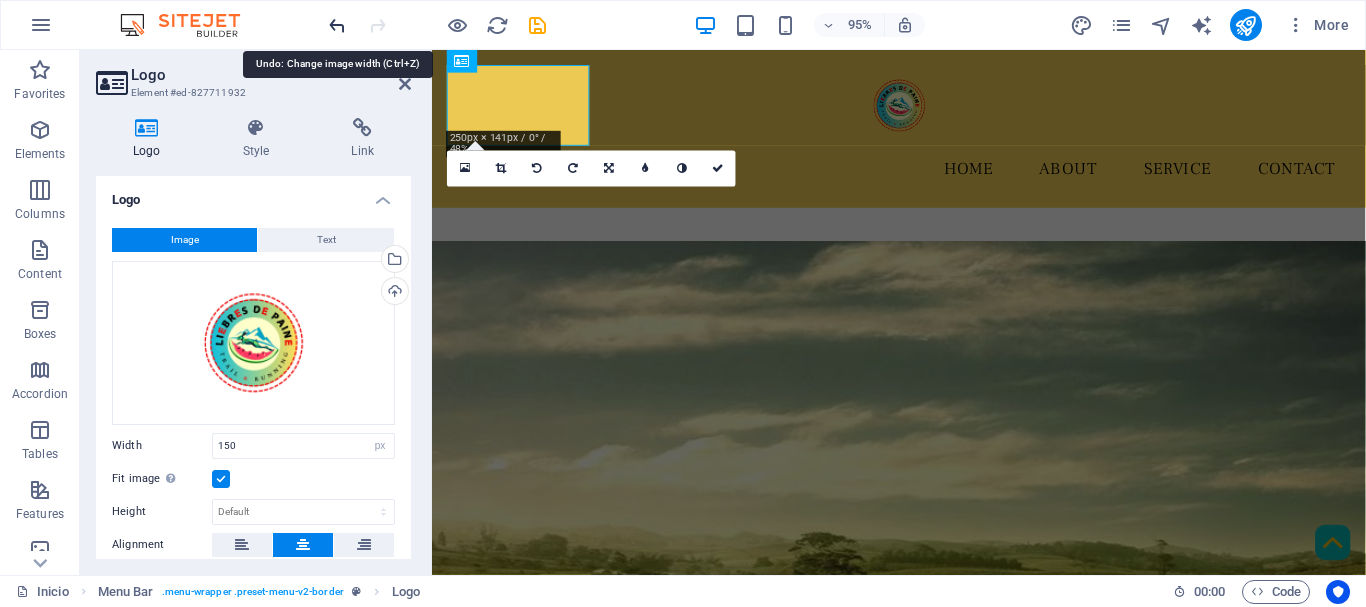 click at bounding box center (337, 25) 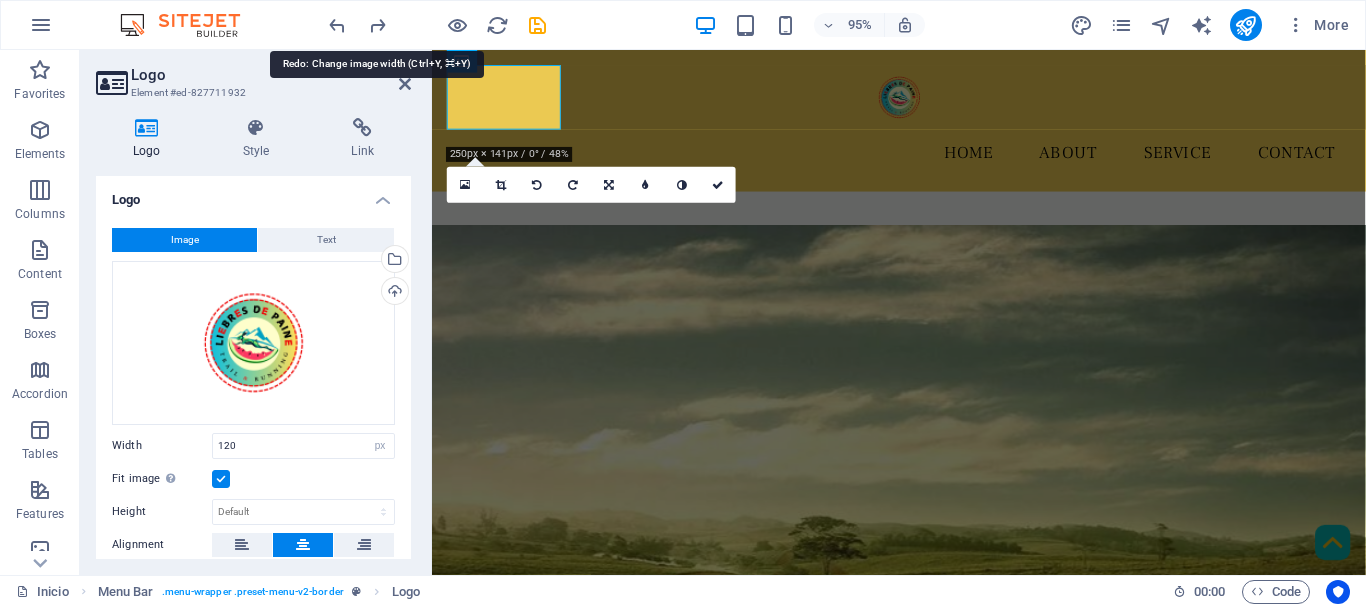 click at bounding box center (377, 25) 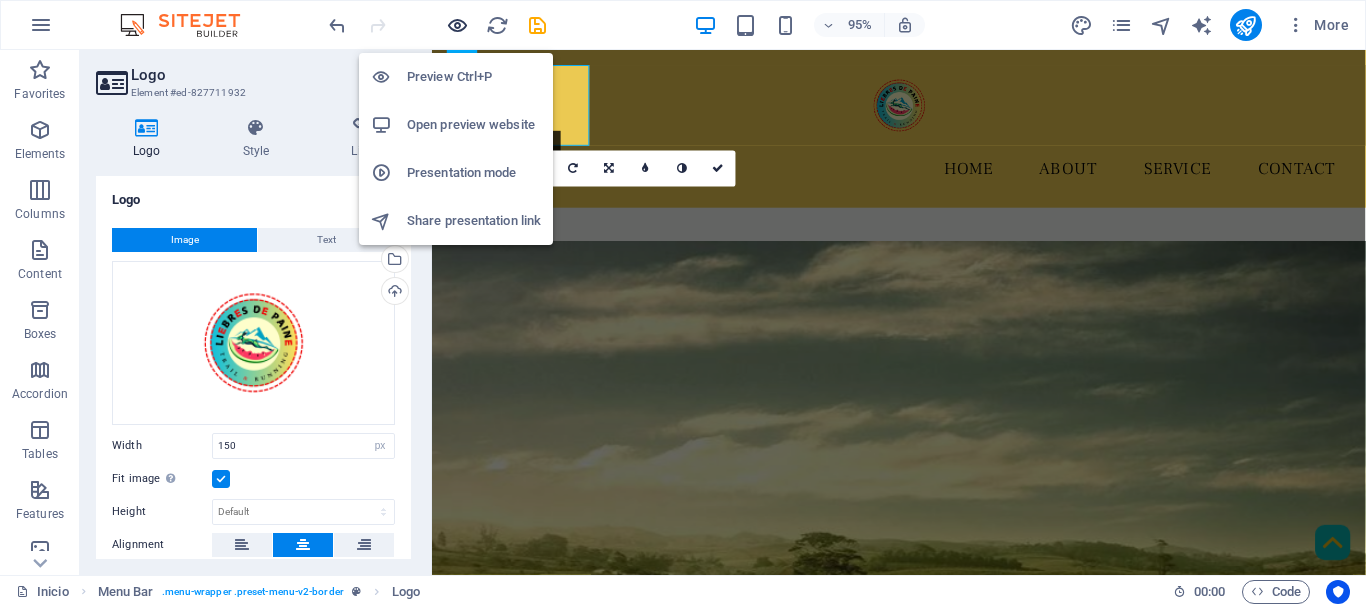 click at bounding box center [457, 25] 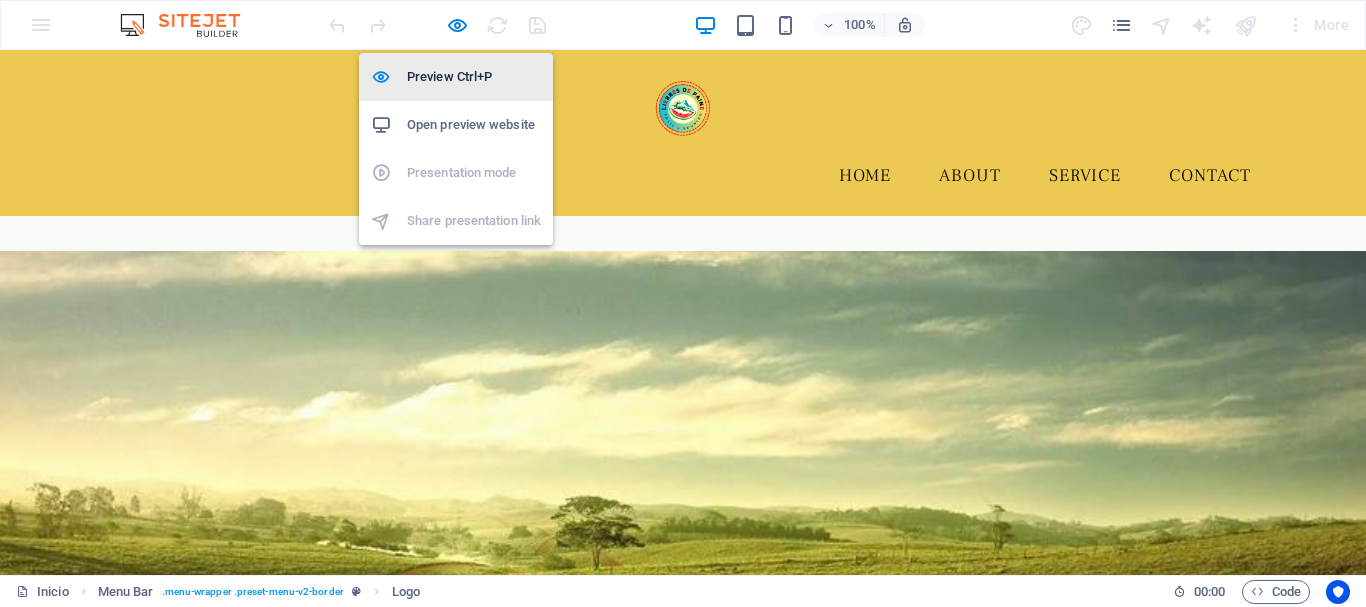 click on "Preview Ctrl+P" at bounding box center (474, 77) 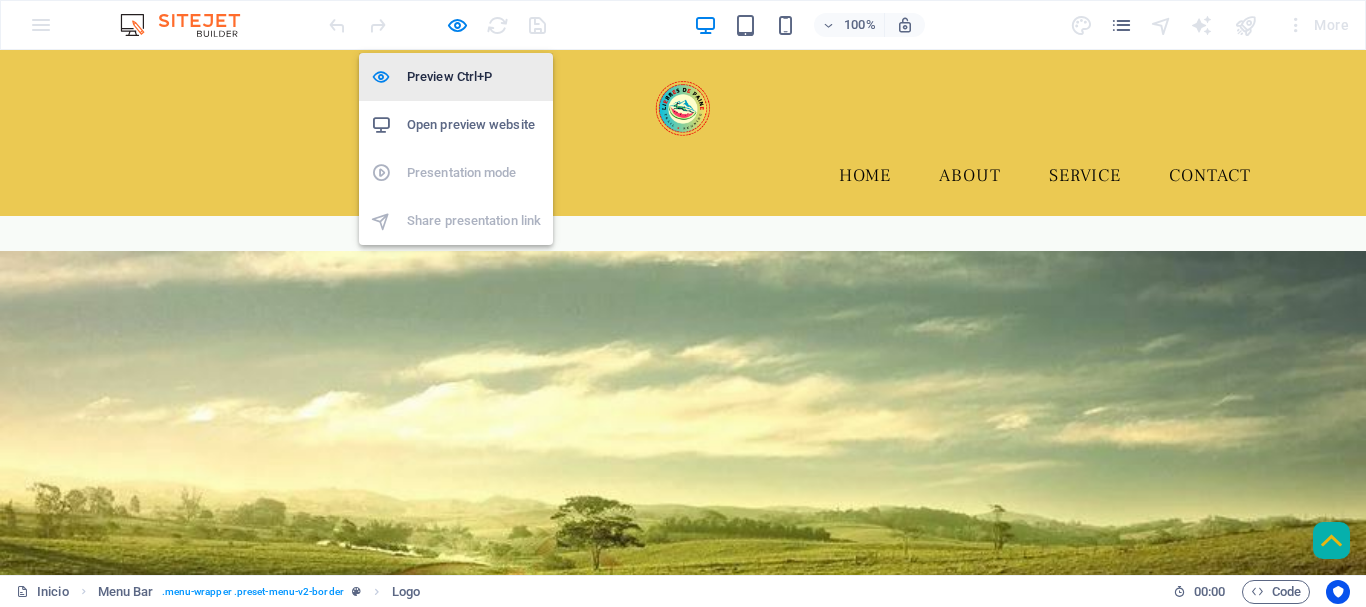 select on "px" 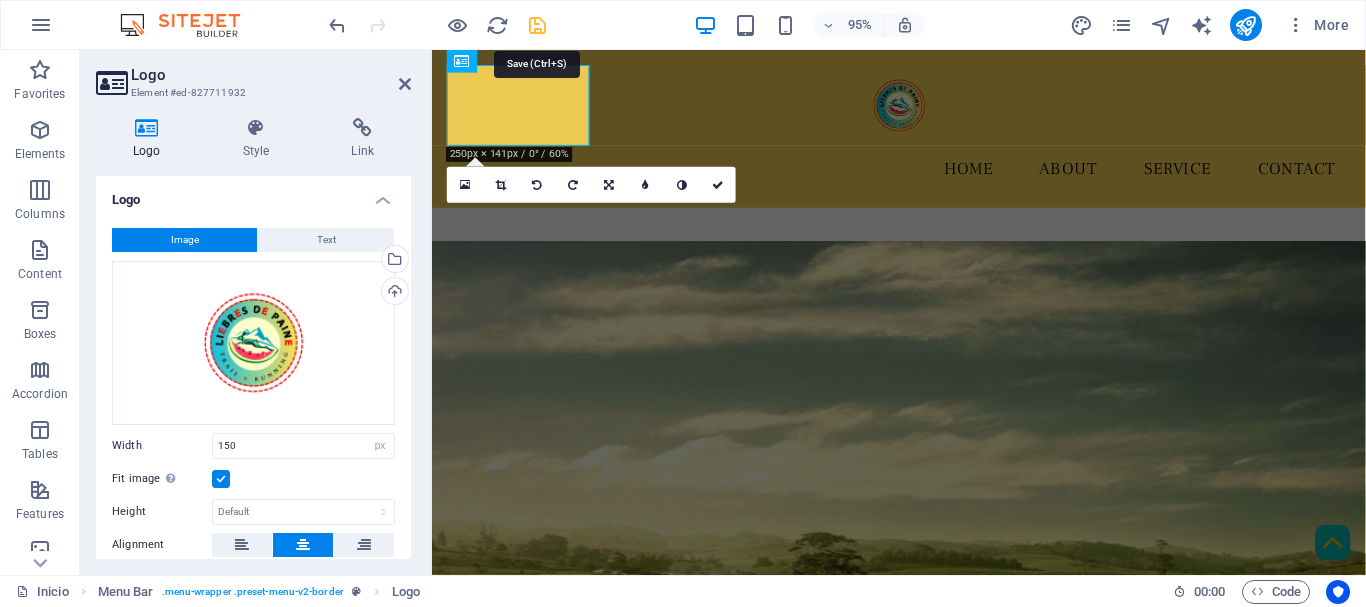 click at bounding box center [537, 25] 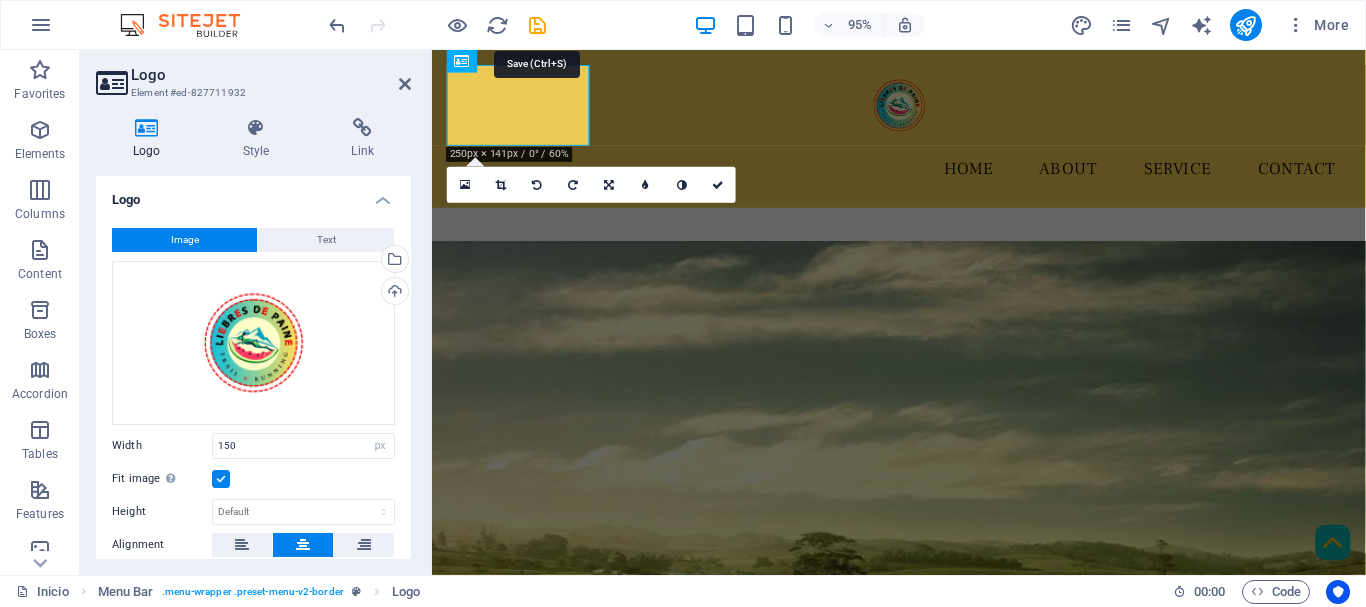 select on "px" 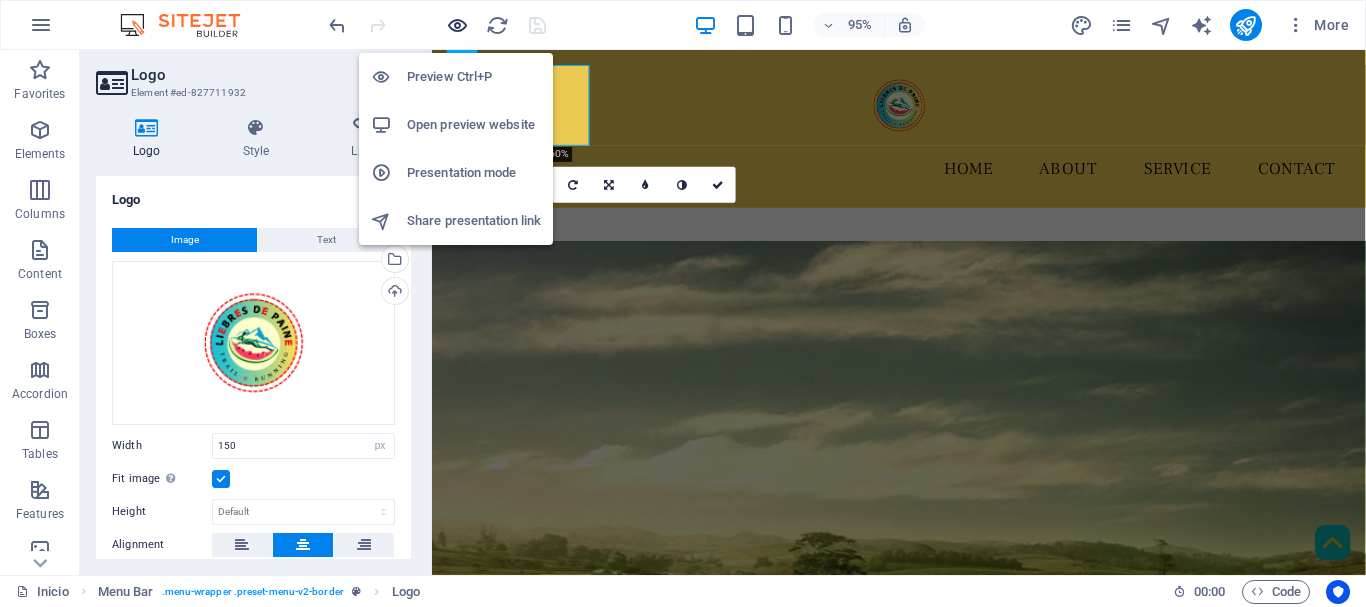 click at bounding box center (457, 25) 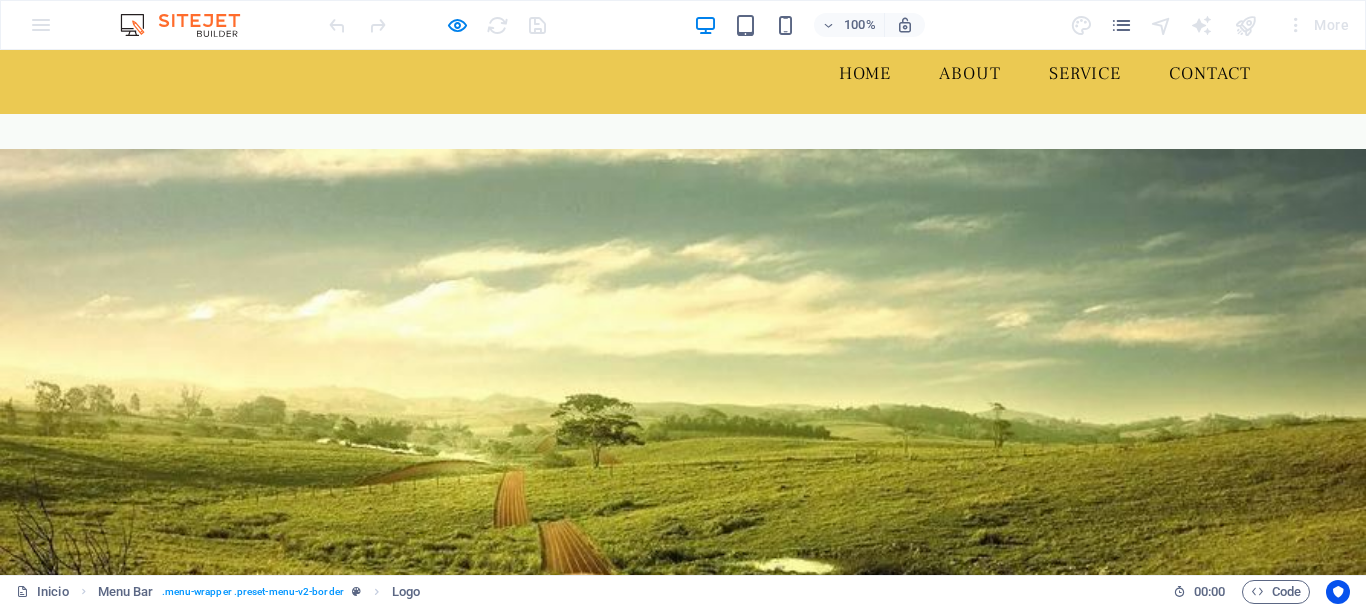 scroll, scrollTop: 0, scrollLeft: 0, axis: both 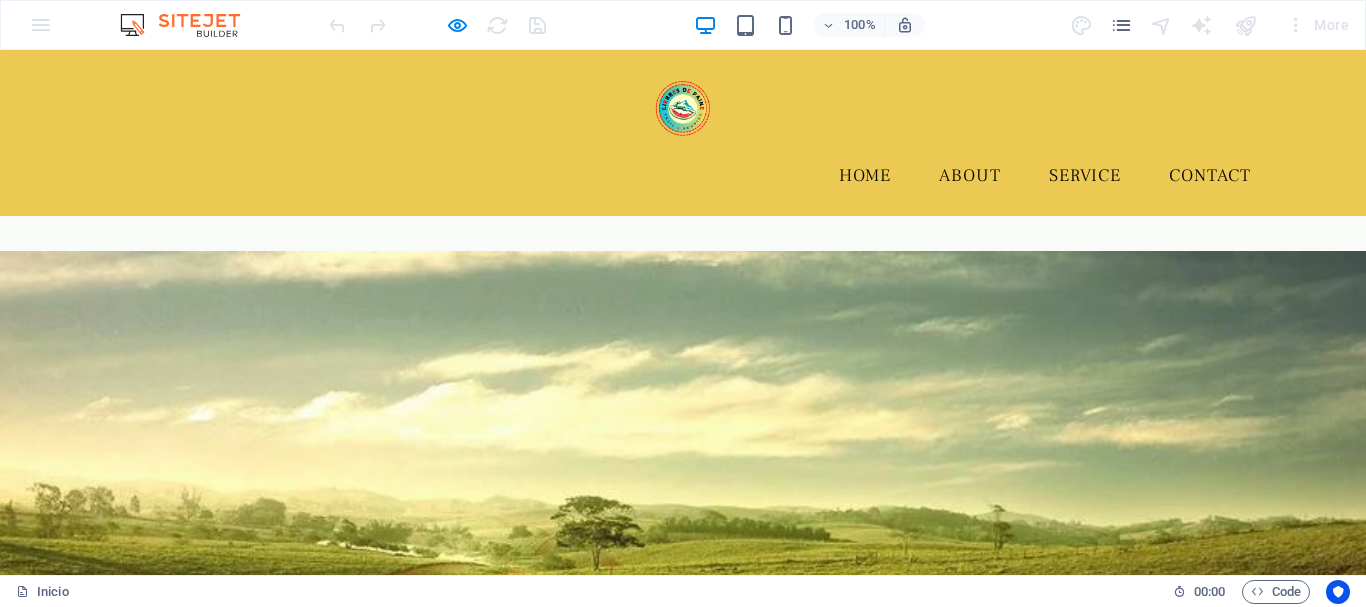 click on "Menu Home About Service Contact Drop content here or  Add elements  Paste clipboard Entrenamiento Paine Centro Este domingo se llevó a cabo una emocionante sesión de entrenamiento en el centro de Paine, con un punto.......... Sábado de Trail en Chada Una vez más el entrenamiento de este sábado nos llevó a explorar y correr a través de los impresionantes y hermosos paisajes de los cerros de Chada. Nueve entus.......... Entrenamiento  funcional El martes 22 nos dedicamos a un entrenamiento funcional especialmente enfocado..........   32 km de   entrenamiento   Aprovechando la oportunidad que brinda el feriado de las Carmen, cinco entusiastas representantes..........                    . Asamblea Constitutiva El lunes [DATE] de julio se llevó a cabo la tan esperada Asamblea Constitutiva, un evento significativo.......... Entrenamiento con [FIRST] El domingo [DATE] de julio, durante una tarde fría, tuvimos la grata visita de nuestro querido amigo [FIRST], quien... Entrenamiento en Chada Cumpleaños de junio" at bounding box center (683, 1110) 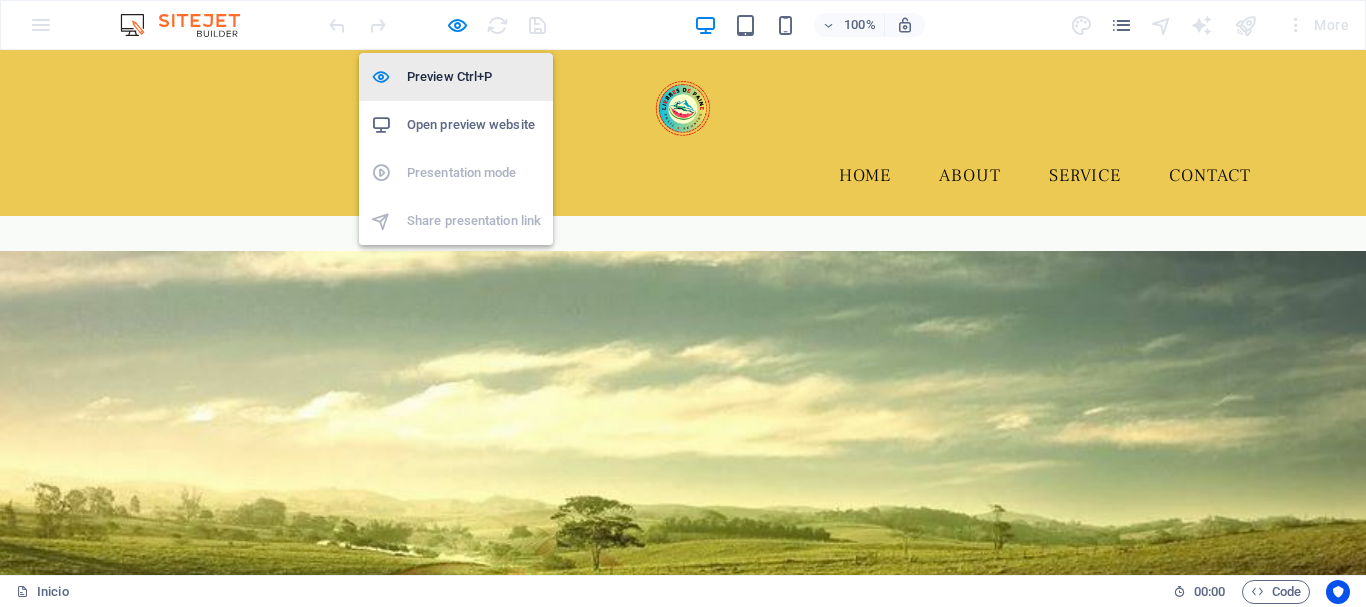 click on "Preview Ctrl+P" at bounding box center (474, 77) 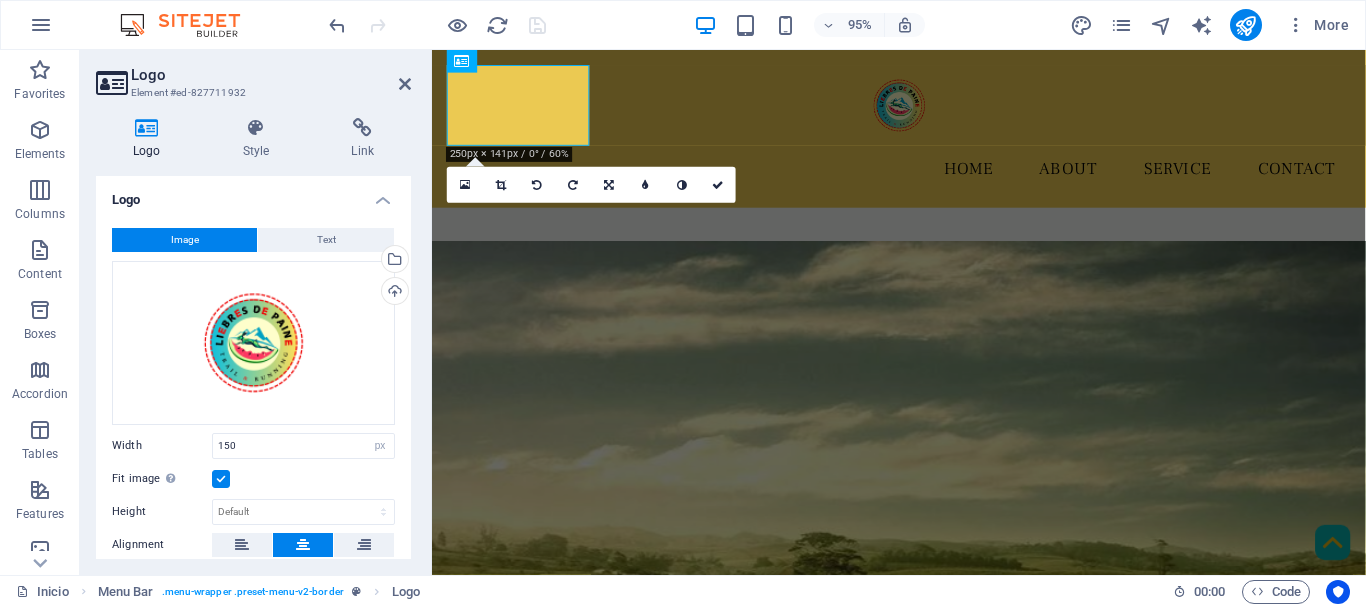 click on "Menu Home About Service Contact Drop content here or  Add elements  Paste clipboard Entrenamiento Paine Centro Este domingo se llevó a cabo una emocionante sesión de entrenamiento en el centro de Paine, con un punto.......... Sábado de Trail en Chada Una vez más el entrenamiento de este sábado nos llevó a explorar y correr a través de los impresionantes y hermosos paisajes de los cerros de Chada. Nueve entus.......... Entrenamiento  funcional El martes 22 nos dedicamos a un entrenamiento funcional especialmente enfocado..........   32 km de   entrenamiento   Aprovechando la oportunidad que brinda el feriado de las Carmen, cinco entusiastas representantes..........                    . Asamblea Constitutiva El lunes [DATE] de julio se llevó a cabo la tan esperada Asamblea Constitutiva, un evento significativo.......... Entrenamiento con [FIRST] El domingo [DATE] de julio, durante una tarde fría, tuvimos la grata visita de nuestro querido amigo [FIRST], quien... Entrenamiento en Chada Cumpleaños de junio" at bounding box center (923, 1110) 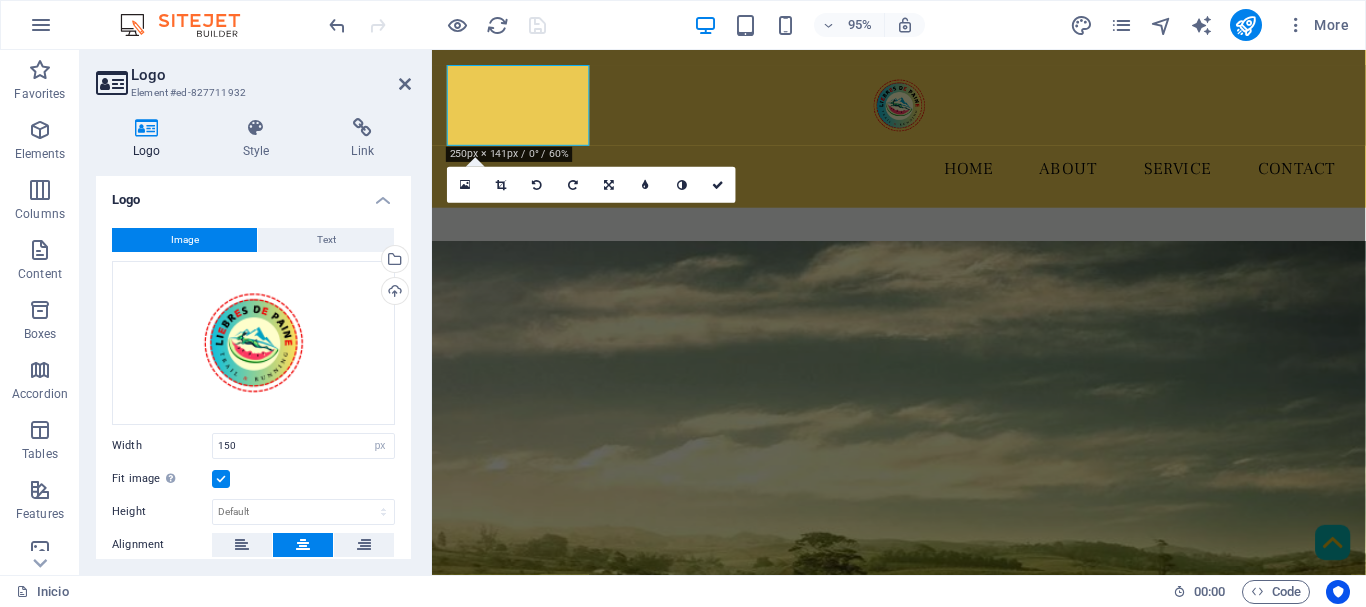 click on "Menu Home About Service Contact Drop content here or  Add elements  Paste clipboard Entrenamiento Paine Centro Este domingo se llevó a cabo una emocionante sesión de entrenamiento en el centro de Paine, con un punto.......... Sábado de Trail en Chada Una vez más el entrenamiento de este sábado nos llevó a explorar y correr a través de los impresionantes y hermosos paisajes de los cerros de Chada. Nueve entus.......... Entrenamiento  funcional El martes 22 nos dedicamos a un entrenamiento funcional especialmente enfocado..........   32 km de   entrenamiento   Aprovechando la oportunidad que brinda el feriado de las Carmen, cinco entusiastas representantes..........                    . Asamblea Constitutiva El lunes [DATE] de julio se llevó a cabo la tan esperada Asamblea Constitutiva, un evento significativo.......... Entrenamiento con [FIRST] El domingo [DATE] de julio, durante una tarde fría, tuvimos la grata visita de nuestro querido amigo [FIRST], quien... Entrenamiento en Chada Cumpleaños de junio" at bounding box center (923, 1110) 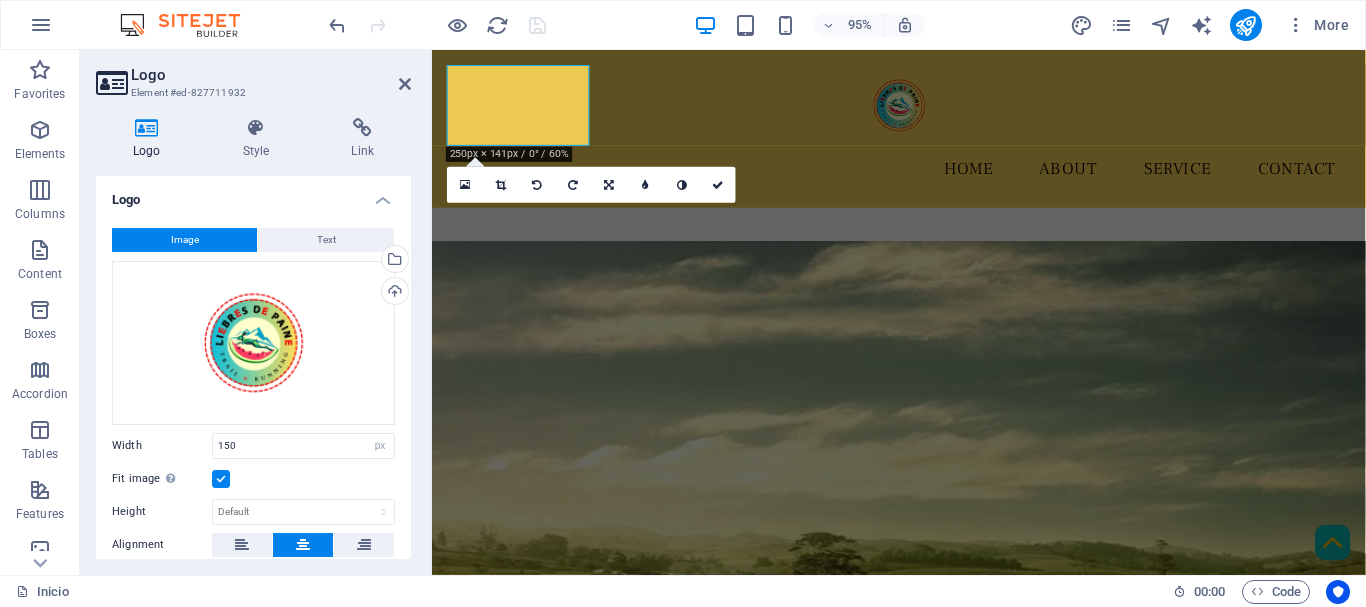 click on "Menu Home About Service Contact Drop content here or  Add elements  Paste clipboard Entrenamiento Paine Centro Este domingo se llevó a cabo una emocionante sesión de entrenamiento en el centro de Paine, con un punto.......... Sábado de Trail en Chada Una vez más el entrenamiento de este sábado nos llevó a explorar y correr a través de los impresionantes y hermosos paisajes de los cerros de Chada. Nueve entus.......... Entrenamiento  funcional El martes 22 nos dedicamos a un entrenamiento funcional especialmente enfocado..........   32 km de   entrenamiento   Aprovechando la oportunidad que brinda el feriado de las Carmen, cinco entusiastas representantes..........                    . Asamblea Constitutiva El lunes [DATE] de julio se llevó a cabo la tan esperada Asamblea Constitutiva, un evento significativo.......... Entrenamiento con [FIRST] El domingo [DATE] de julio, durante una tarde fría, tuvimos la grata visita de nuestro querido amigo [FIRST], quien... Entrenamiento en Chada Cumpleaños de junio" at bounding box center (923, 1110) 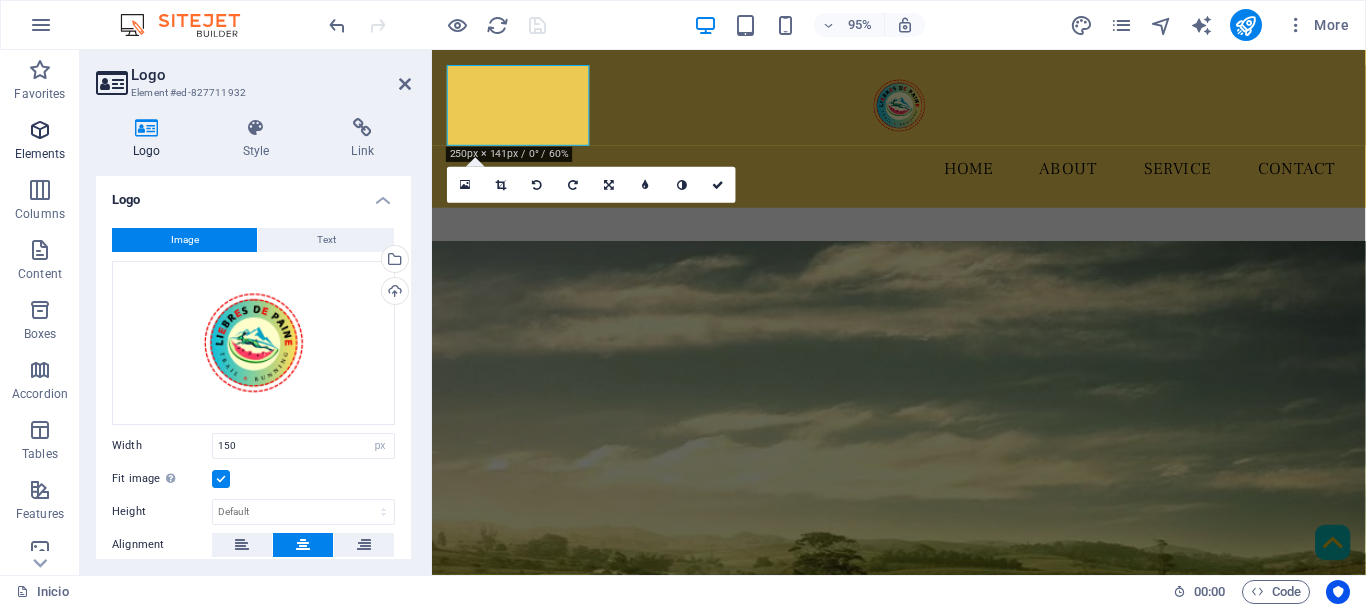 click on "Elements" at bounding box center (40, 142) 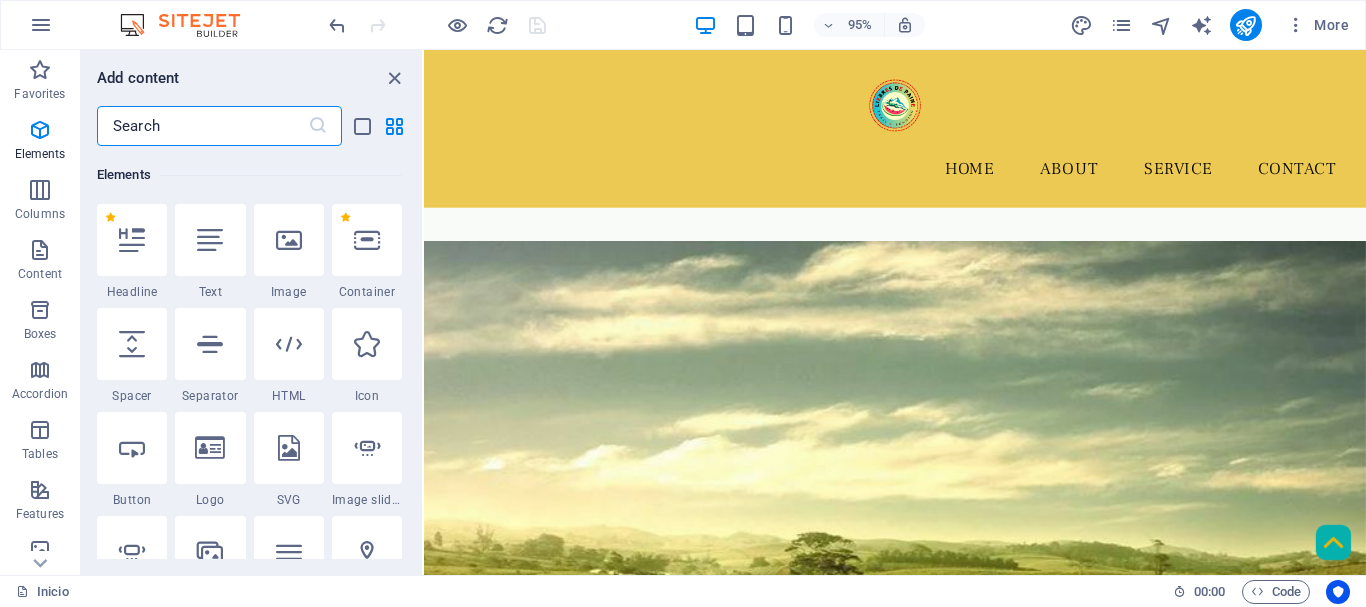 scroll, scrollTop: 213, scrollLeft: 0, axis: vertical 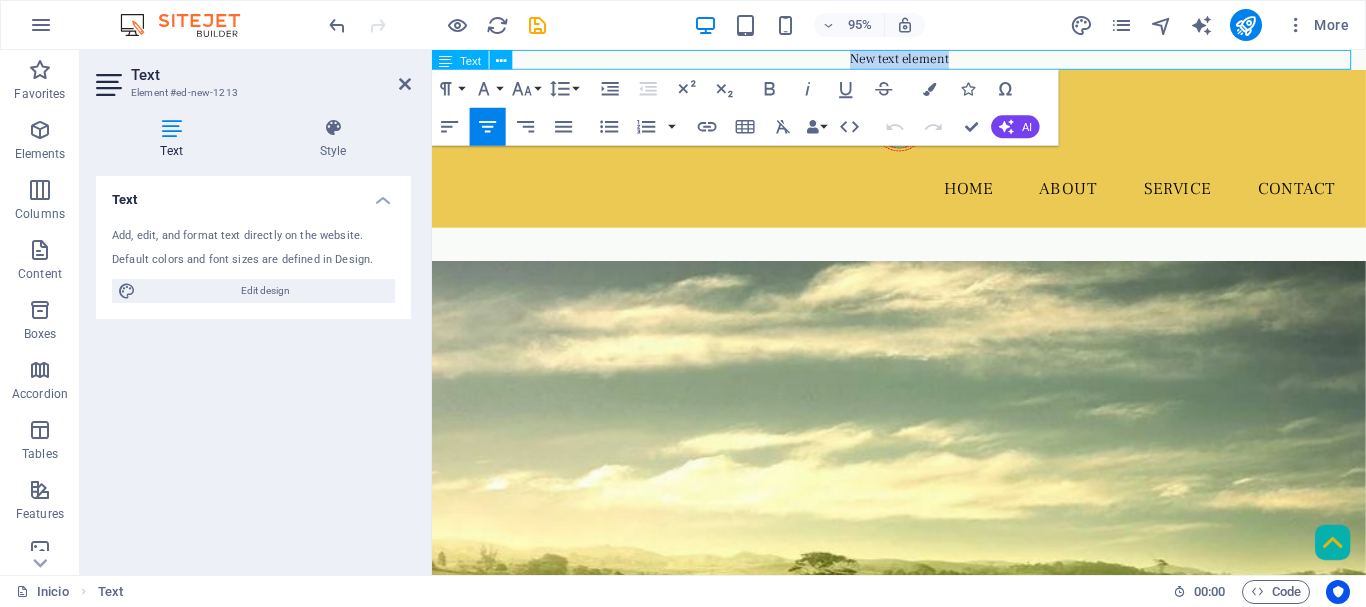 type 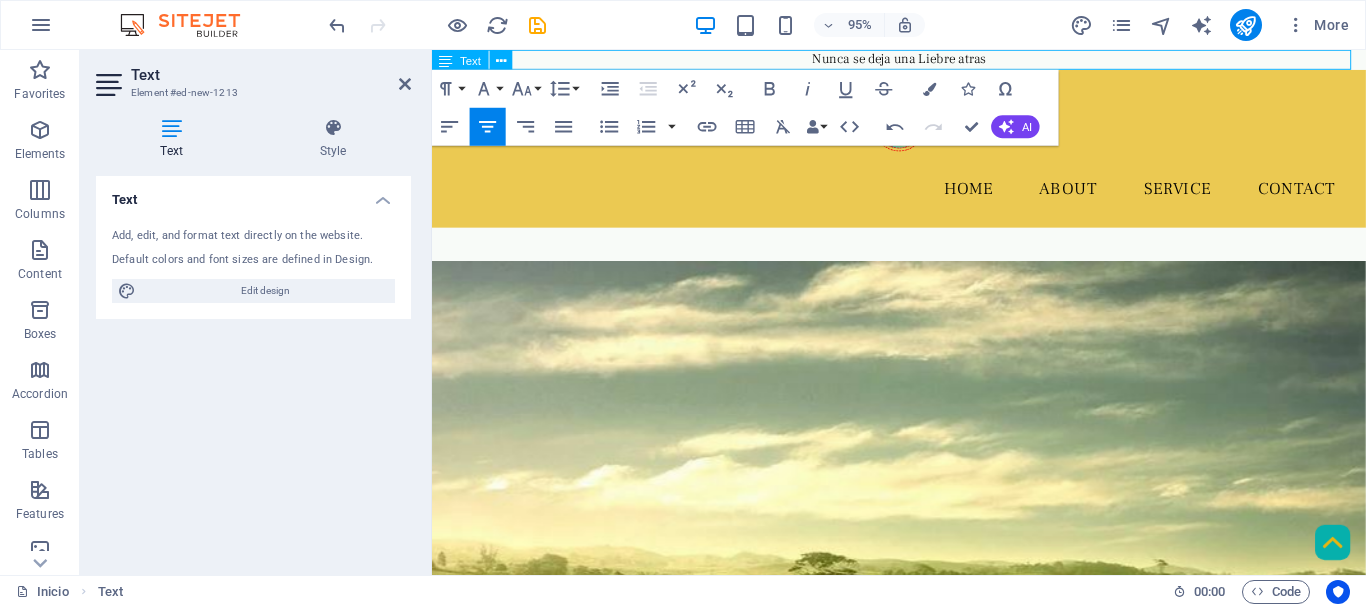 click on "Nunca se deja una Liebre atras" at bounding box center [923, 60] 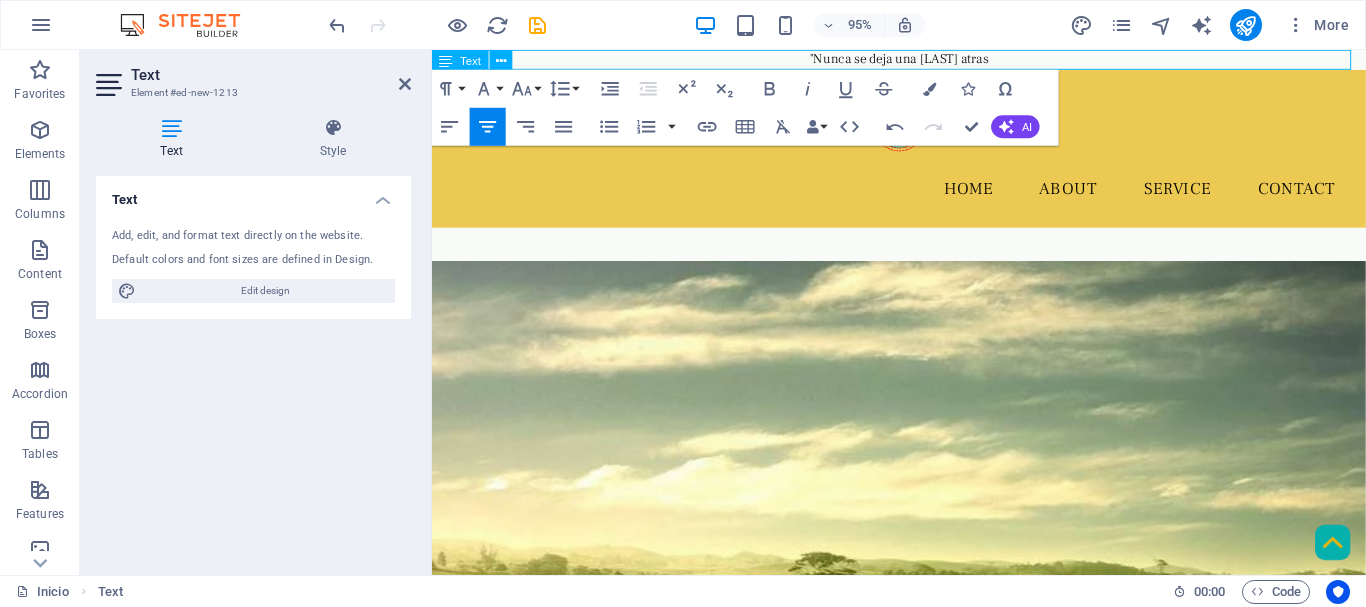 click on ""Nunca se deja una [LAST] atras" at bounding box center (923, 60) 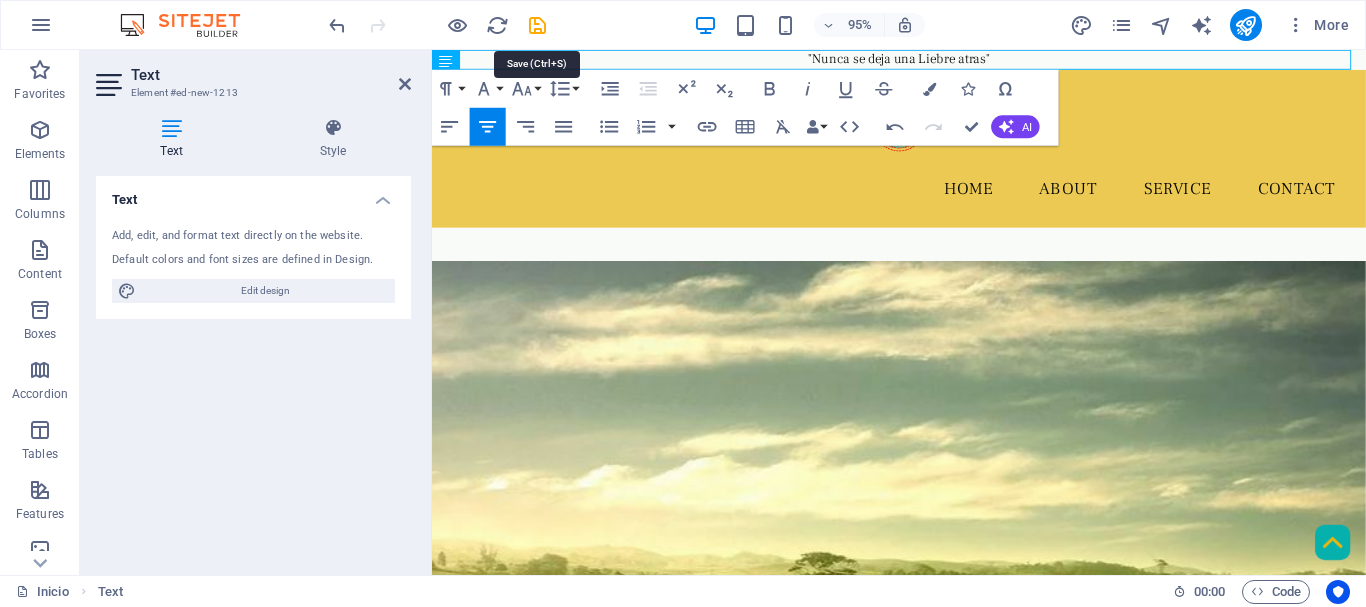 drag, startPoint x: 534, startPoint y: 26, endPoint x: 615, endPoint y: 3, distance: 84.20214 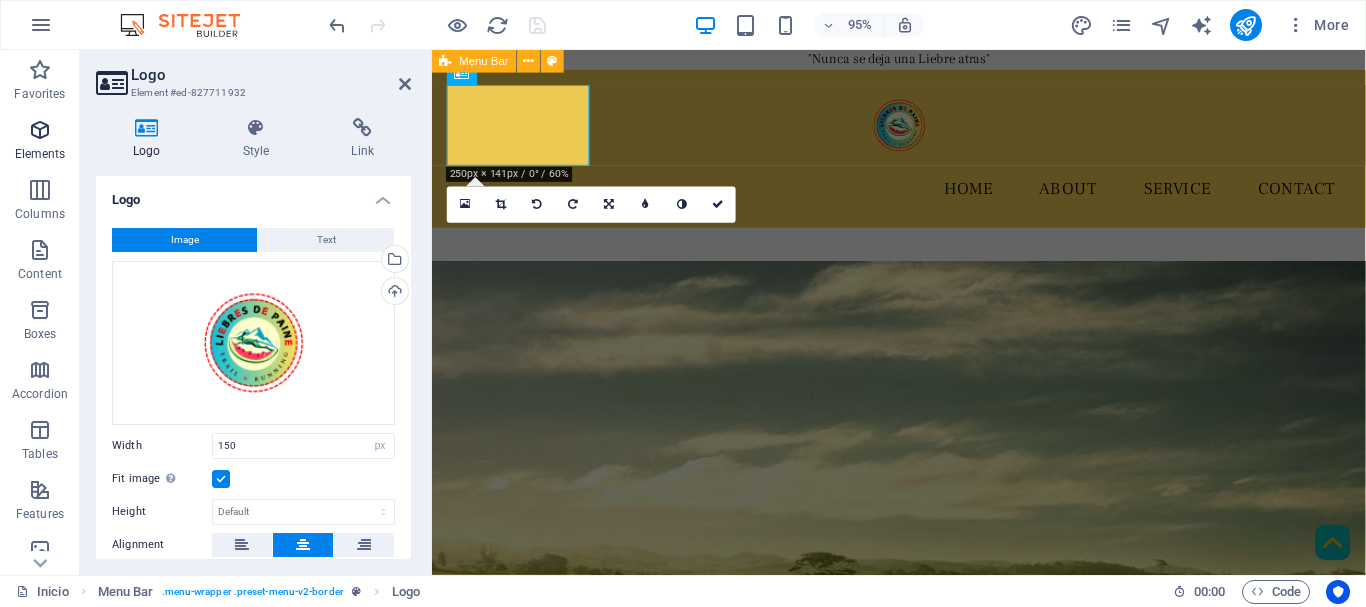 click on "Elements" at bounding box center (40, 142) 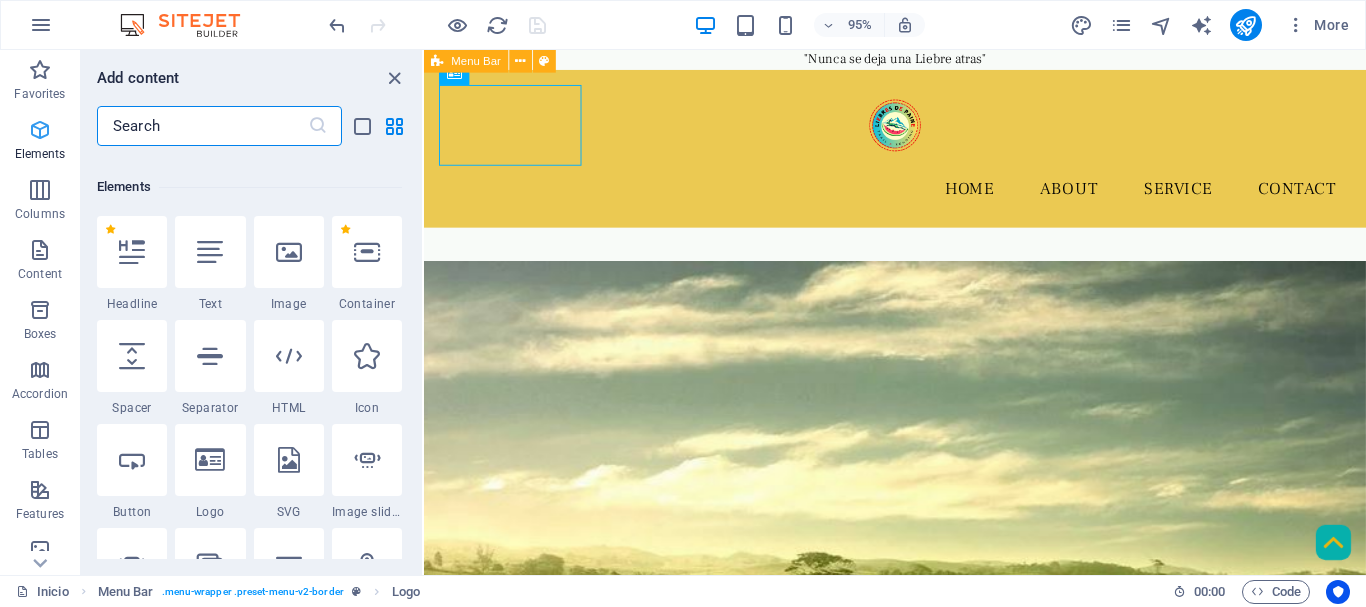 scroll, scrollTop: 213, scrollLeft: 0, axis: vertical 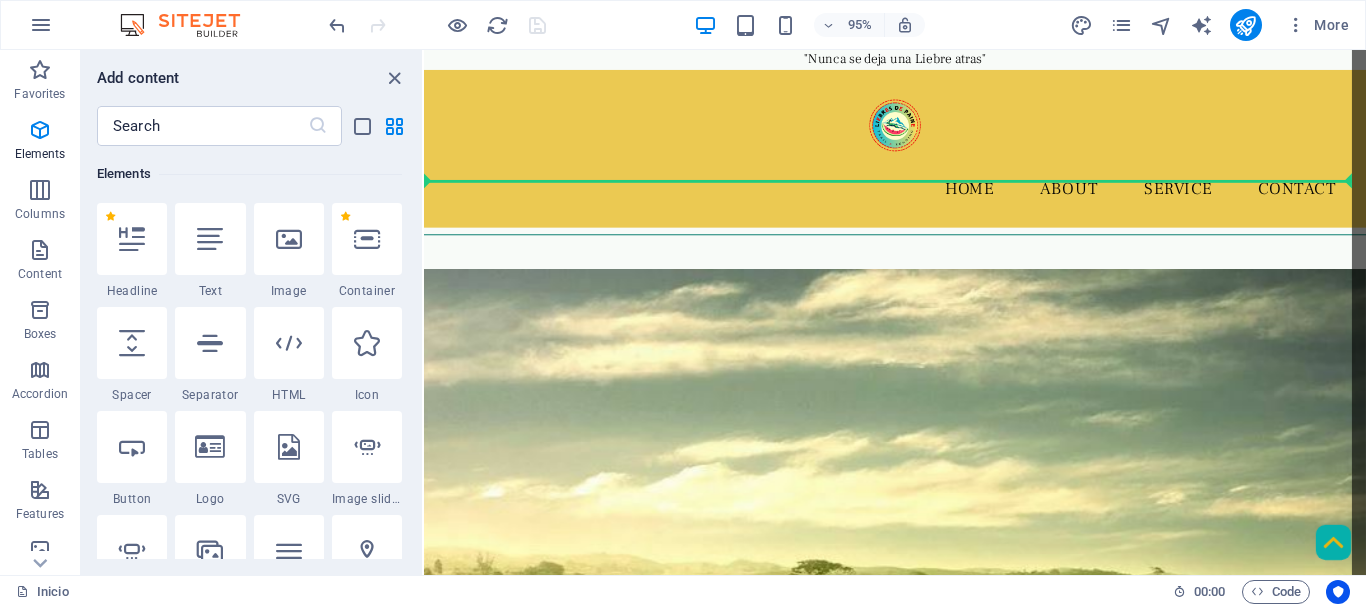 select on "%" 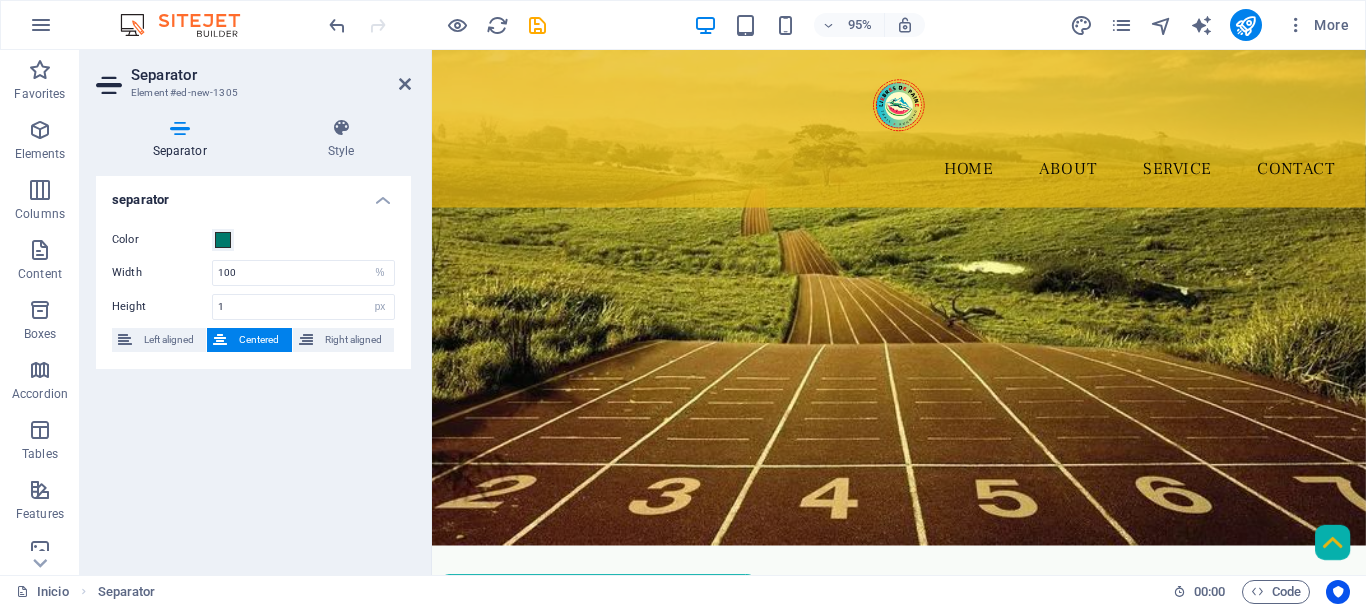 scroll, scrollTop: 400, scrollLeft: 0, axis: vertical 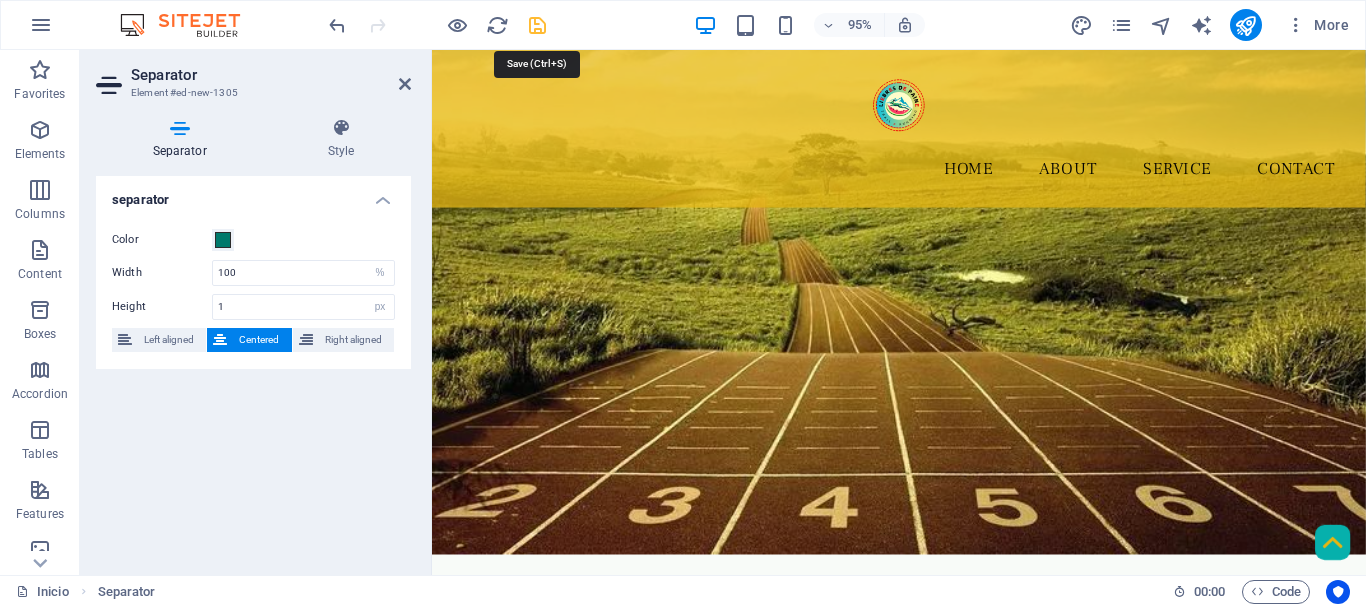 click at bounding box center [537, 25] 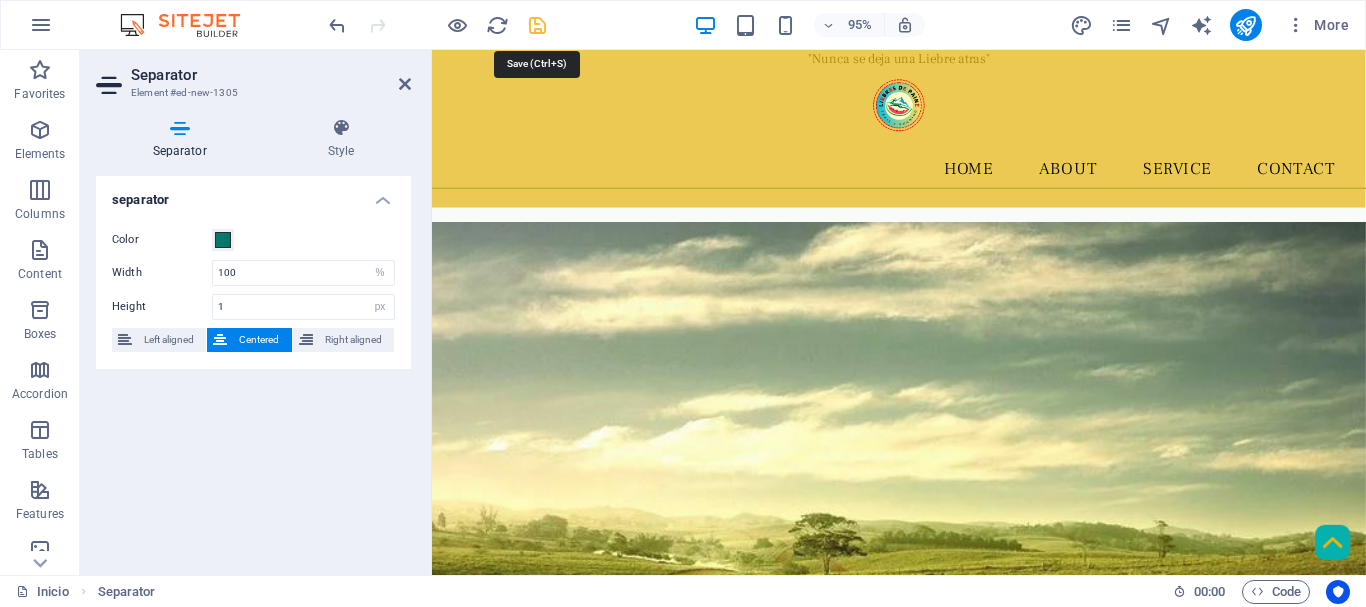 select on "px" 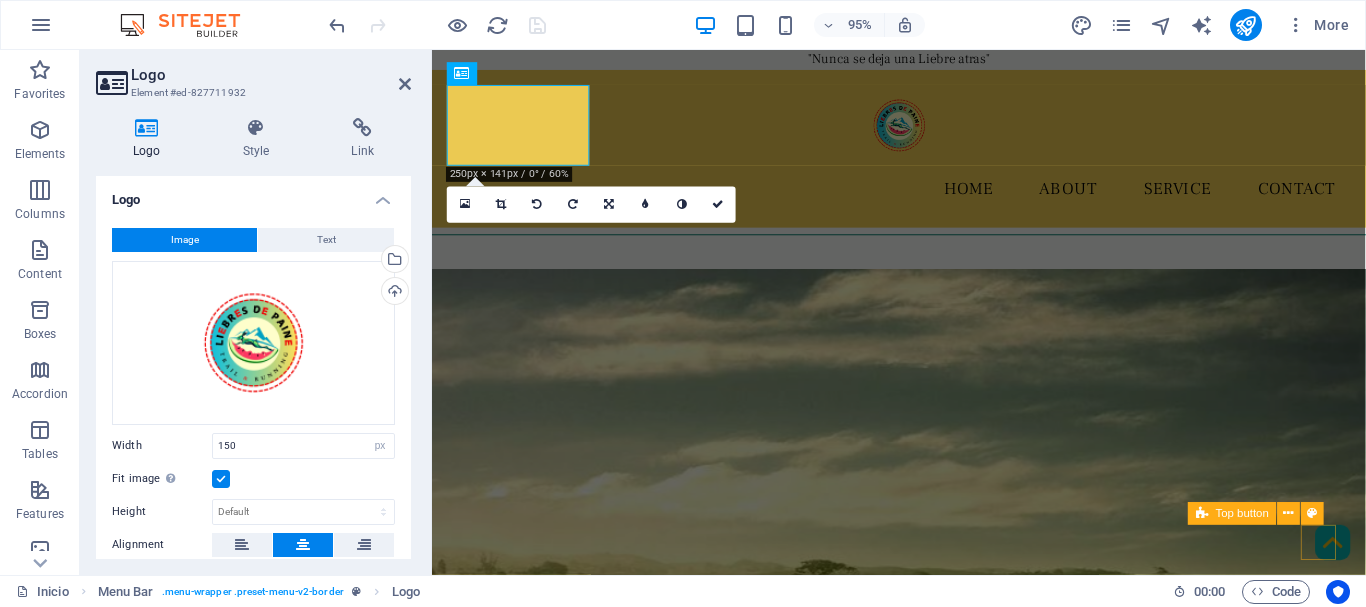 click at bounding box center [1380, 568] 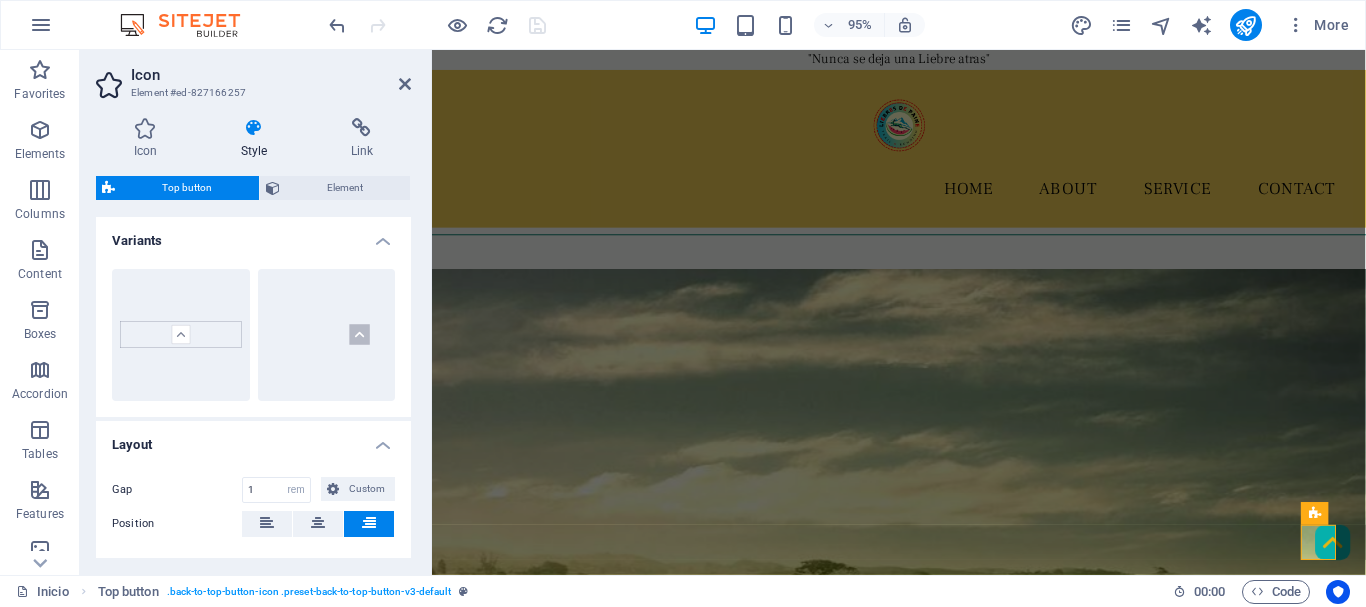 click at bounding box center [254, 128] 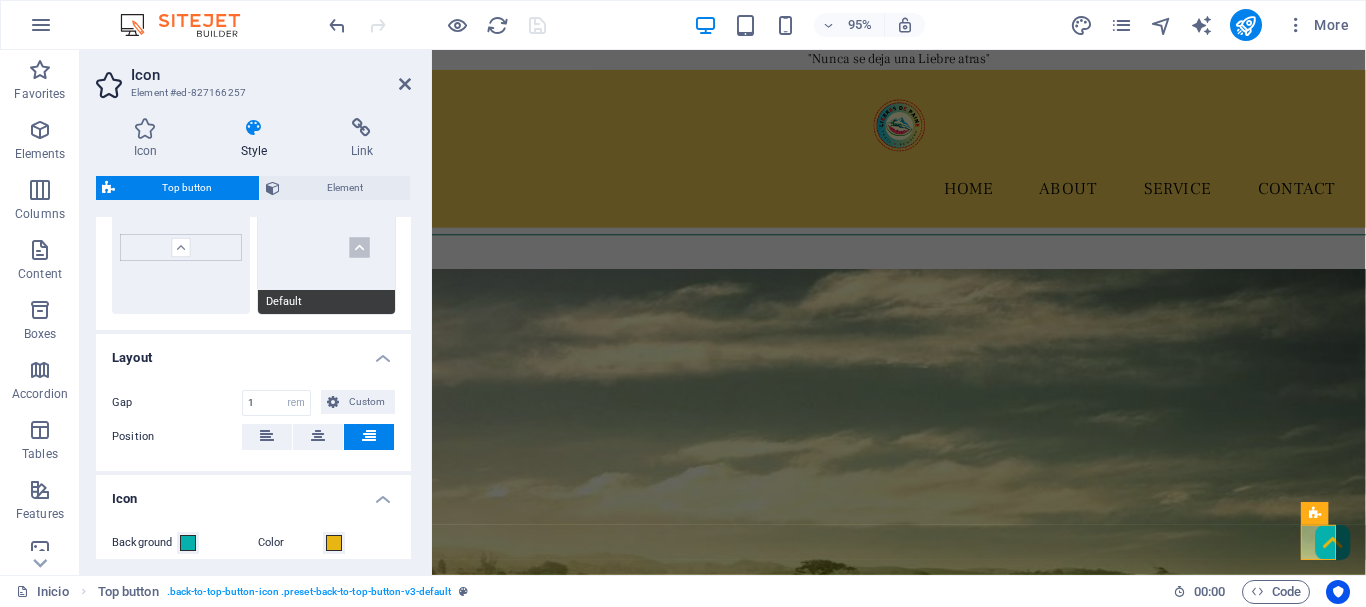 scroll, scrollTop: 300, scrollLeft: 0, axis: vertical 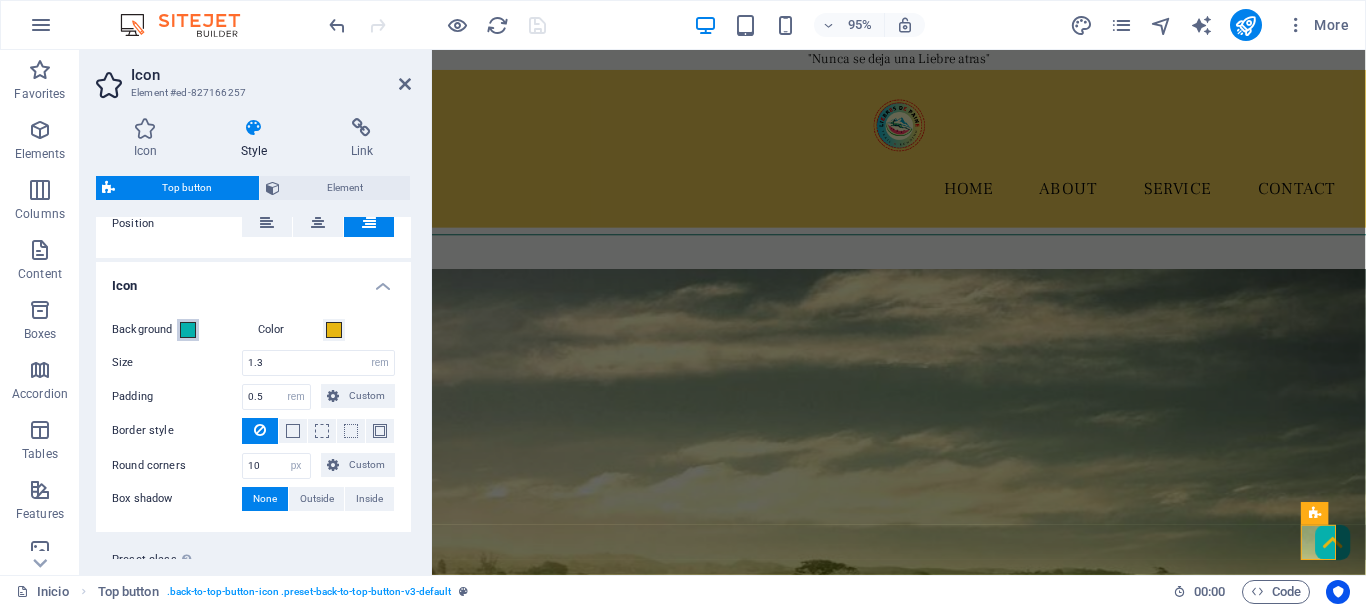 click at bounding box center (188, 330) 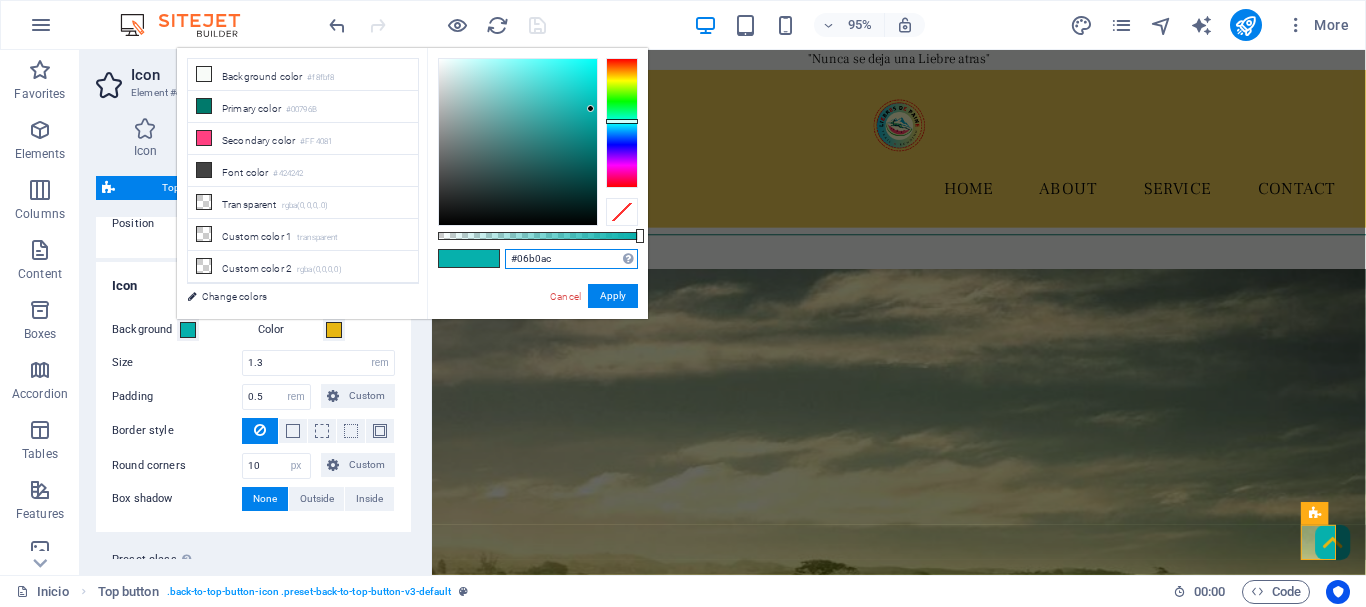 drag, startPoint x: 479, startPoint y: 248, endPoint x: 457, endPoint y: 247, distance: 22.022715 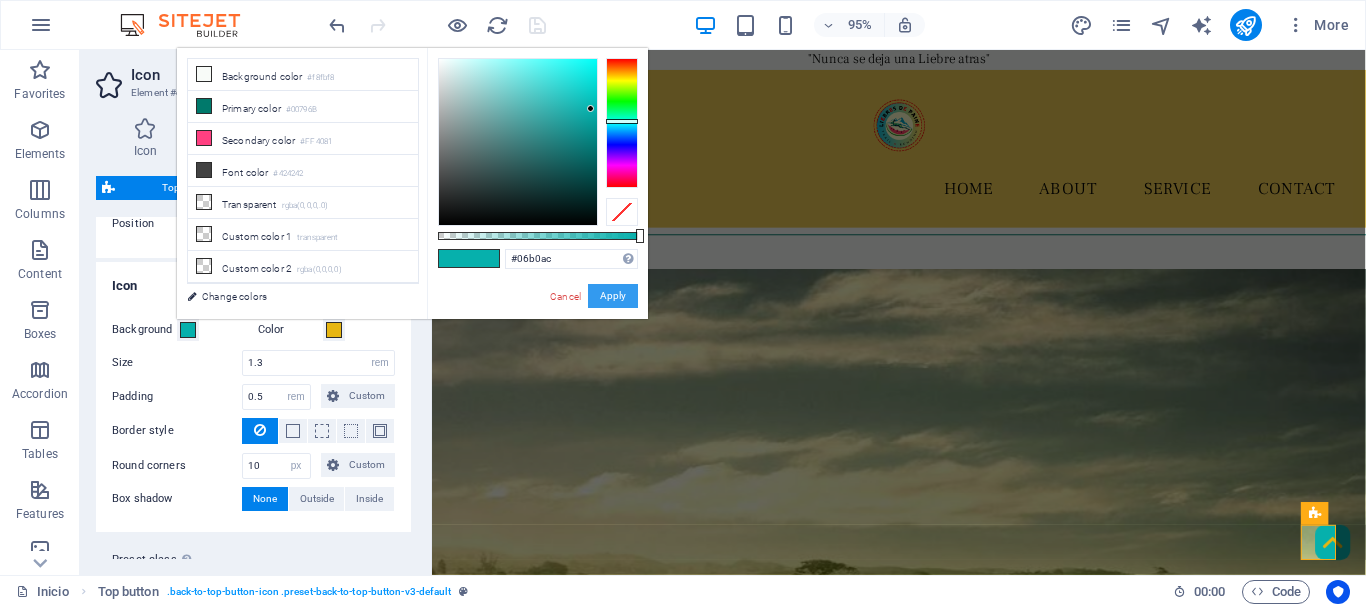 click on "Apply" at bounding box center (613, 296) 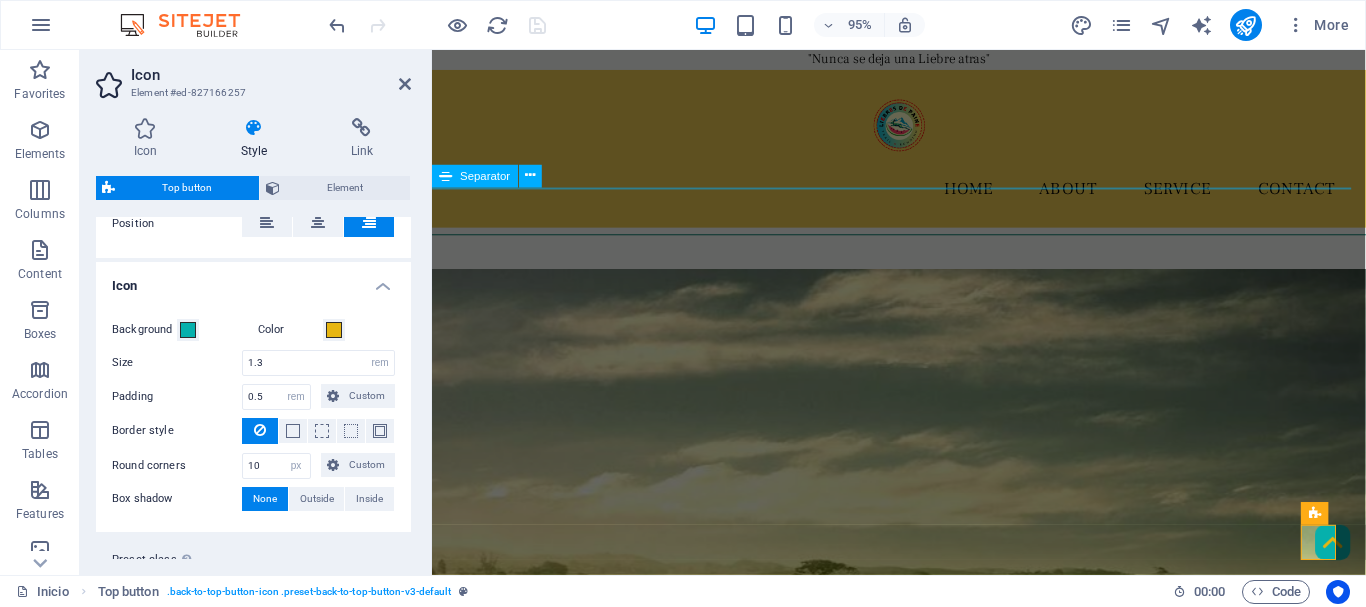 click on "Separator" at bounding box center (486, 175) 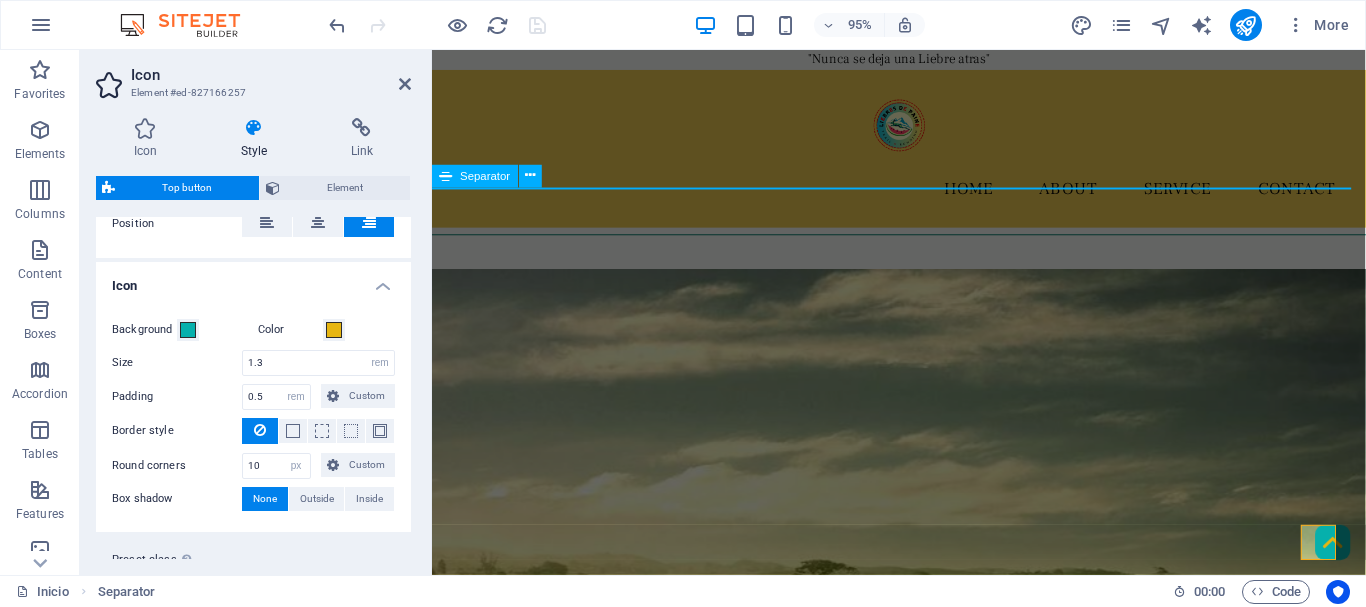 click on "Separator" at bounding box center [486, 175] 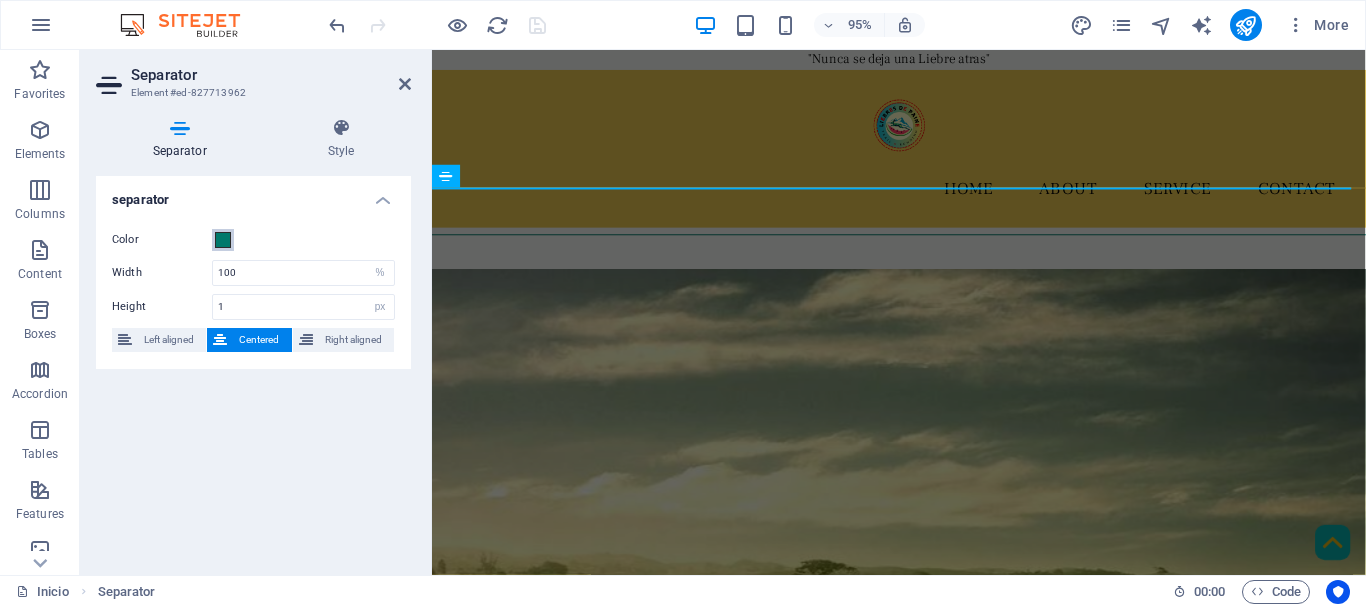 click at bounding box center [223, 240] 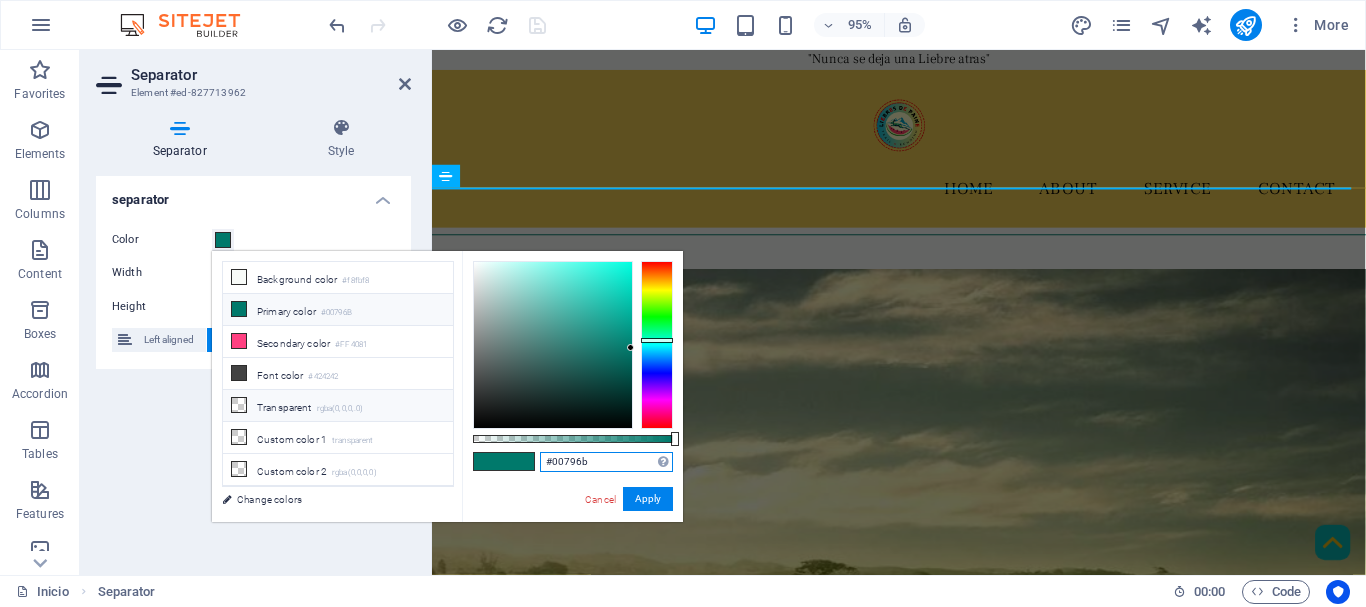 drag, startPoint x: 600, startPoint y: 463, endPoint x: 428, endPoint y: 413, distance: 179.12007 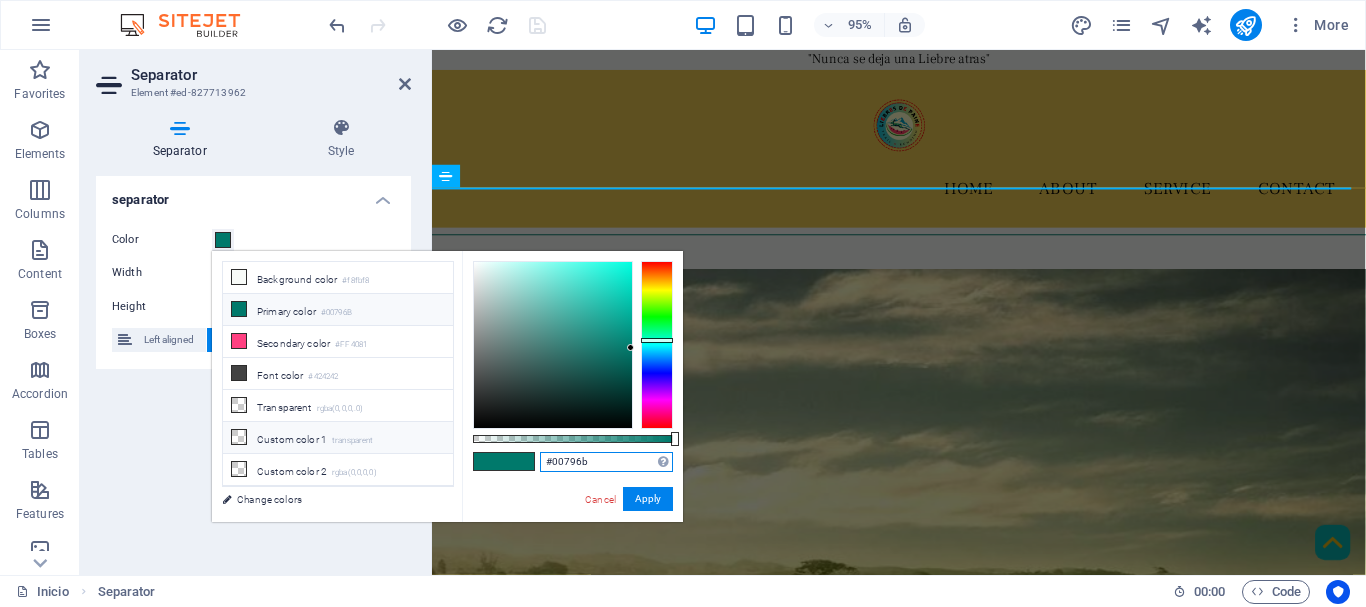 paste on "6b0ac" 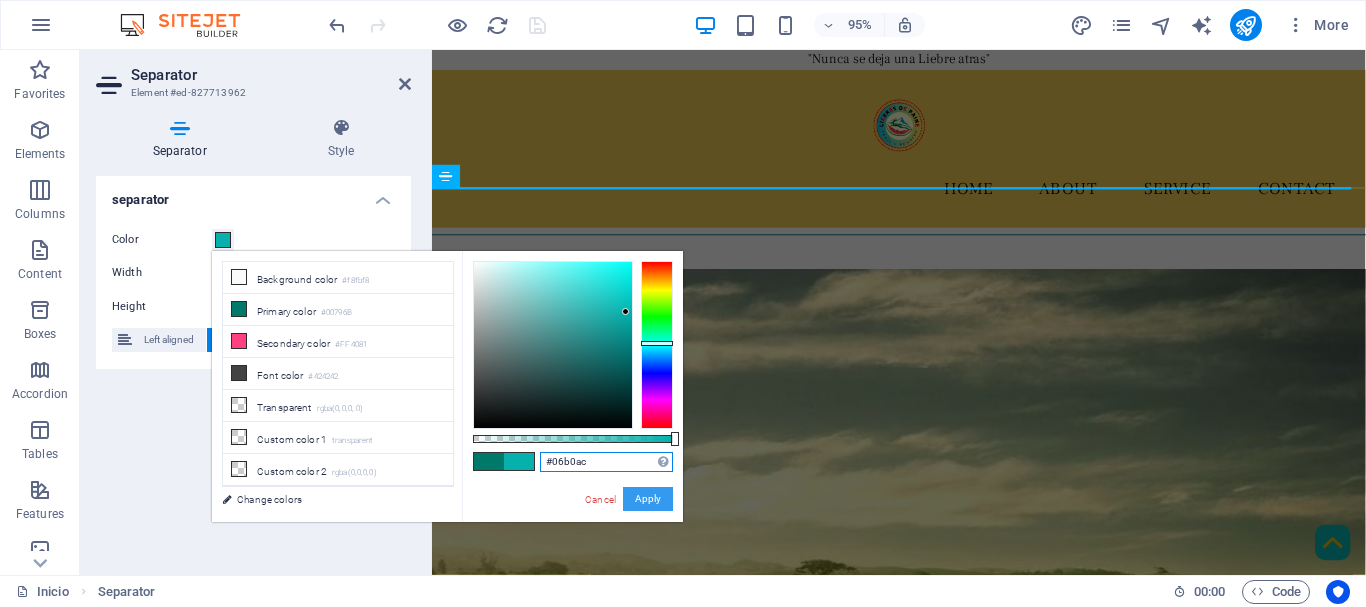 type on "#06b0ac" 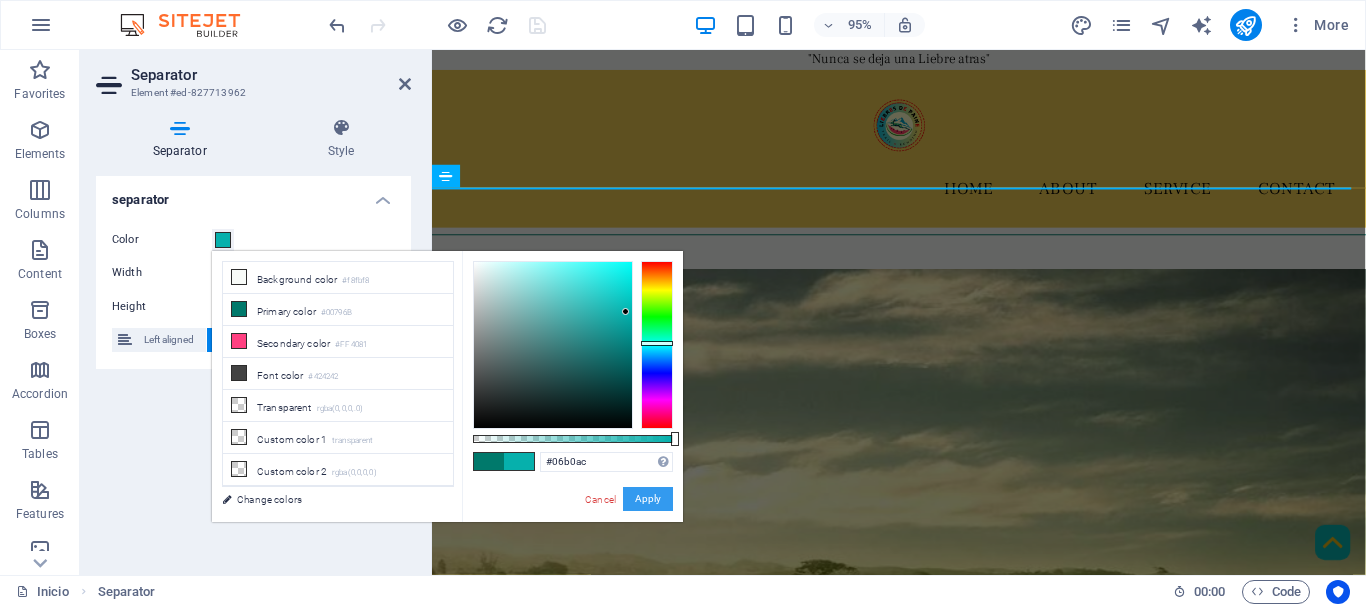 click on "Apply" at bounding box center (648, 499) 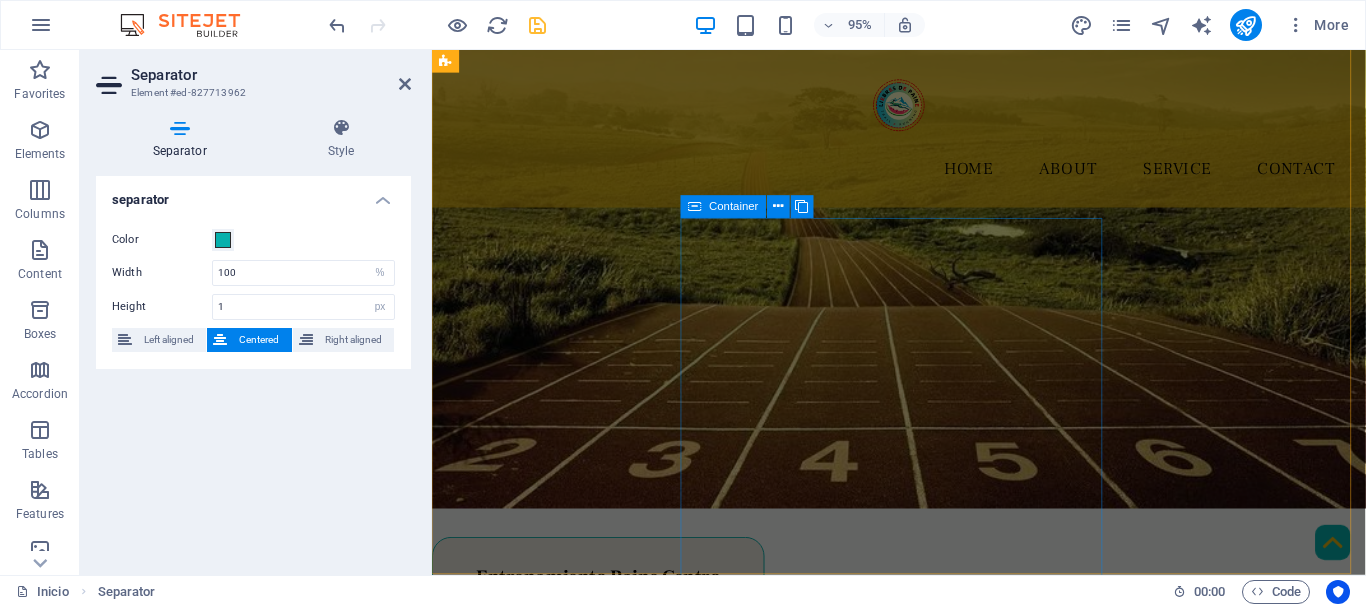 scroll, scrollTop: 0, scrollLeft: 0, axis: both 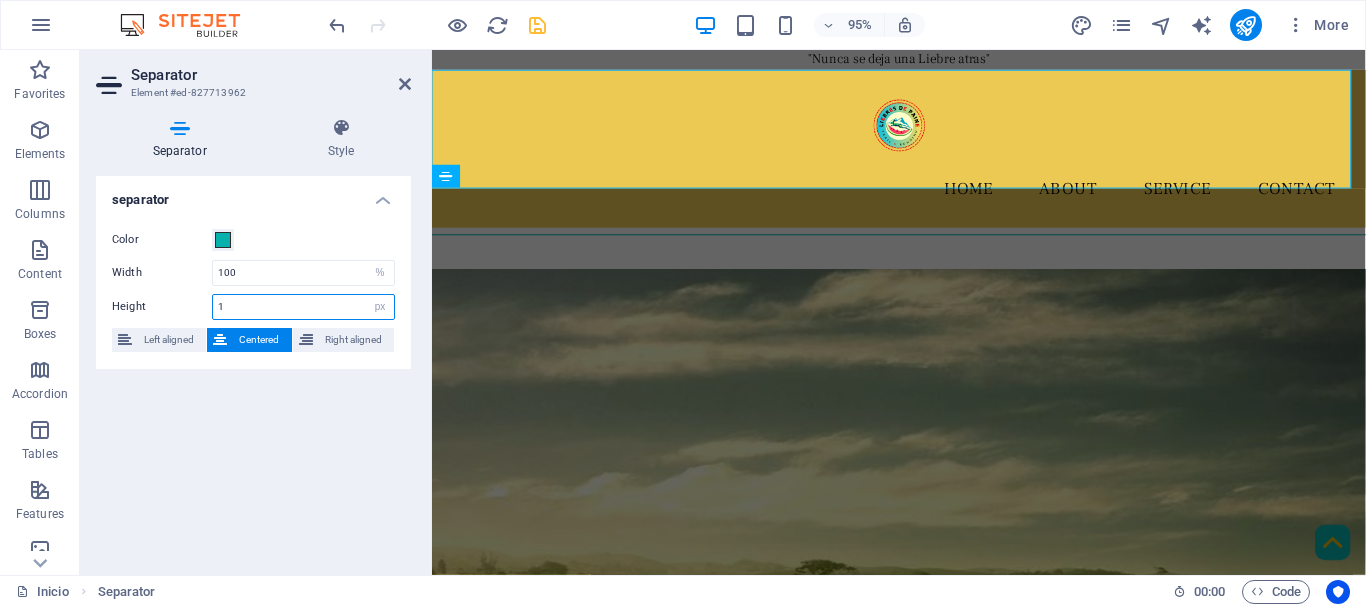 click on "Height 1 px rem vh vw" at bounding box center [253, 307] 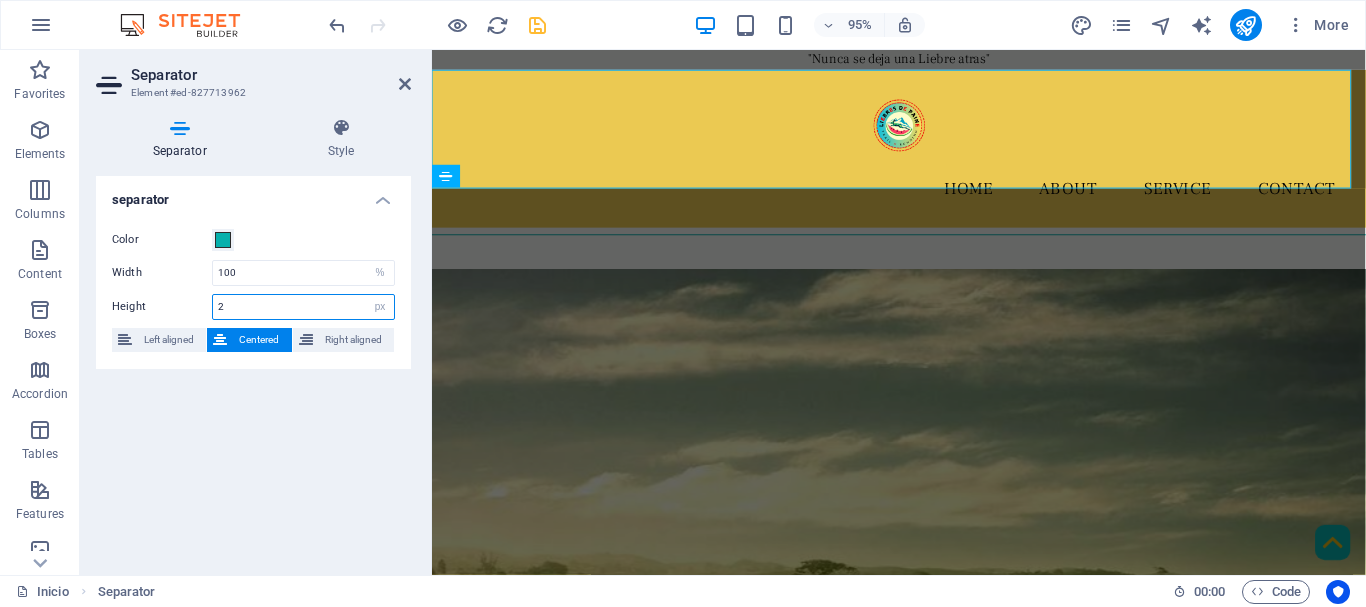type on "2" 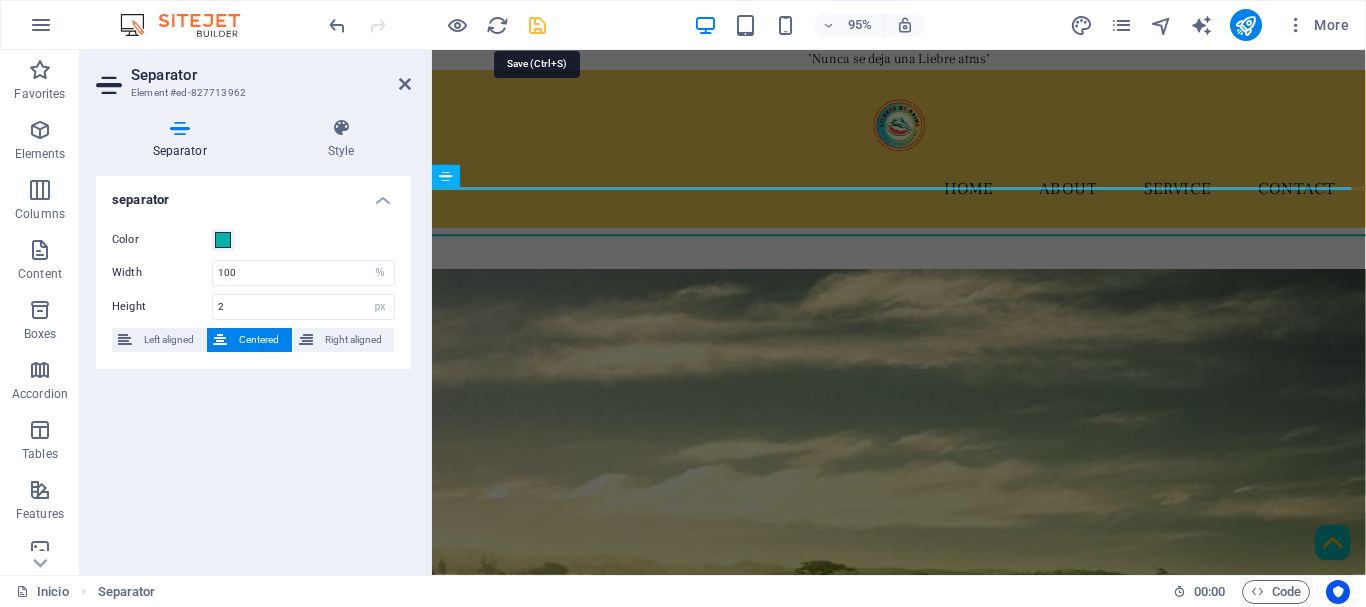 click at bounding box center (537, 25) 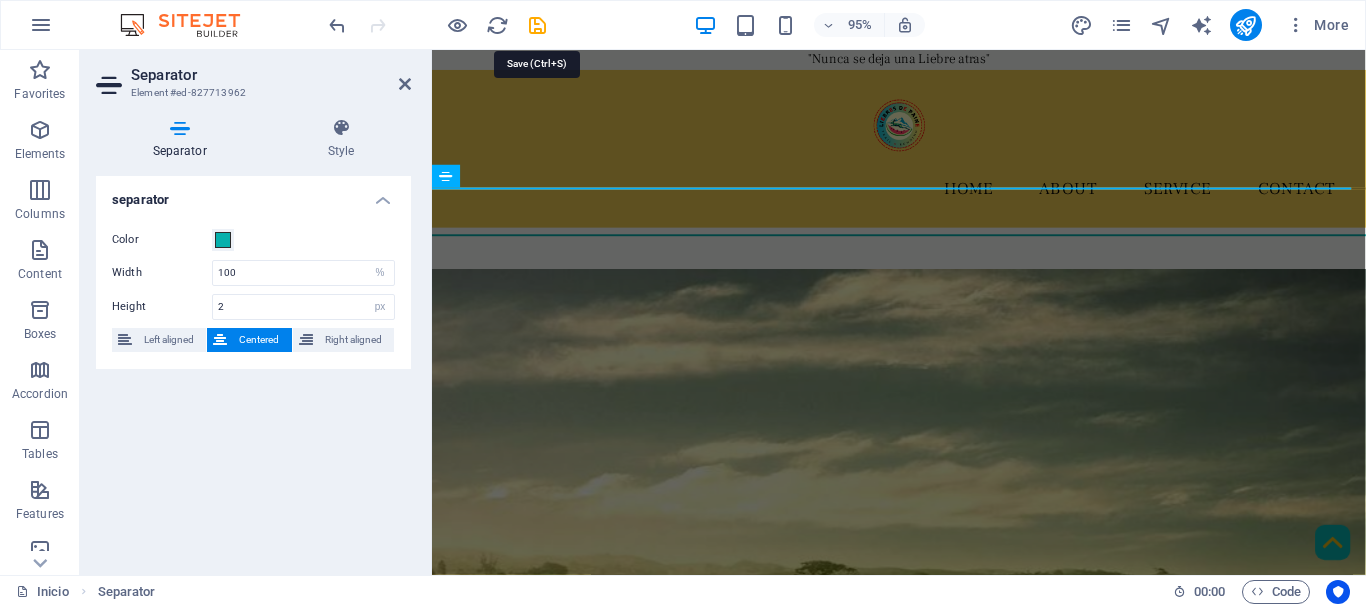 select on "px" 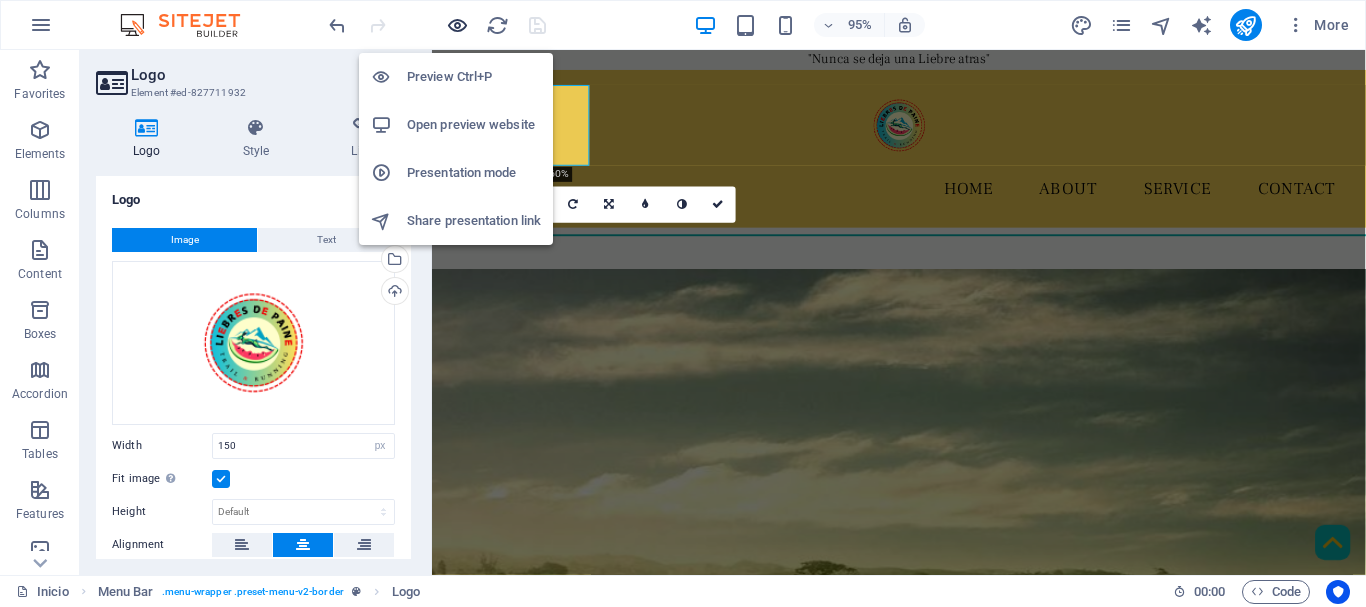 click at bounding box center [457, 25] 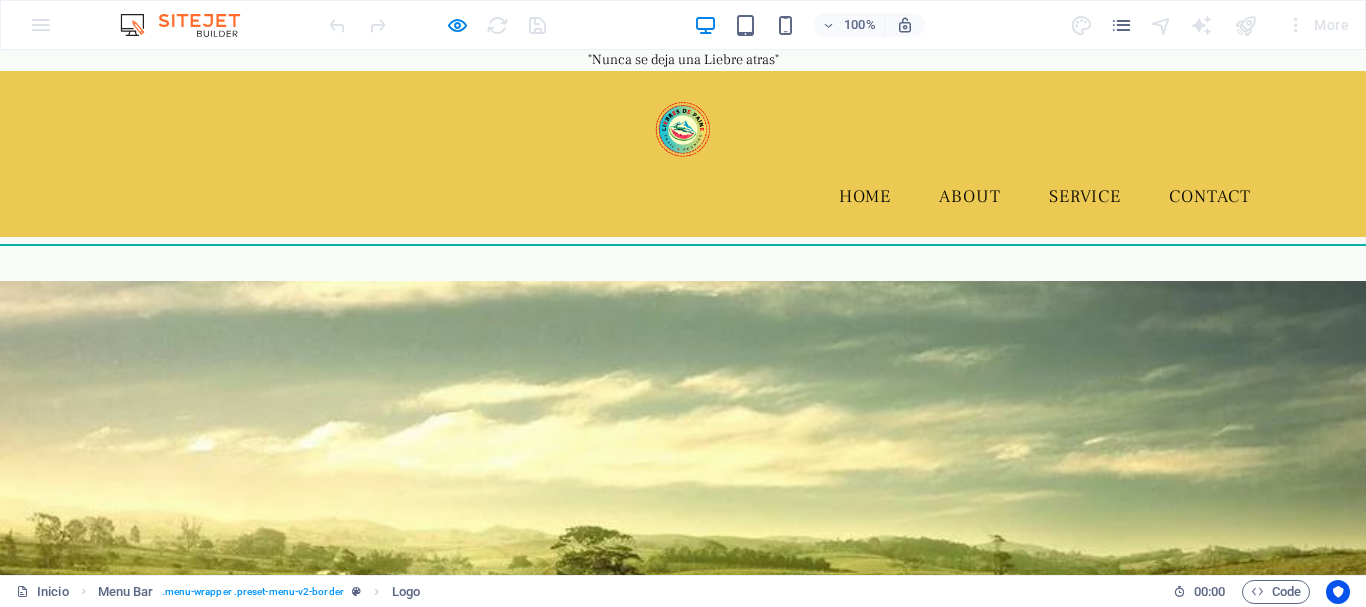 click at bounding box center (683, 129) 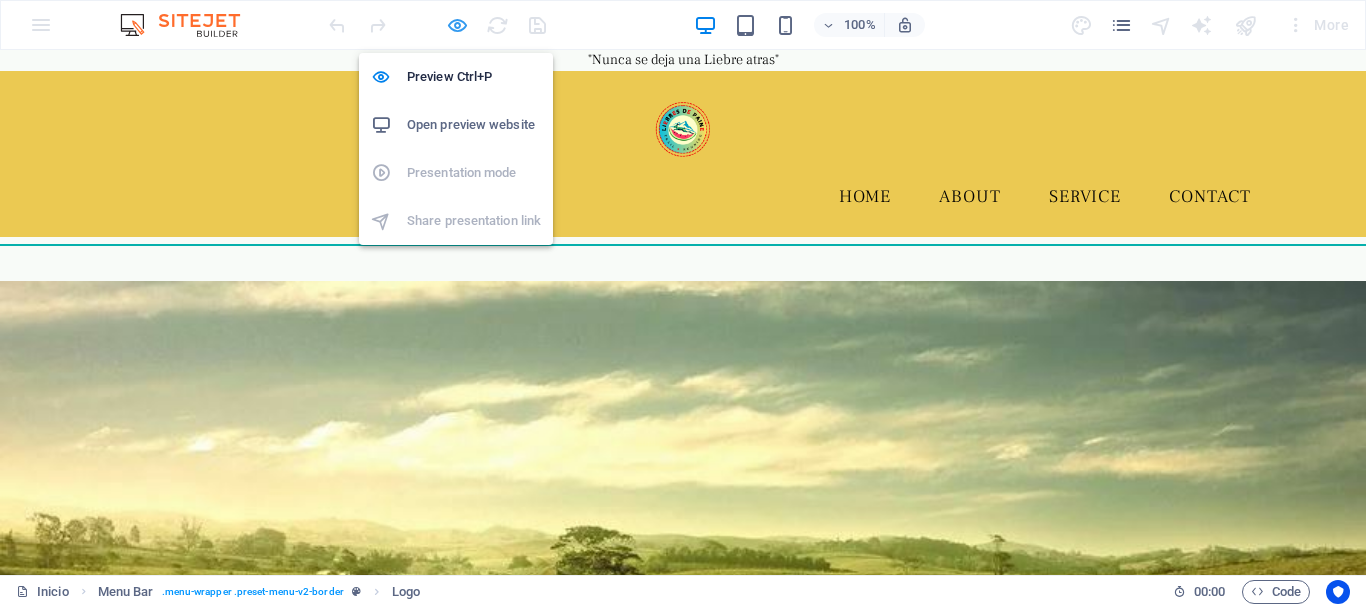 click at bounding box center (457, 25) 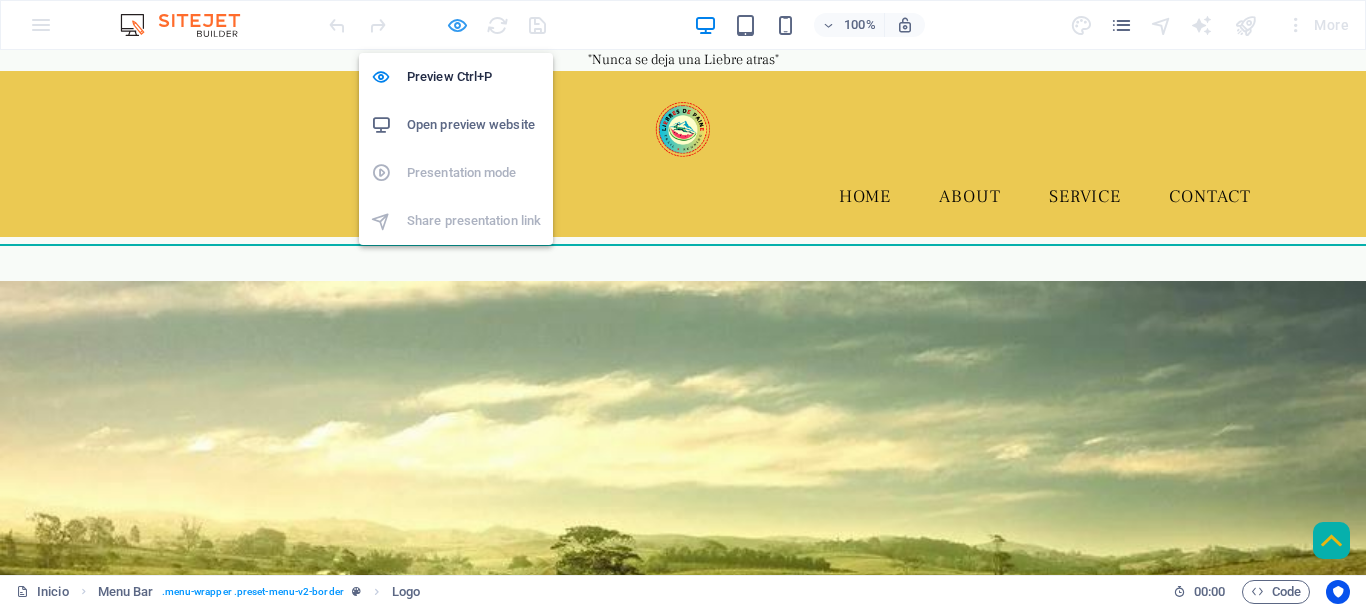 select on "px" 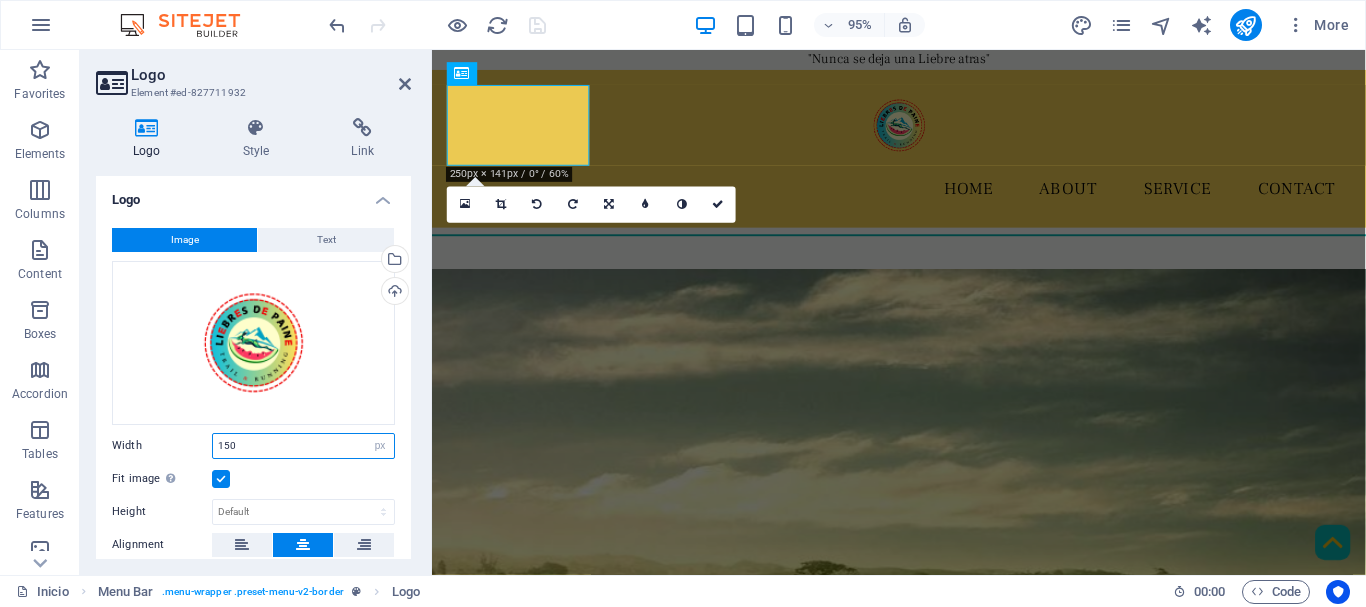 drag, startPoint x: 253, startPoint y: 446, endPoint x: 185, endPoint y: 440, distance: 68.26419 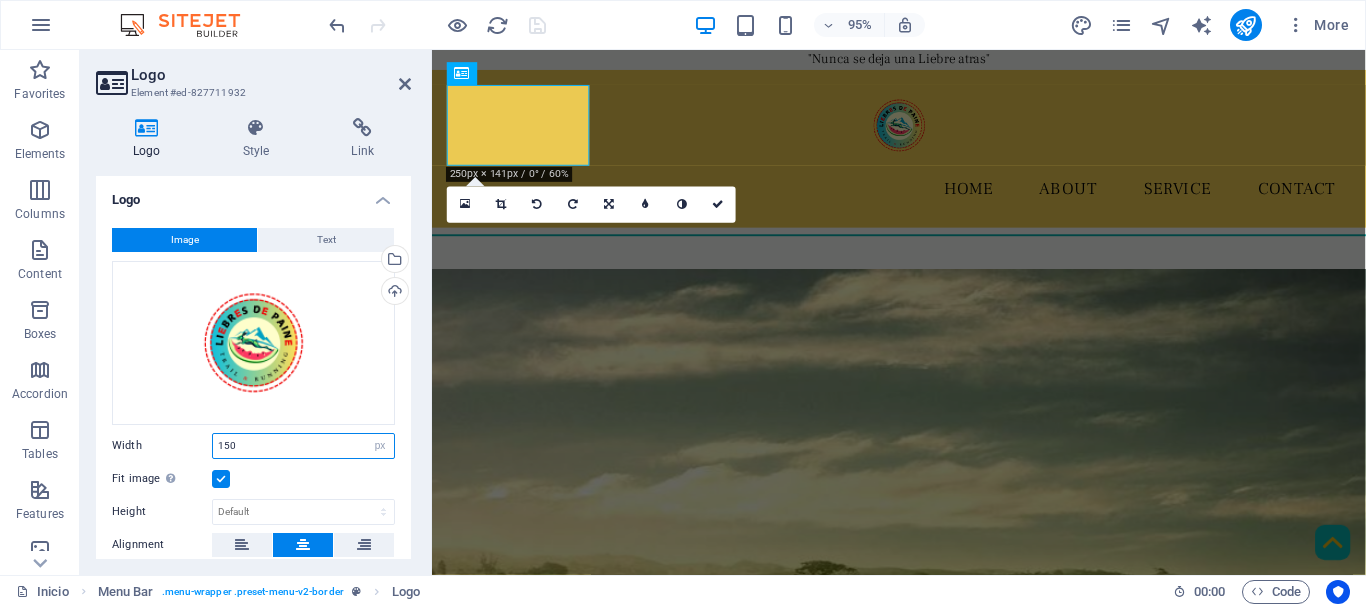 click on "Width 150 Default auto px rem % em vh vw" at bounding box center (253, 446) 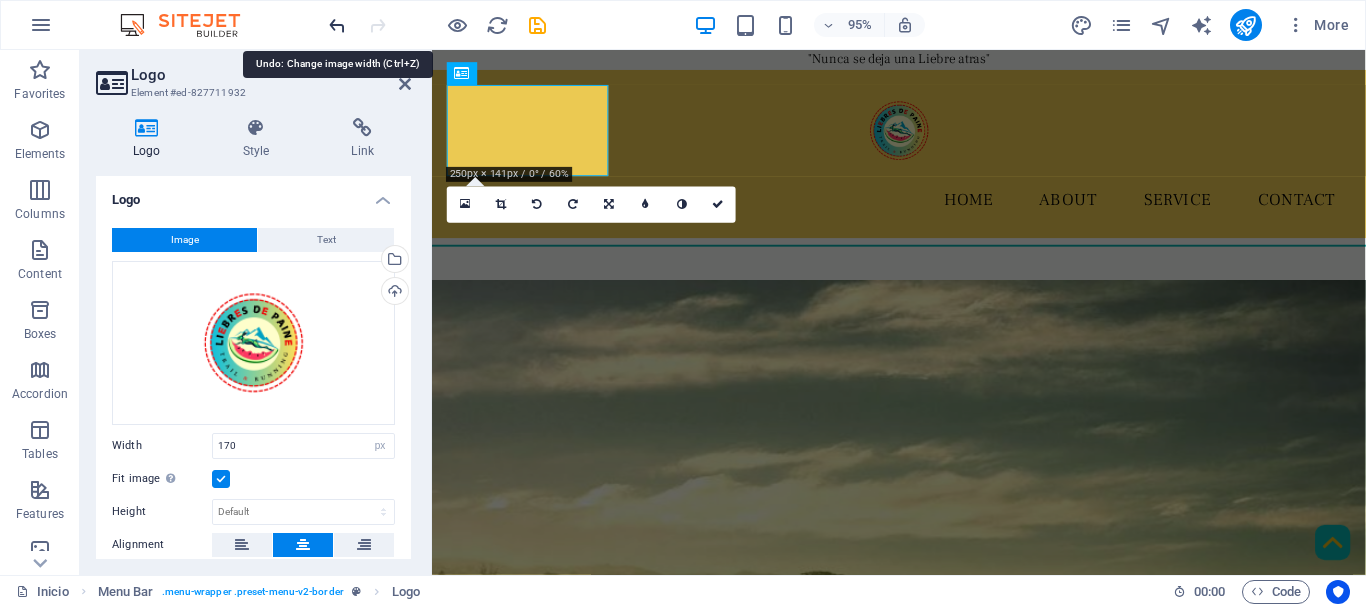 click at bounding box center (337, 25) 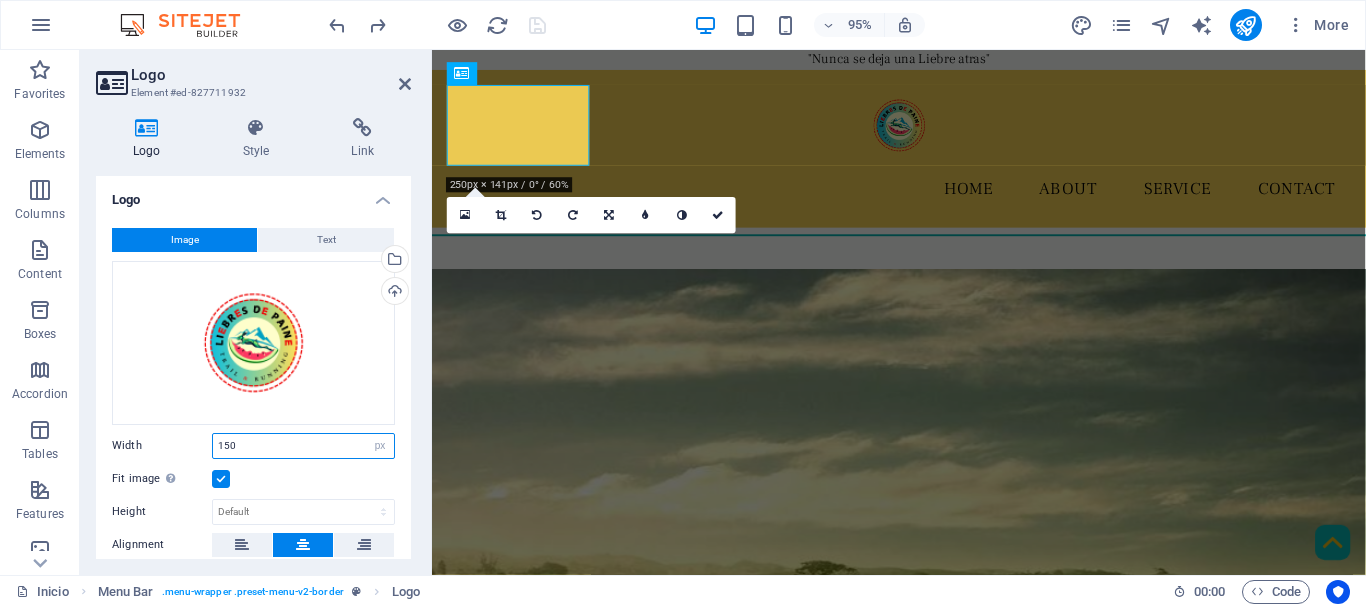 drag, startPoint x: 194, startPoint y: 438, endPoint x: 175, endPoint y: 438, distance: 19 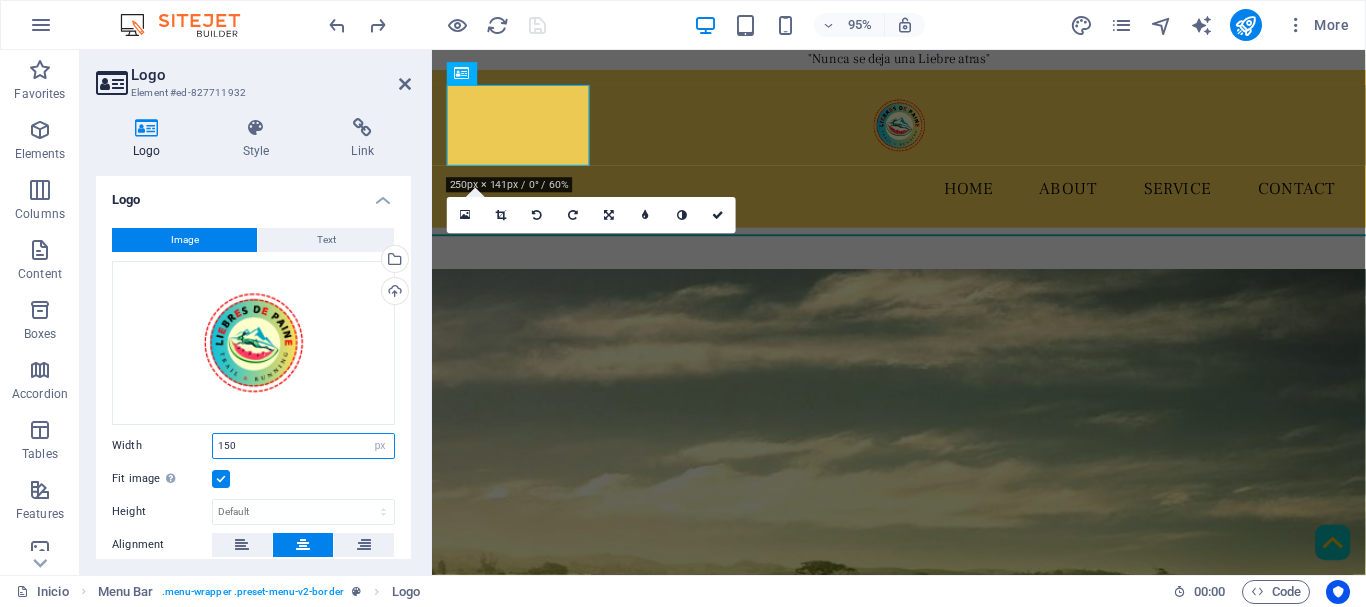click on "Width 150 Default auto px rem % em vh vw" at bounding box center [253, 446] 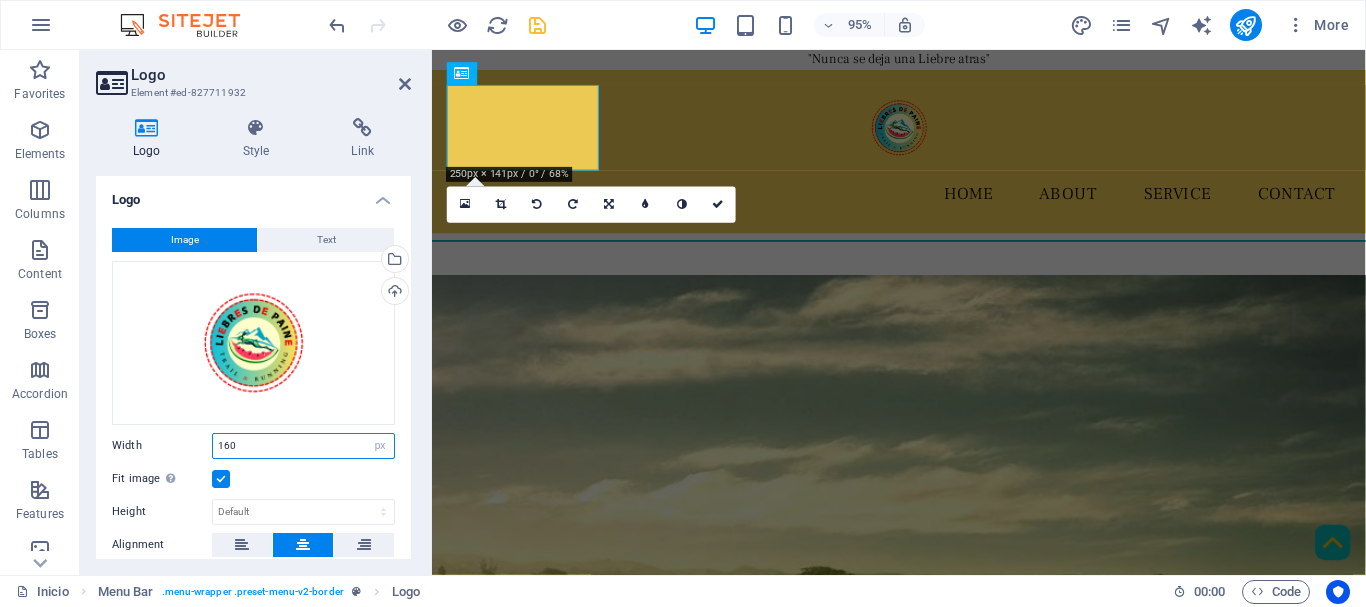 type on "160" 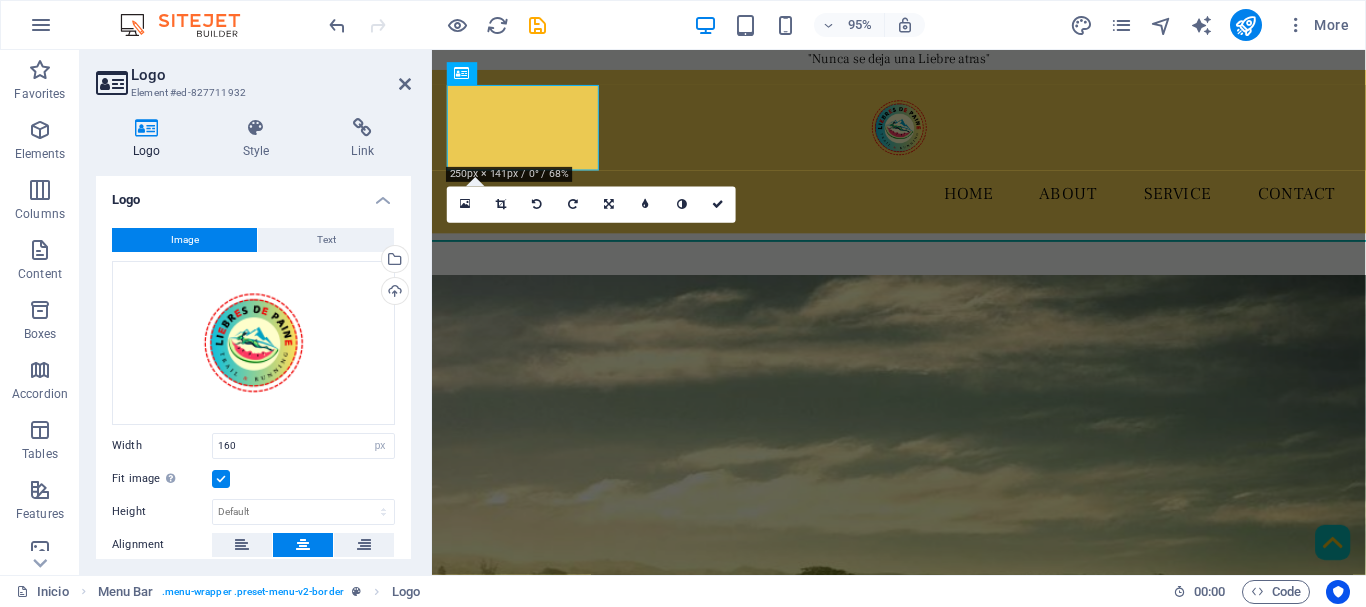 click at bounding box center [537, 25] 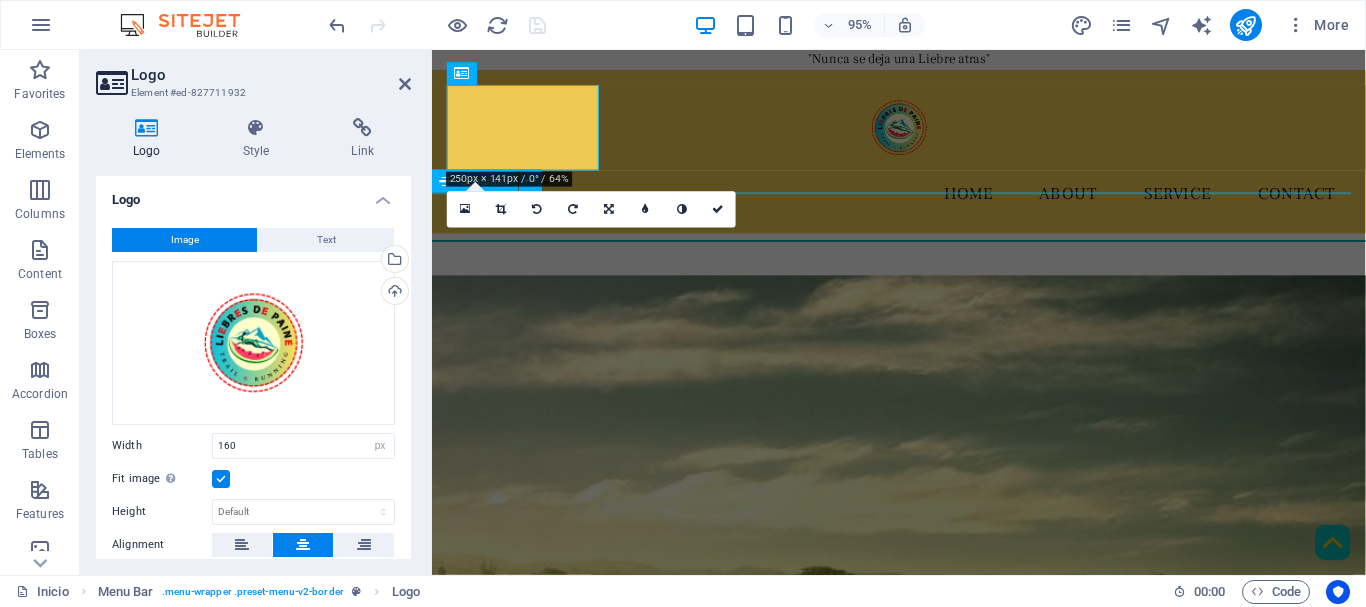click at bounding box center [923, 251] 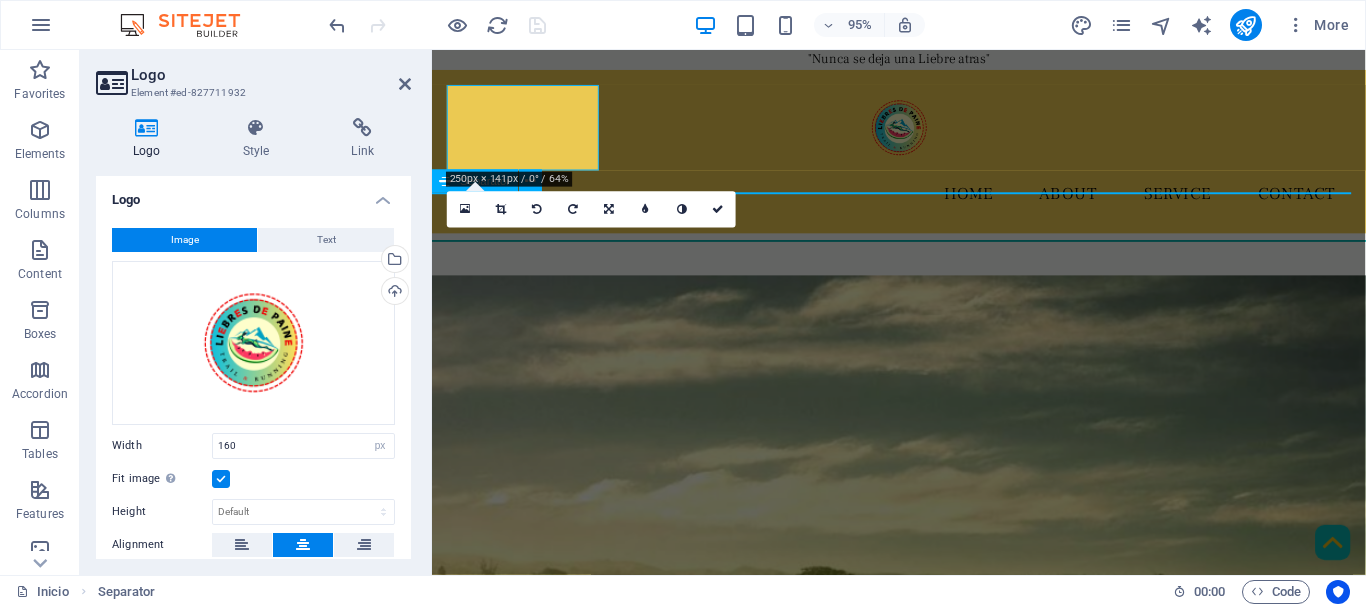 click at bounding box center [923, 251] 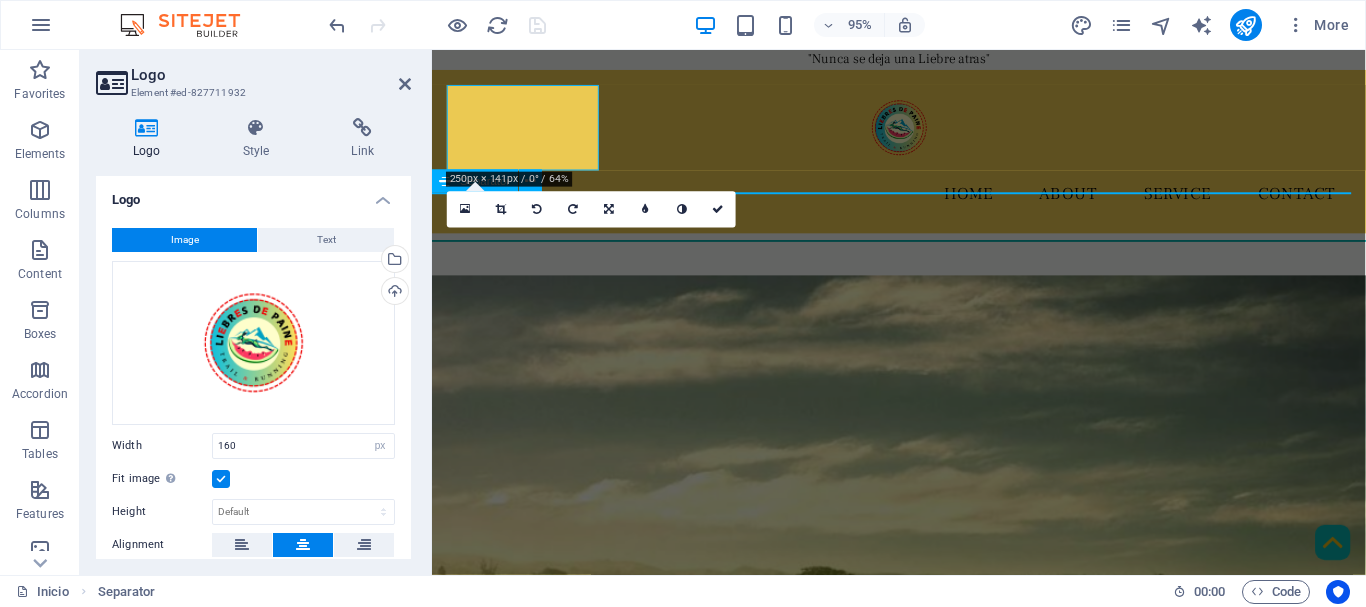 select on "px" 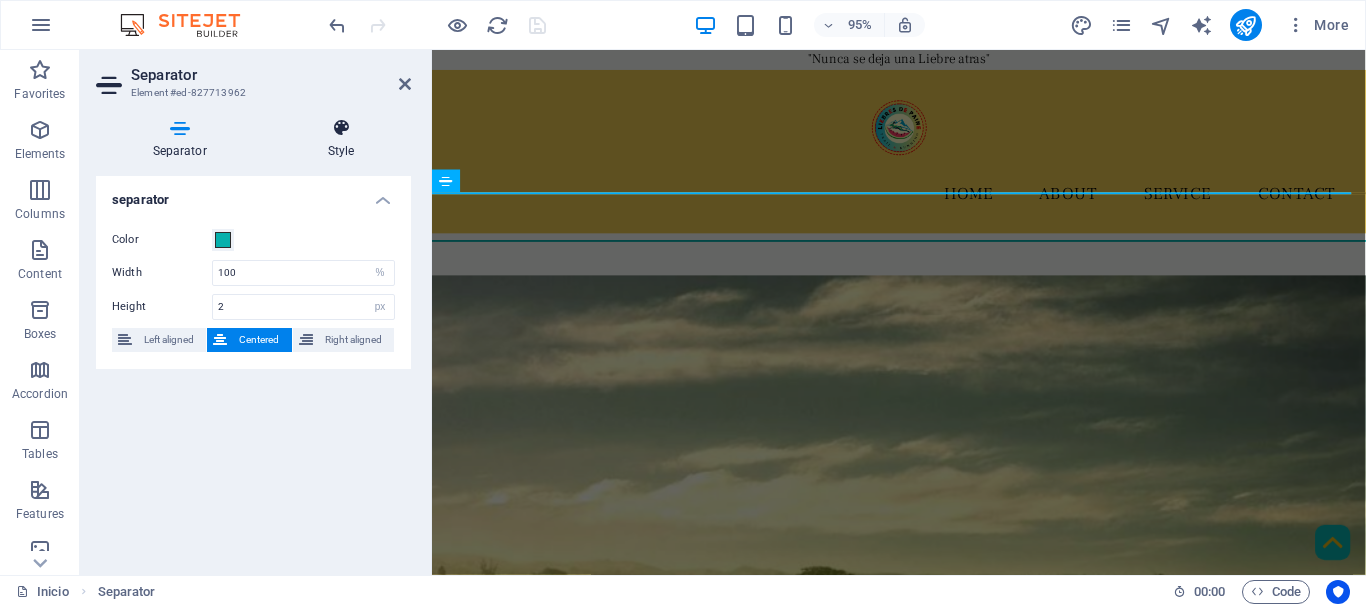 click on "Style" at bounding box center (341, 139) 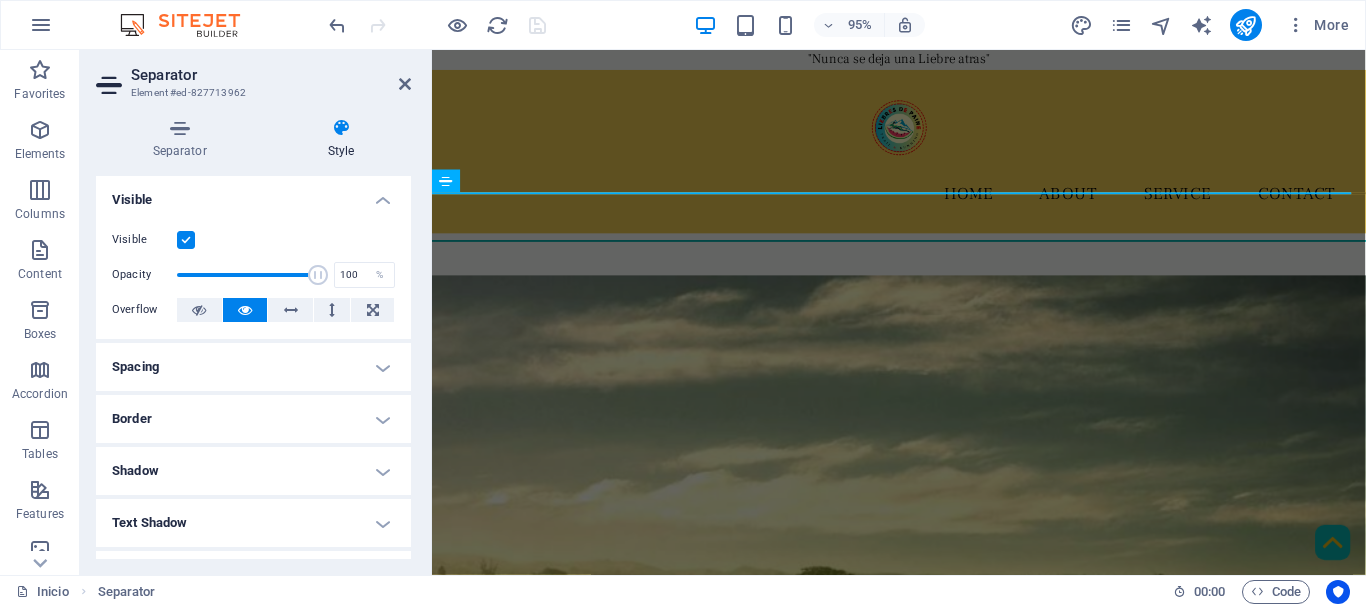 click on "Spacing" at bounding box center [253, 367] 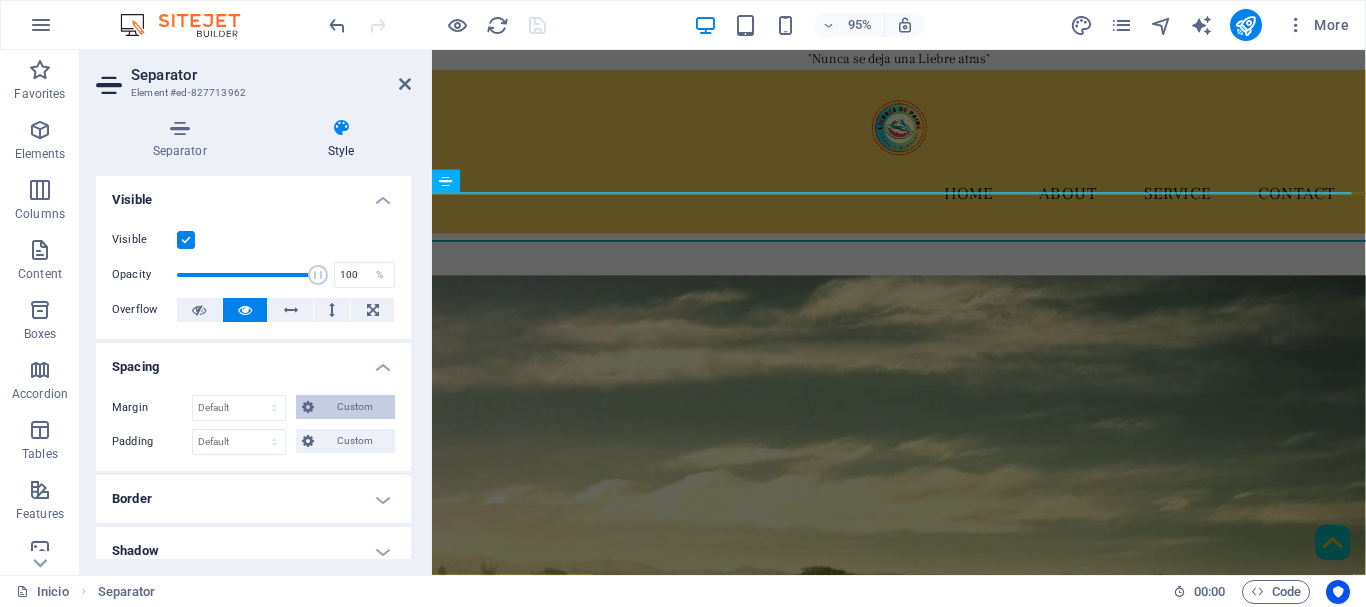 click on "Custom" at bounding box center [354, 407] 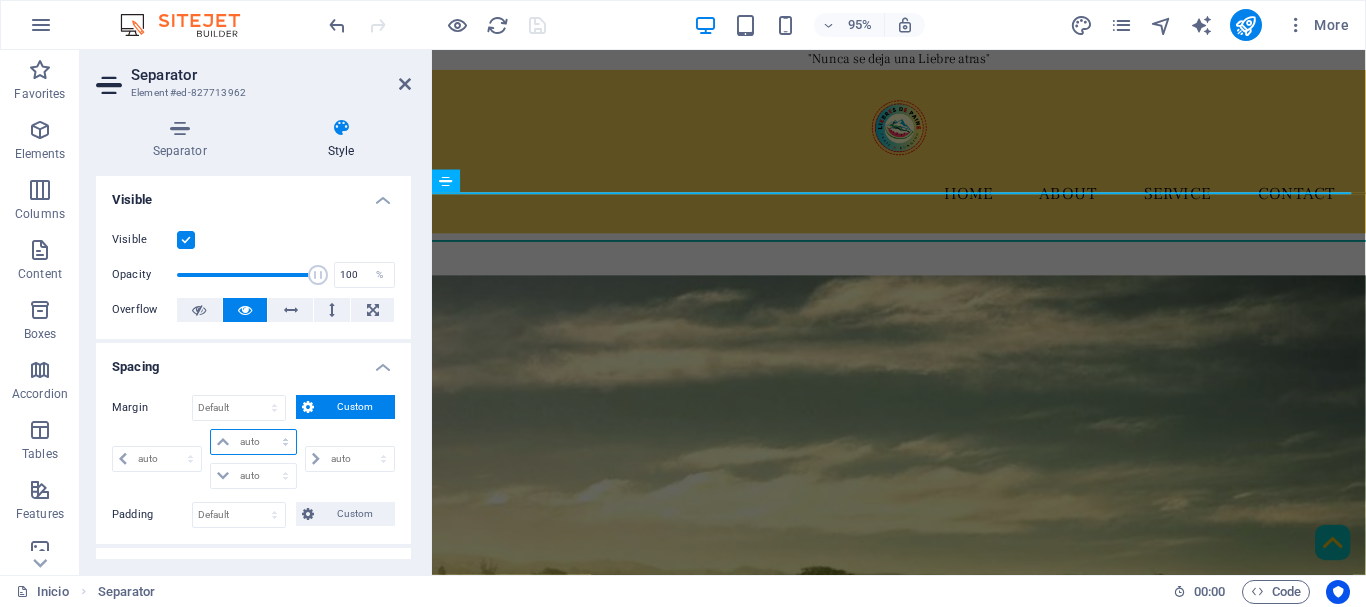drag, startPoint x: 253, startPoint y: 435, endPoint x: 274, endPoint y: 434, distance: 21.023796 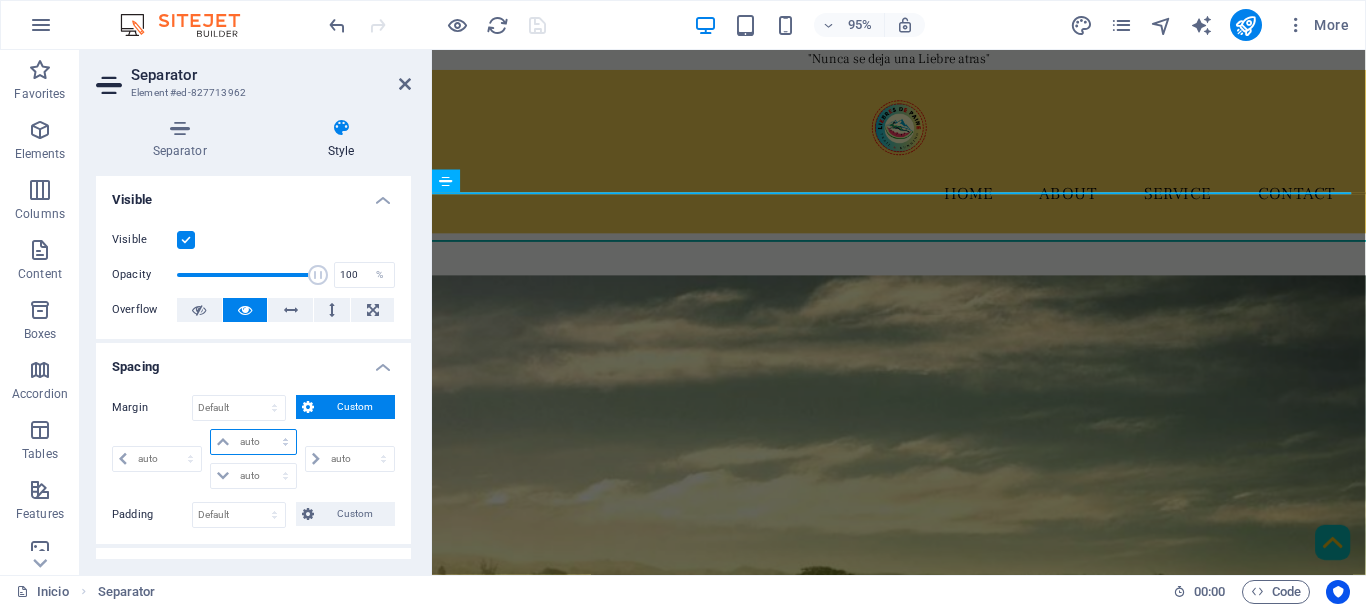 click on "auto px % rem vw vh" at bounding box center (253, 442) 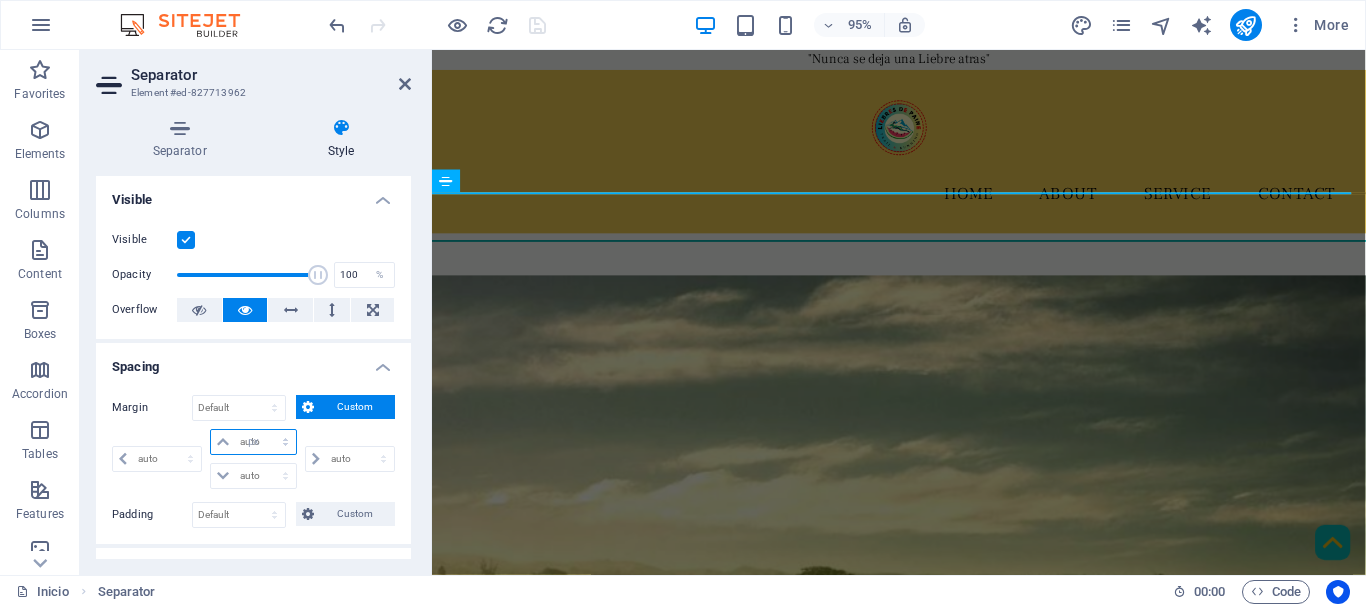 click on "auto px % rem vw vh" at bounding box center [253, 442] 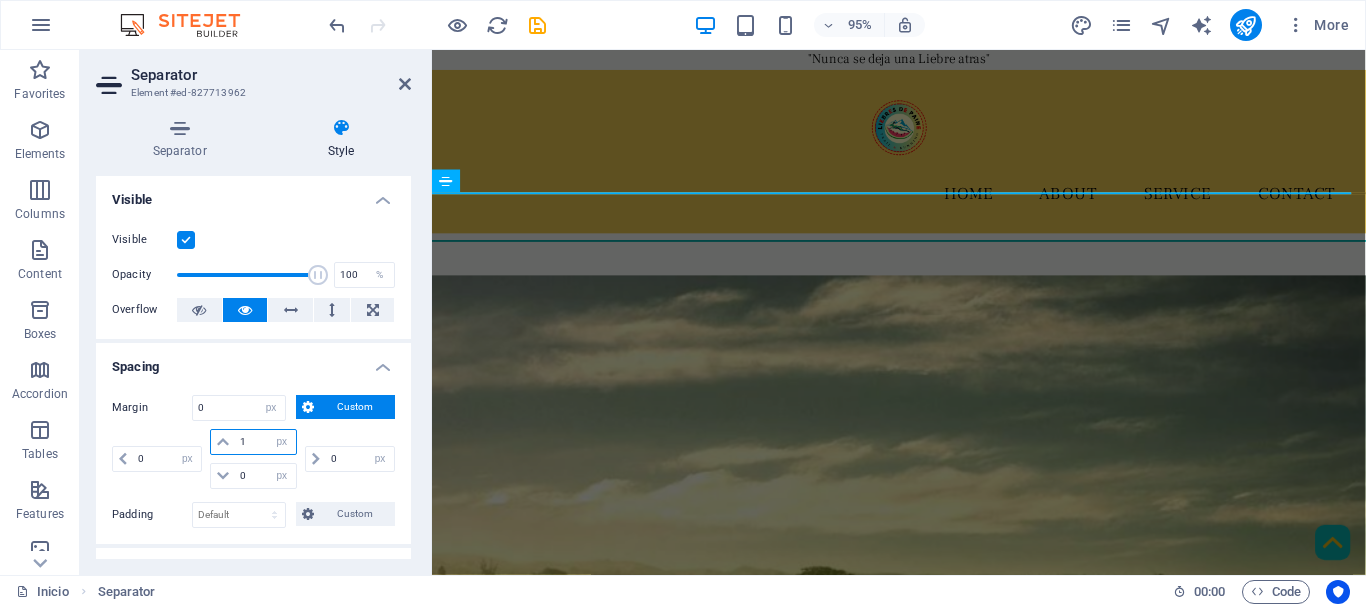 type on "10" 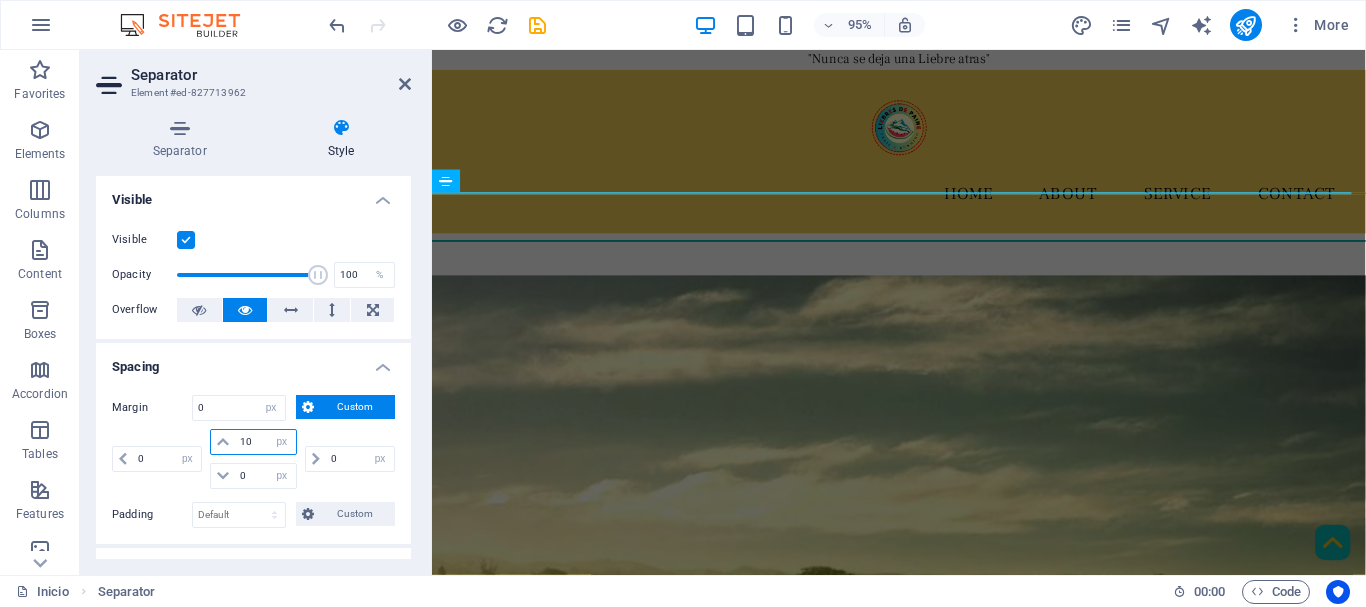 type 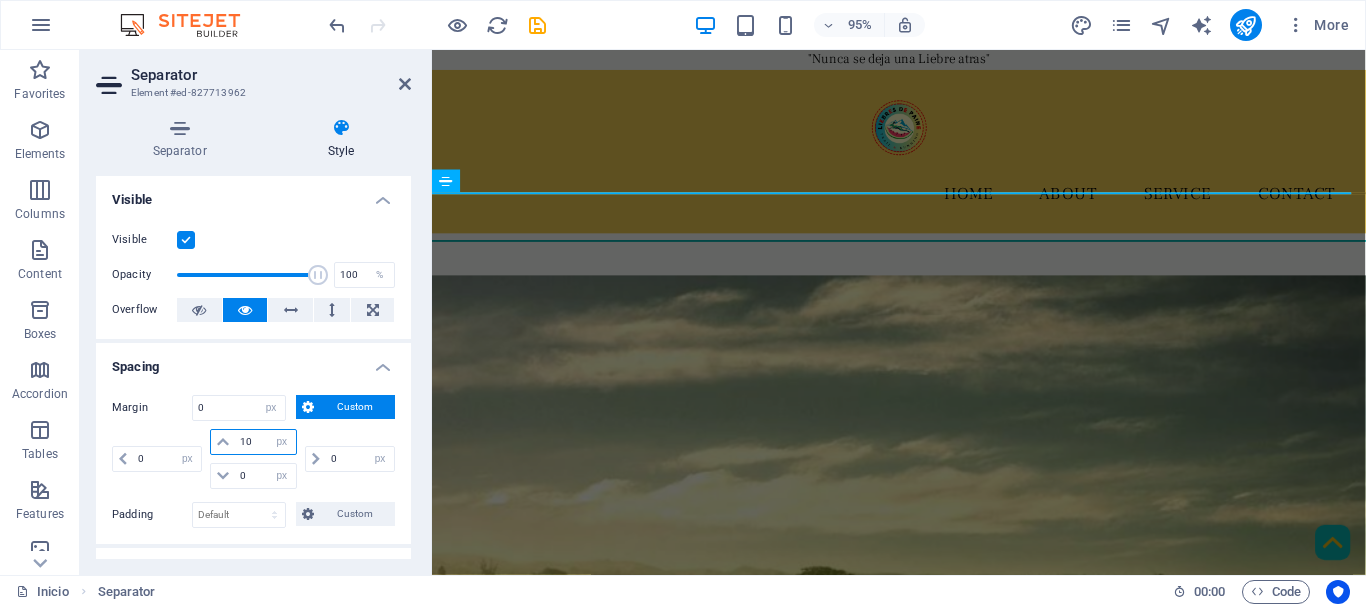select on "DISABLED_OPTION_VALUE" 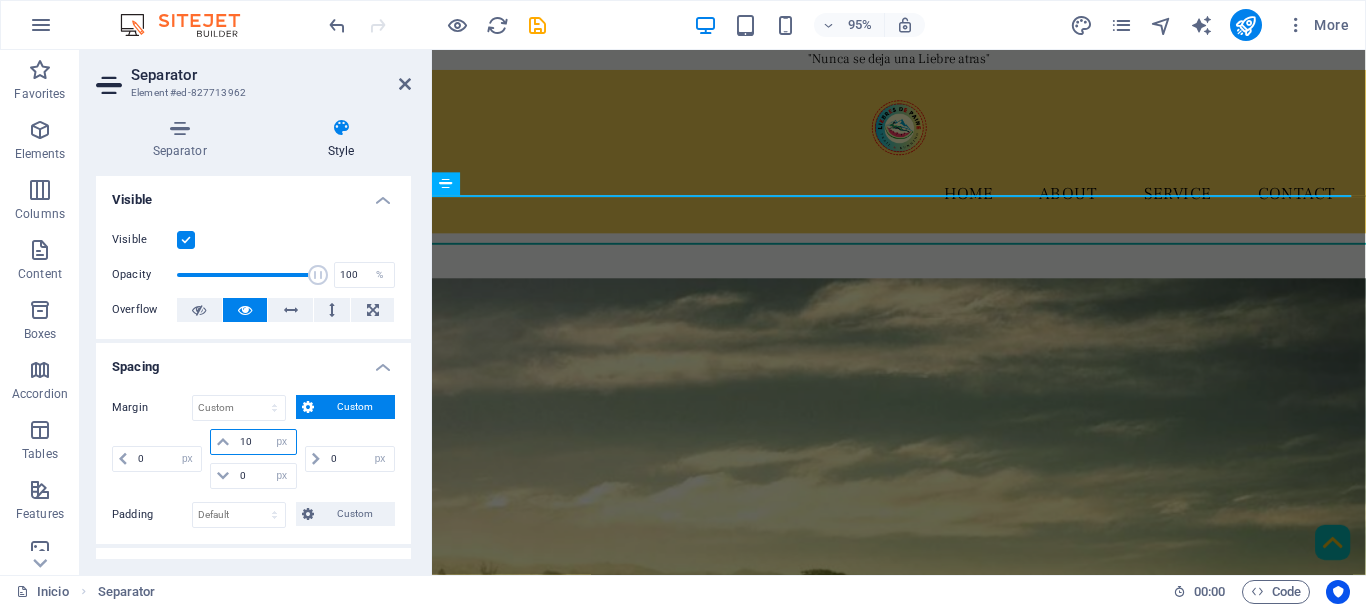 type on "1" 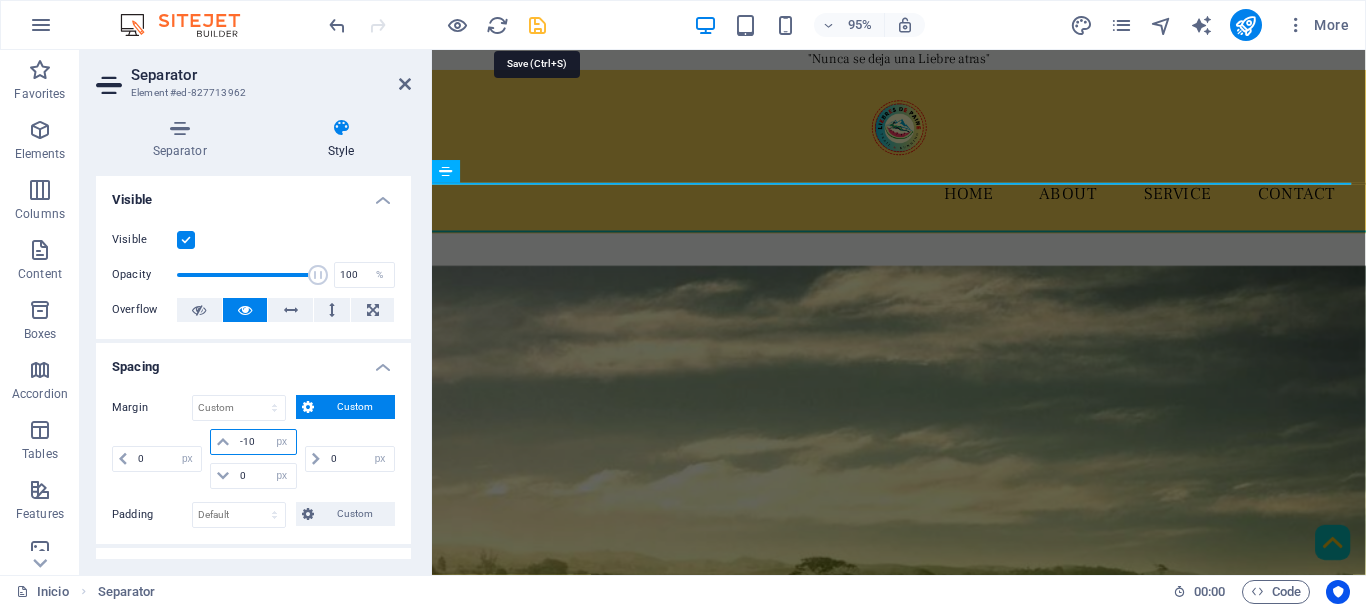 type on "-10" 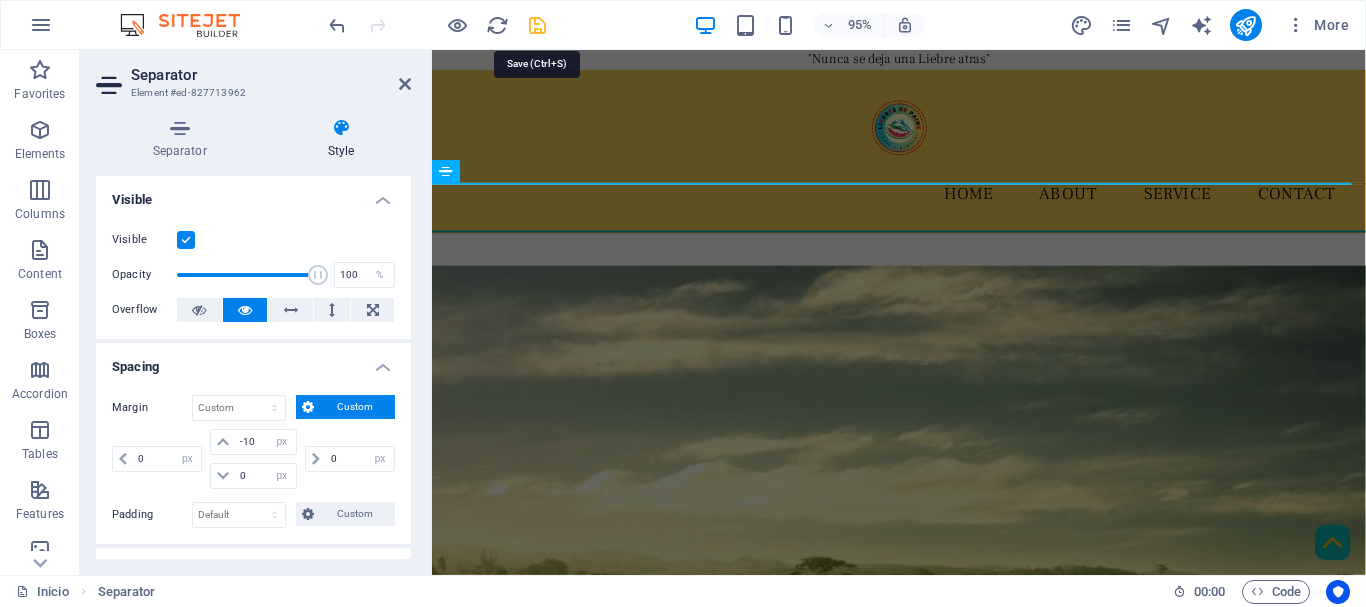 click at bounding box center (537, 25) 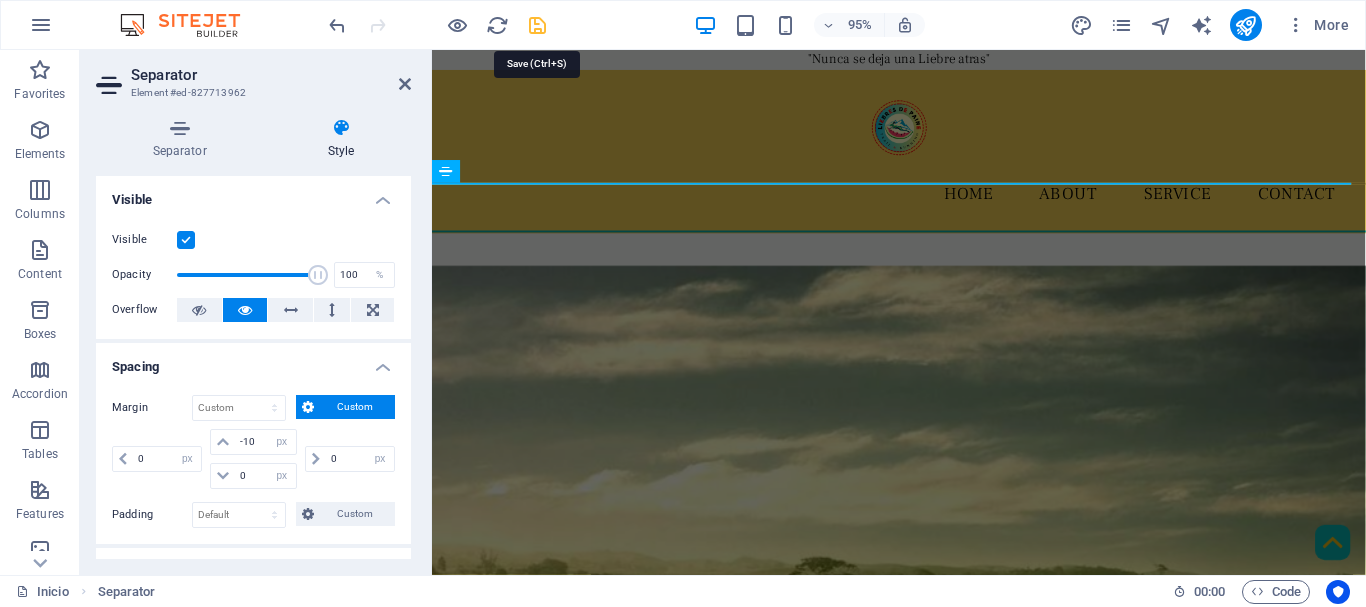 select on "px" 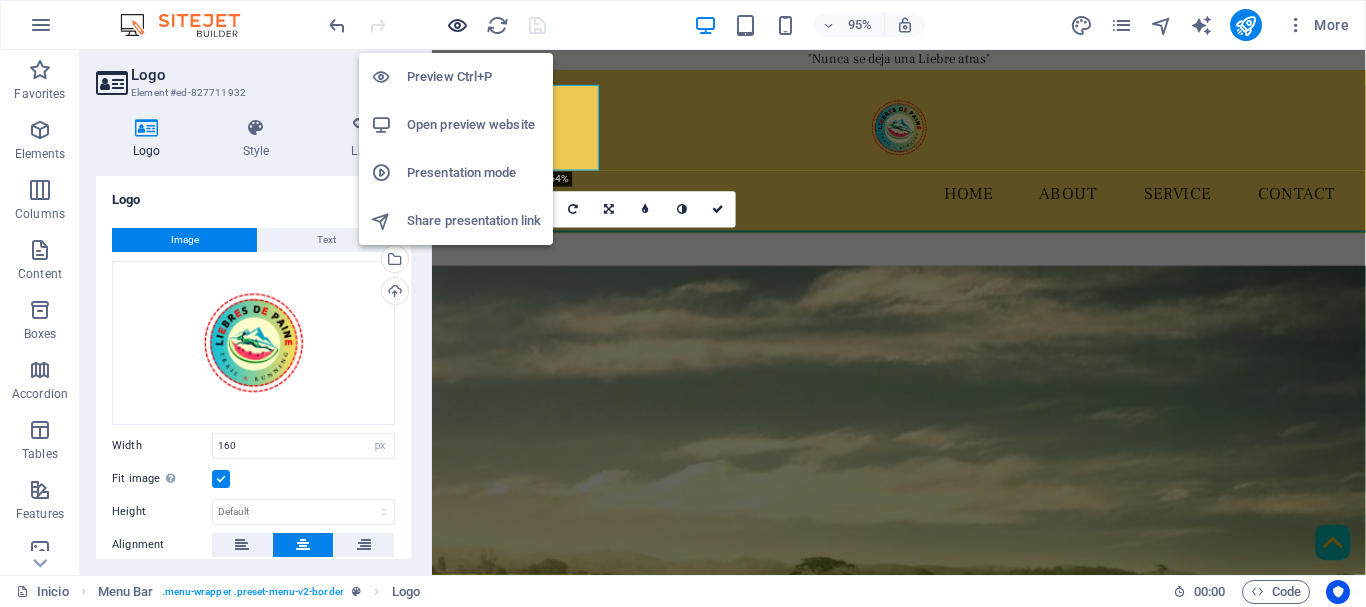 click at bounding box center [457, 25] 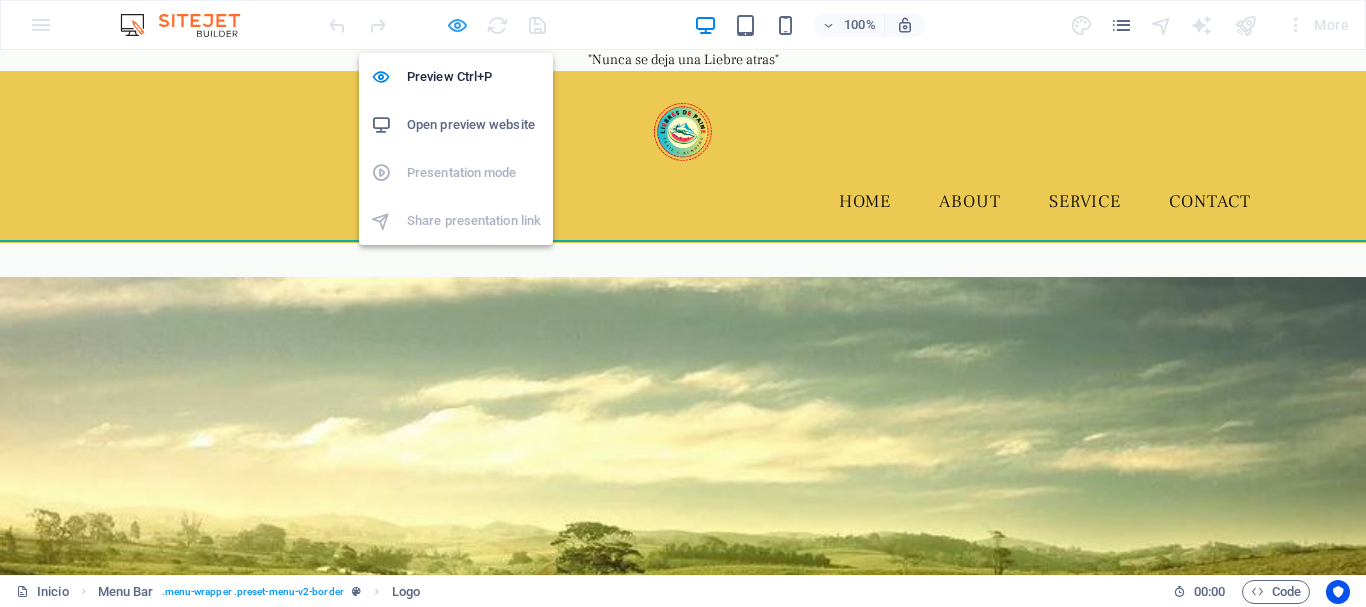 click at bounding box center [457, 25] 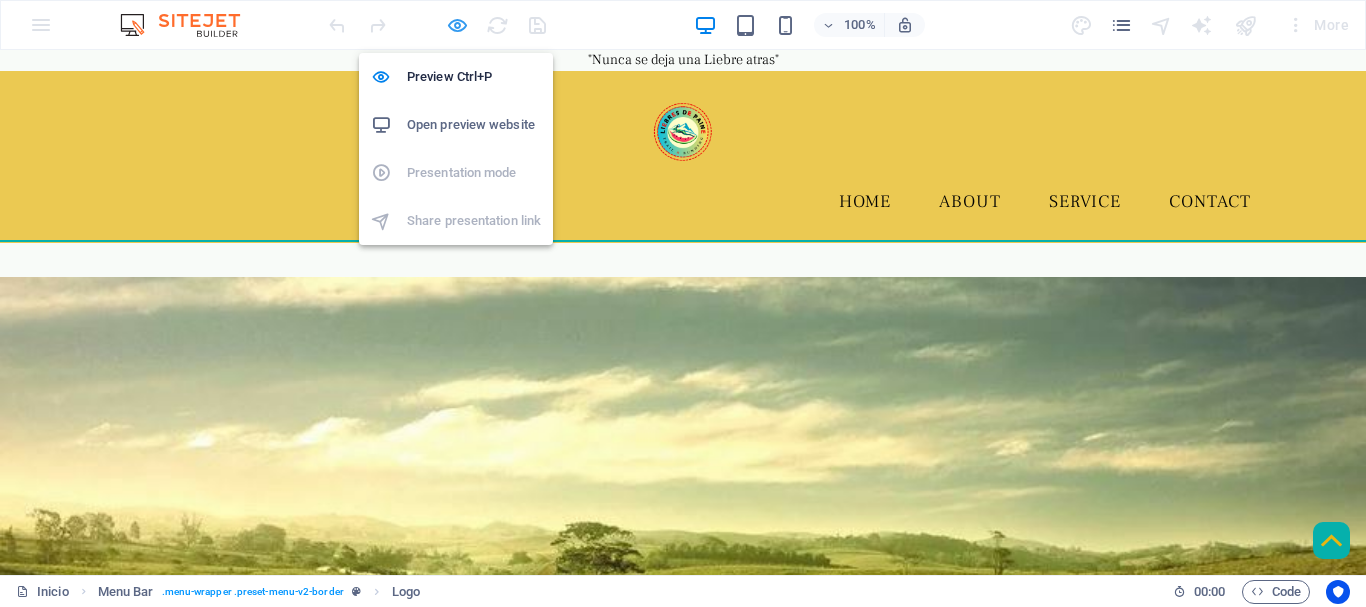 select on "px" 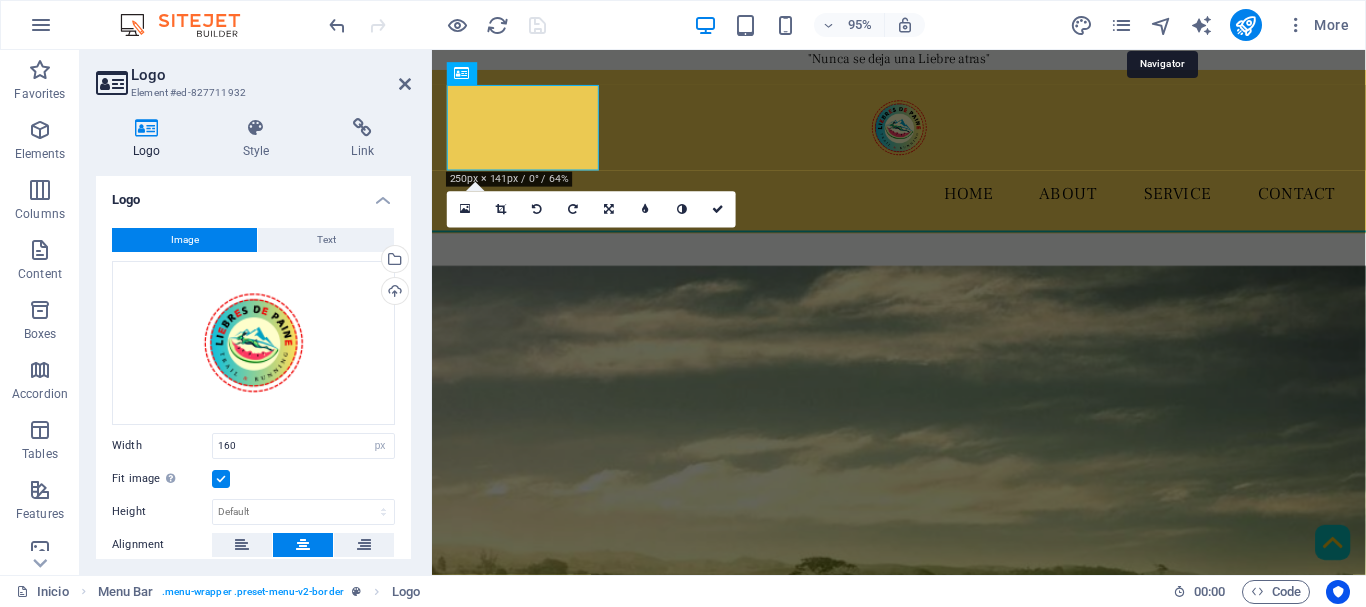 drag, startPoint x: 1168, startPoint y: 26, endPoint x: 1349, endPoint y: 5, distance: 182.21416 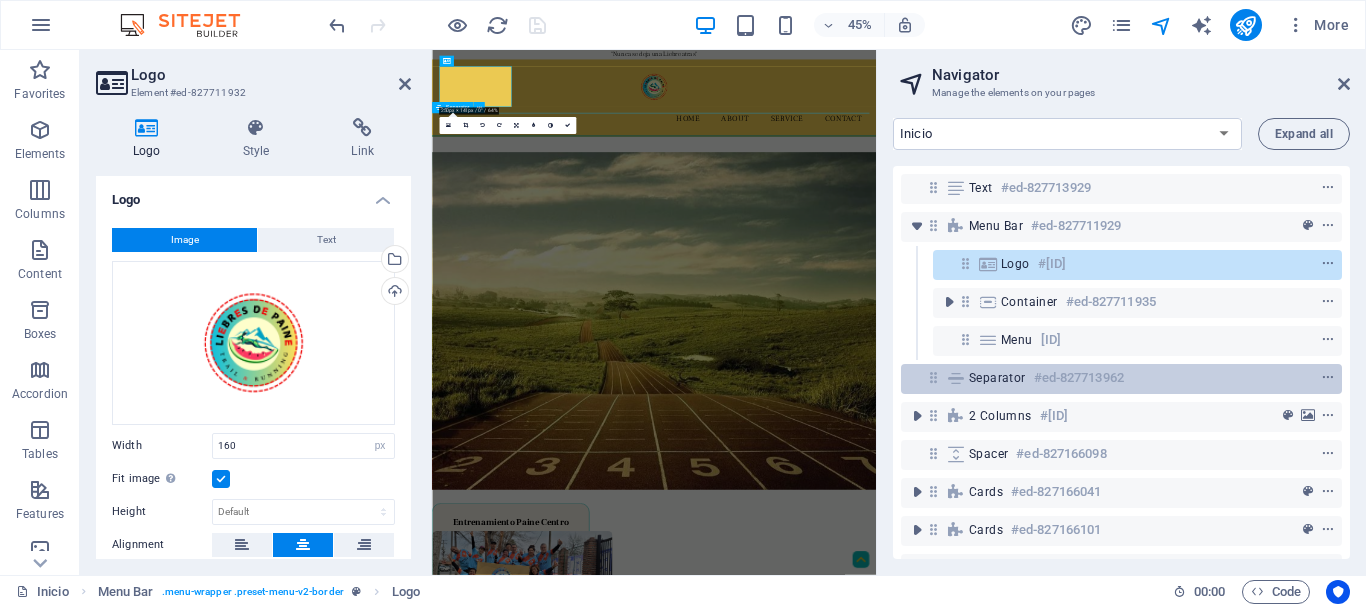 click on "Separator" at bounding box center (997, 378) 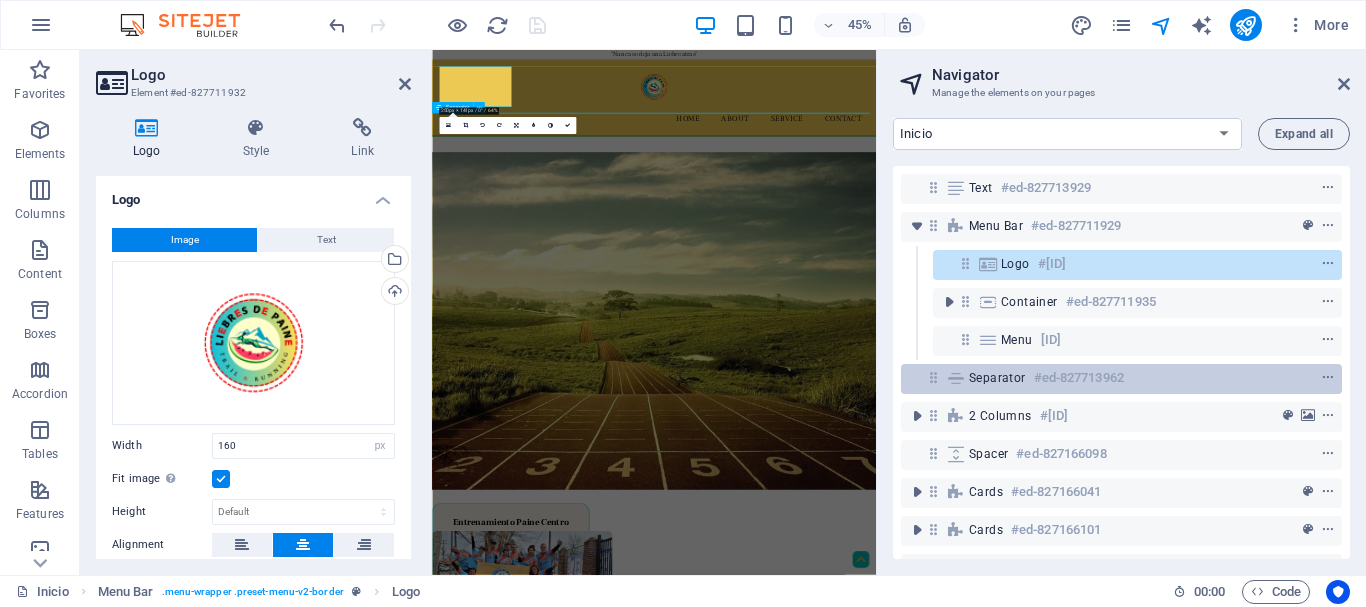 click on "Separator" at bounding box center (997, 378) 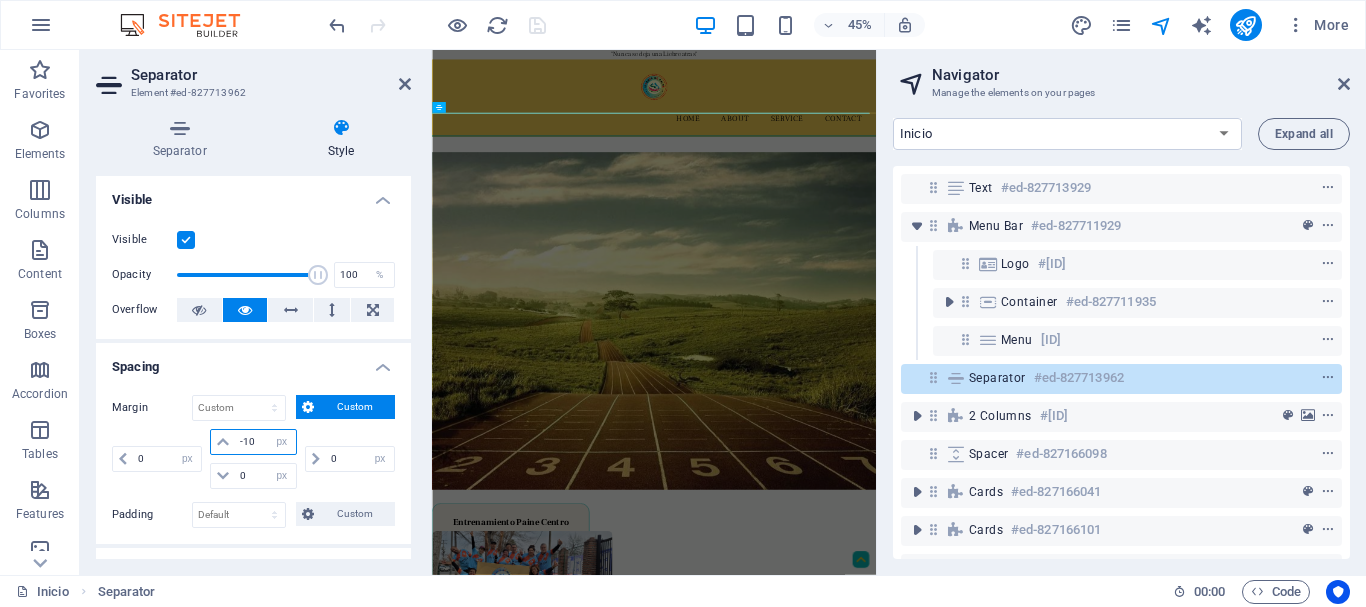 drag, startPoint x: 255, startPoint y: 438, endPoint x: 233, endPoint y: 439, distance: 22.022715 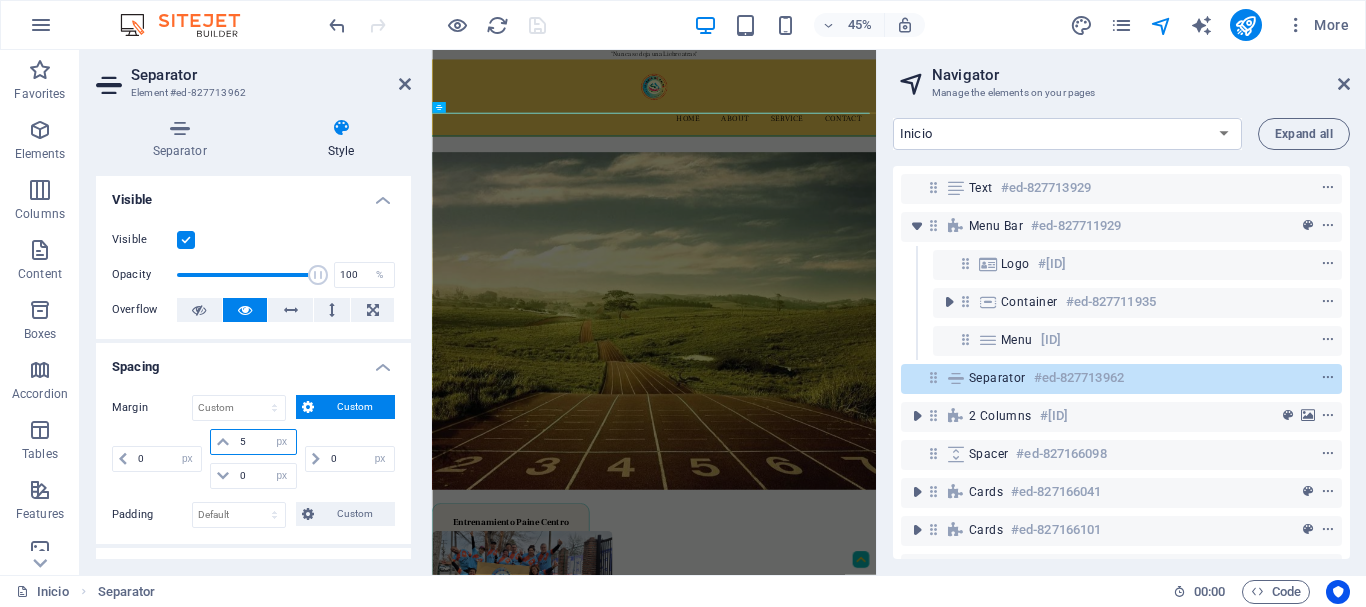 type on "5" 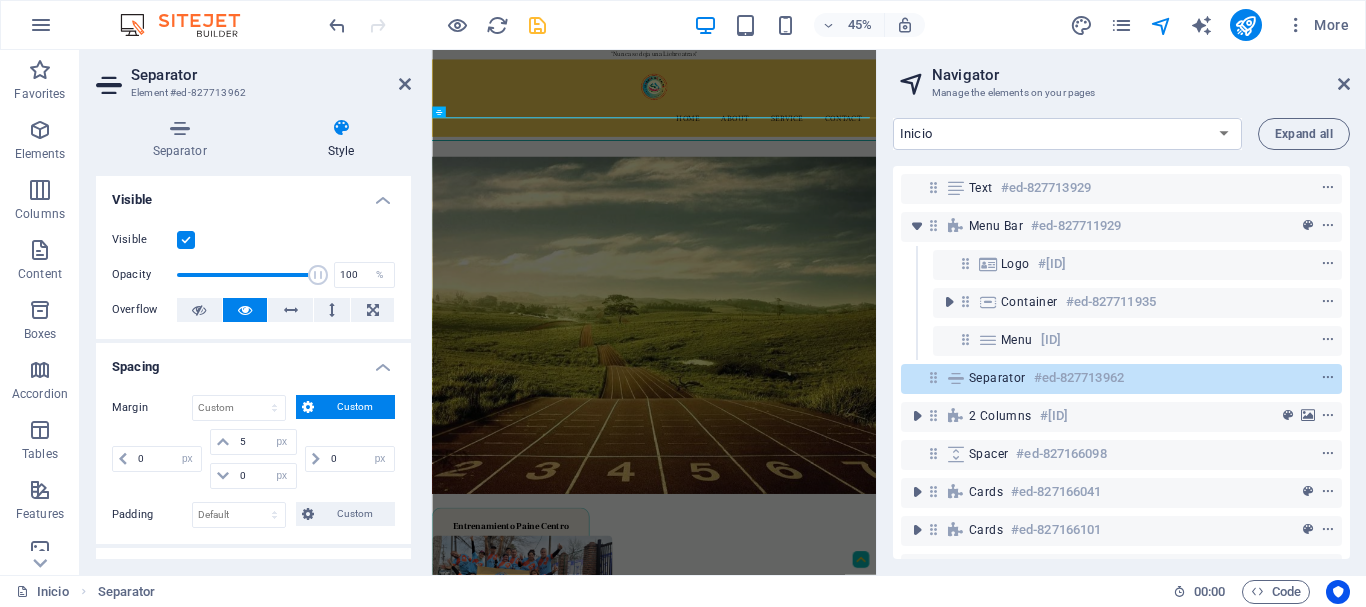 drag, startPoint x: 522, startPoint y: 27, endPoint x: 544, endPoint y: 26, distance: 22.022715 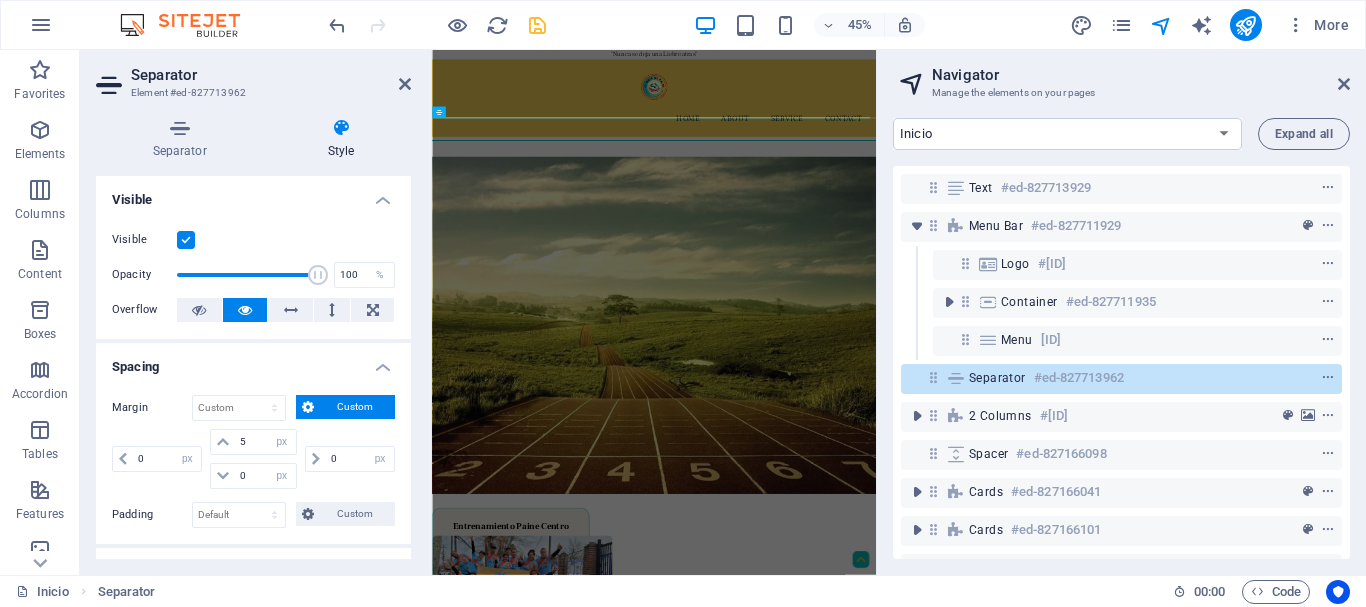 click at bounding box center (437, 25) 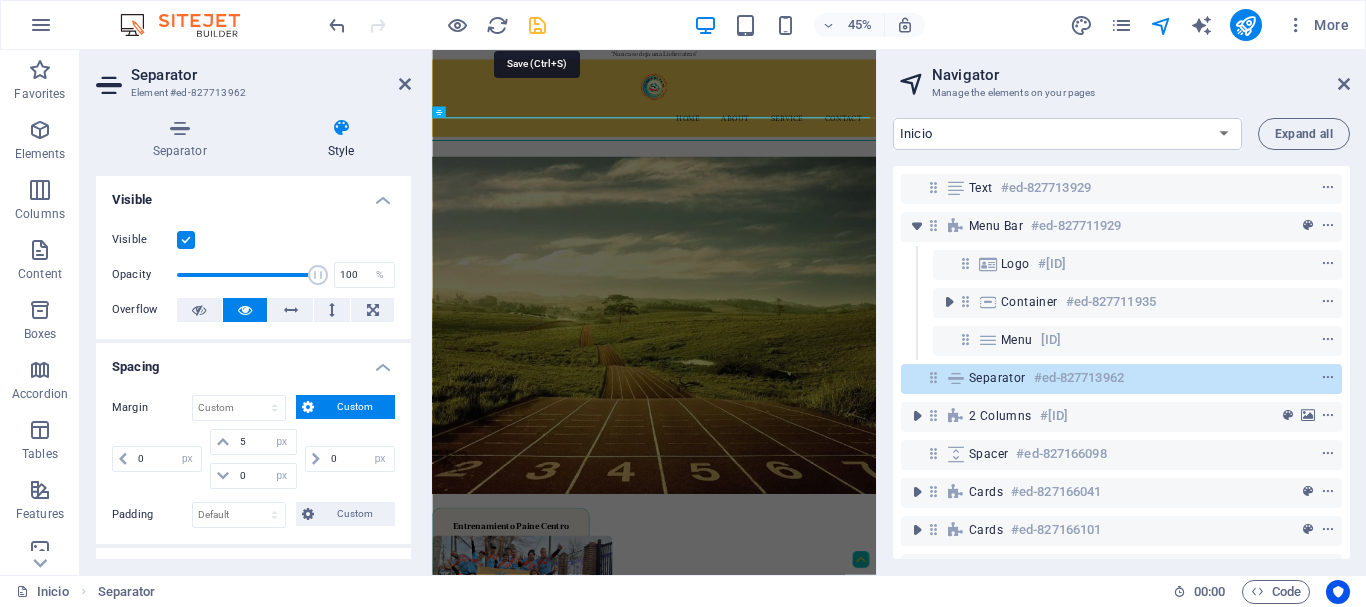 click at bounding box center (537, 25) 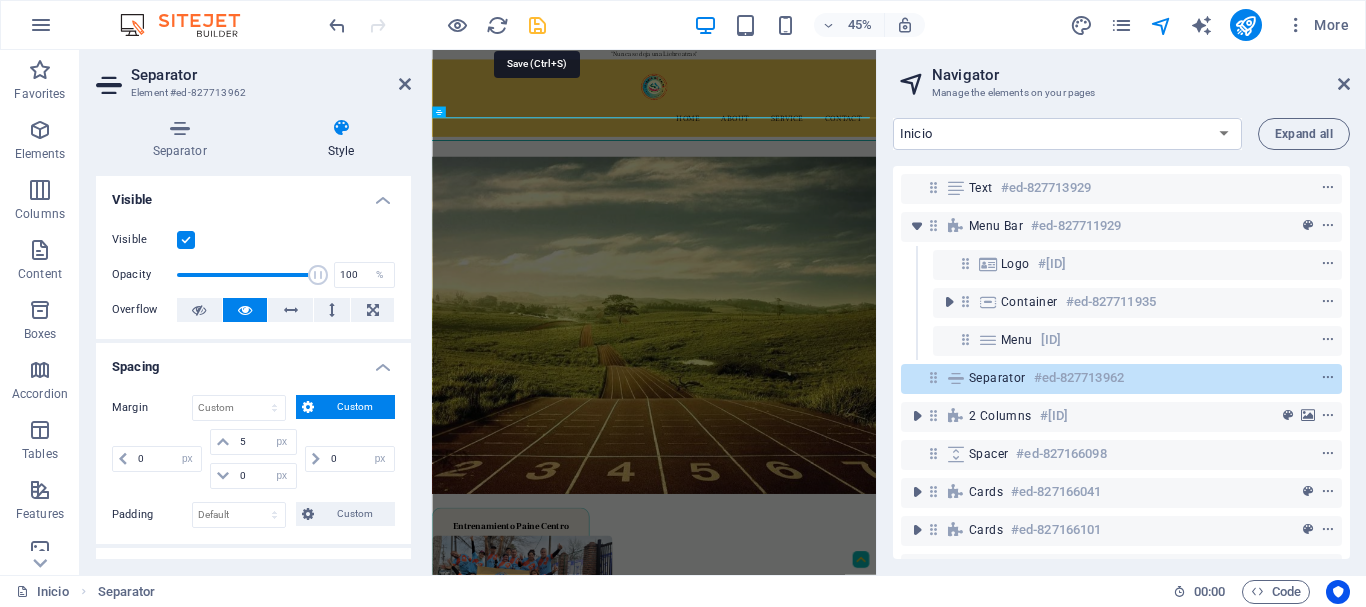 select on "px" 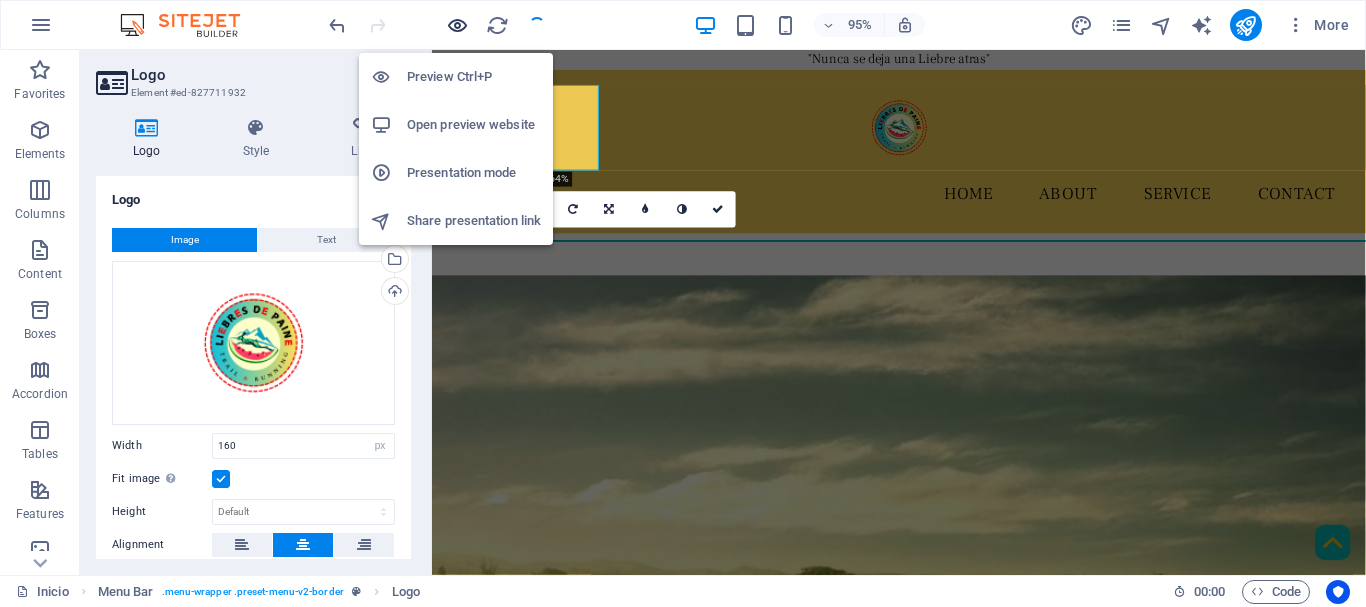 click at bounding box center [457, 25] 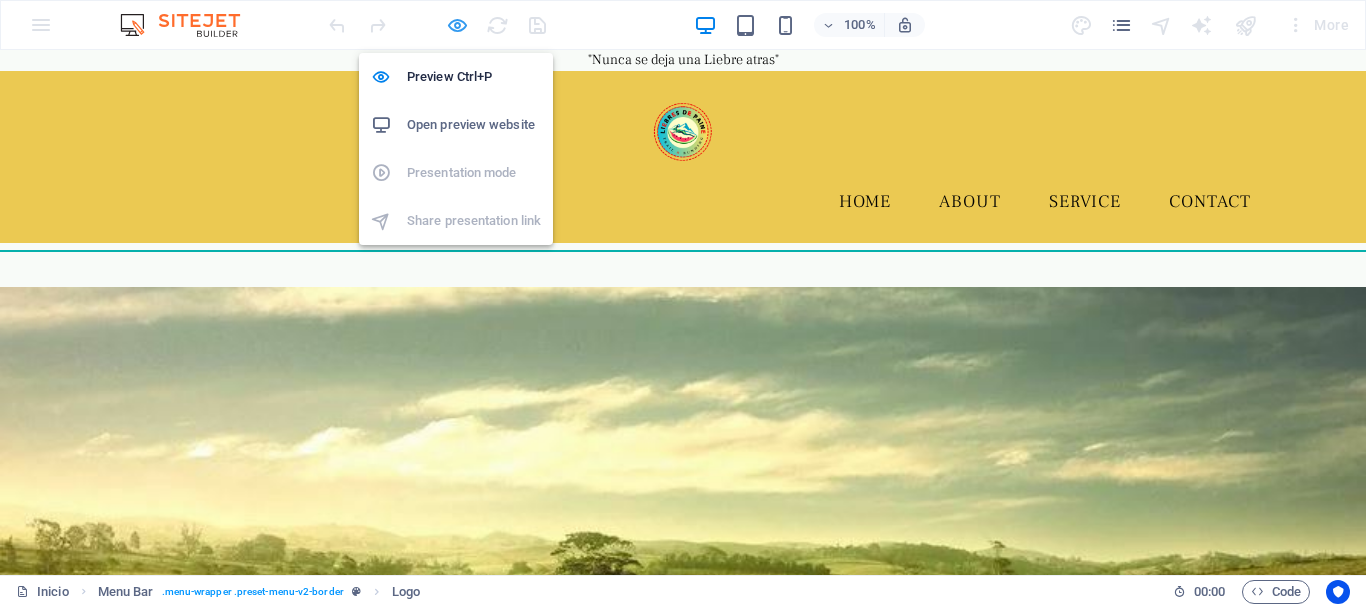 click at bounding box center (457, 25) 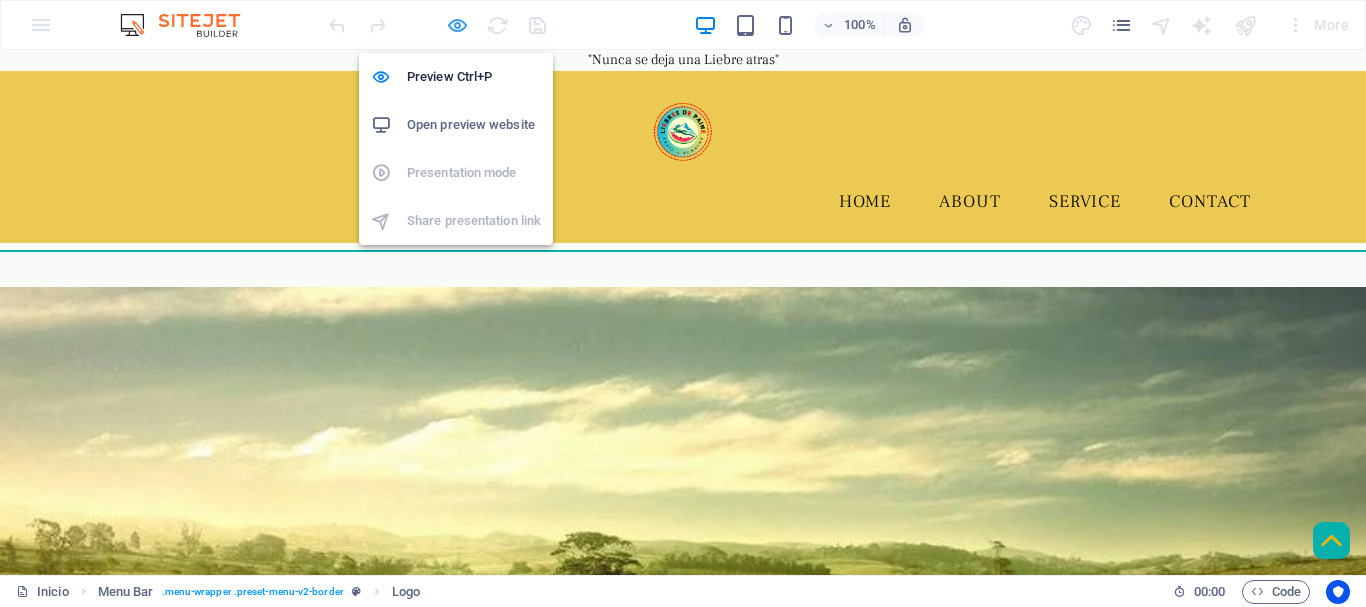 select on "px" 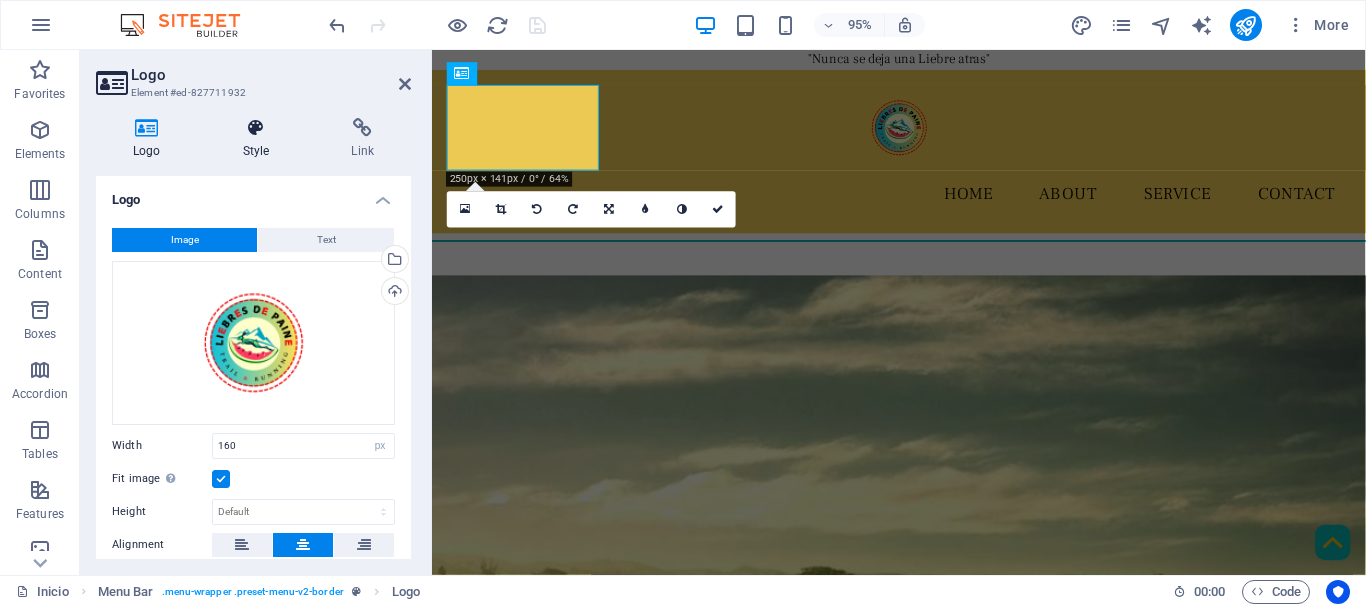 click on "Style" at bounding box center [260, 139] 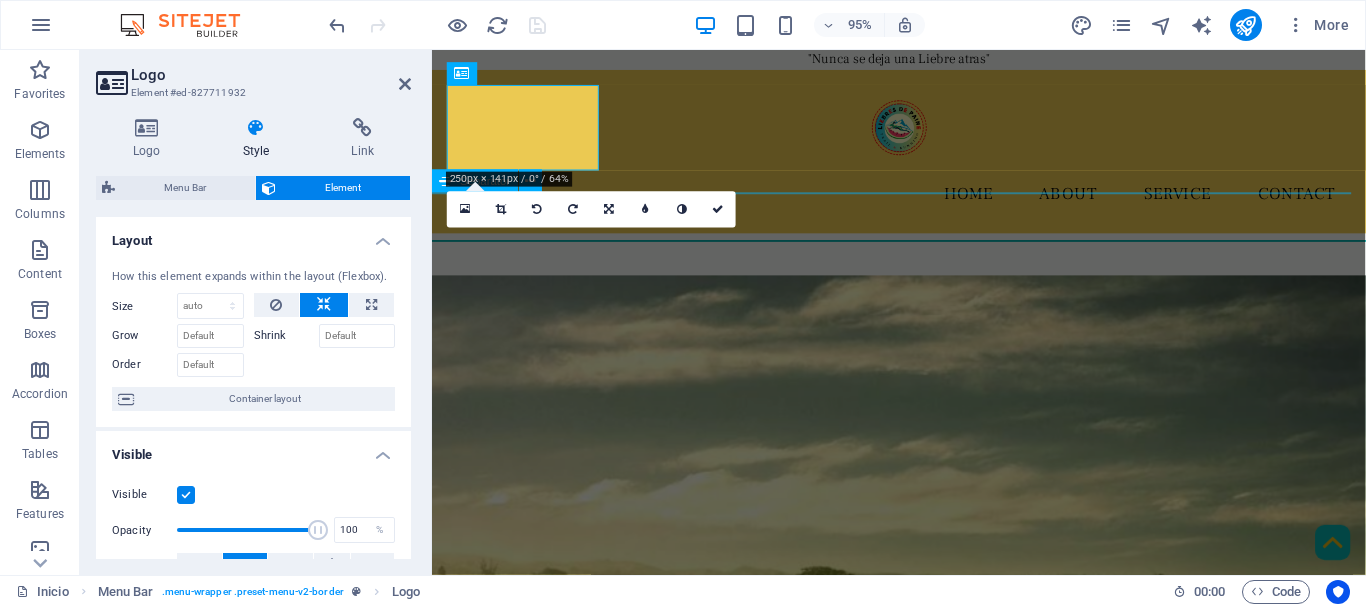 click at bounding box center (923, 251) 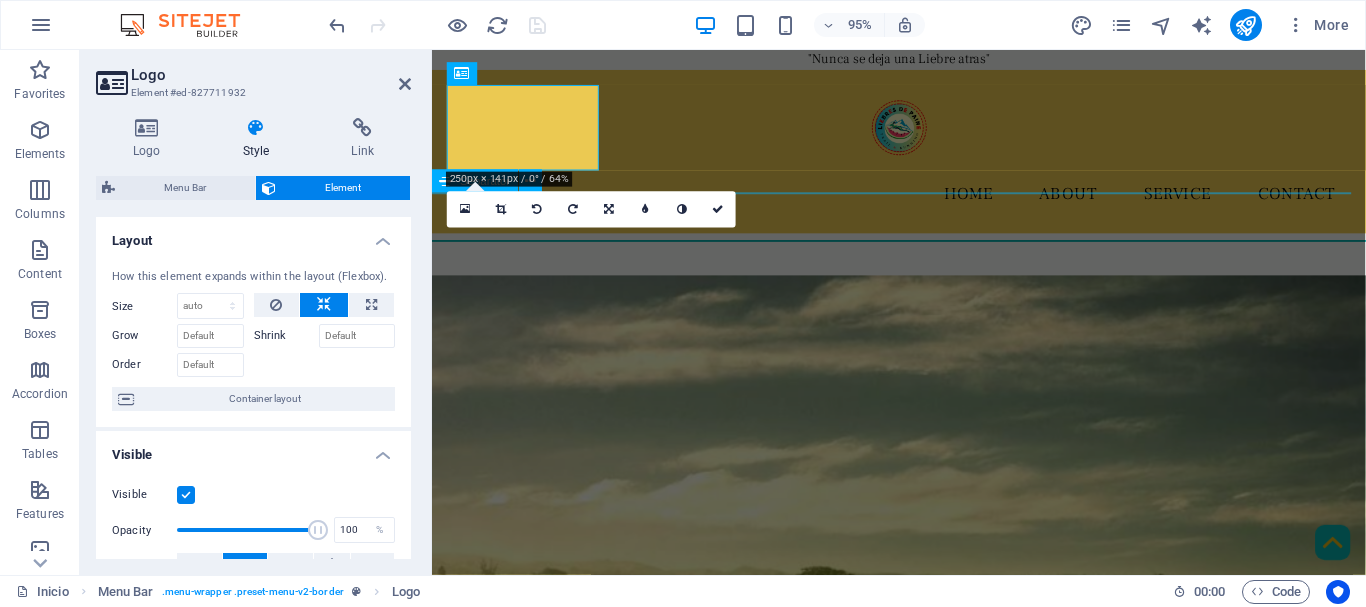 click at bounding box center [923, 251] 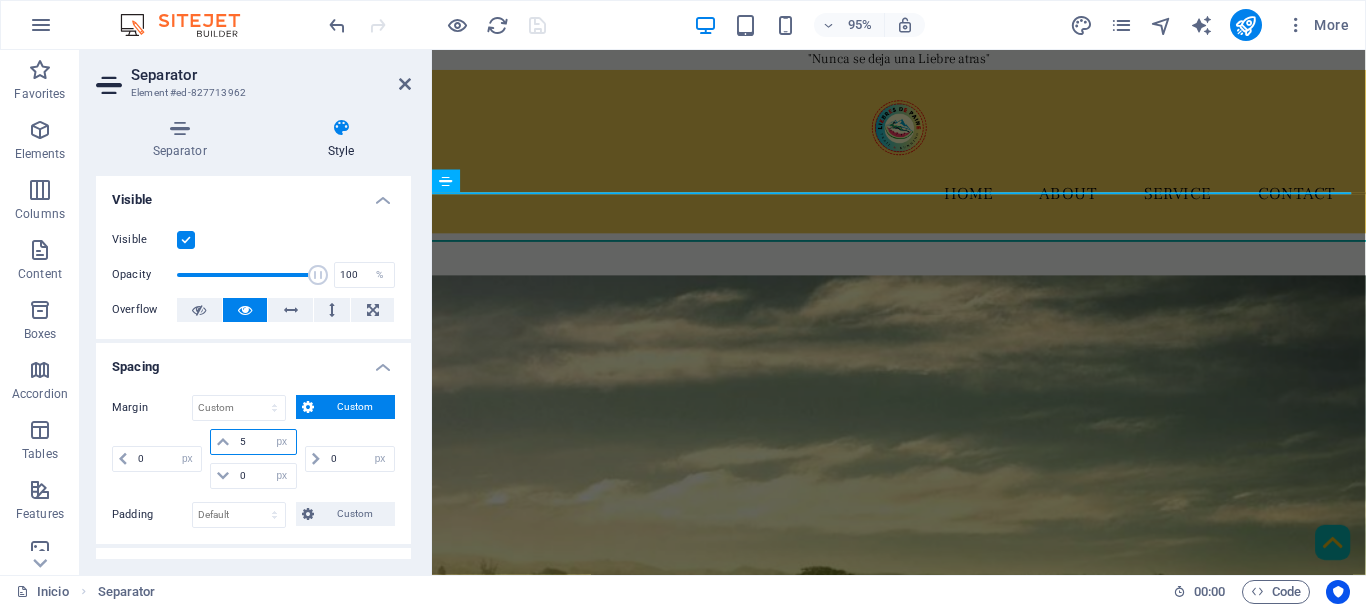 drag, startPoint x: 257, startPoint y: 438, endPoint x: 231, endPoint y: 439, distance: 26.019224 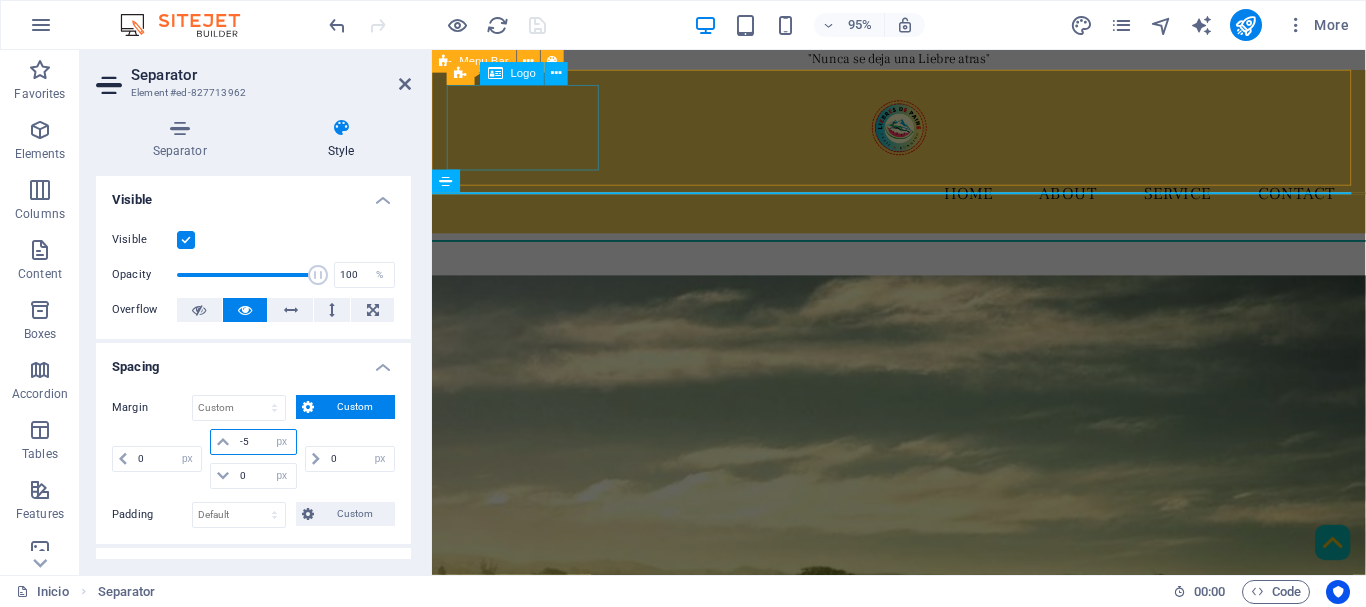 type on "-5" 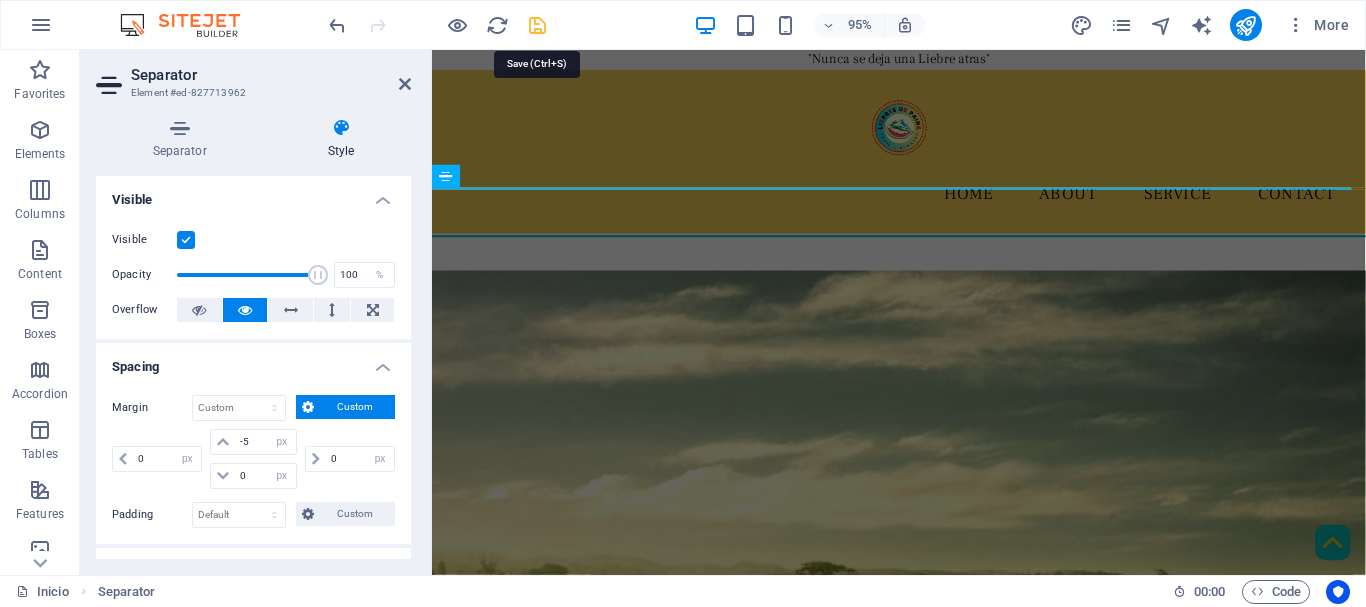 click at bounding box center [537, 25] 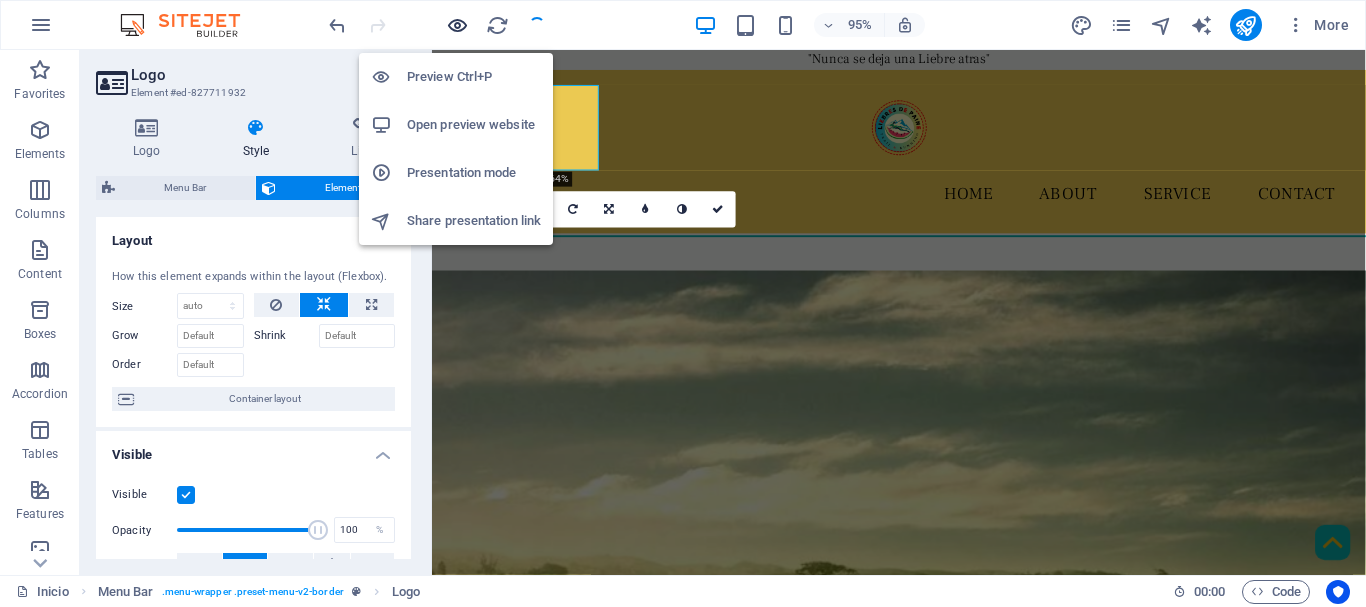 click at bounding box center (457, 25) 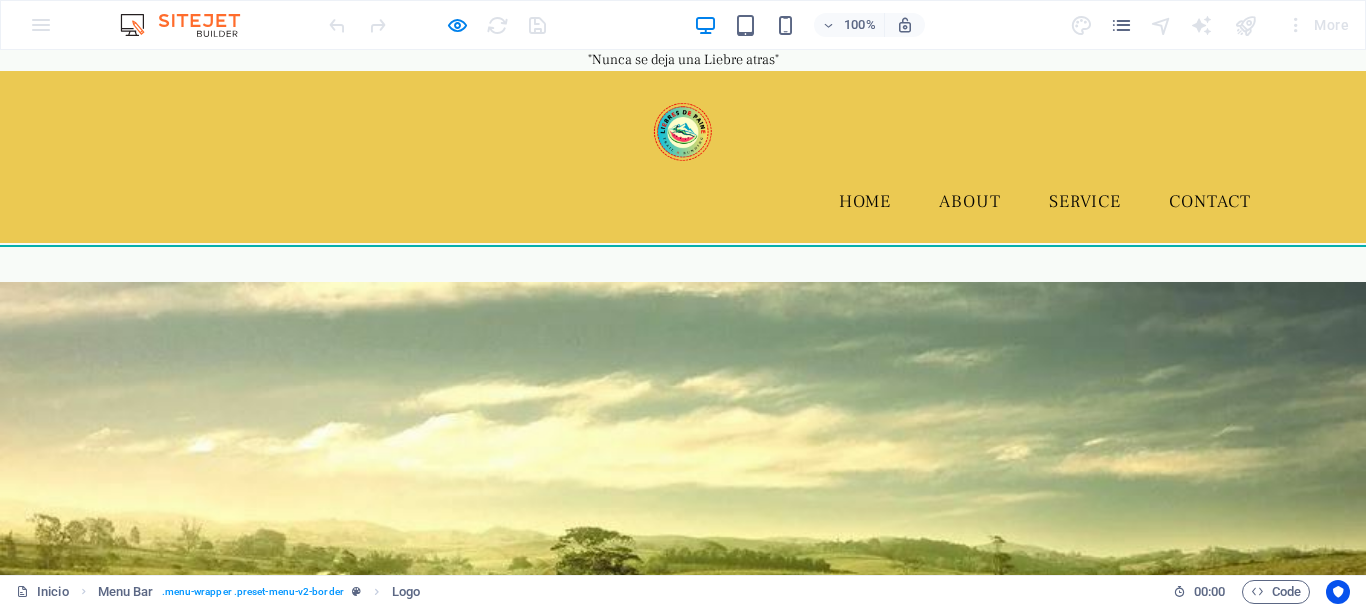 click on ""Nunca se deja una Liebre atras"" at bounding box center (683, 60) 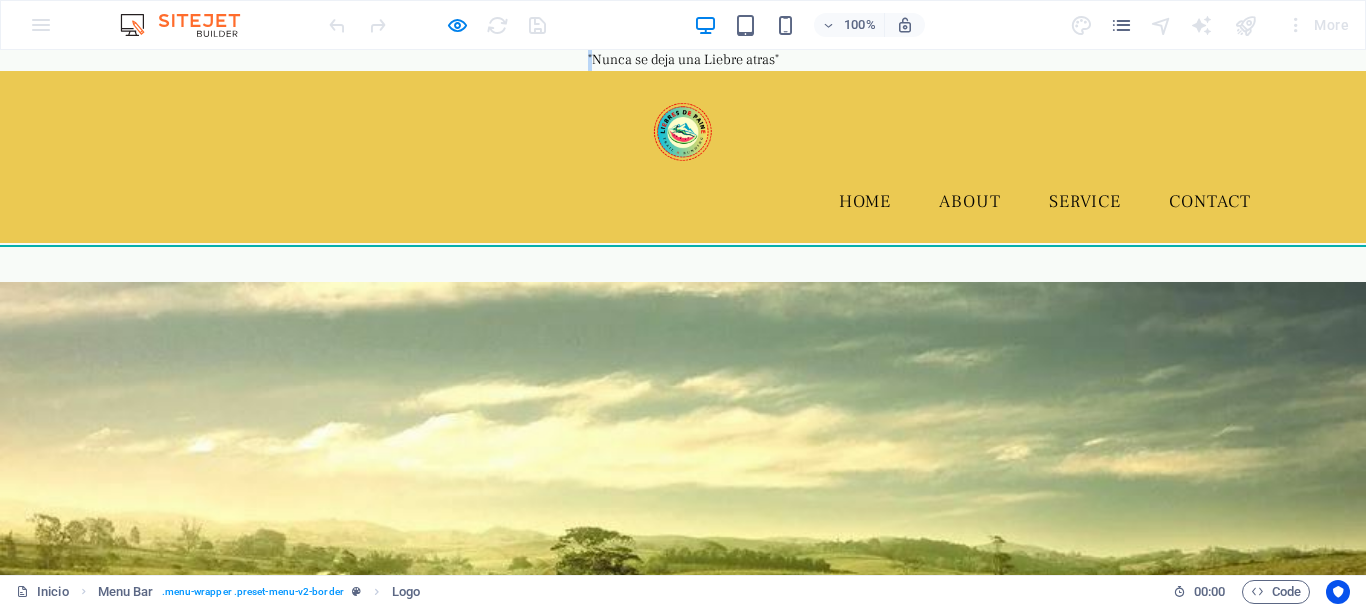 click on ""Nunca se deja una Liebre atras"" at bounding box center [683, 60] 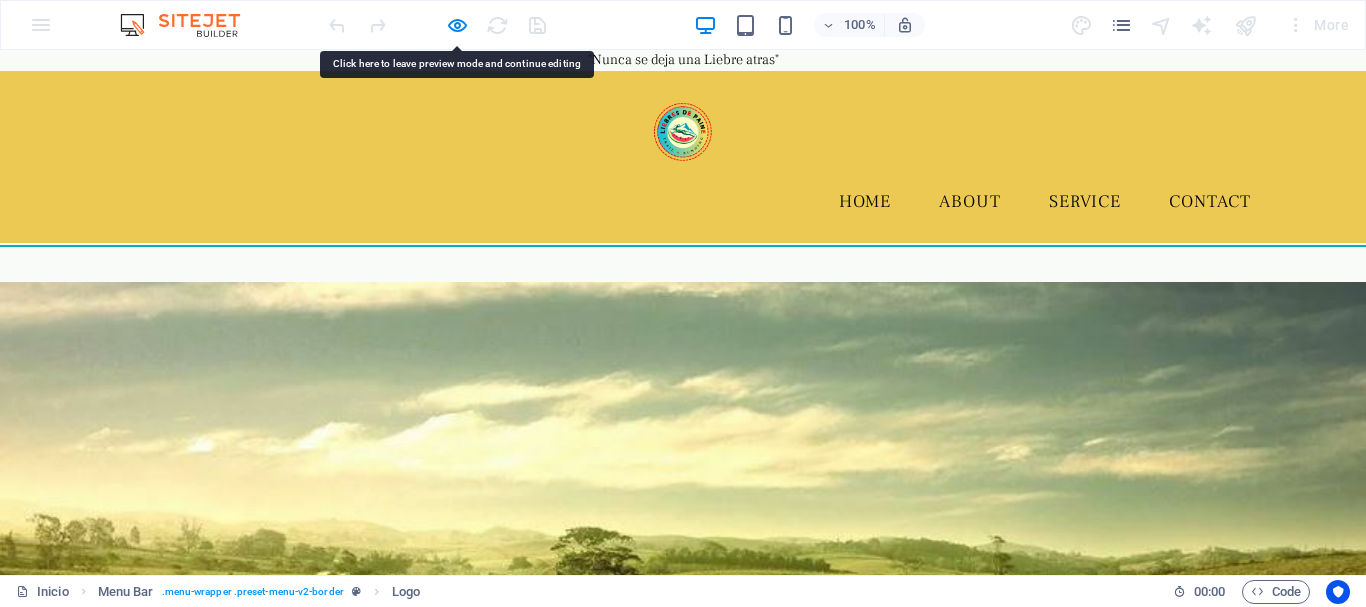 drag, startPoint x: 655, startPoint y: 62, endPoint x: 617, endPoint y: 54, distance: 38.832977 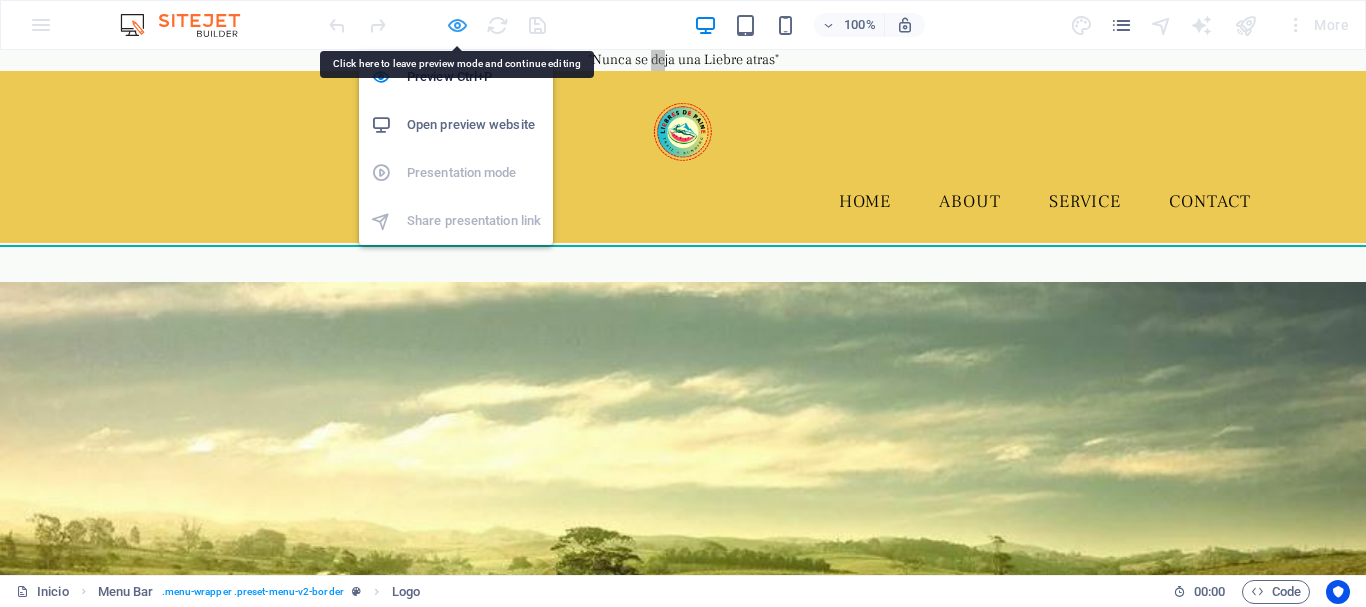 click at bounding box center [457, 25] 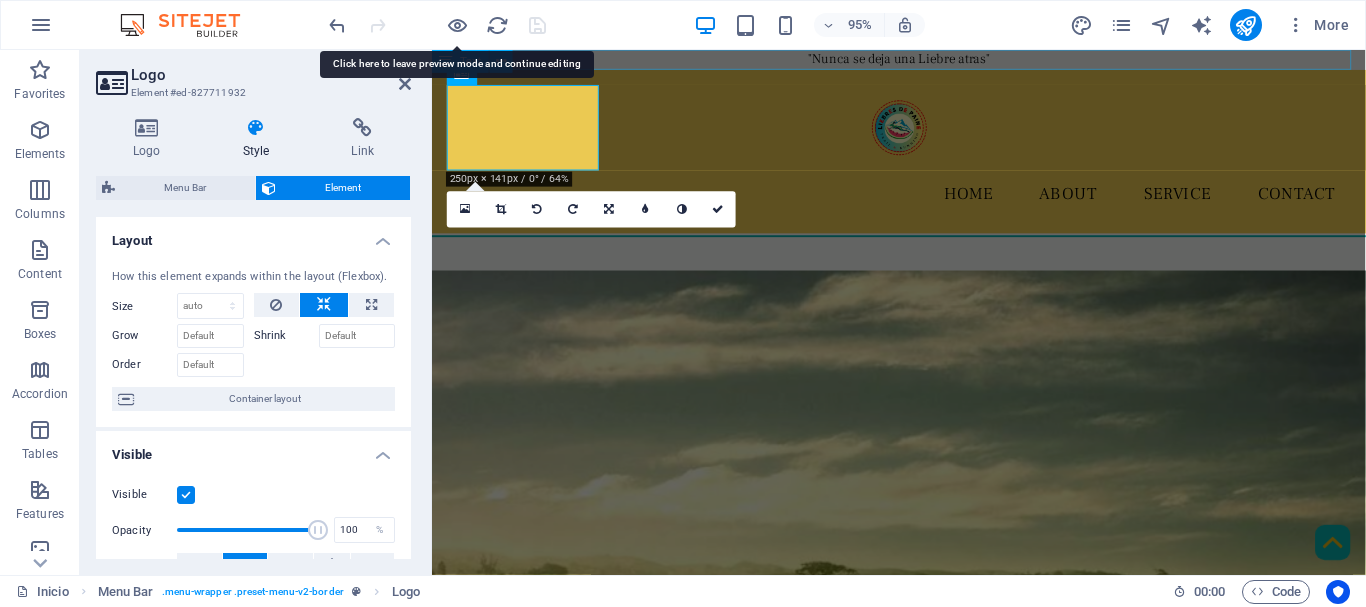 click on ""Nunca se deja una Liebre atras"" at bounding box center (923, 60) 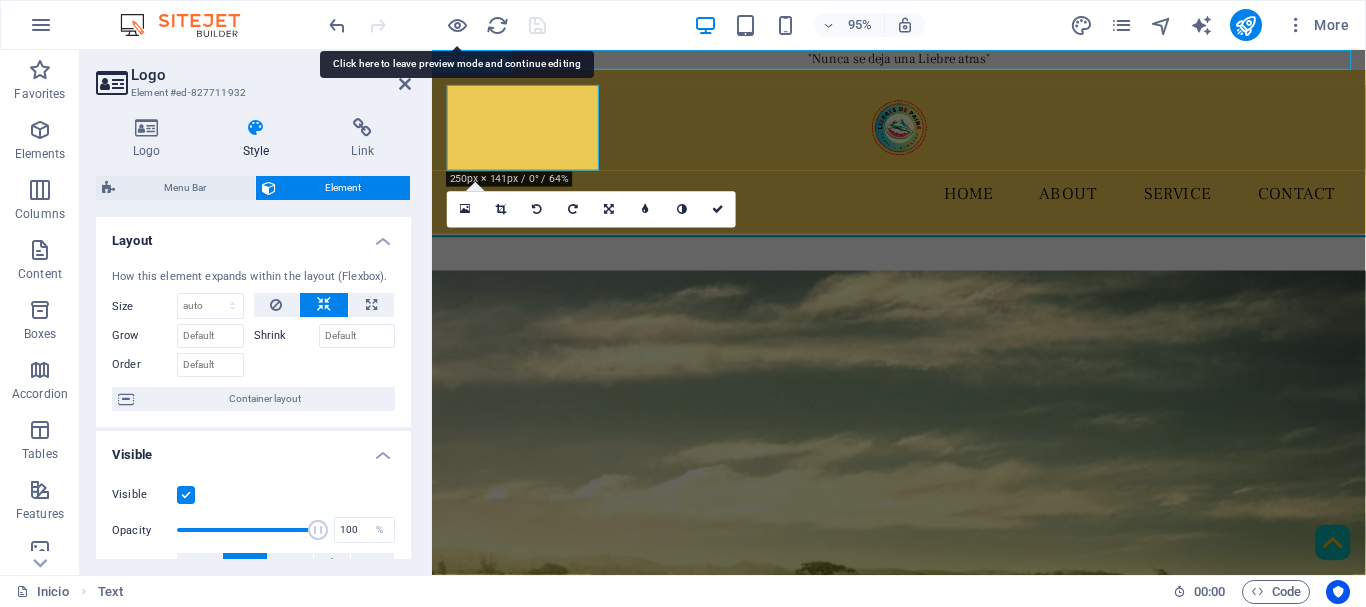 click on ""Nunca se deja una Liebre atras"" at bounding box center (923, 60) 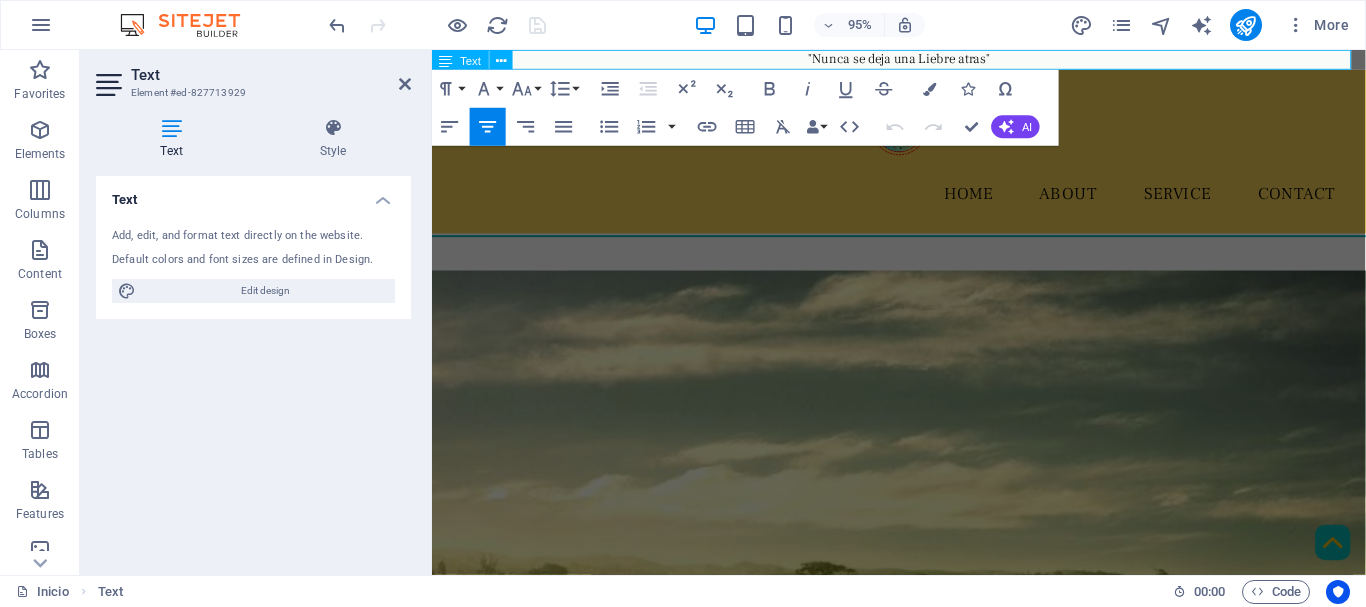 click on ""Nunca se deja una Liebre atras"" at bounding box center (923, 60) 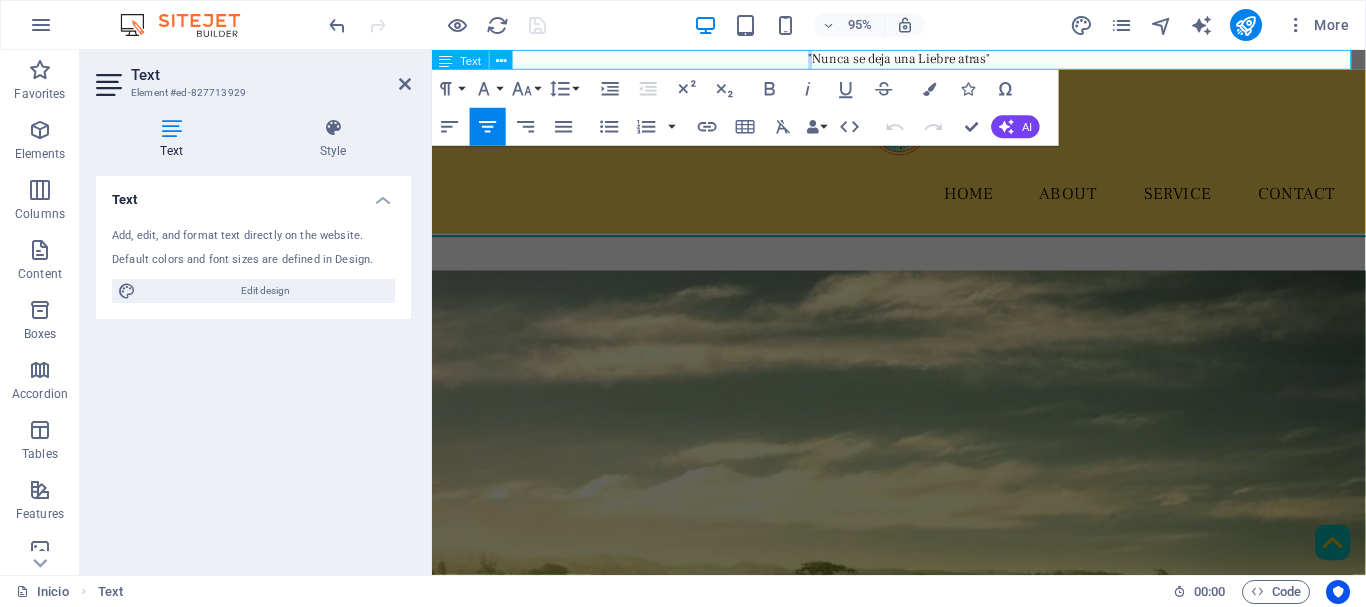 click on ""Nunca se deja una Liebre atras"" at bounding box center [923, 60] 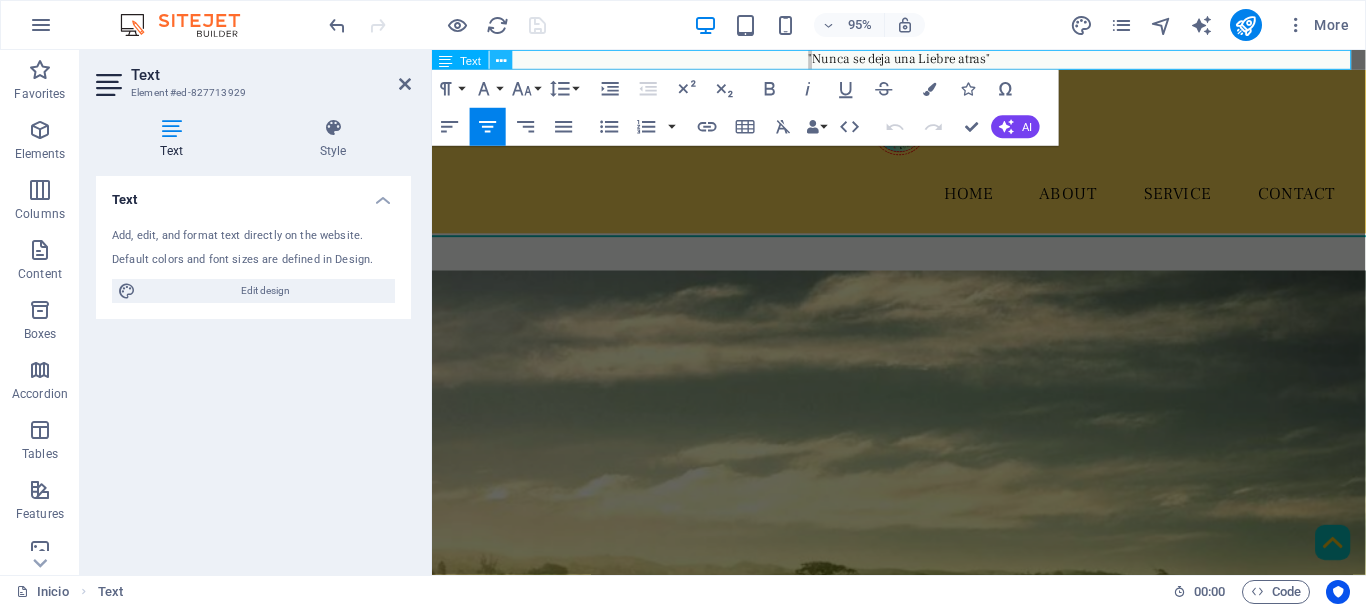 click at bounding box center [501, 61] 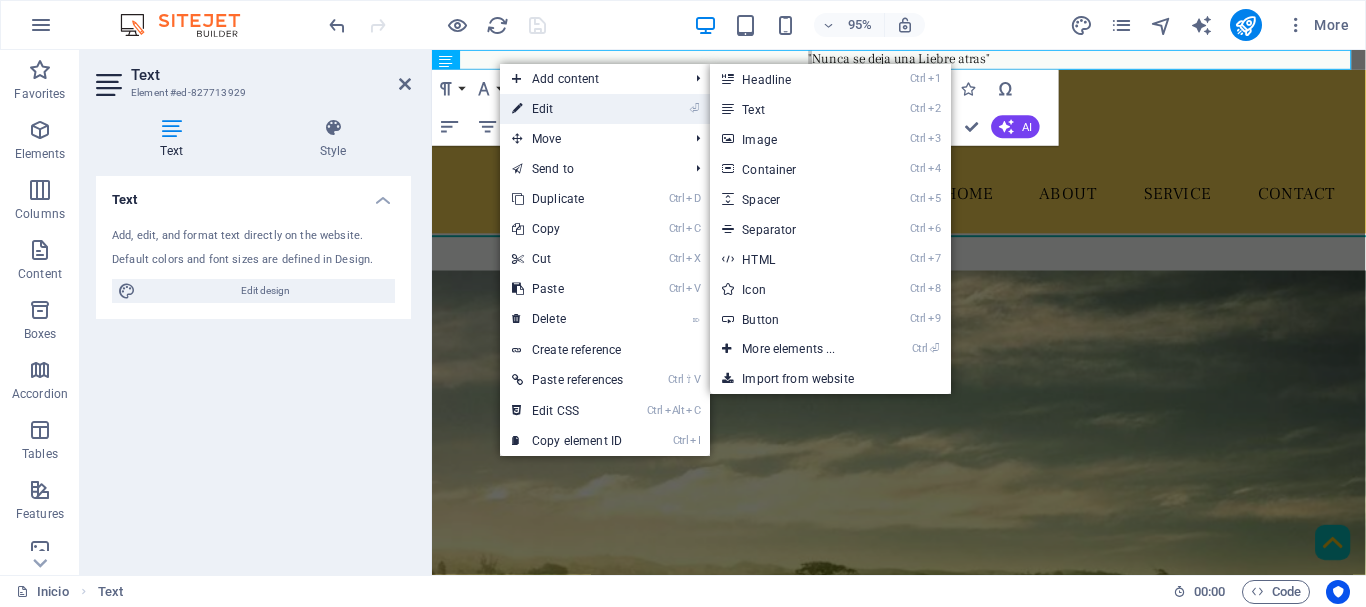 click on "⏎  Edit" at bounding box center (567, 109) 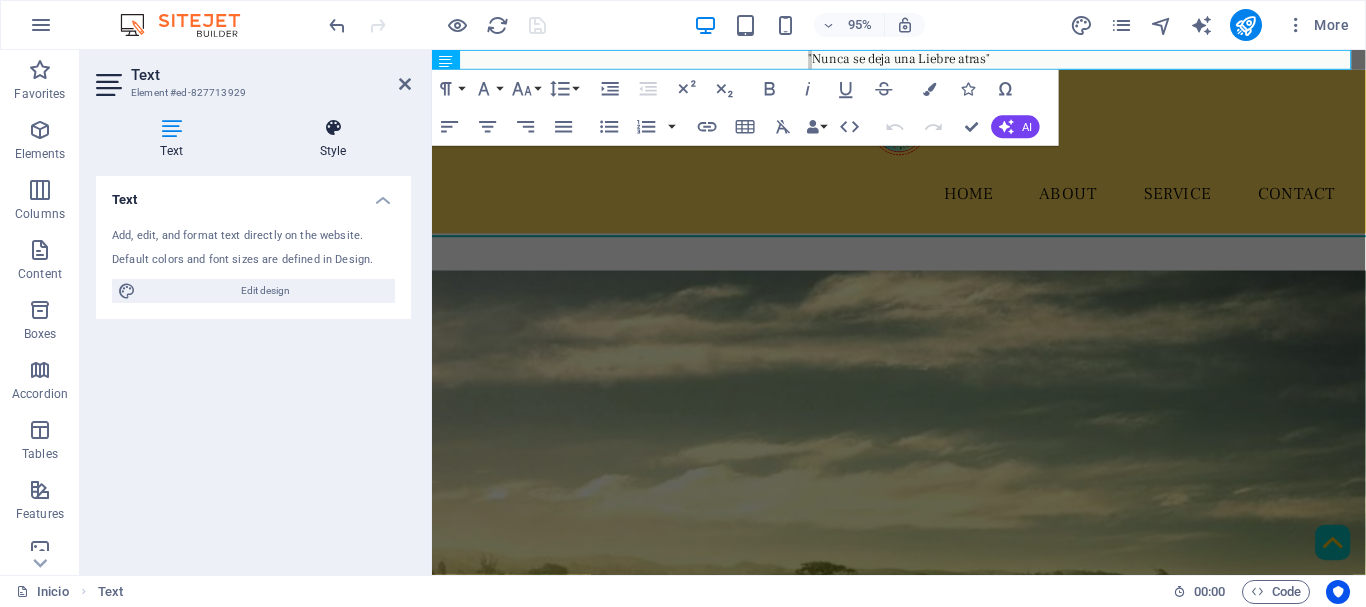 click on "Style" at bounding box center [333, 139] 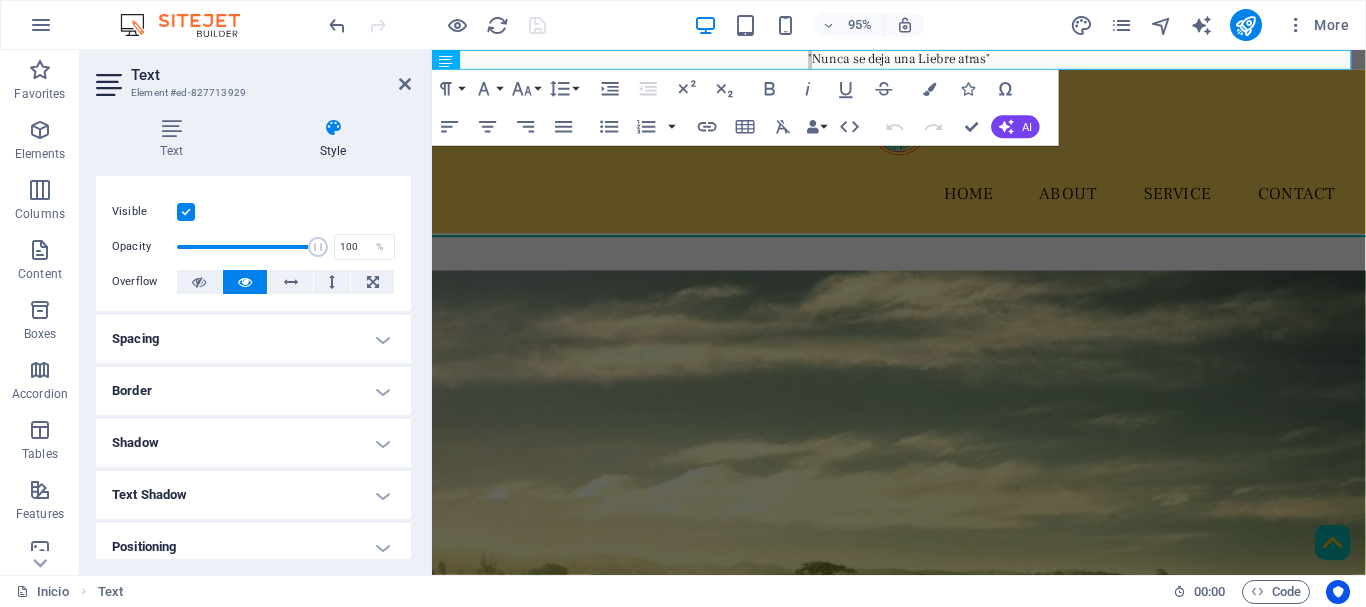 scroll, scrollTop: 0, scrollLeft: 0, axis: both 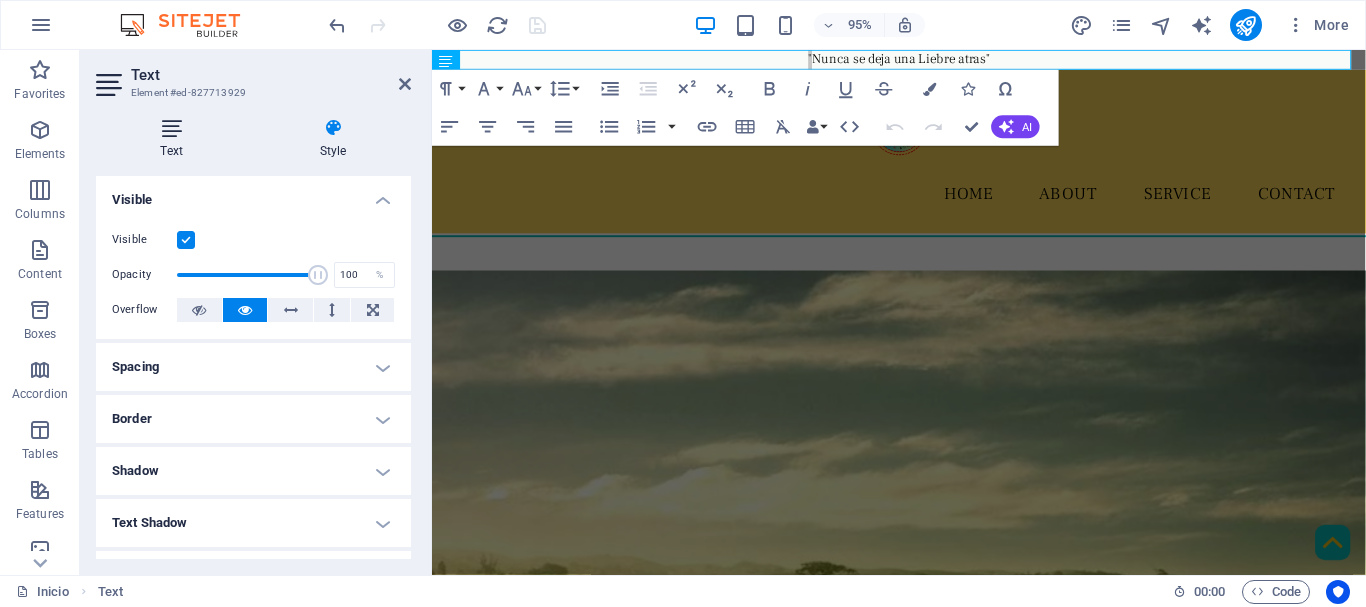 click at bounding box center (171, 128) 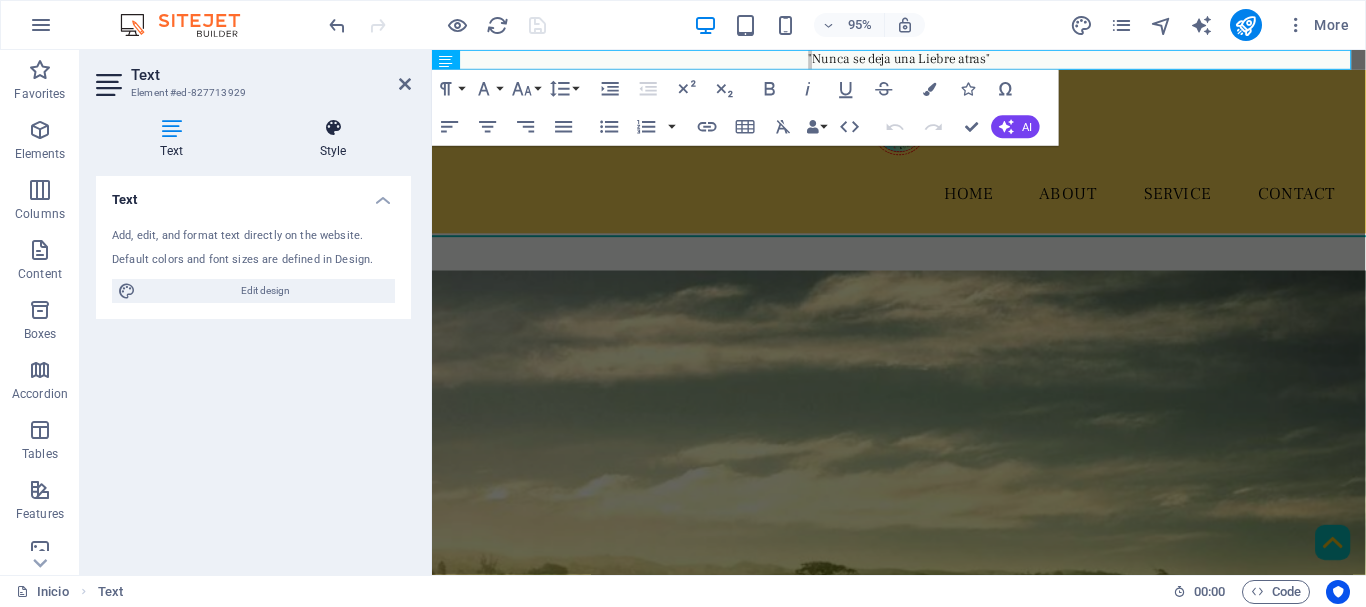 drag, startPoint x: 338, startPoint y: 133, endPoint x: 349, endPoint y: 133, distance: 11 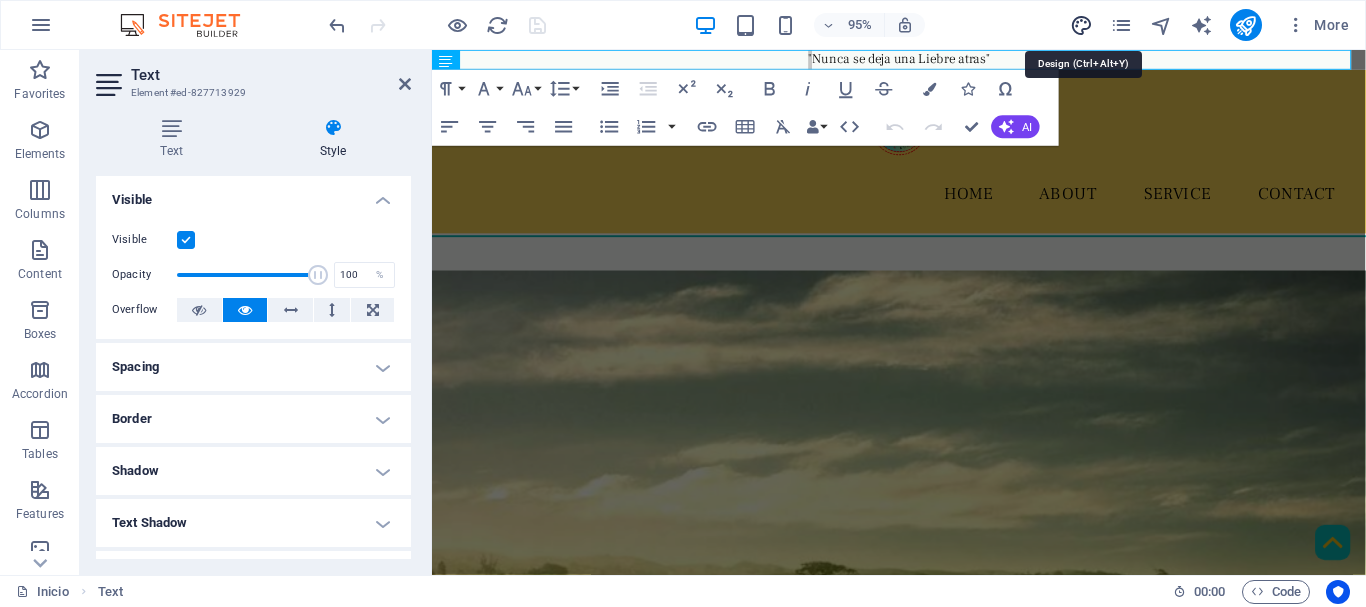click at bounding box center (1081, 25) 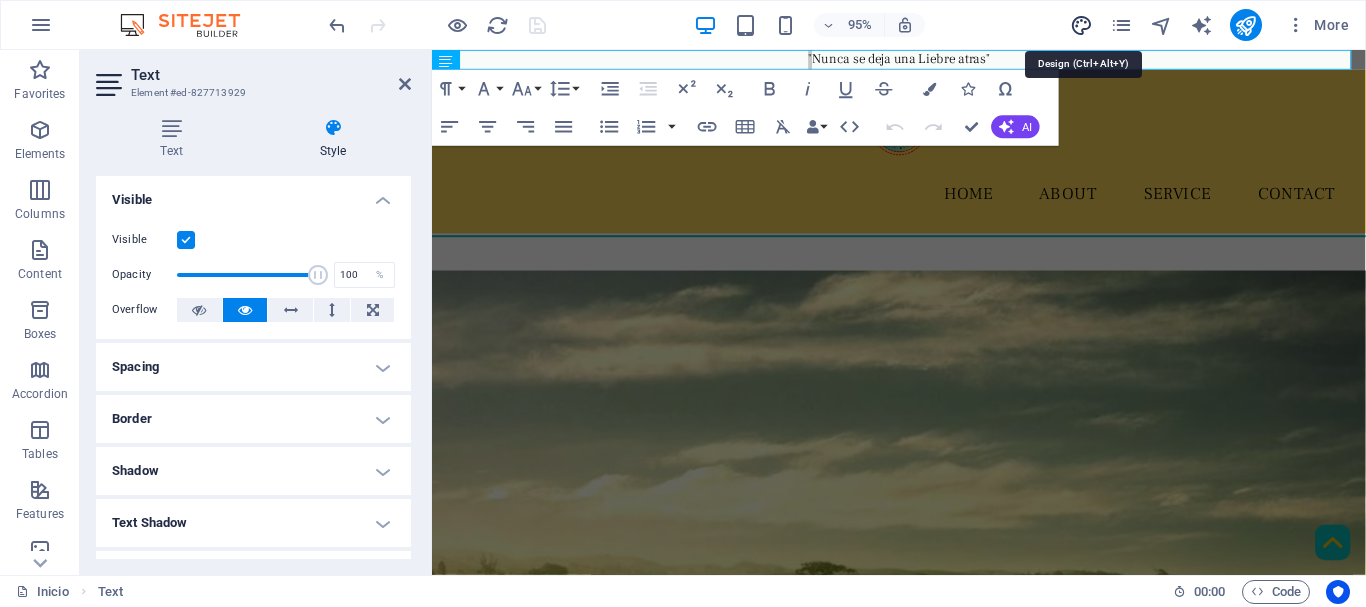 select on "ease-in-out" 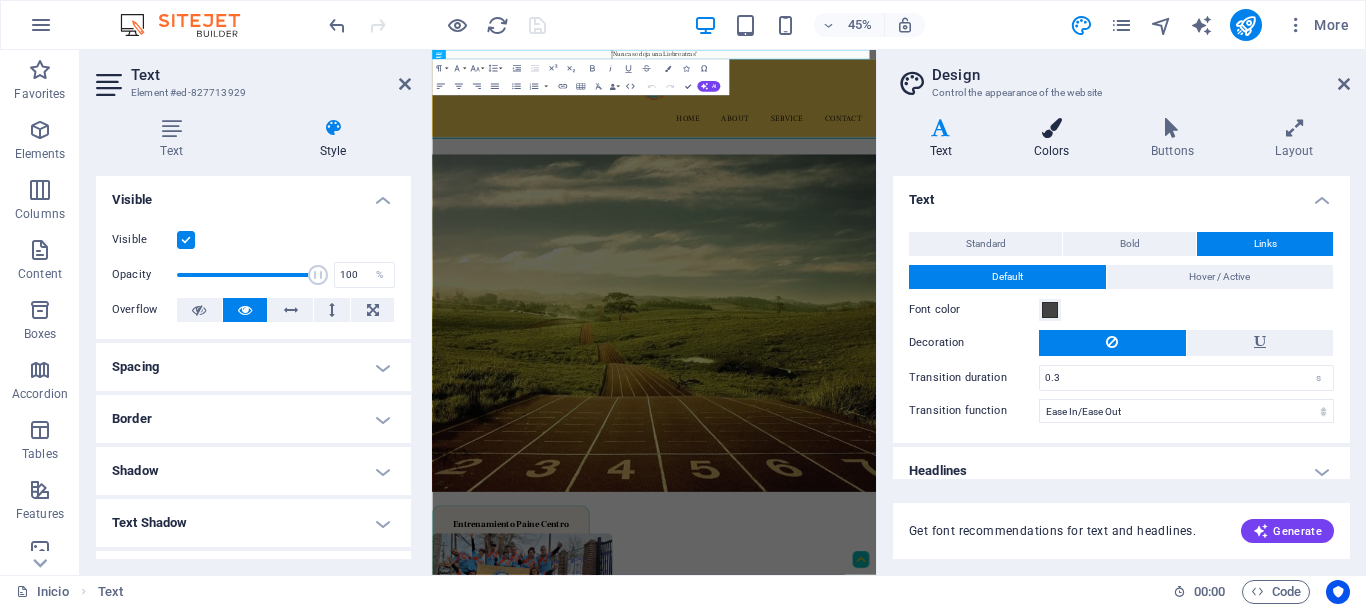 click on "Colors" at bounding box center [1055, 139] 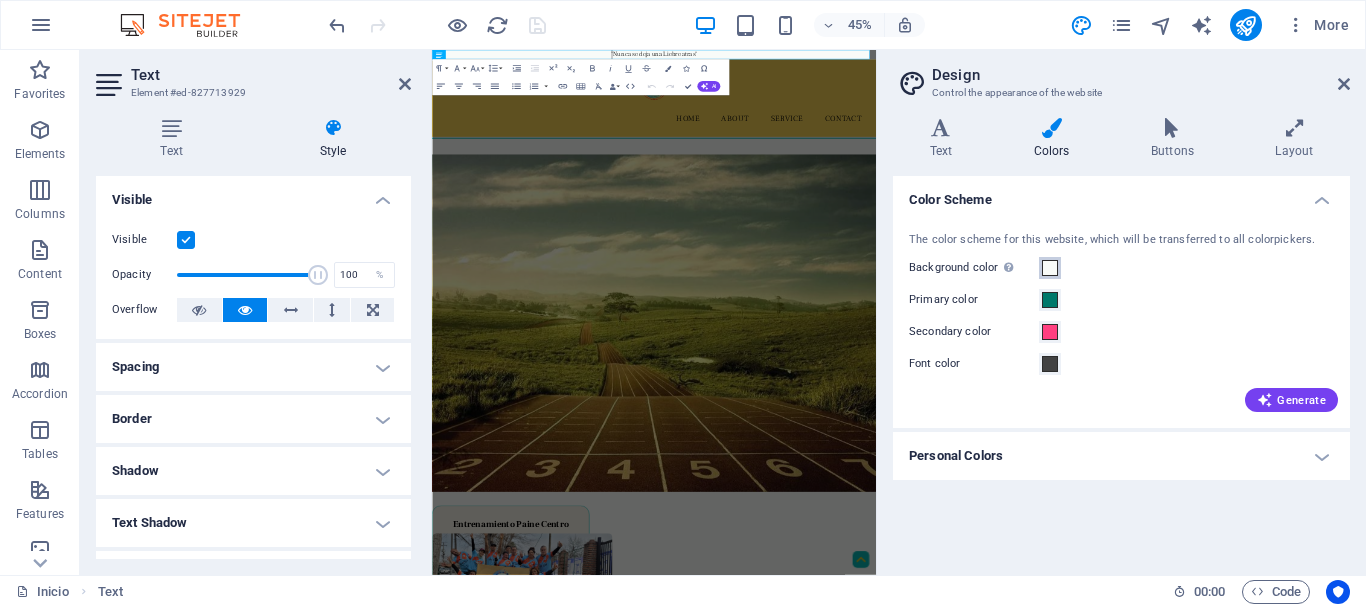 click at bounding box center (1050, 268) 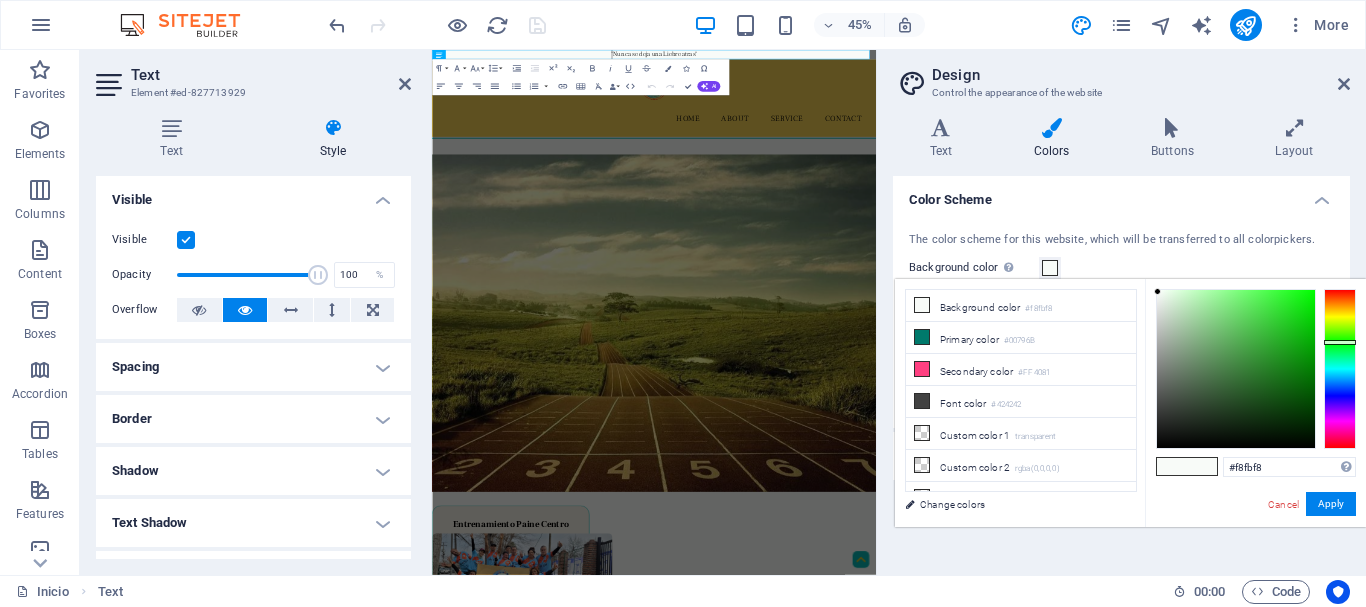 click at bounding box center (1050, 268) 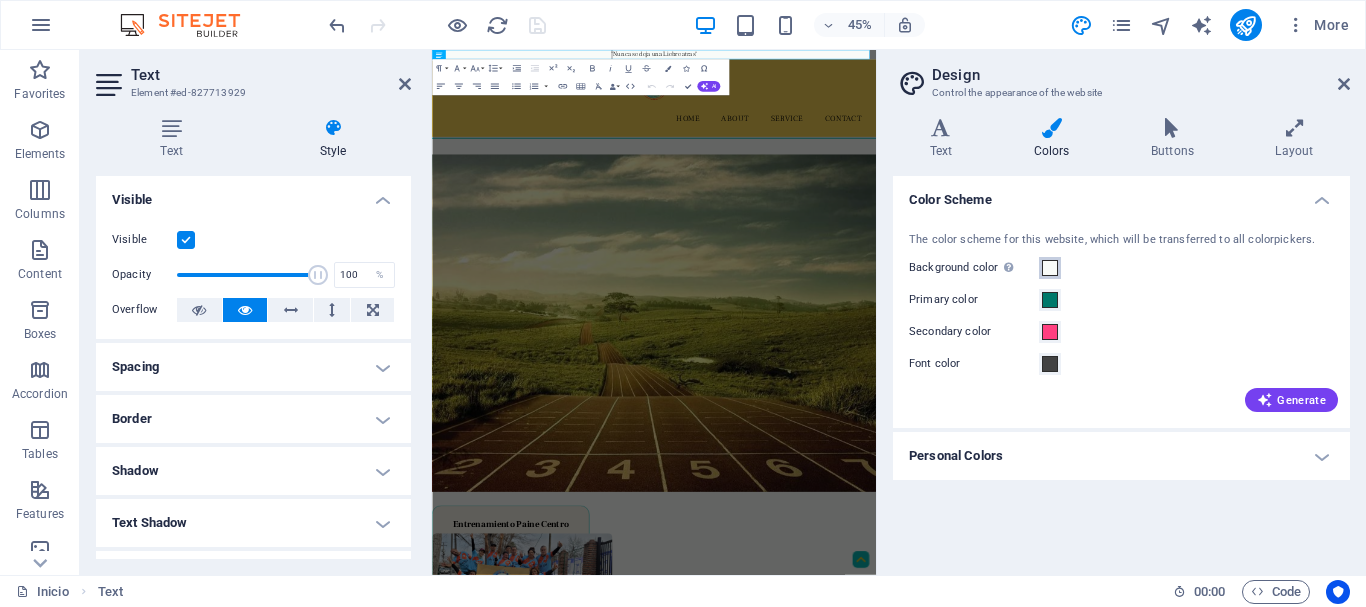 click at bounding box center (1050, 268) 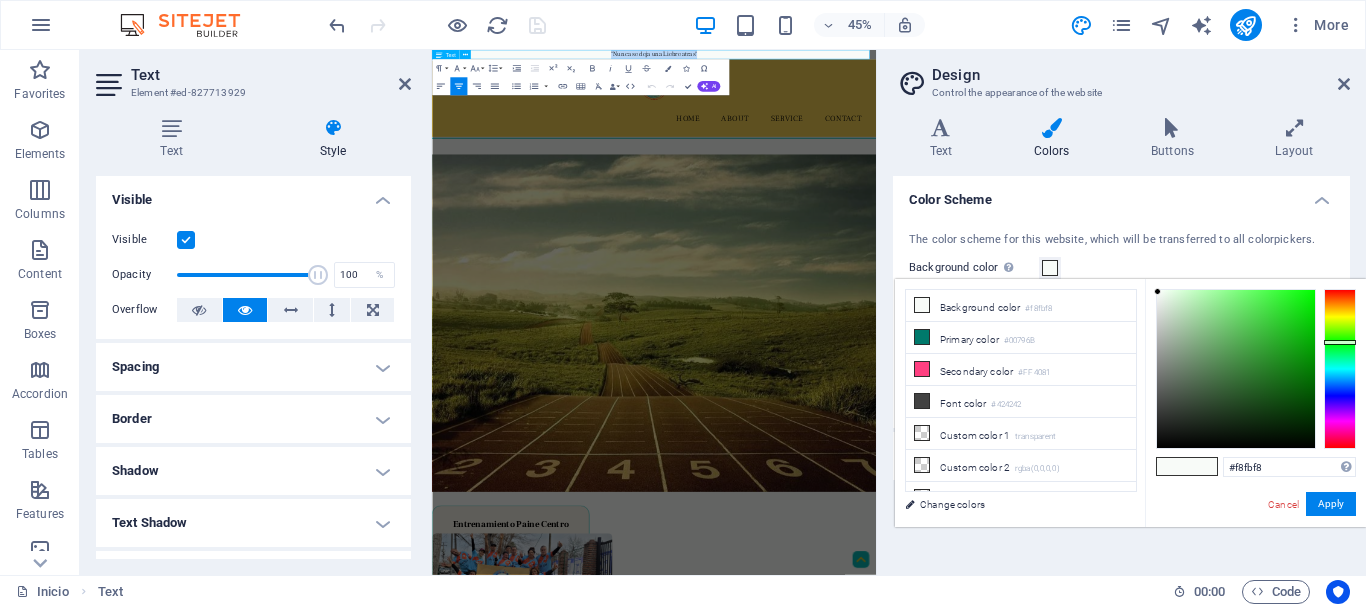 drag, startPoint x: 1027, startPoint y: 65, endPoint x: 803, endPoint y: 58, distance: 224.10934 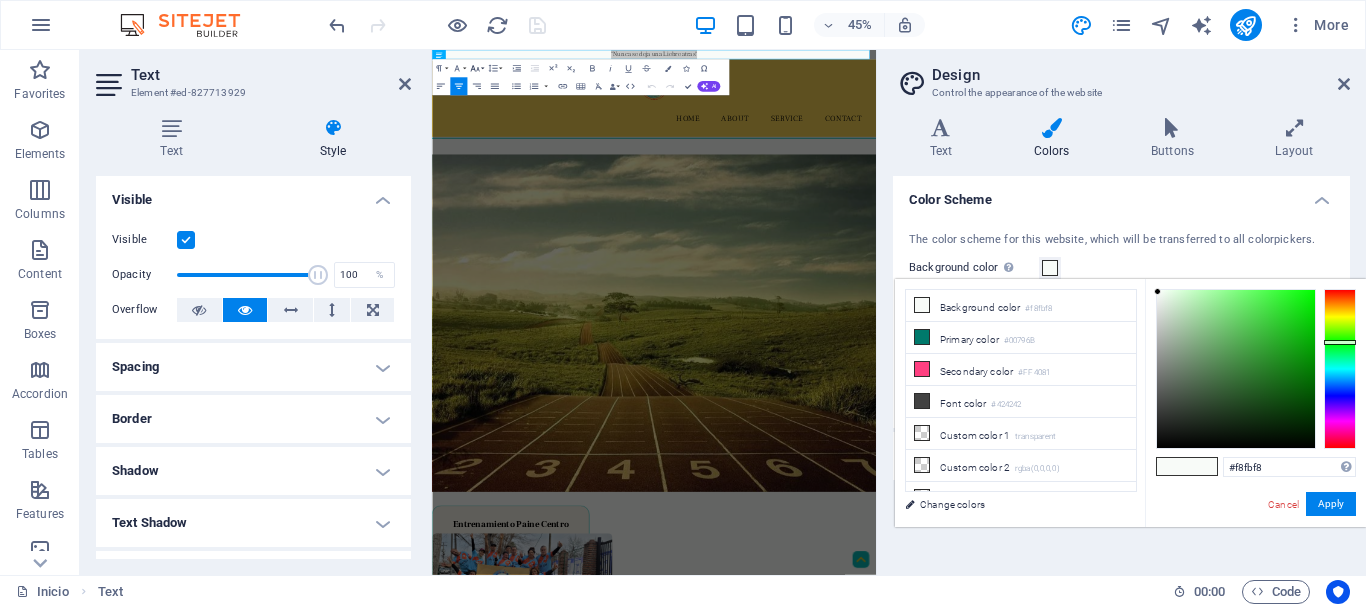 click on "Font Size" at bounding box center [476, 68] 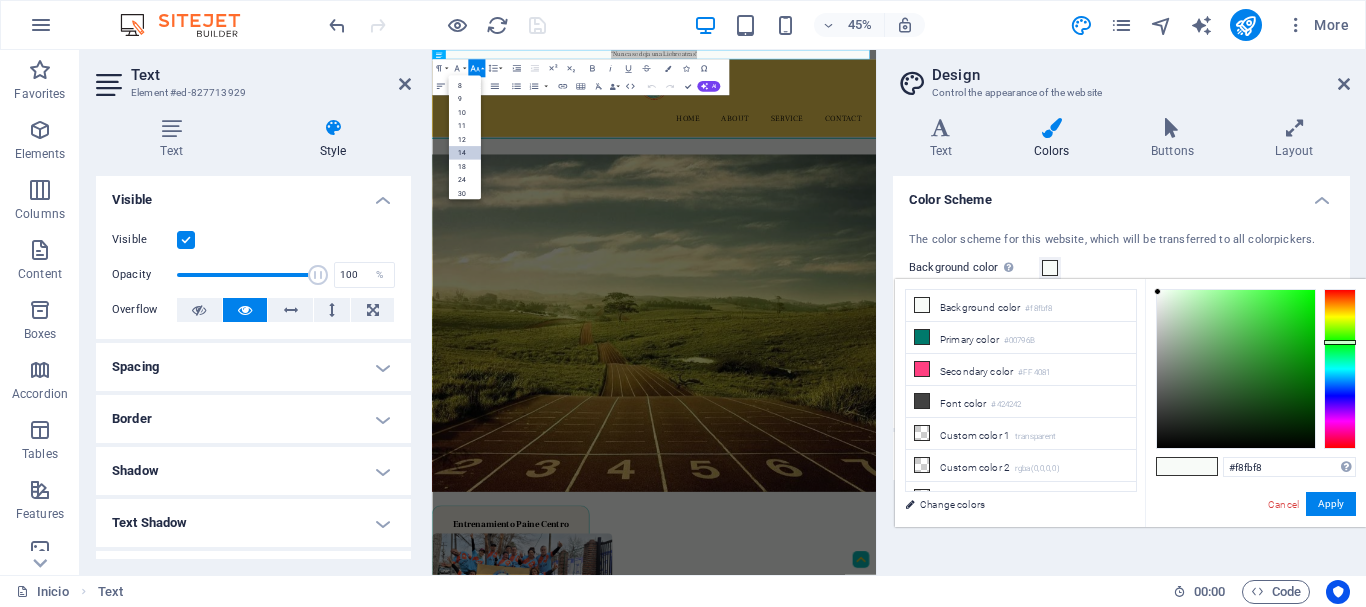 scroll, scrollTop: 161, scrollLeft: 0, axis: vertical 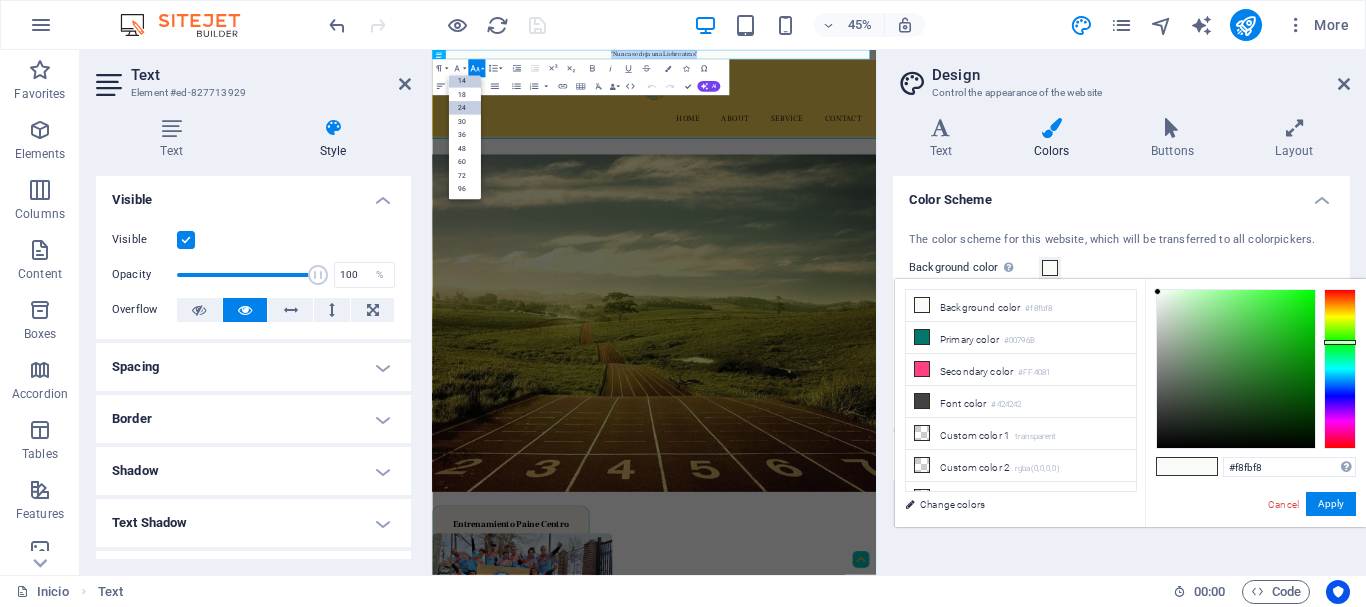 click on "24" at bounding box center (464, 107) 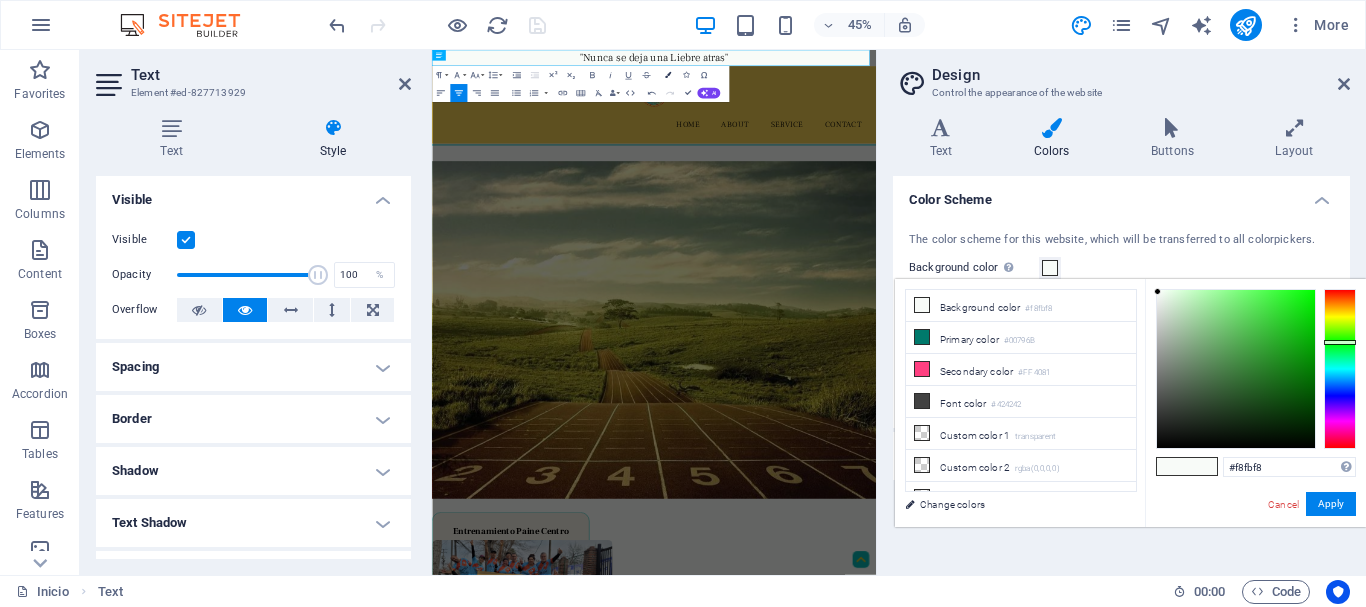 click at bounding box center [668, 75] 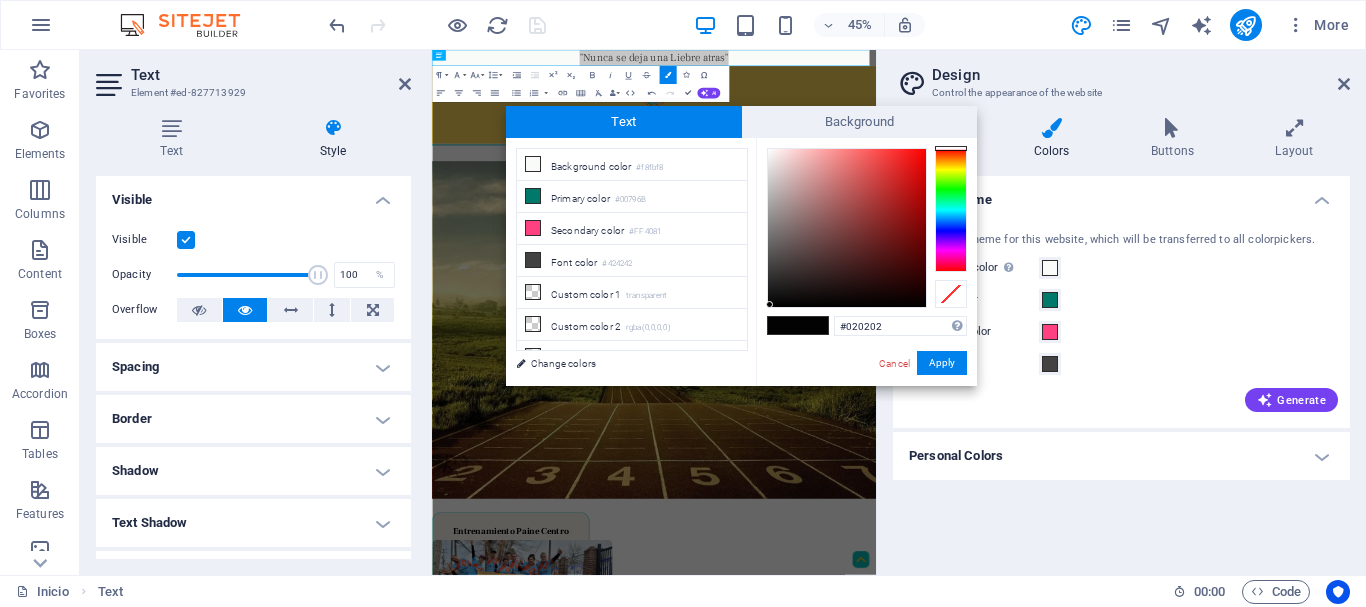 type on "#000000" 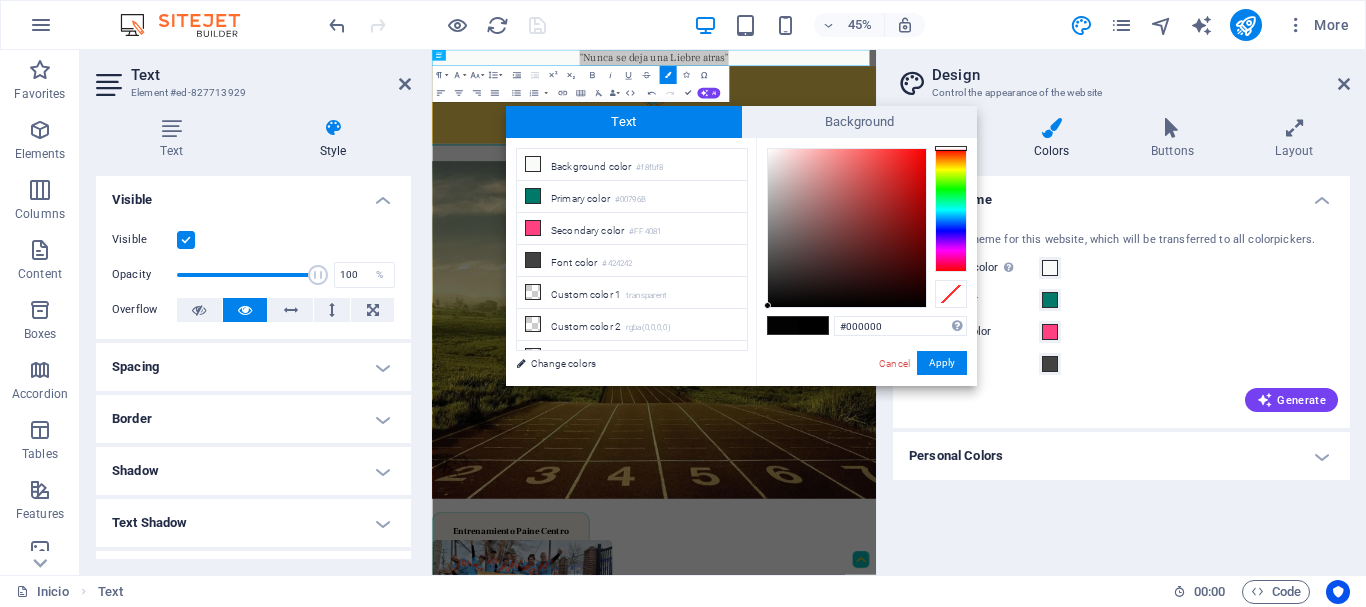 click at bounding box center (767, 305) 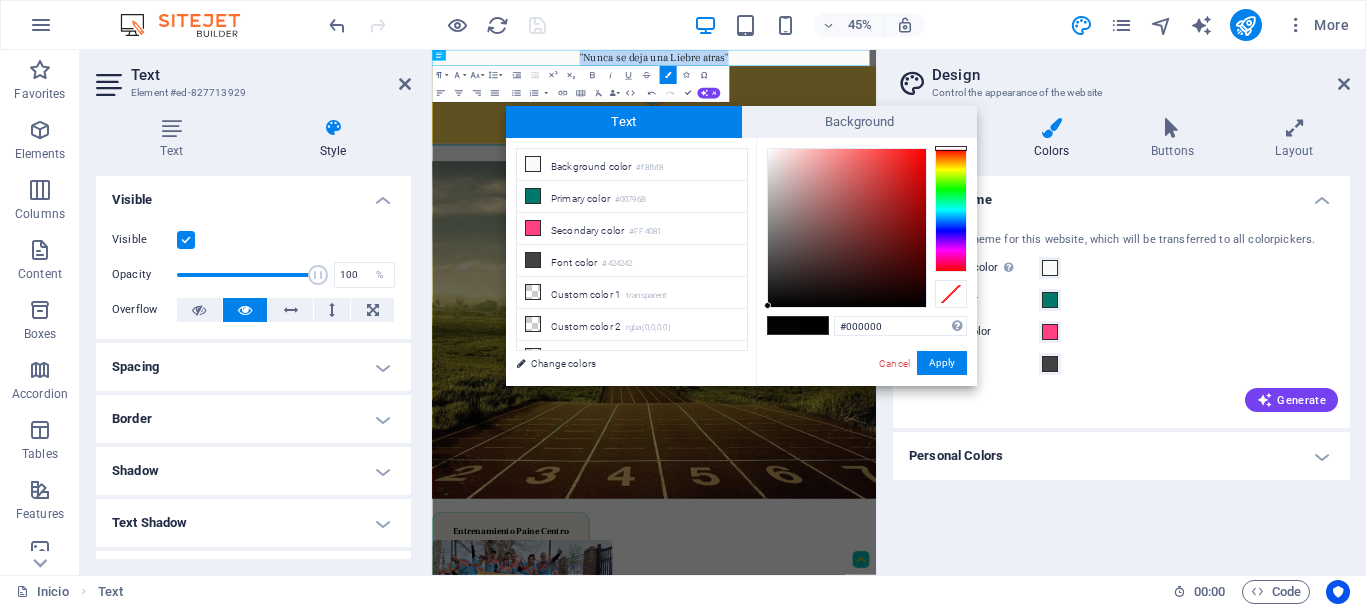 click on "Apply" at bounding box center [942, 363] 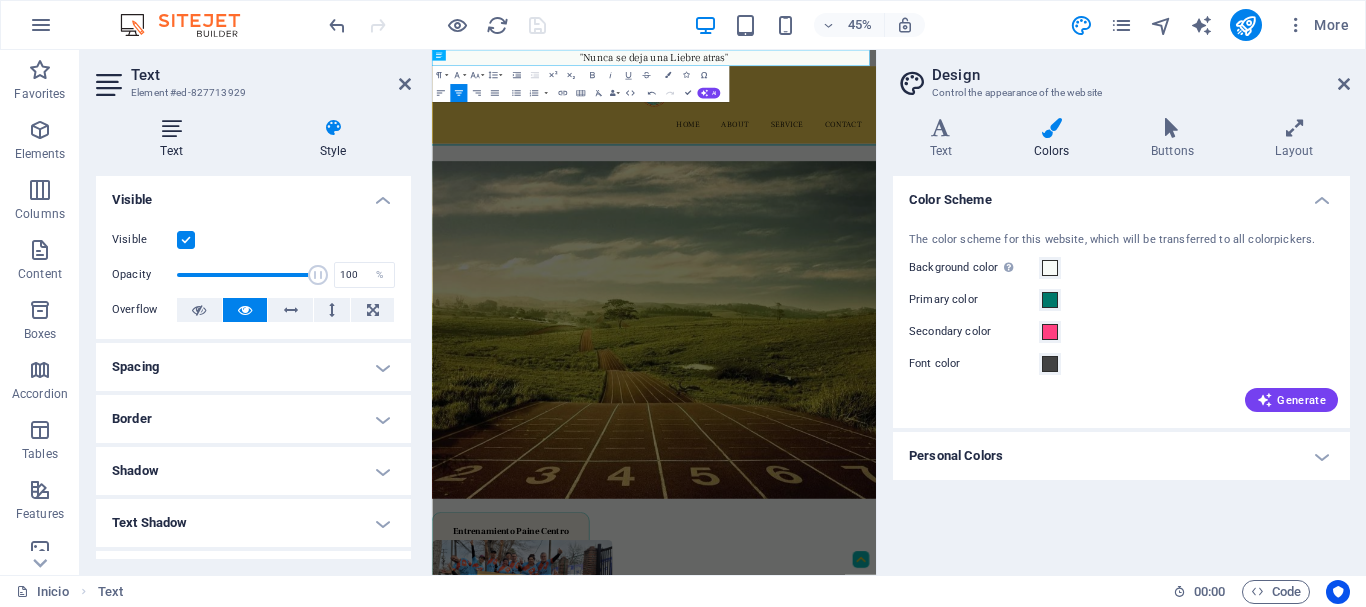 click at bounding box center (171, 128) 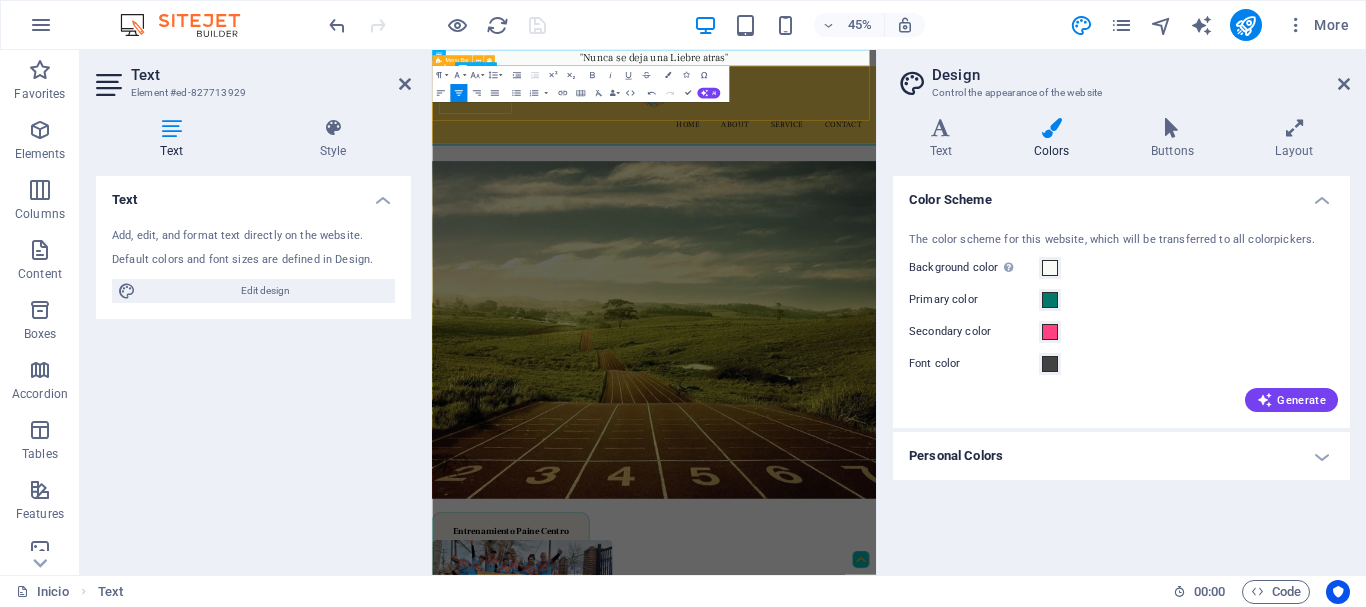 click at bounding box center [925, 147] 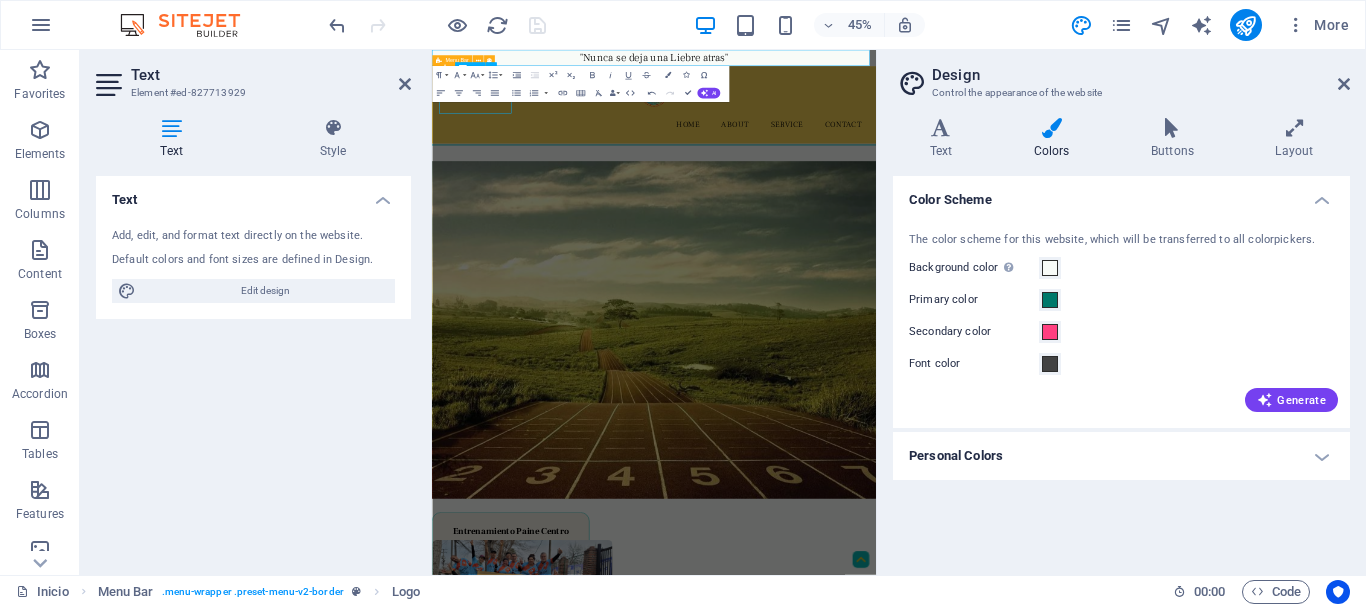 click at bounding box center [925, 147] 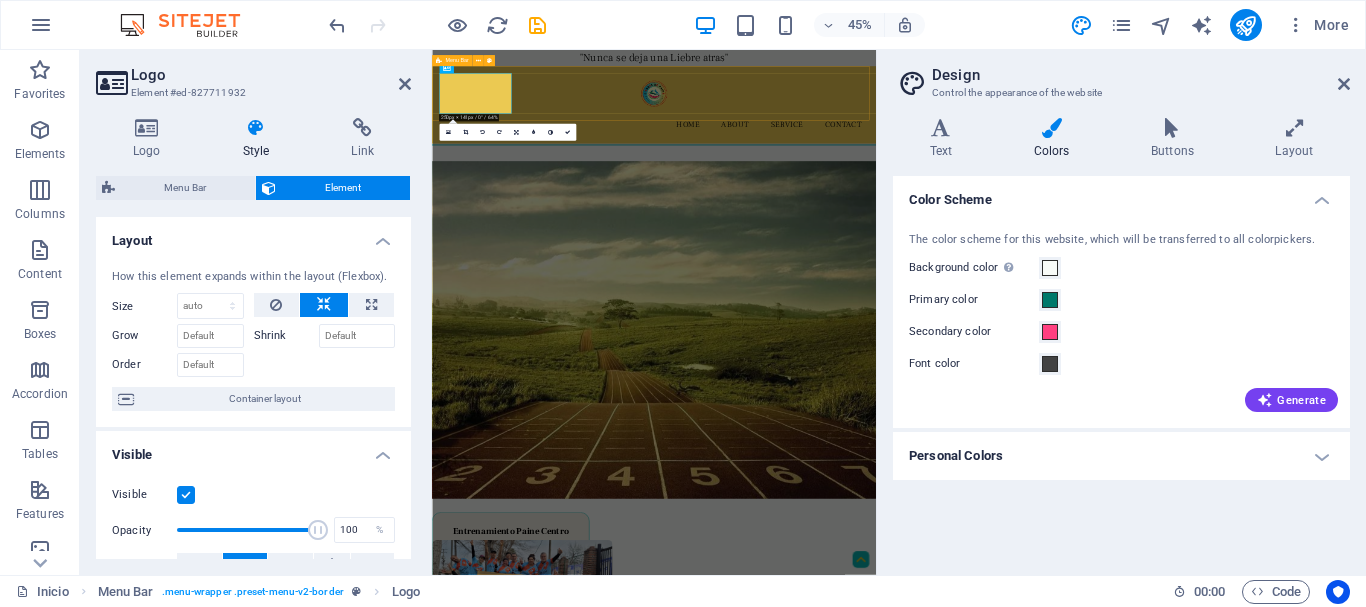 click on "Menu Home About Service Contact" at bounding box center (925, 172) 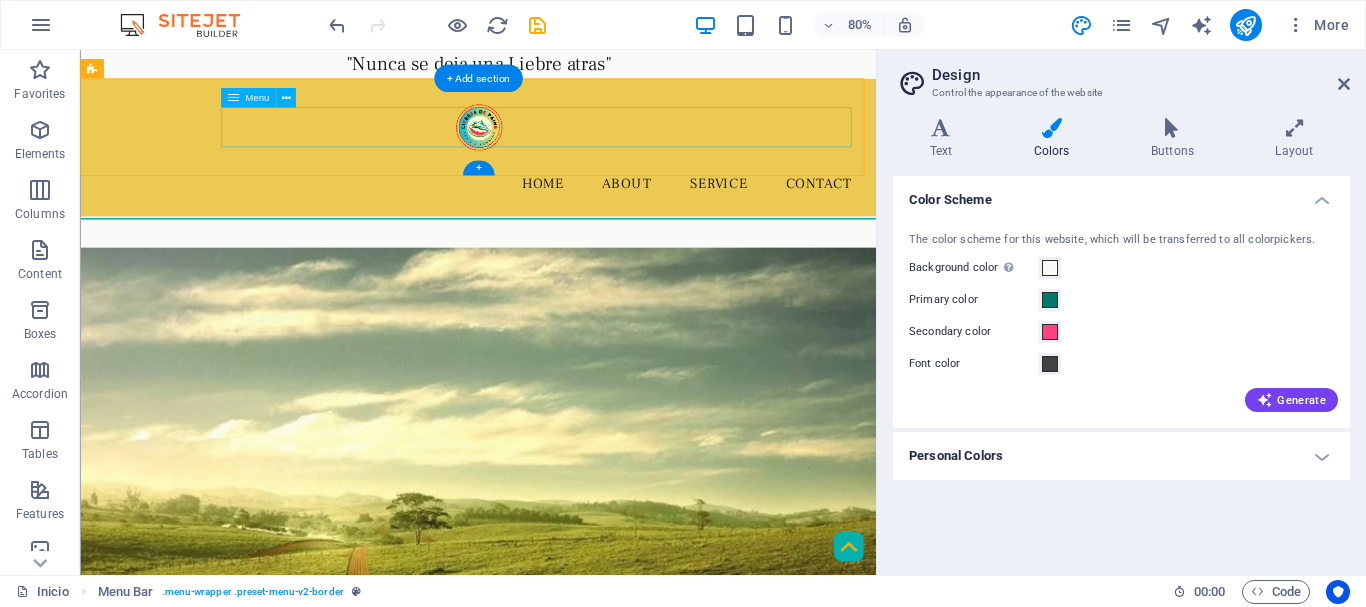 click on "Home About Service Contact" at bounding box center [577, 217] 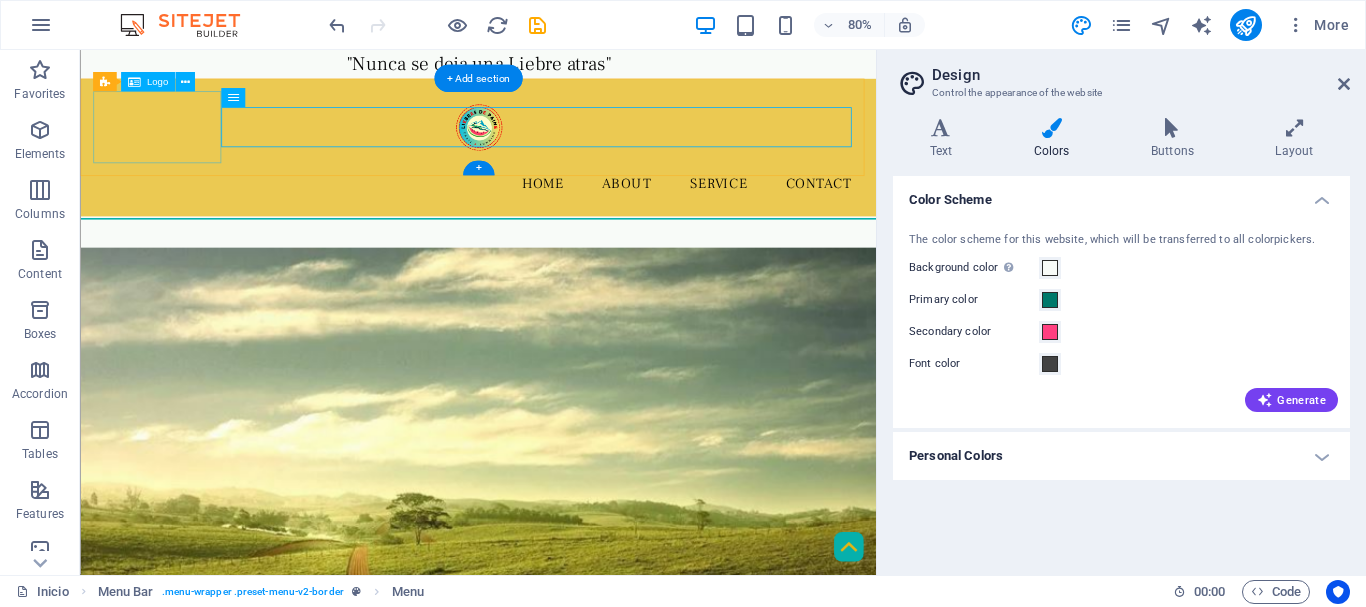 click at bounding box center [577, 147] 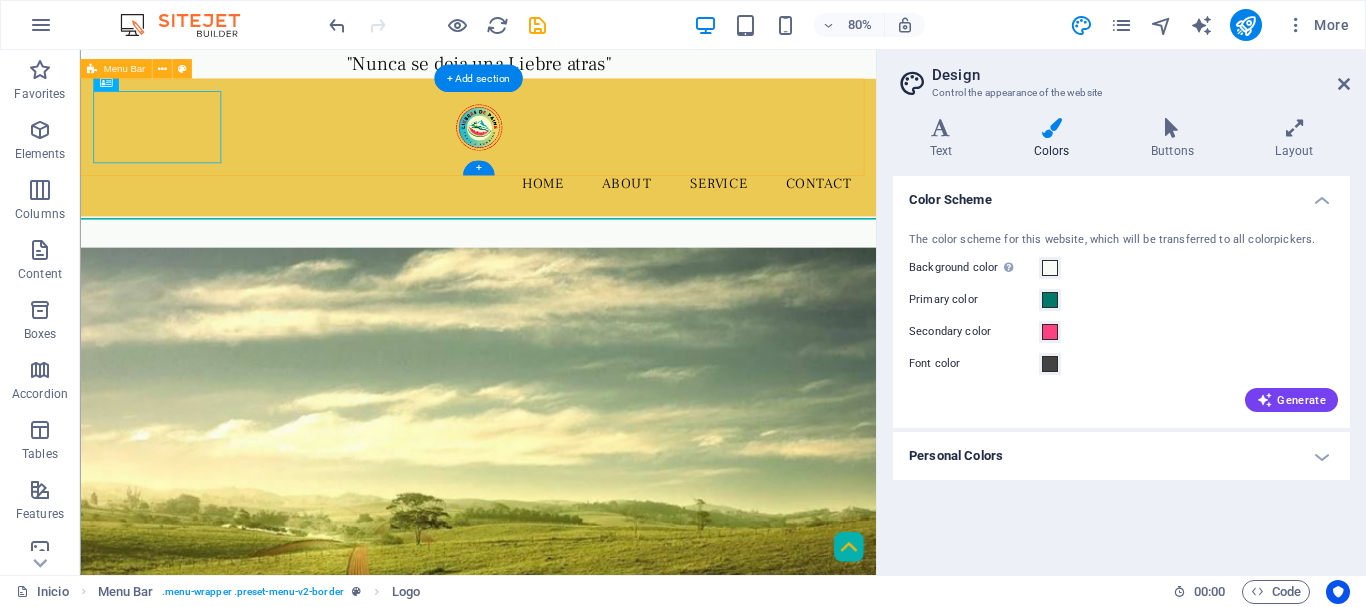 click on "Menu Home About Service Contact" at bounding box center [577, 172] 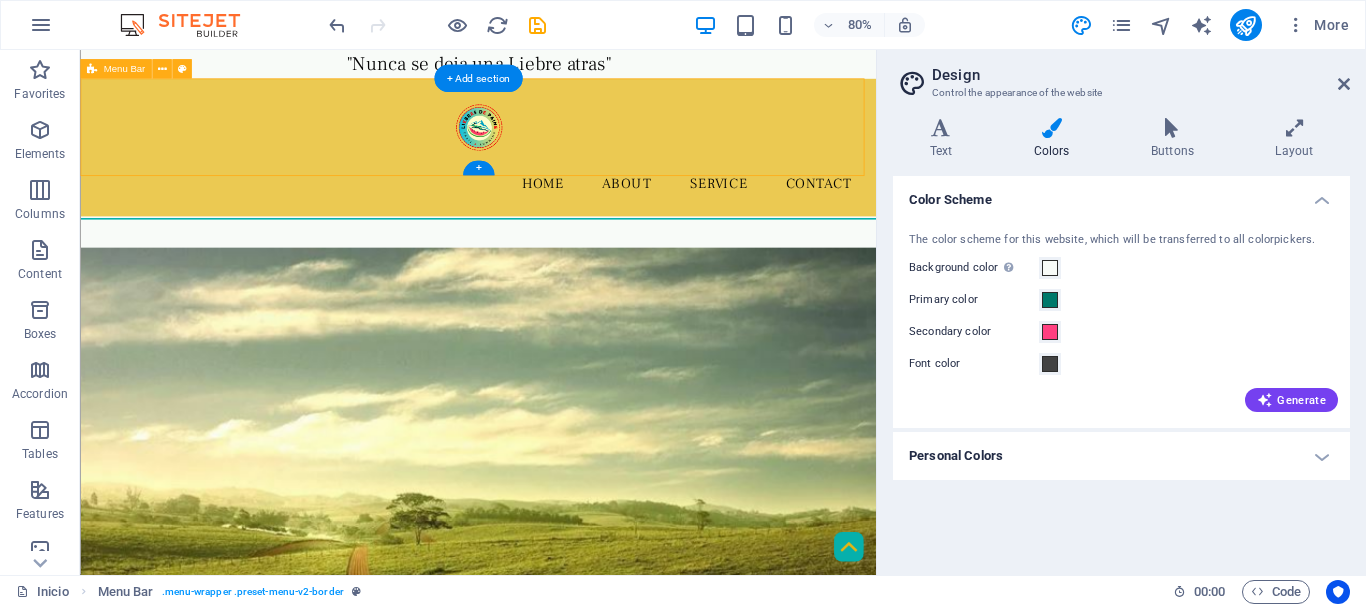 click on "Menu Home About Service Contact" at bounding box center (577, 172) 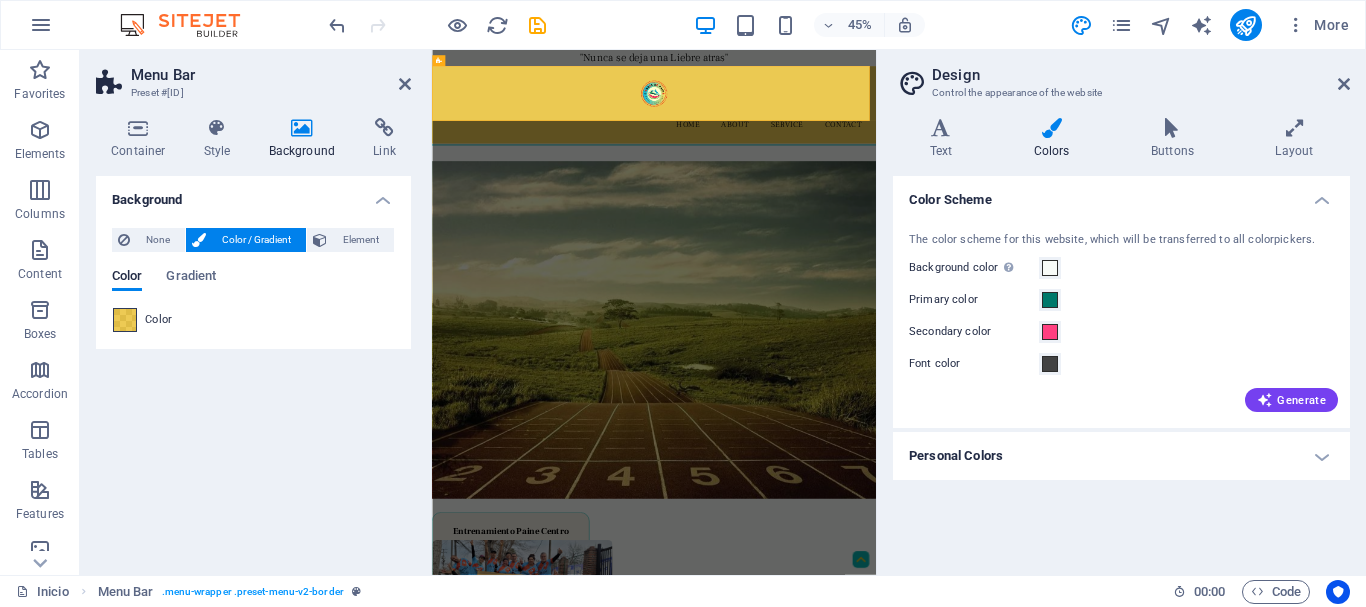 click at bounding box center (125, 320) 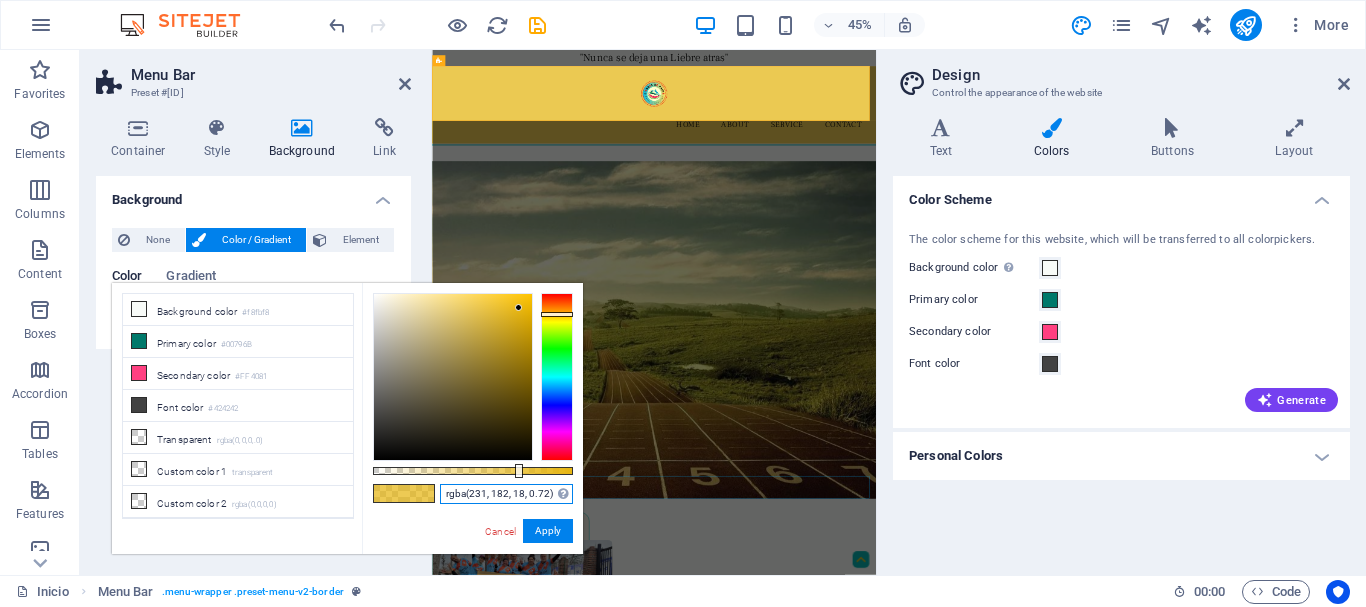 drag, startPoint x: 878, startPoint y: 543, endPoint x: 800, endPoint y: 1007, distance: 470.51038 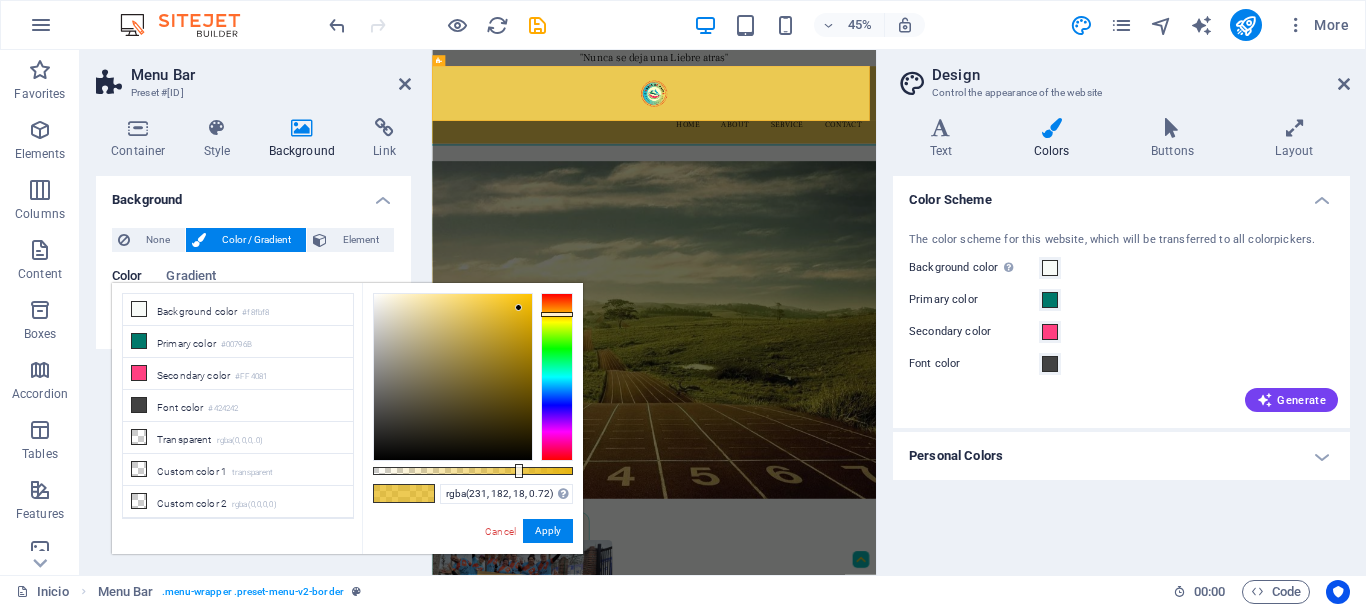 drag, startPoint x: 505, startPoint y: 526, endPoint x: 975, endPoint y: 326, distance: 510.78372 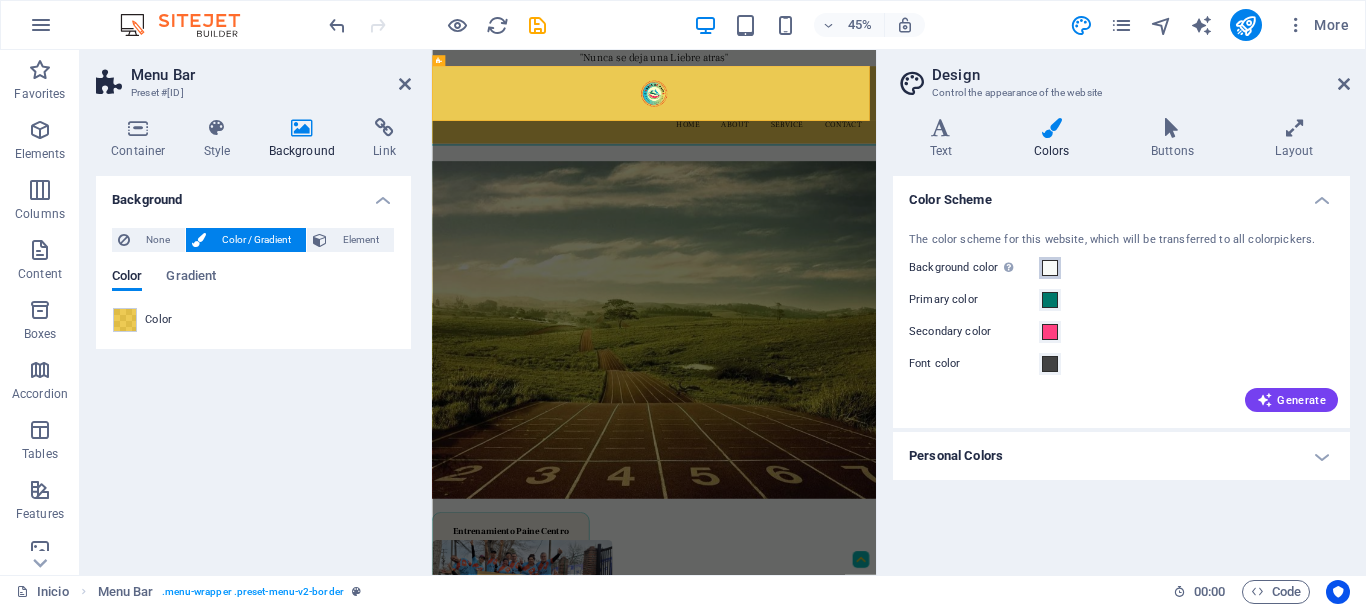 click at bounding box center (1050, 268) 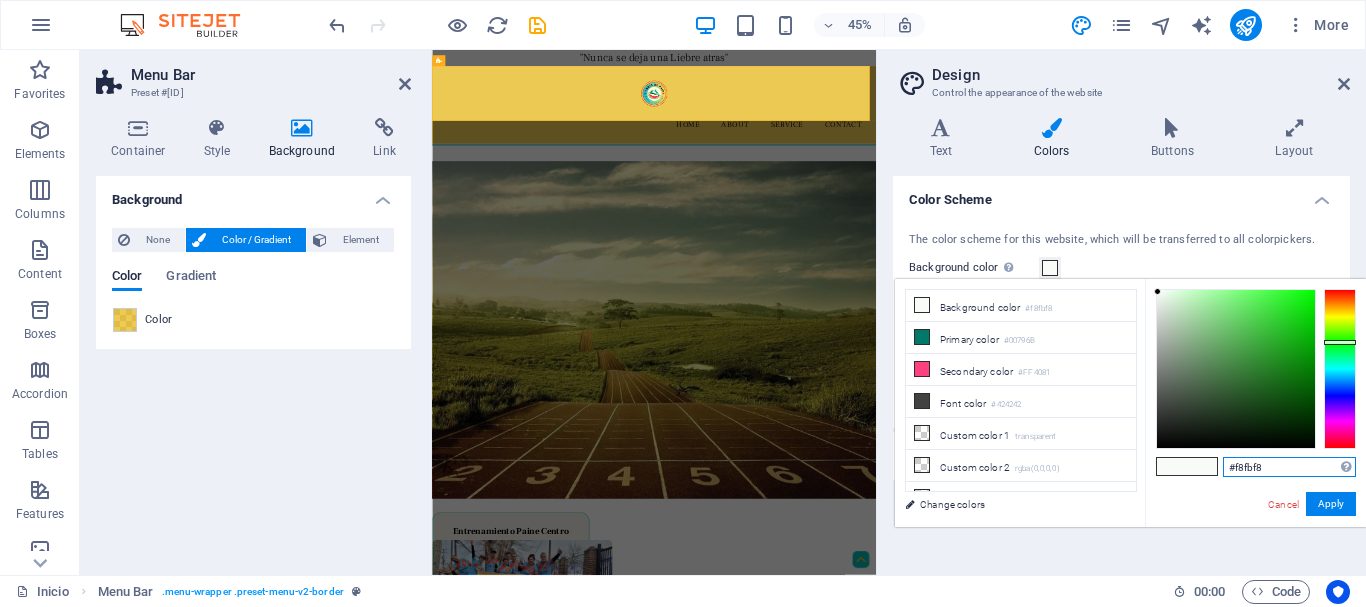 drag, startPoint x: 1269, startPoint y: 465, endPoint x: 1201, endPoint y: 468, distance: 68.06615 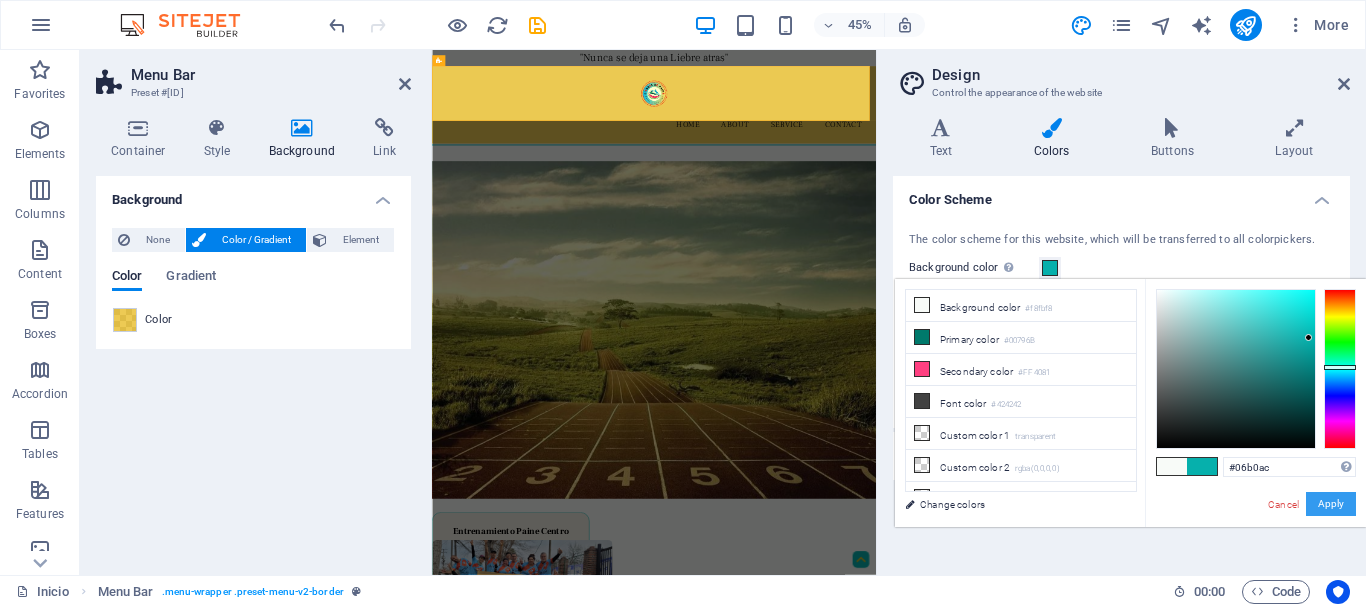 click on "Apply" at bounding box center (1331, 504) 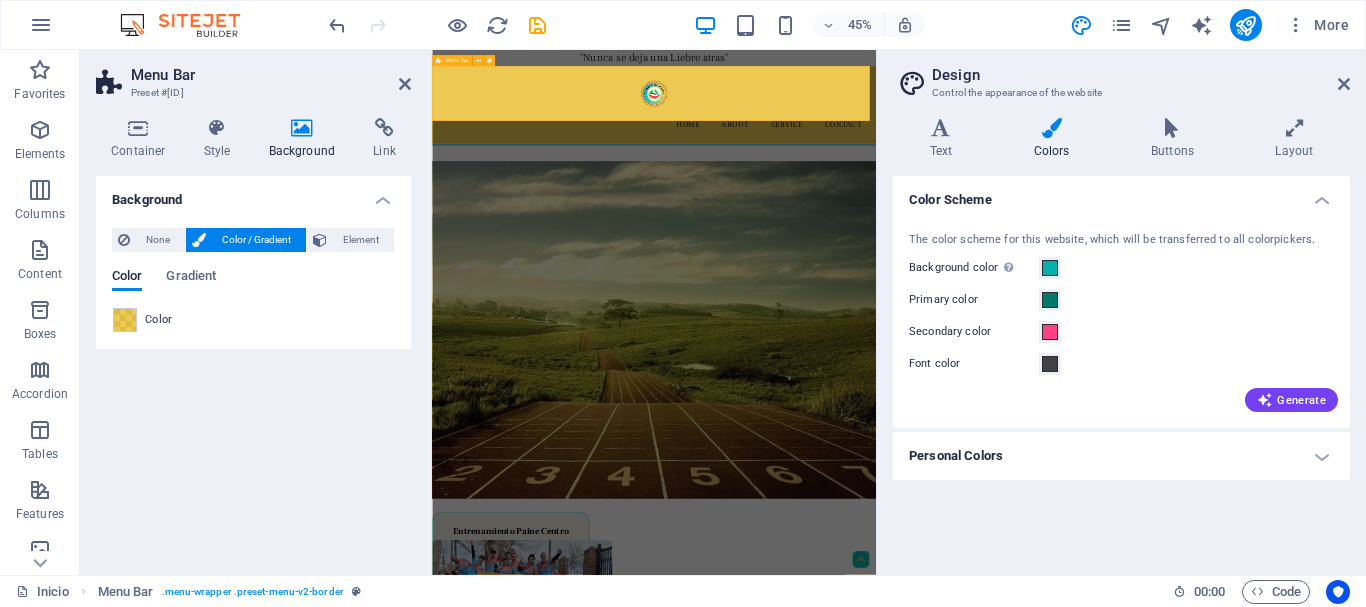 click on "Menu Home About Service Contact" at bounding box center [925, 172] 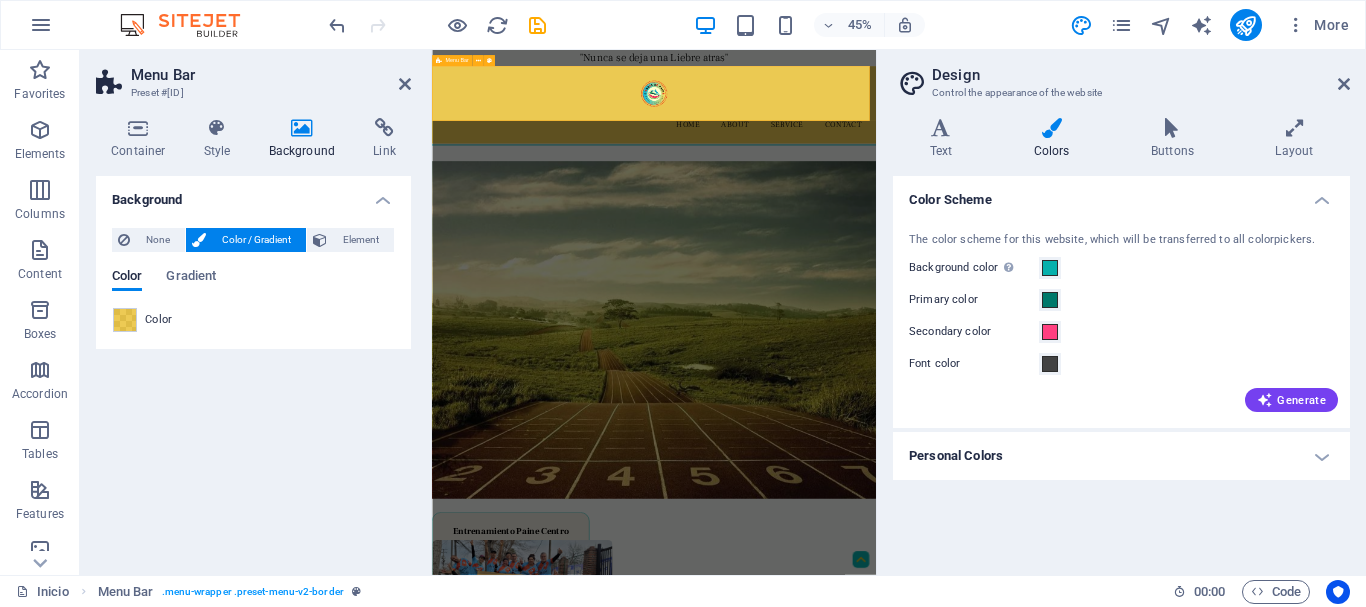 click on "Menu Home About Service Contact" at bounding box center [925, 172] 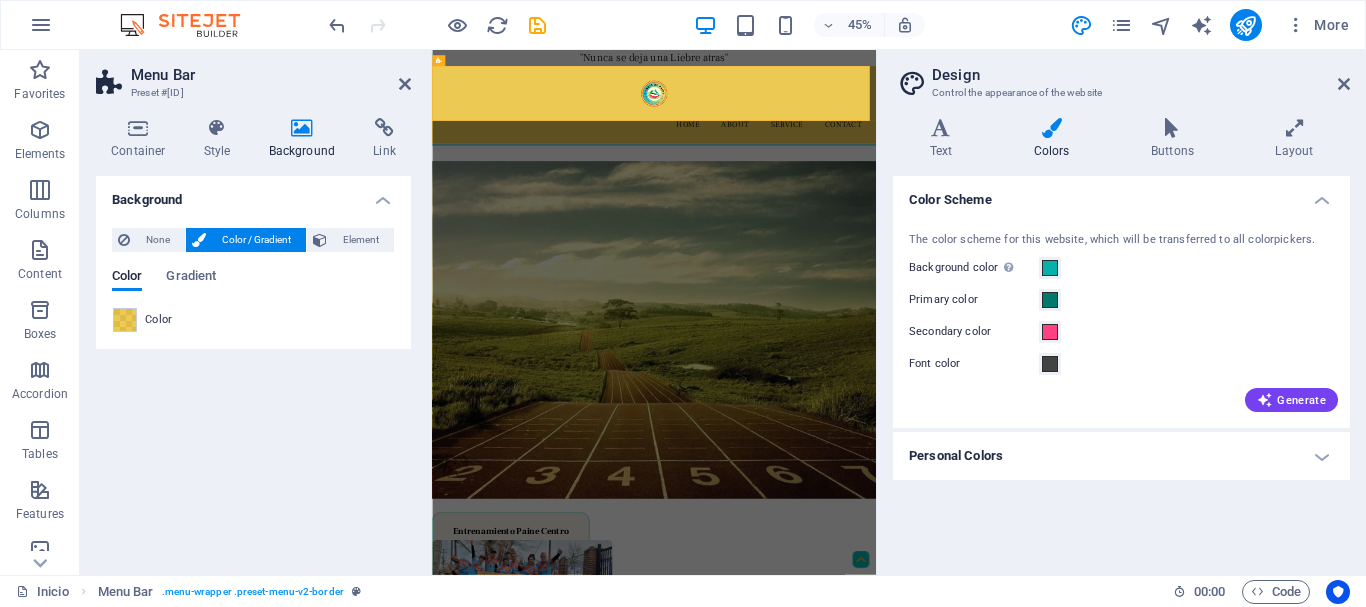 drag, startPoint x: 130, startPoint y: 322, endPoint x: 144, endPoint y: 320, distance: 14.142136 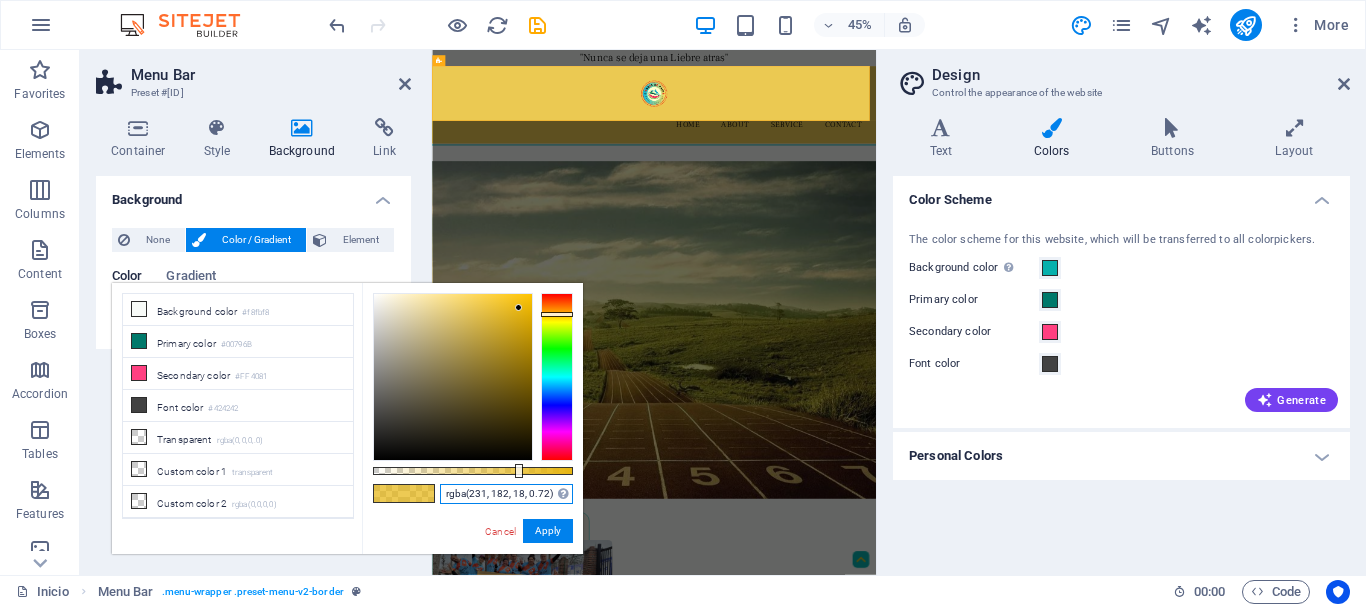 drag, startPoint x: 550, startPoint y: 492, endPoint x: 359, endPoint y: 480, distance: 191.37659 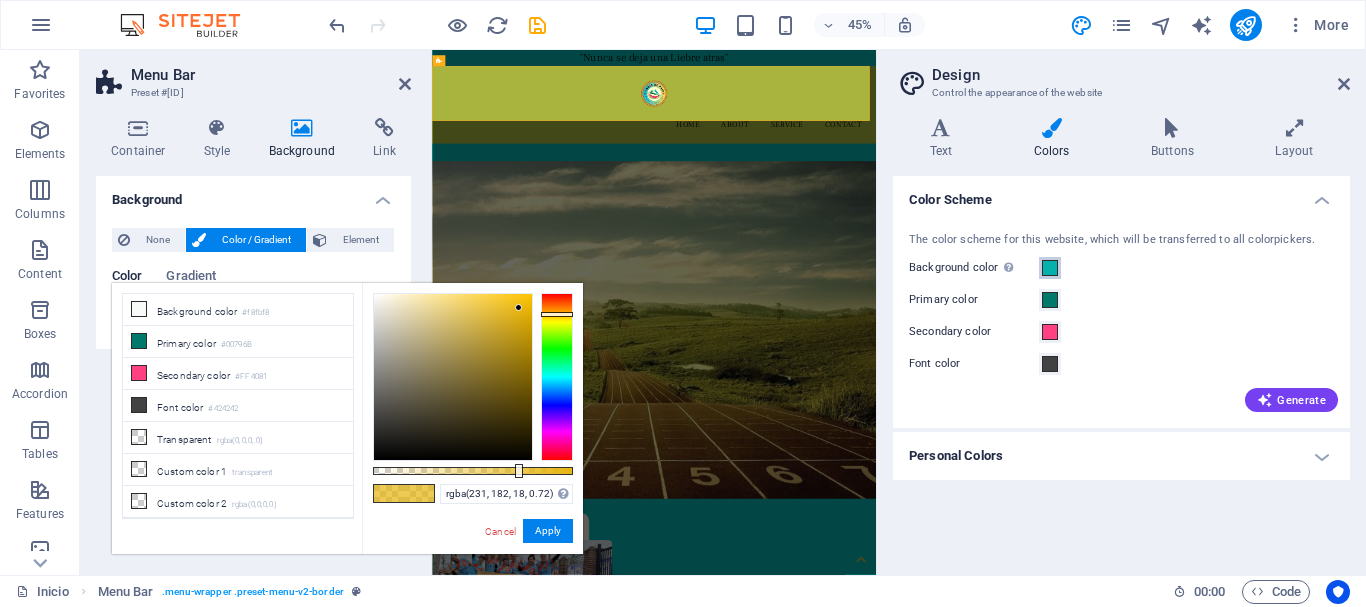 click at bounding box center (1050, 268) 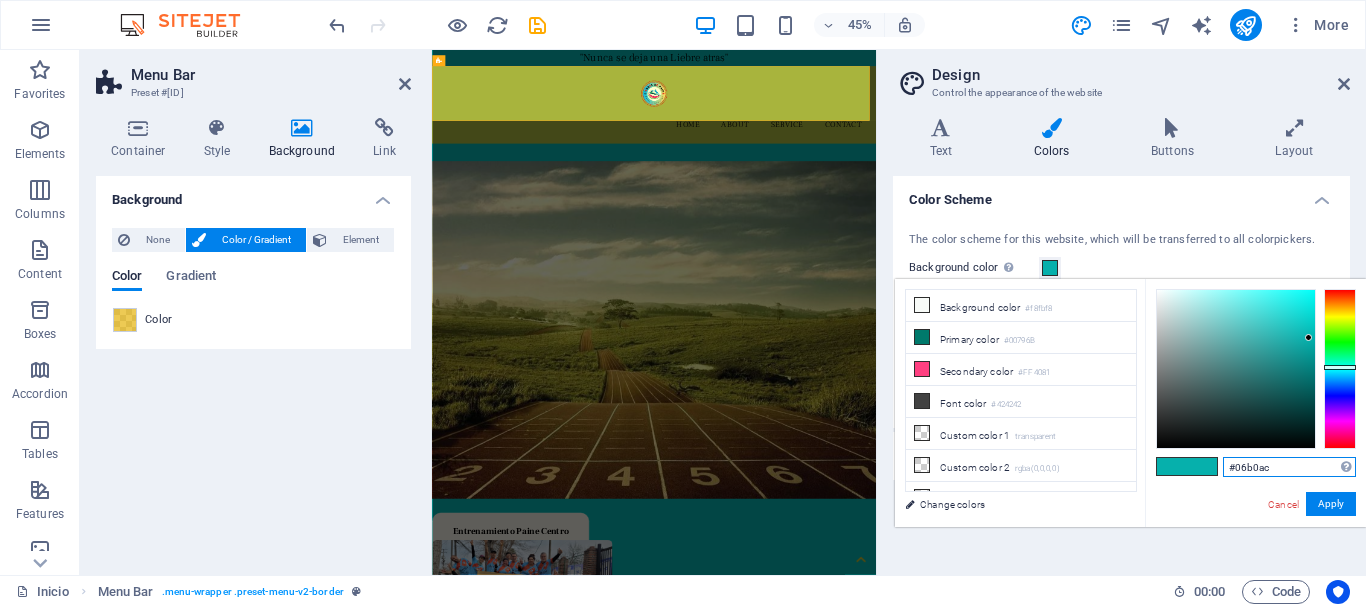 drag, startPoint x: 1282, startPoint y: 462, endPoint x: 1159, endPoint y: 460, distance: 123.01626 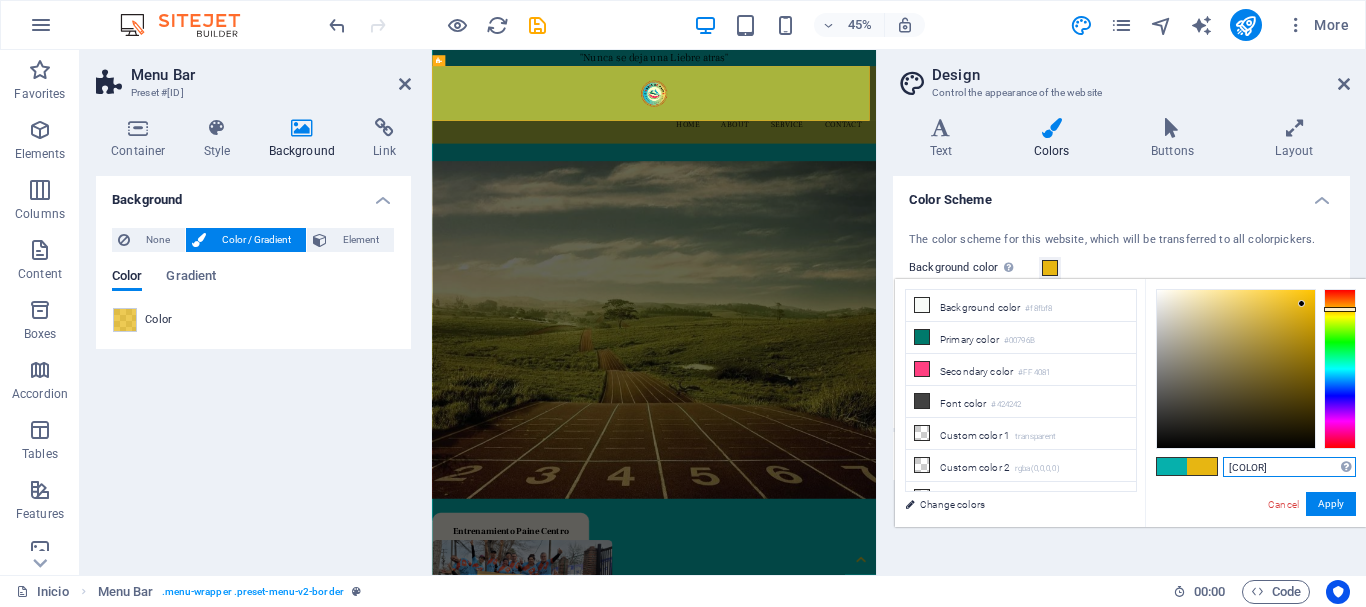 type on "[COLOR]" 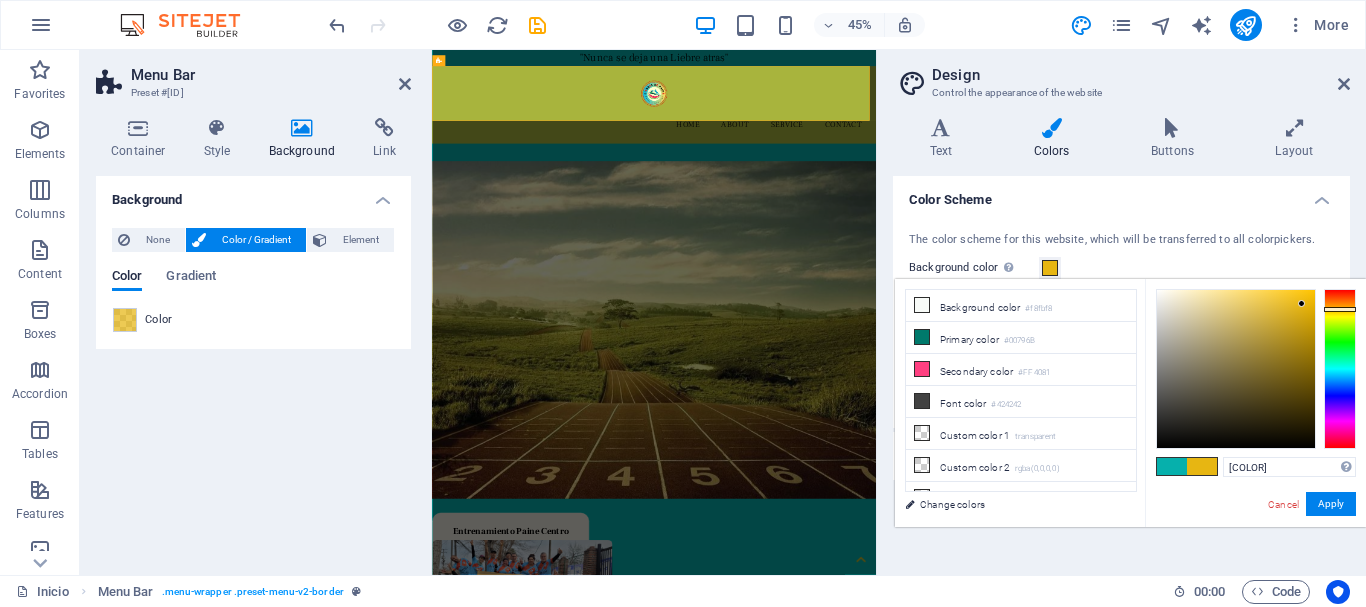 click on "#e7b612 Supported formats #0852ed rgb(8, 82, 237) rgba(8, 82, 237, 90%) hsv(221,97,93) hsl(221, 93%, 48%) Cancel Apply" at bounding box center (1255, 548) 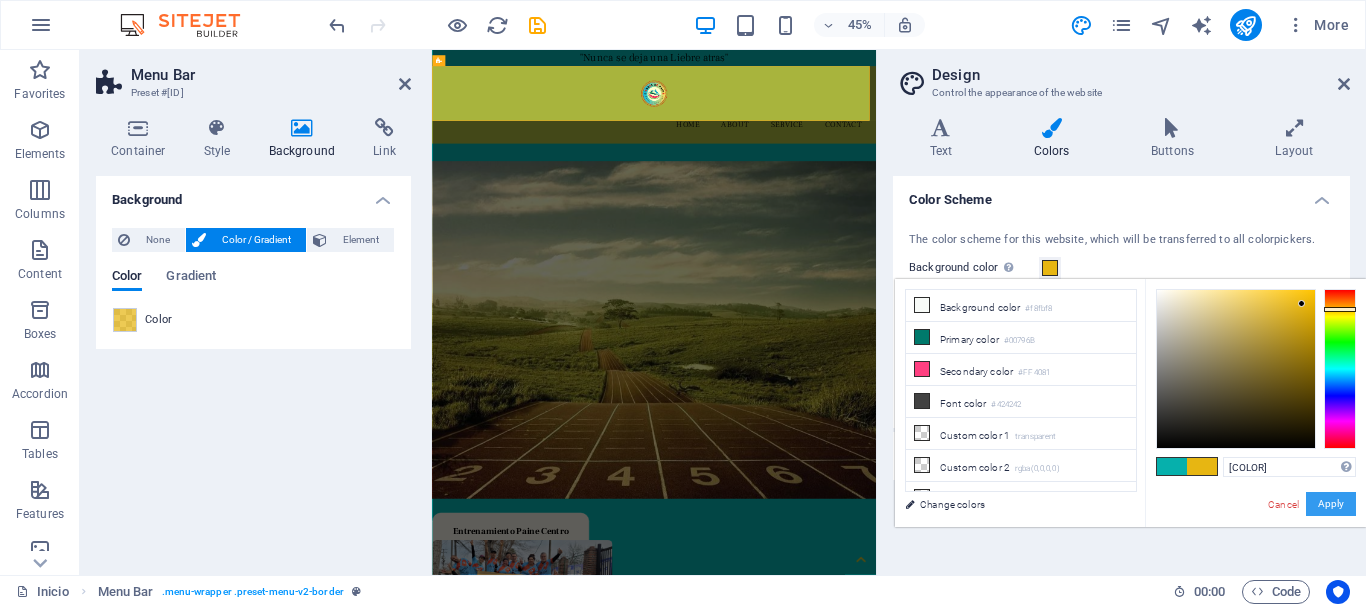 click on "Apply" at bounding box center [1331, 504] 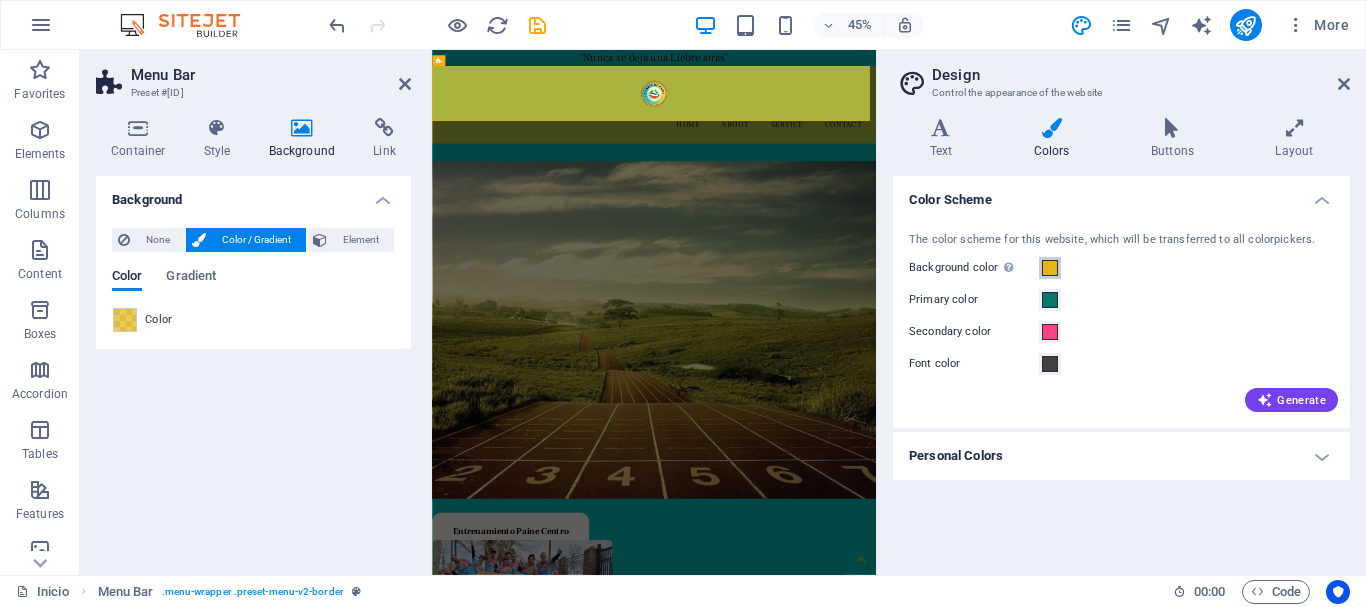click at bounding box center [1050, 268] 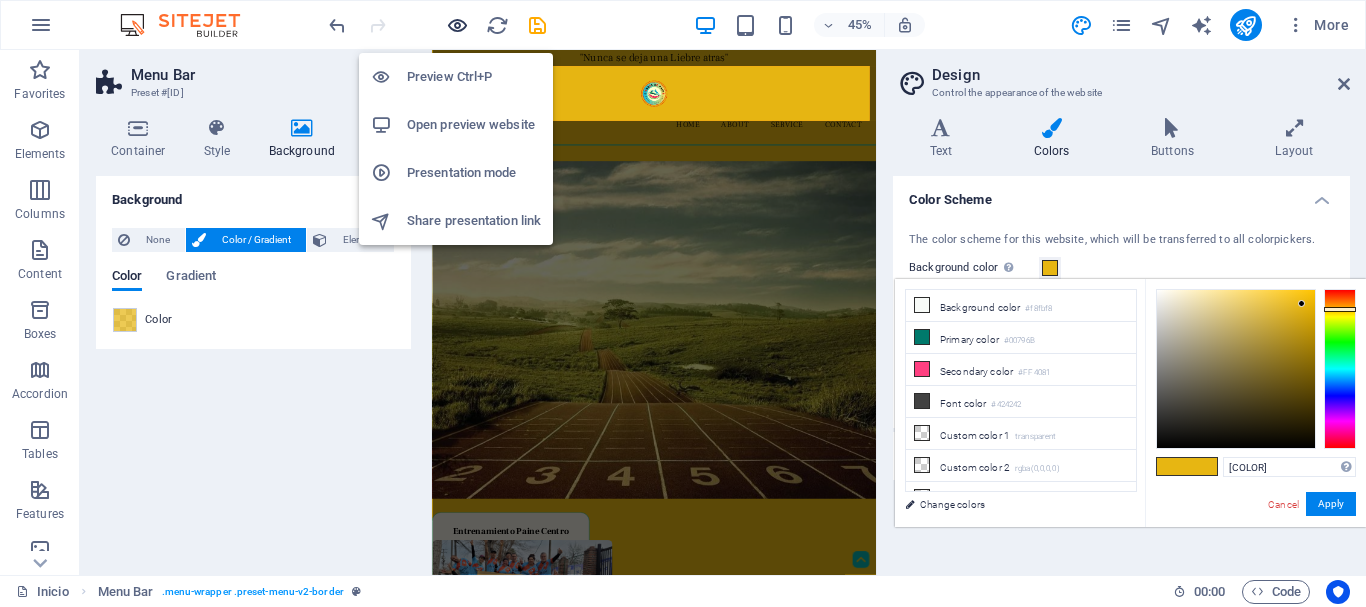 click at bounding box center [457, 25] 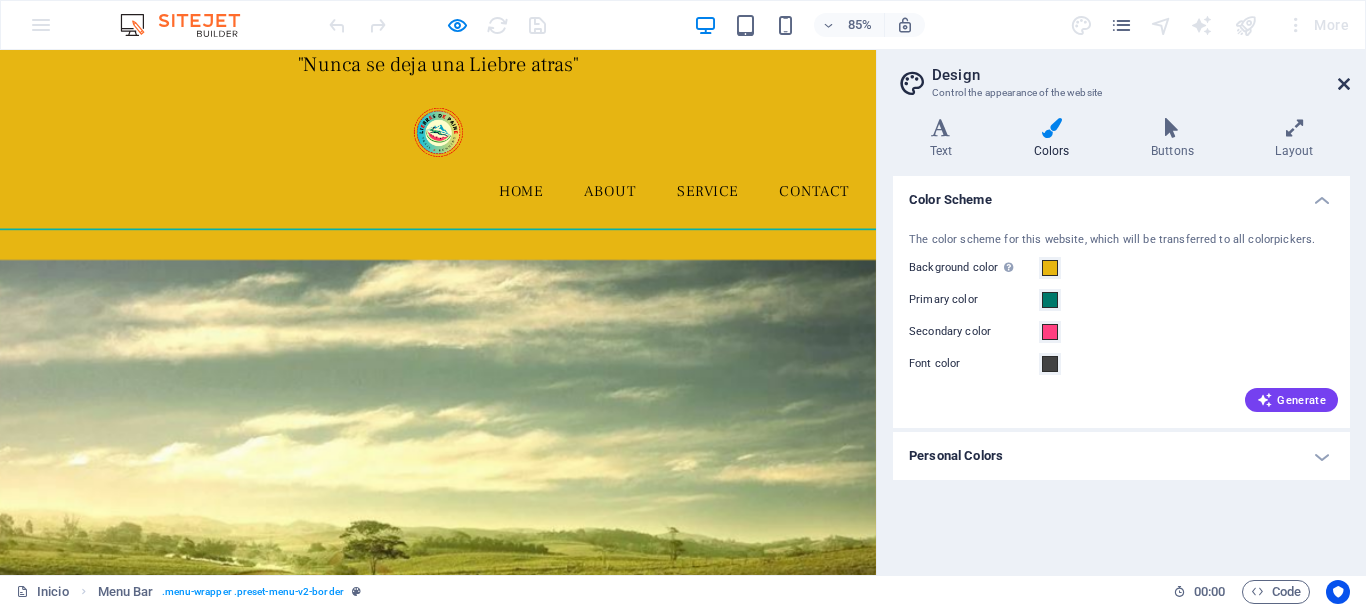 drag, startPoint x: 1343, startPoint y: 83, endPoint x: 1343, endPoint y: 33, distance: 50 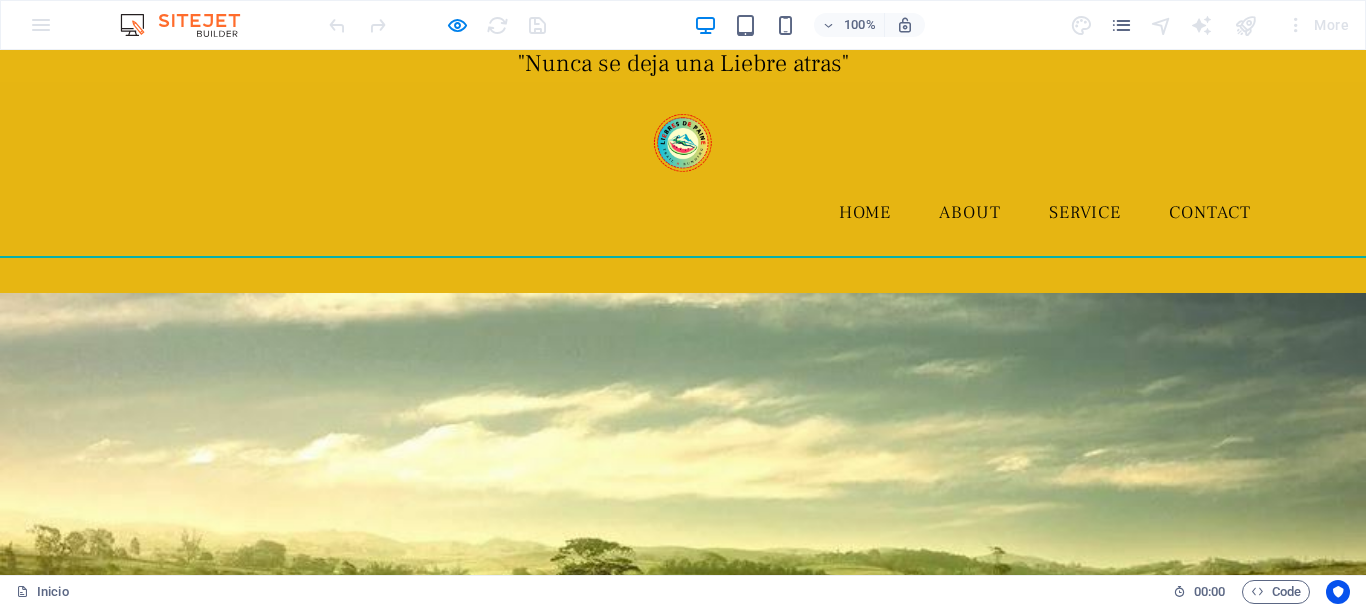 scroll, scrollTop: 0, scrollLeft: 0, axis: both 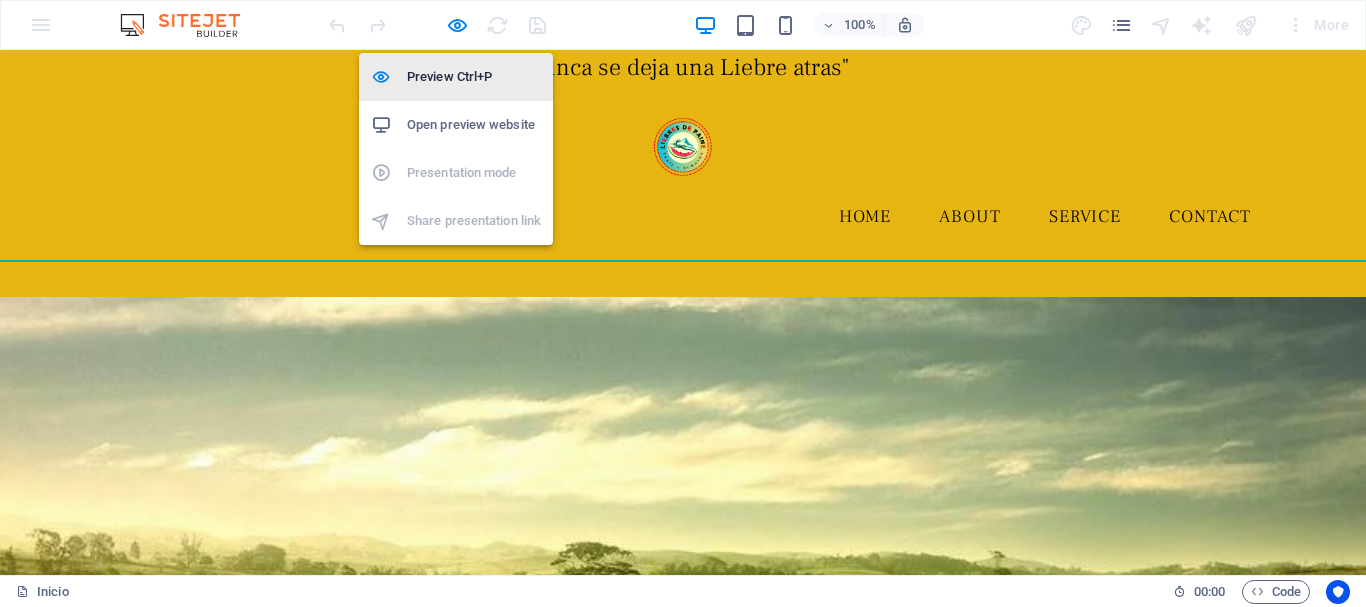 click on "Preview Ctrl+P" at bounding box center [474, 77] 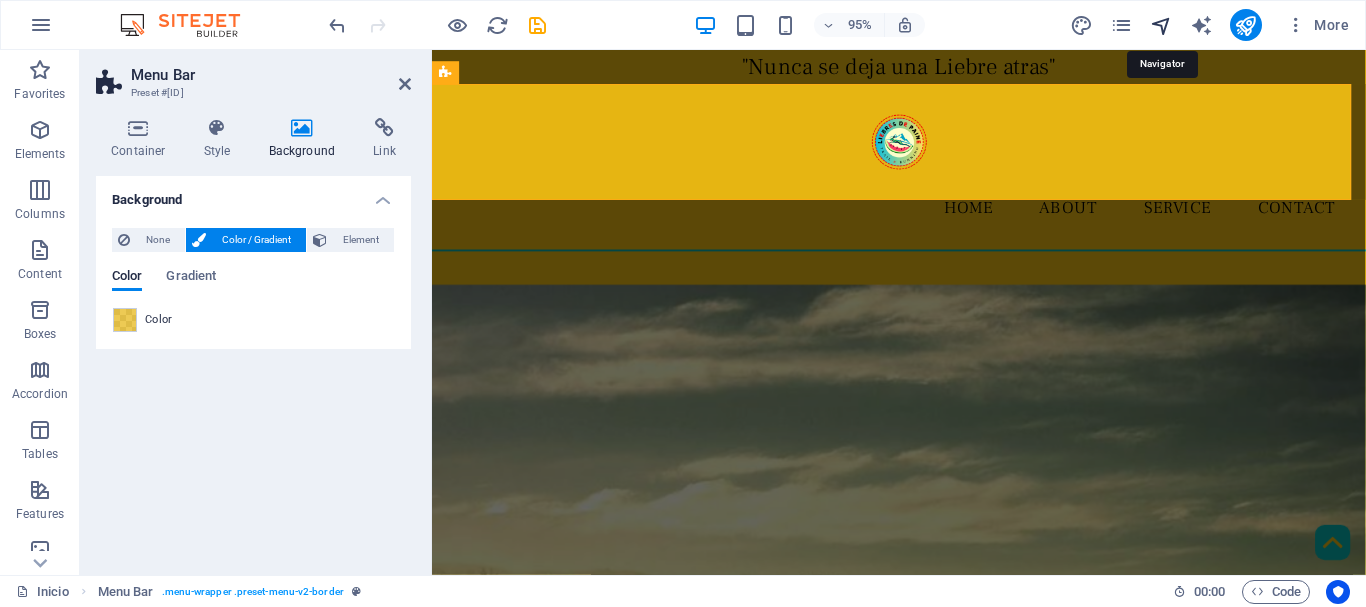 click at bounding box center (1161, 25) 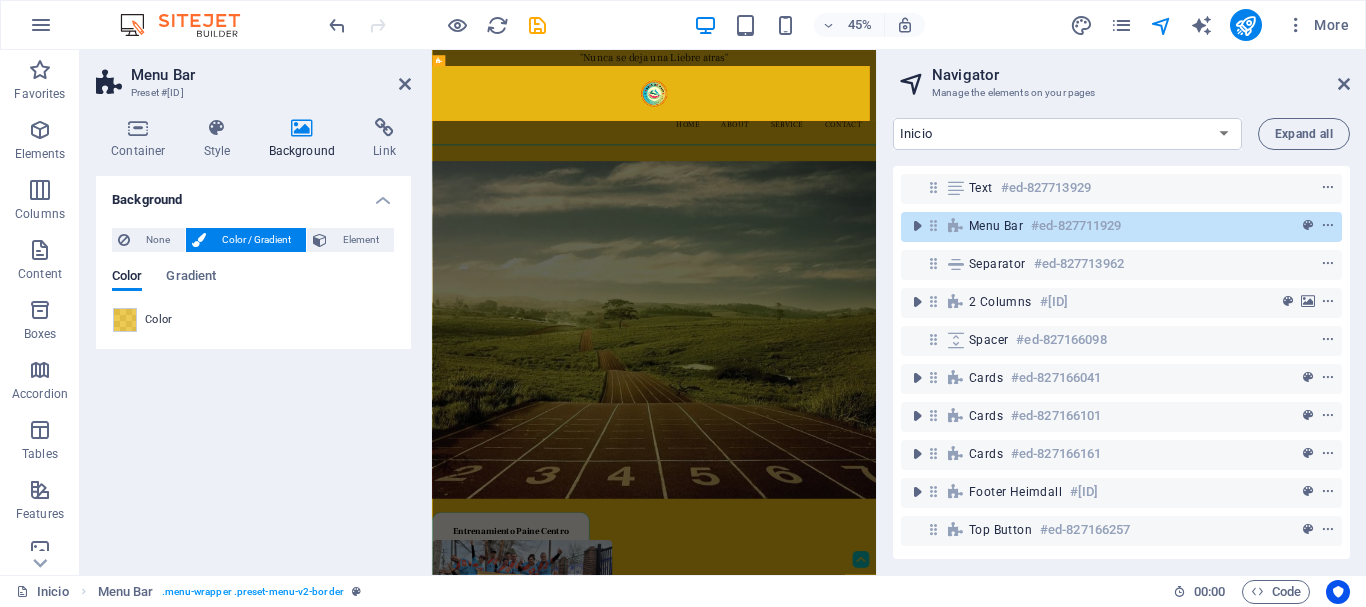 click on "Menu Home About Service Contact Drop content here or  Add elements  Paste clipboard Entrenamiento Paine Centro Este domingo se llevó a cabo una emocionante sesión de entrenamiento en el centro de Paine, con un punto.......... Sábado de Trail en Chada Una vez más el entrenamiento de este sábado nos llevó a explorar y correr a través de los impresionantes y hermosos paisajes de los cerros de Chada. Nueve entus.......... Entrenamiento  funcional El martes 22 nos dedicamos a un entrenamiento funcional especialmente enfocado..........   32 km de   entrenamiento   Aprovechando la oportunidad que brinda el feriado de las Carmen, cinco entusiastas representantes..........                    . Asamblea Constitutiva El lunes [DATE] de julio se llevó a cabo la tan esperada Asamblea Constitutiva, un evento significativo.......... Entrenamiento con [FIRST] El domingo [DATE] de julio, durante una tarde fría, tuvimos la grata visita de nuestro querido amigo [FIRST], quien... ........." at bounding box center (925, 1133) 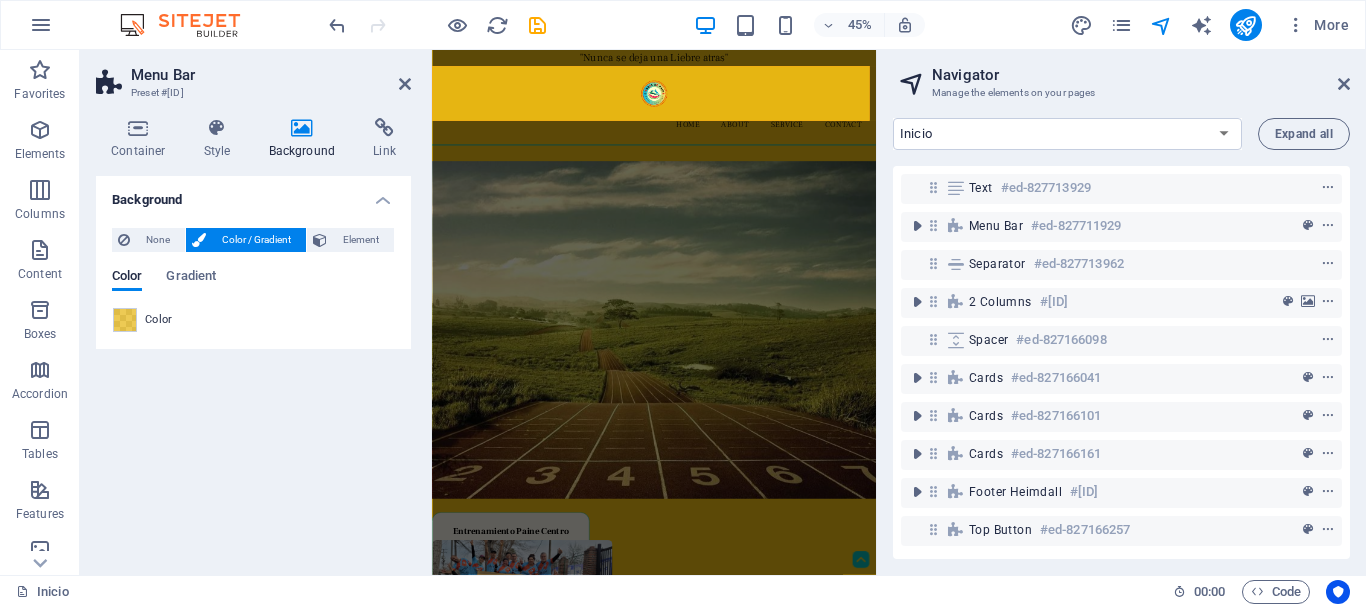 click on "Menu Home About Service Contact Drop content here or  Add elements  Paste clipboard Entrenamiento Paine Centro Este domingo se llevó a cabo una emocionante sesión de entrenamiento en el centro de Paine, con un punto.......... Sábado de Trail en Chada Una vez más el entrenamiento de este sábado nos llevó a explorar y correr a través de los impresionantes y hermosos paisajes de los cerros de Chada. Nueve entus.......... Entrenamiento  funcional El martes 22 nos dedicamos a un entrenamiento funcional especialmente enfocado..........   32 km de   entrenamiento   Aprovechando la oportunidad que brinda el feriado de las Carmen, cinco entusiastas representantes..........                    . Asamblea Constitutiva El lunes [DATE] de julio se llevó a cabo la tan esperada Asamblea Constitutiva, un evento significativo.......... Entrenamiento con [FIRST] El domingo [DATE] de julio, durante una tarde fría, tuvimos la grata visita de nuestro querido amigo [FIRST], quien... ........." at bounding box center (925, 1133) 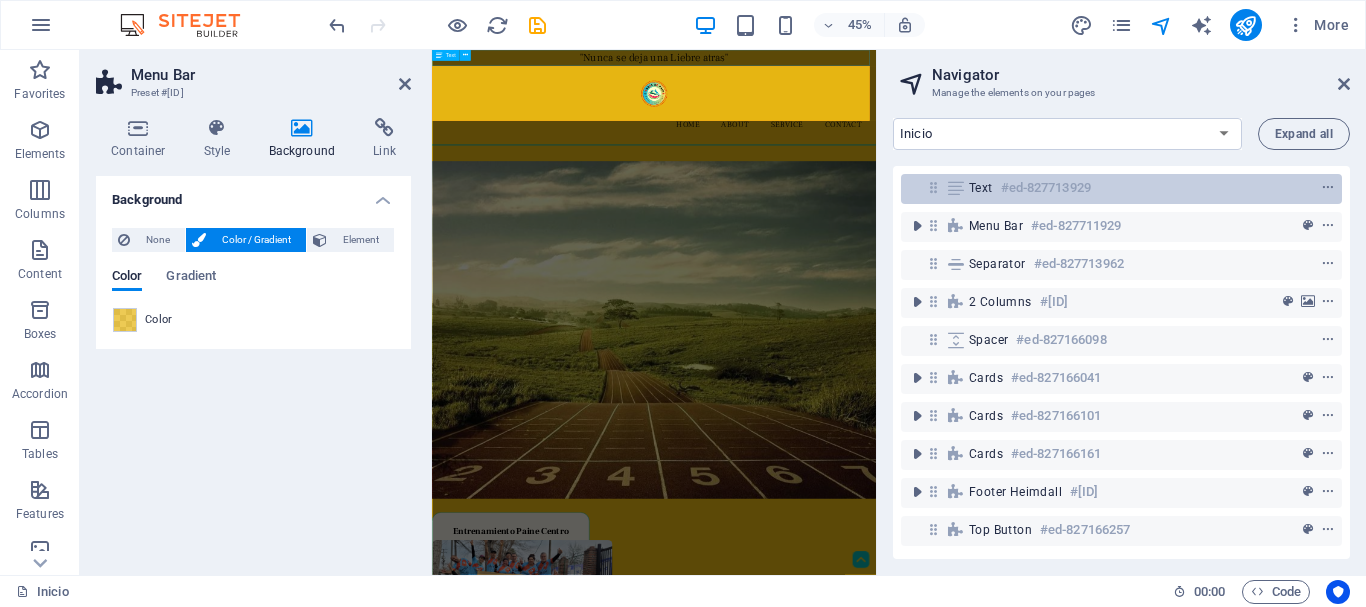 click on "Text [ID]" at bounding box center [1121, 189] 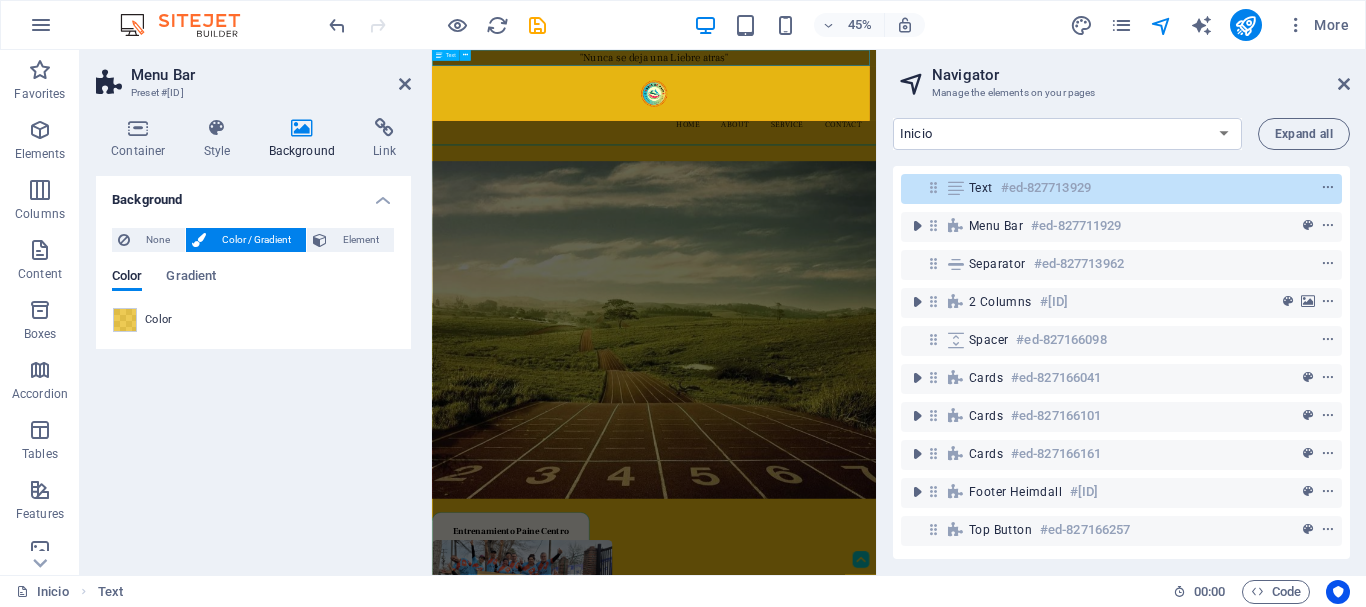 click on "Text [ID]" at bounding box center (1121, 189) 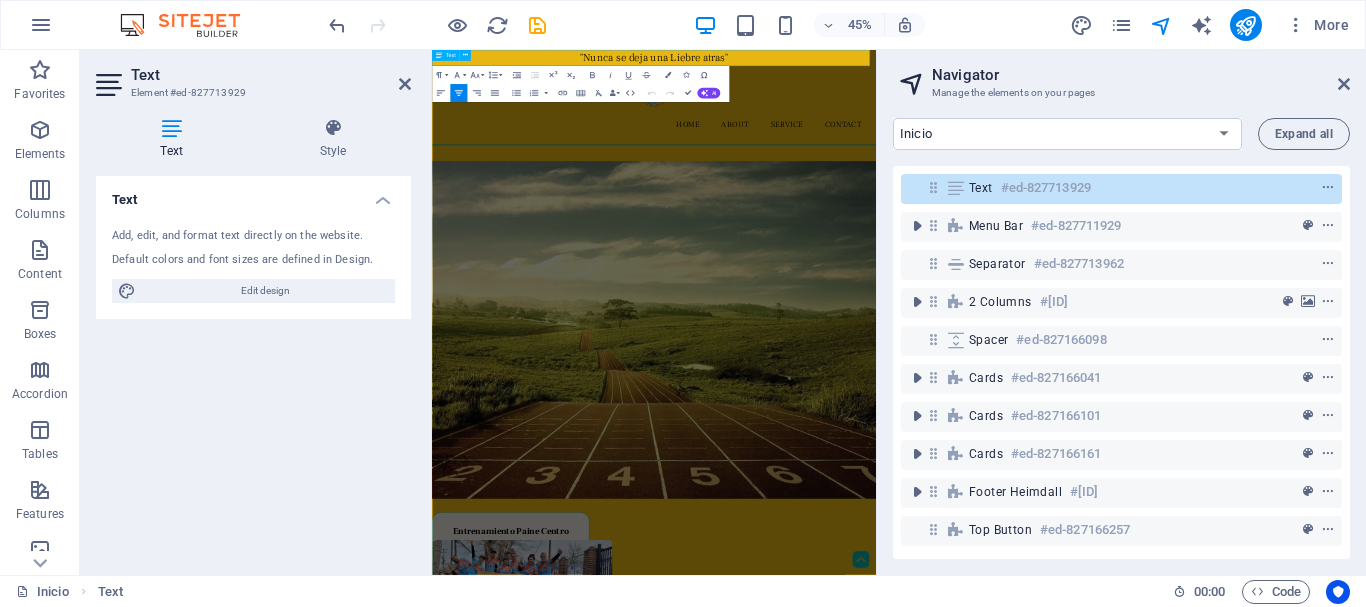 click on "Text [ID]" at bounding box center [1121, 189] 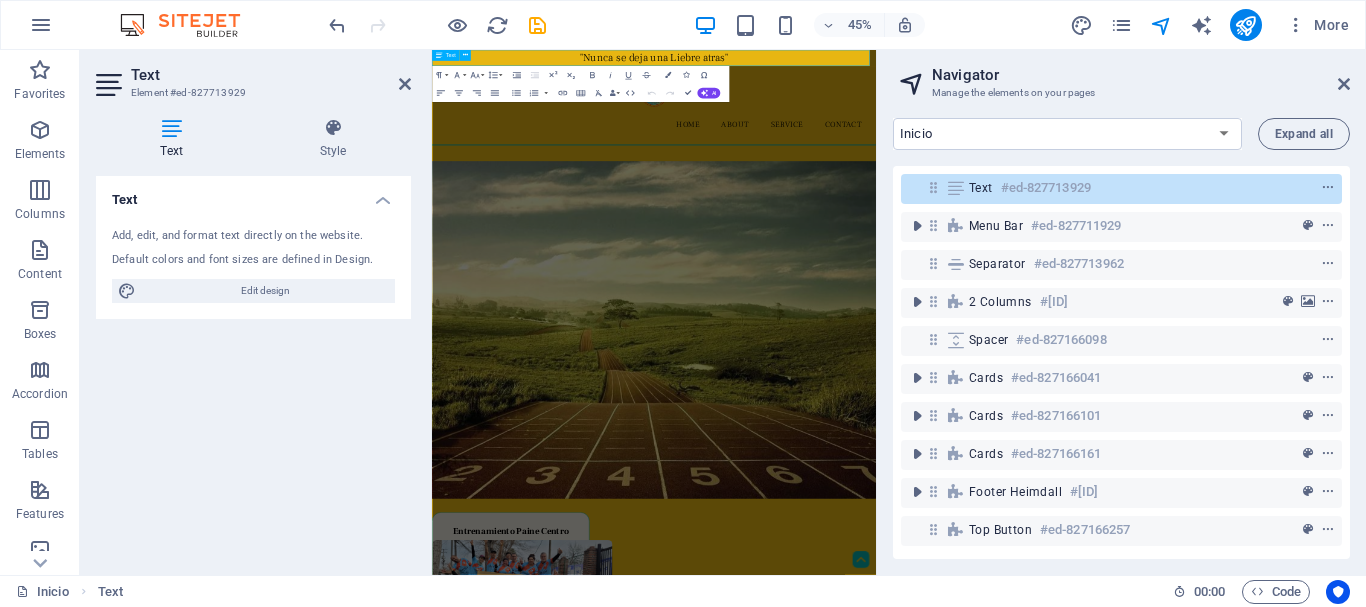 click on "Text [ID]" at bounding box center (1121, 189) 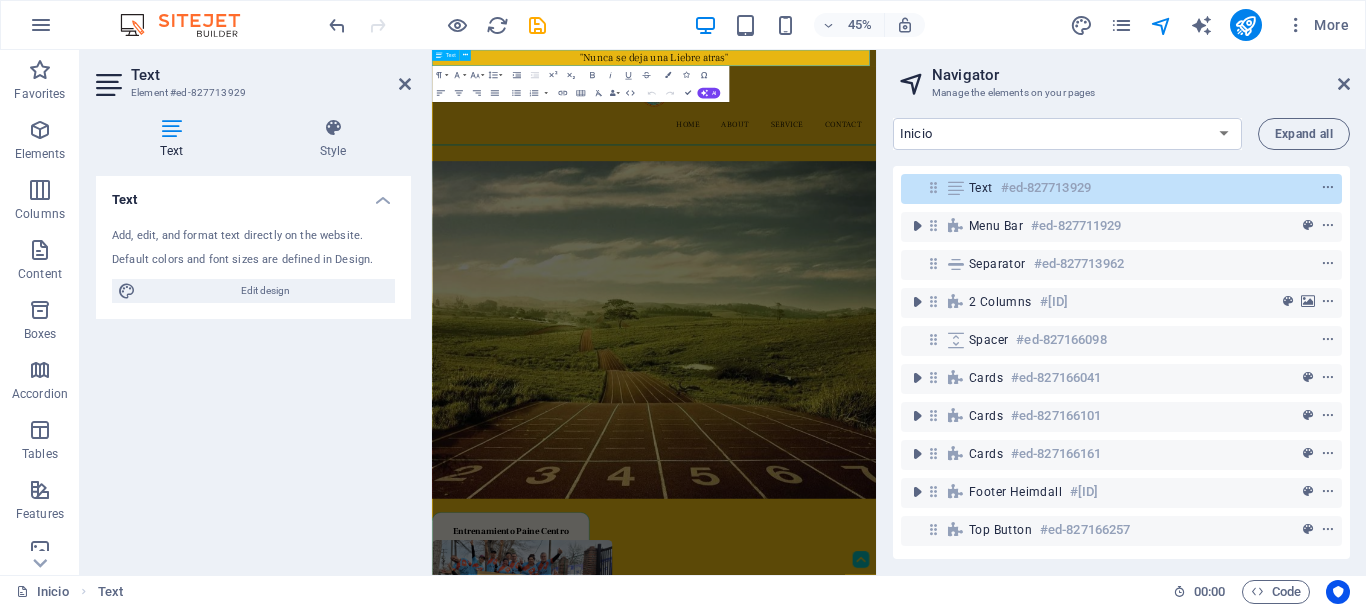 click on "Text [ID]" at bounding box center [1121, 189] 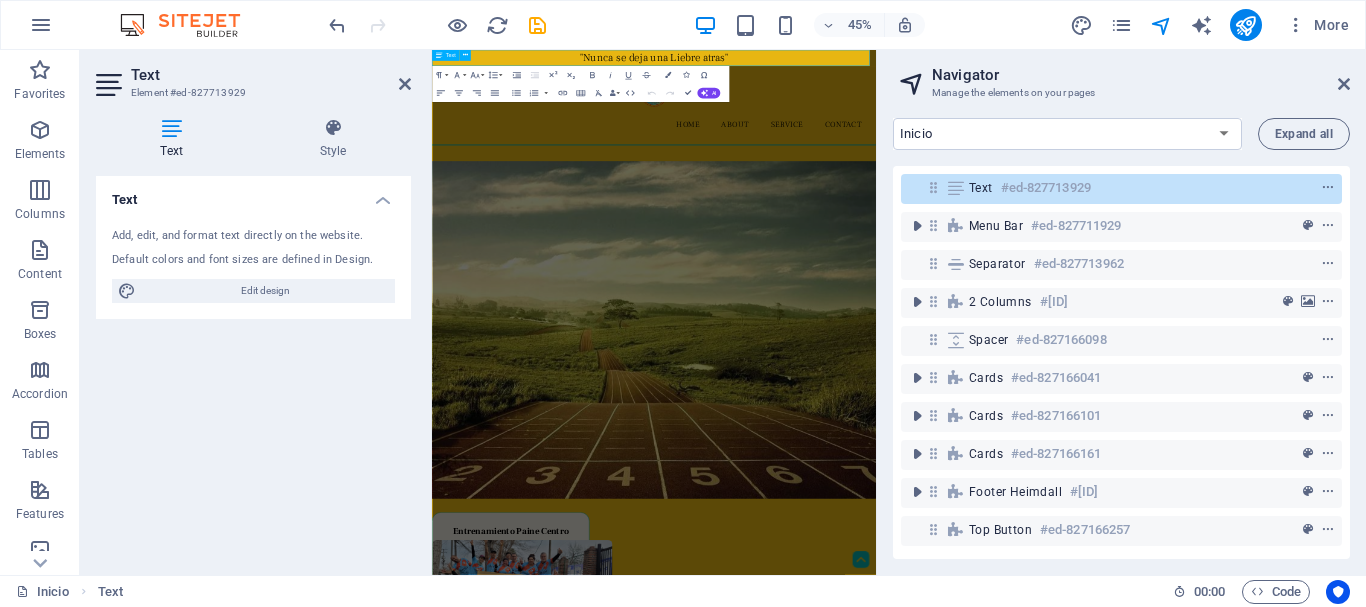drag, startPoint x: 1058, startPoint y: 200, endPoint x: 886, endPoint y: 194, distance: 172.10461 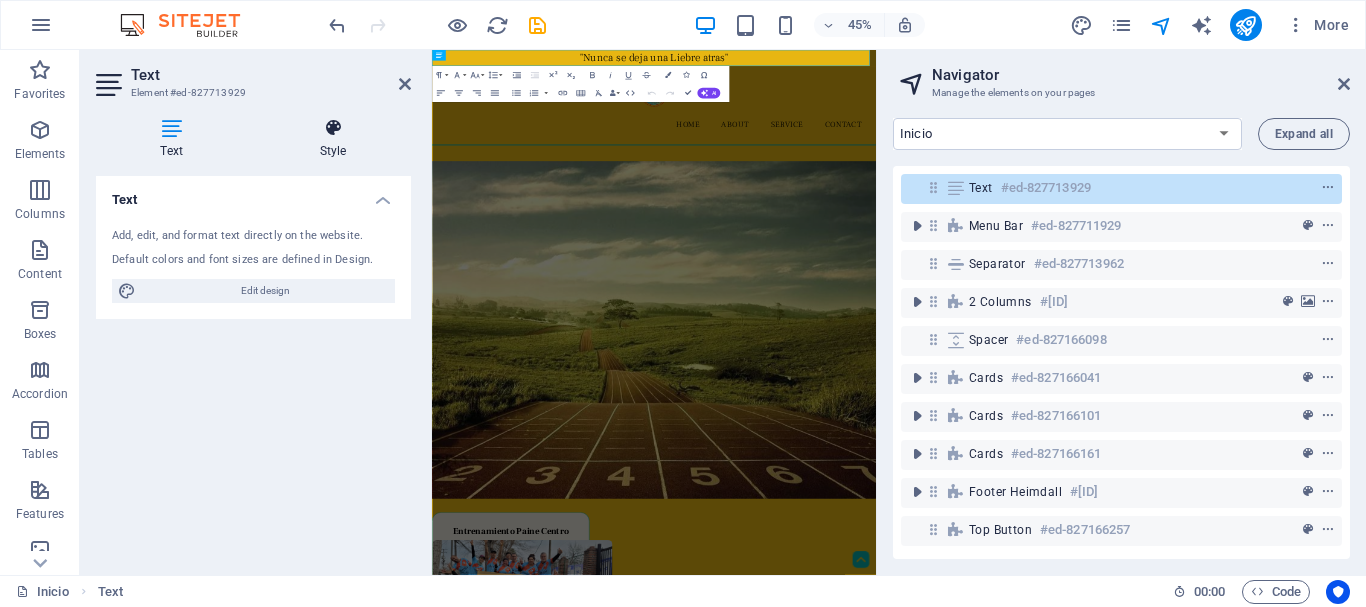 click on "Style" at bounding box center (333, 139) 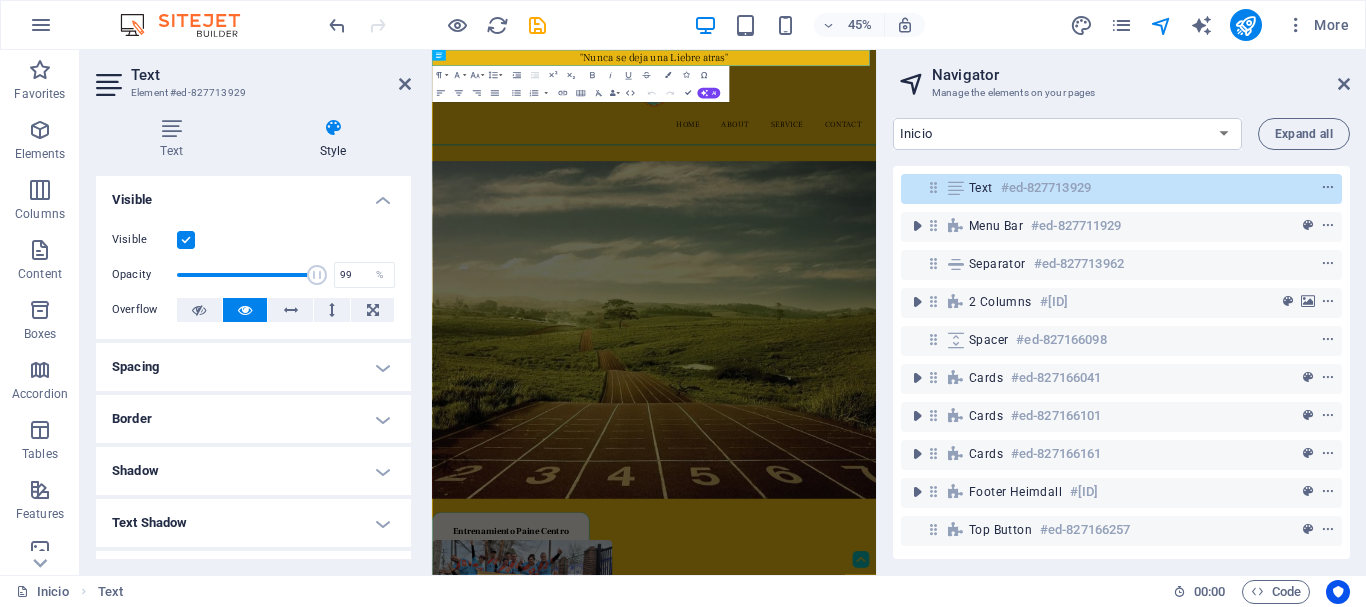 click at bounding box center [317, 275] 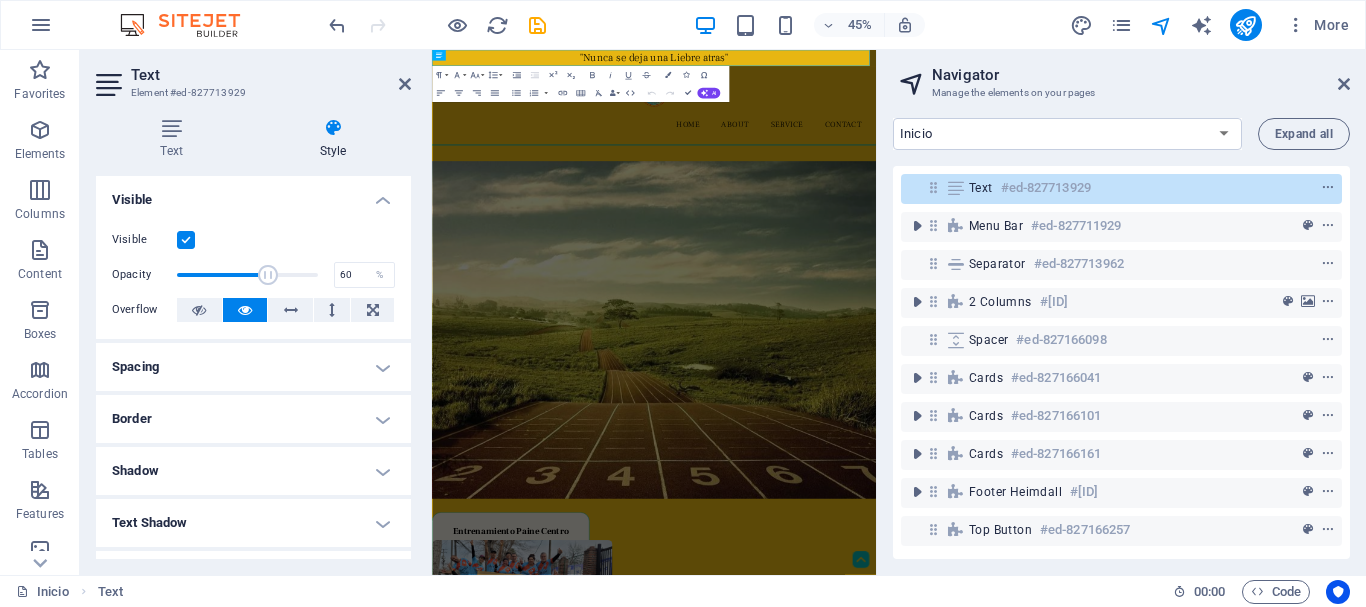 drag, startPoint x: 313, startPoint y: 272, endPoint x: 259, endPoint y: 271, distance: 54.00926 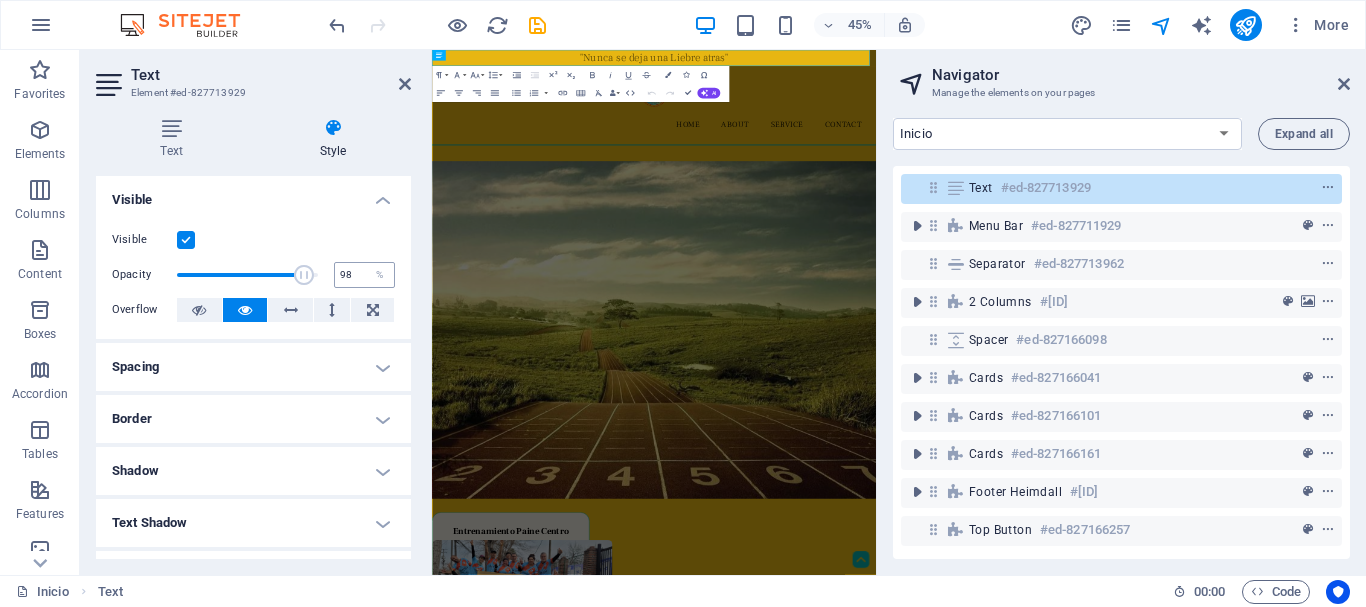type on "100" 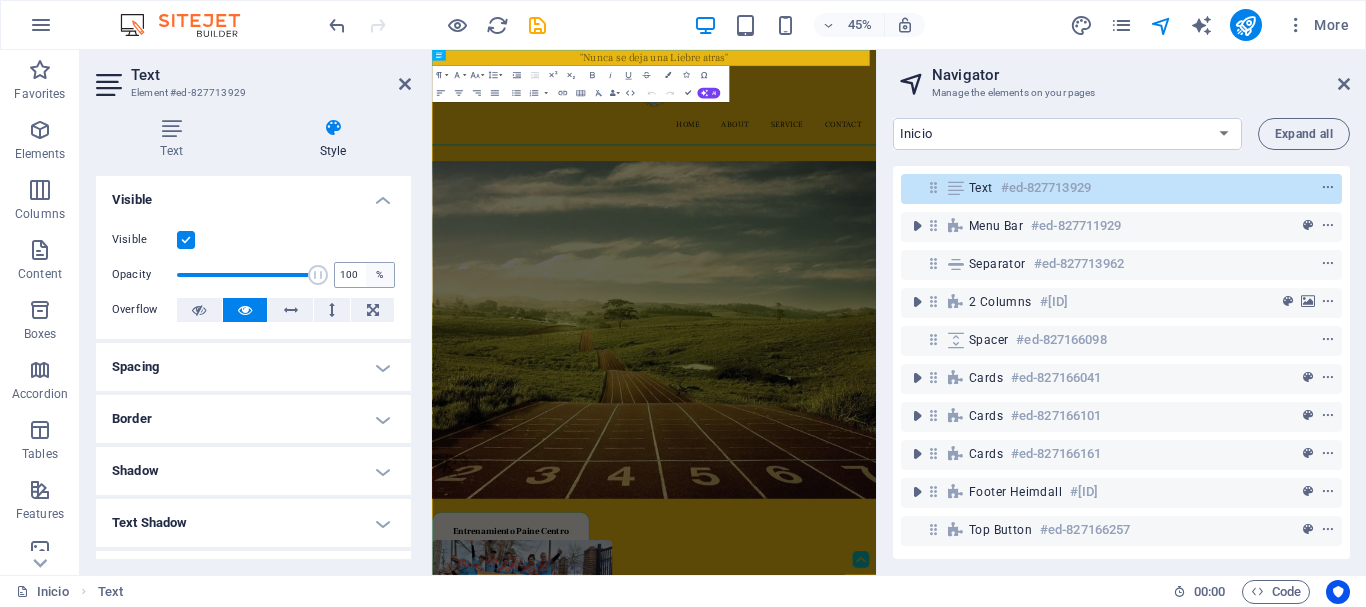 drag, startPoint x: 257, startPoint y: 270, endPoint x: 387, endPoint y: 274, distance: 130.06152 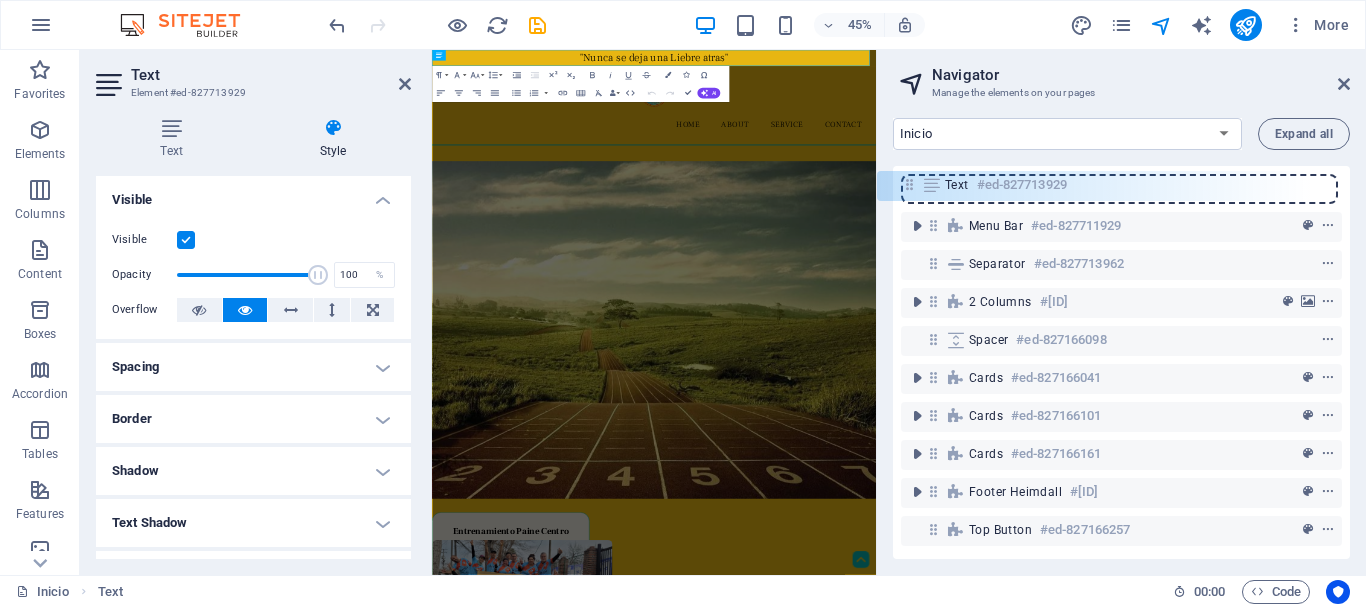 drag, startPoint x: 934, startPoint y: 184, endPoint x: 910, endPoint y: 187, distance: 24.186773 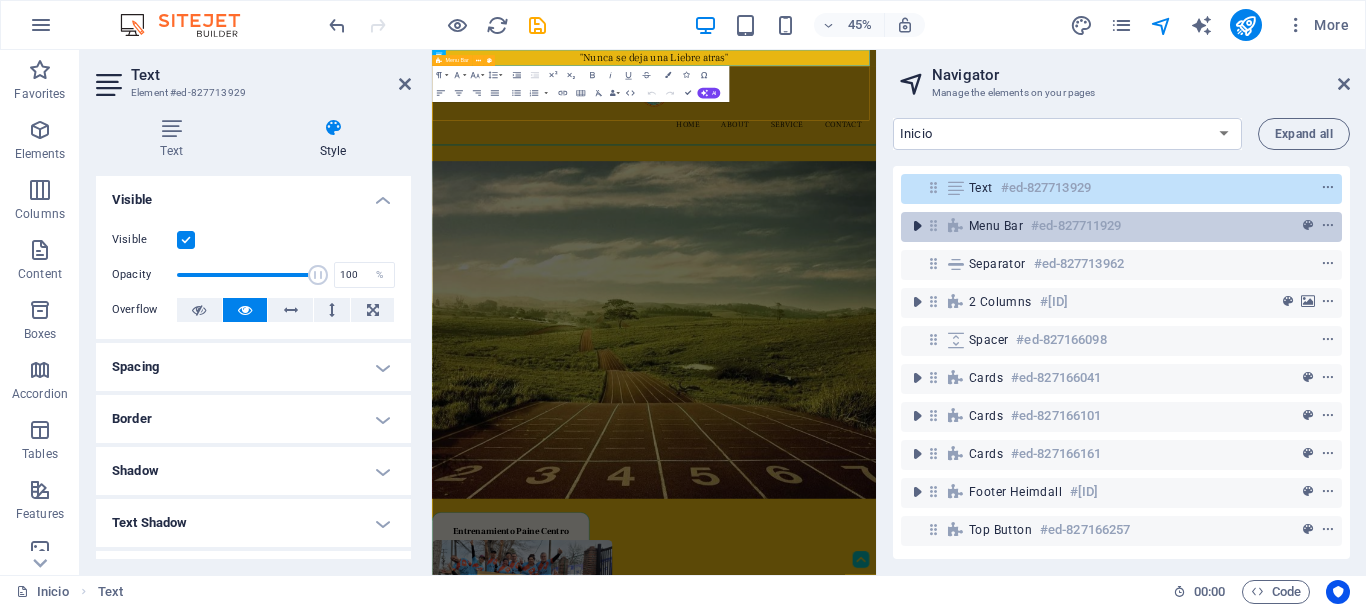click at bounding box center [917, 226] 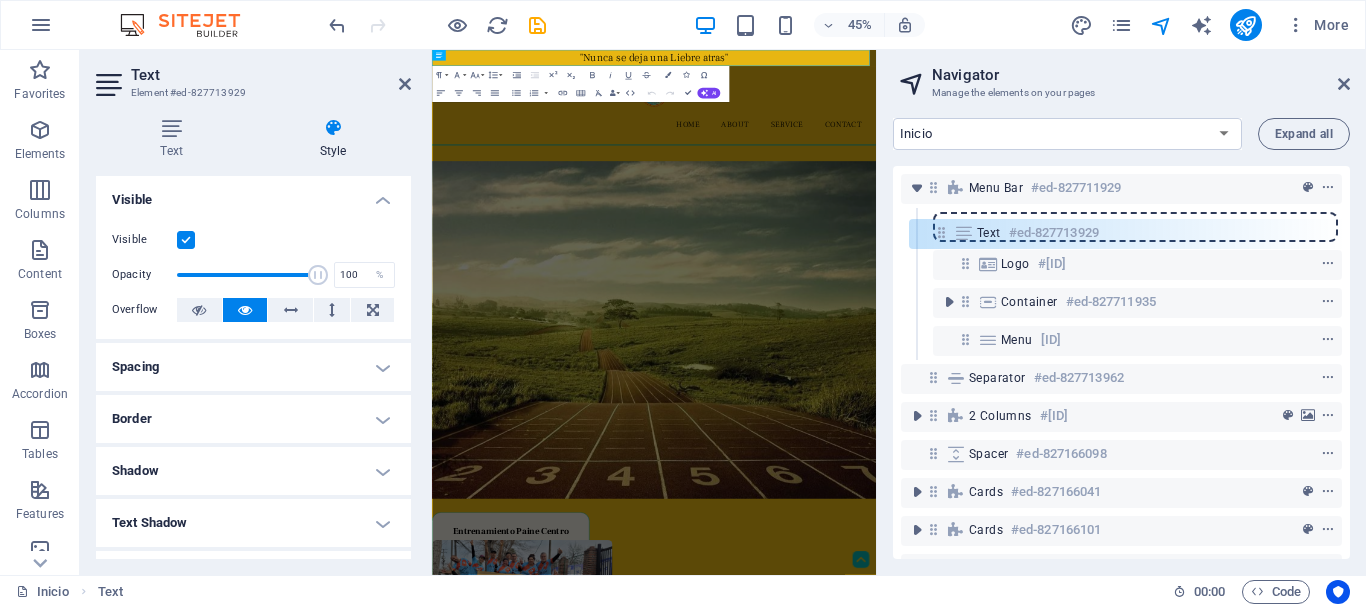 drag, startPoint x: 939, startPoint y: 191, endPoint x: 948, endPoint y: 240, distance: 49.819675 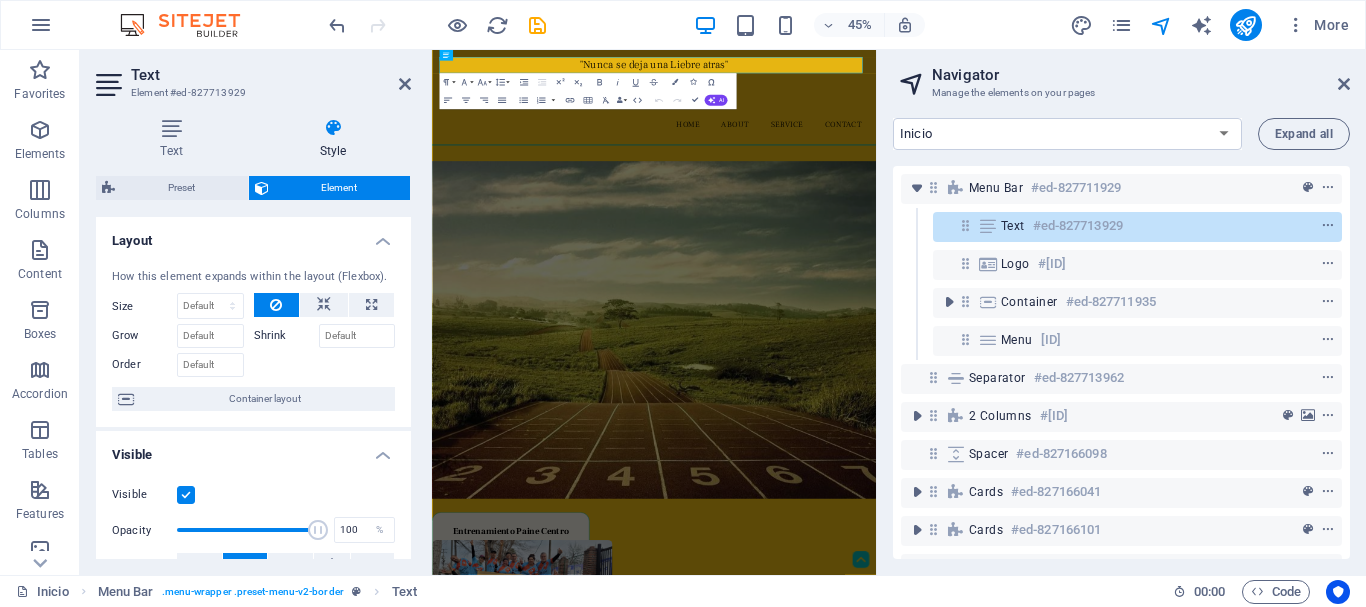 click on "Menu Home About Service Contact Drop content here or  Add elements  Paste clipboard Entrenamiento Paine Centro Este domingo se llevó a cabo una emocionante sesión de entrenamiento en el centro de Paine, con un punto.......... Sábado de Trail en Chada Una vez más el entrenamiento de este sábado nos llevó a explorar y correr a través de los impresionantes y hermosos paisajes de los cerros de Chada. Nueve entus.......... Entrenamiento  funcional El martes 22 nos dedicamos a un entrenamiento funcional especialmente enfocado..........   32 km de   entrenamiento   Aprovechando la oportunidad que brinda el feriado de las Carmen, cinco entusiastas representantes..........                    . Asamblea Constitutiva El lunes [DATE] de julio se llevó a cabo la tan esperada Asamblea Constitutiva, un evento significativo.......... Entrenamiento con [FIRST] El domingo [DATE] de julio, durante una tarde fría, tuvimos la grata visita de nuestro querido amigo [FIRST], quien... ........." at bounding box center [925, 1133] 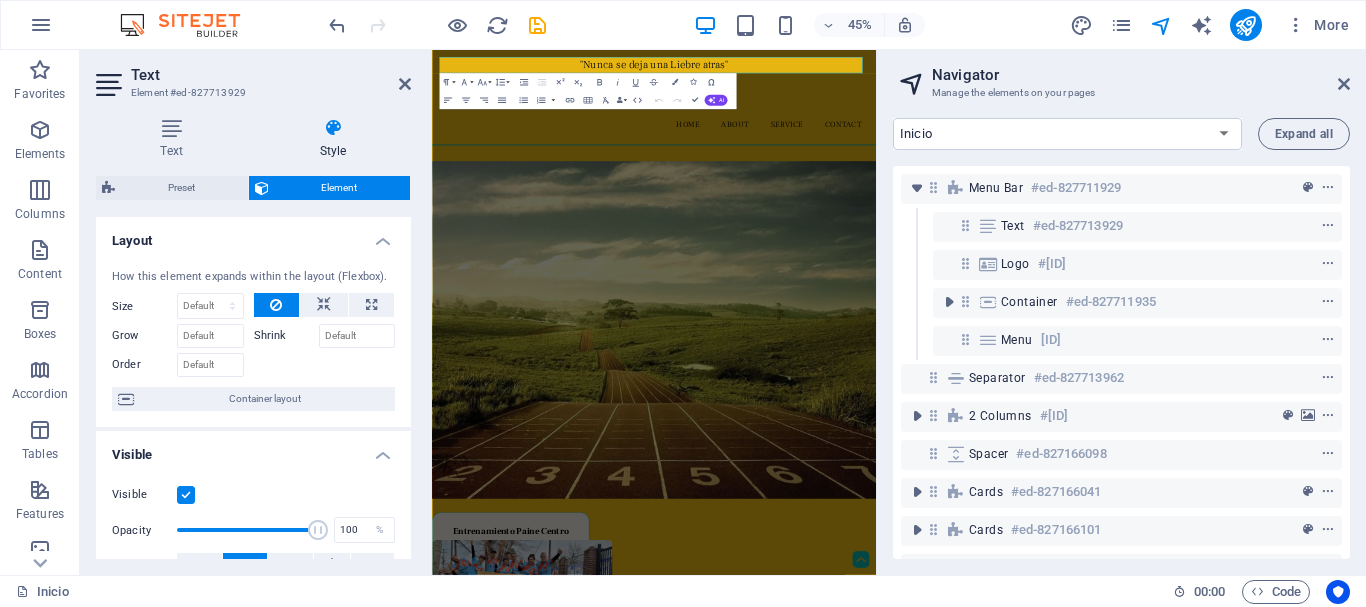 click on "Menu Home About Service Contact Drop content here or  Add elements  Paste clipboard Entrenamiento Paine Centro Este domingo se llevó a cabo una emocionante sesión de entrenamiento en el centro de Paine, con un punto.......... Sábado de Trail en Chada Una vez más el entrenamiento de este sábado nos llevó a explorar y correr a través de los impresionantes y hermosos paisajes de los cerros de Chada. Nueve entus.......... Entrenamiento  funcional El martes 22 nos dedicamos a un entrenamiento funcional especialmente enfocado..........   32 km de   entrenamiento   Aprovechando la oportunidad que brinda el feriado de las Carmen, cinco entusiastas representantes..........                    . Asamblea Constitutiva El lunes [DATE] de julio se llevó a cabo la tan esperada Asamblea Constitutiva, un evento significativo.......... Entrenamiento con [FIRST] El domingo [DATE] de julio, durante una tarde fría, tuvimos la grata visita de nuestro querido amigo [FIRST], quien... ........." at bounding box center (925, 1133) 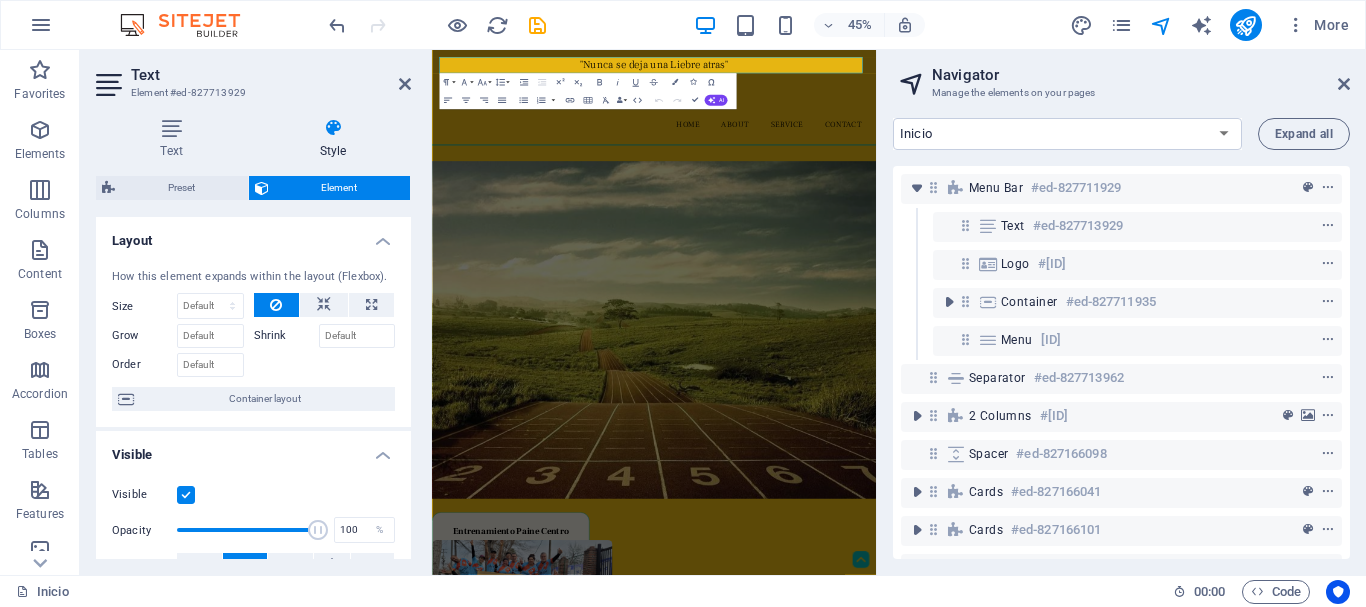 click on "Menu Home About Service Contact Drop content here or  Add elements  Paste clipboard Entrenamiento Paine Centro Este domingo se llevó a cabo una emocionante sesión de entrenamiento en el centro de Paine, con un punto.......... Sábado de Trail en Chada Una vez más el entrenamiento de este sábado nos llevó a explorar y correr a través de los impresionantes y hermosos paisajes de los cerros de Chada. Nueve entus.......... Entrenamiento  funcional El martes 22 nos dedicamos a un entrenamiento funcional especialmente enfocado..........   32 km de   entrenamiento   Aprovechando la oportunidad que brinda el feriado de las Carmen, cinco entusiastas representantes..........                    . Asamblea Constitutiva El lunes [DATE] de julio se llevó a cabo la tan esperada Asamblea Constitutiva, un evento significativo.......... Entrenamiento con [FIRST] El domingo [DATE] de julio, durante una tarde fría, tuvimos la grata visita de nuestro querido amigo [FIRST], quien... ........." at bounding box center (925, 1133) 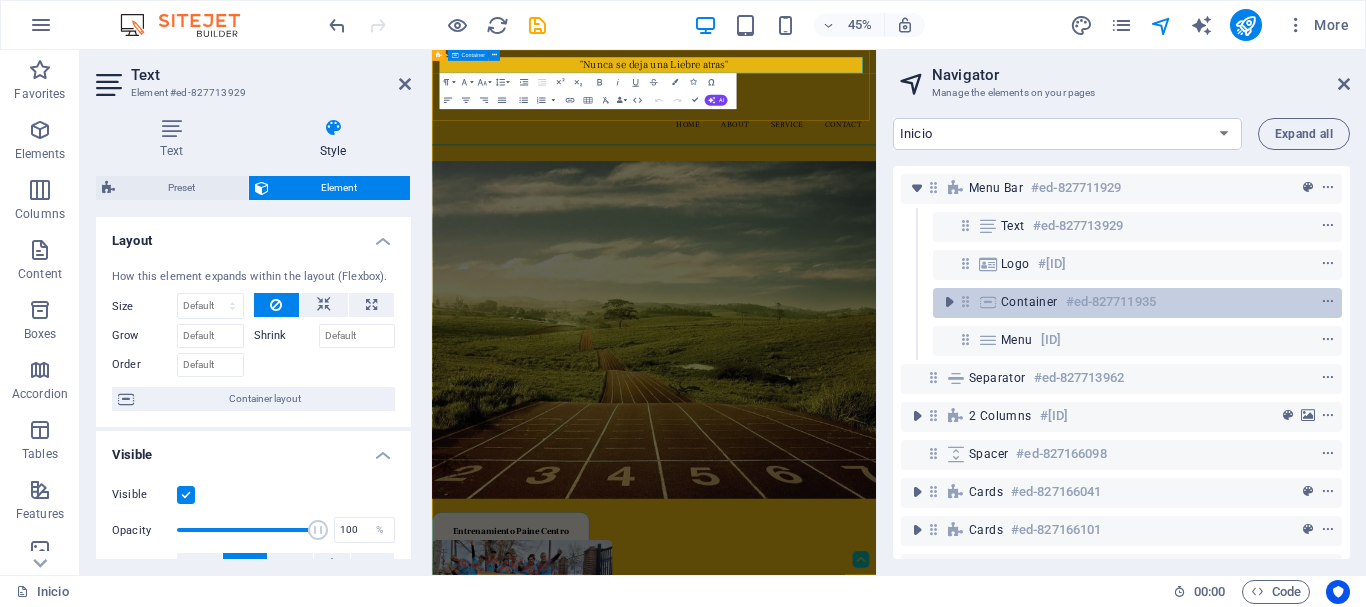 click on "Container" at bounding box center [1029, 302] 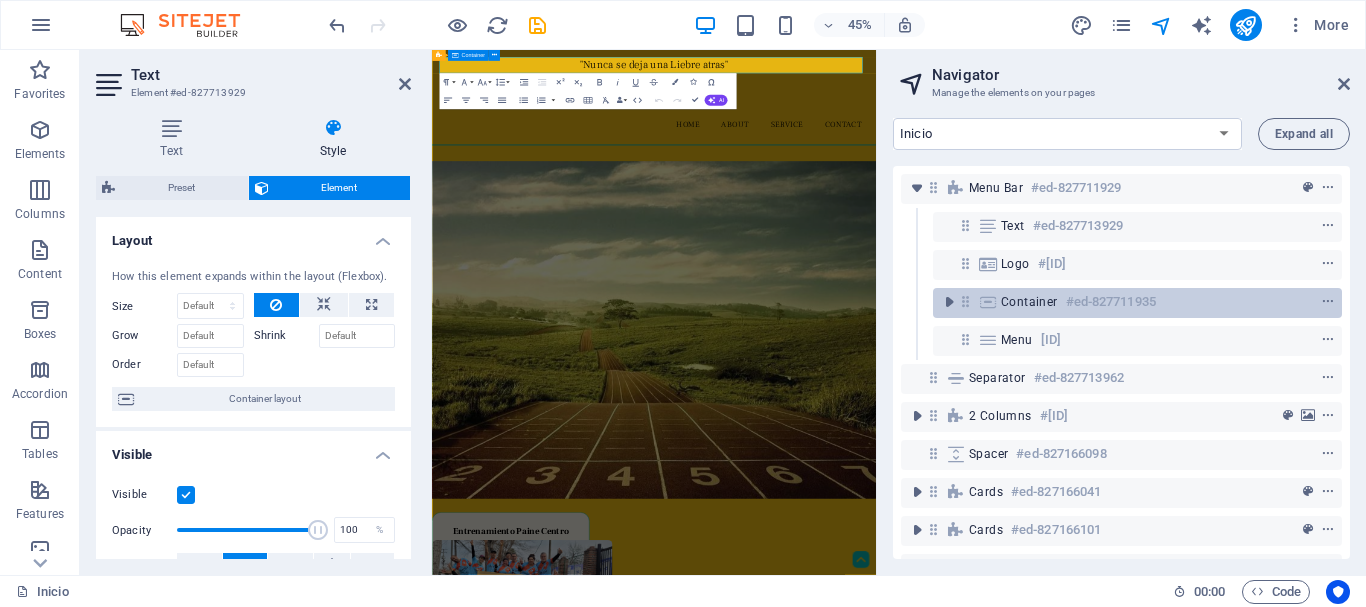 click on "Container" at bounding box center (1029, 302) 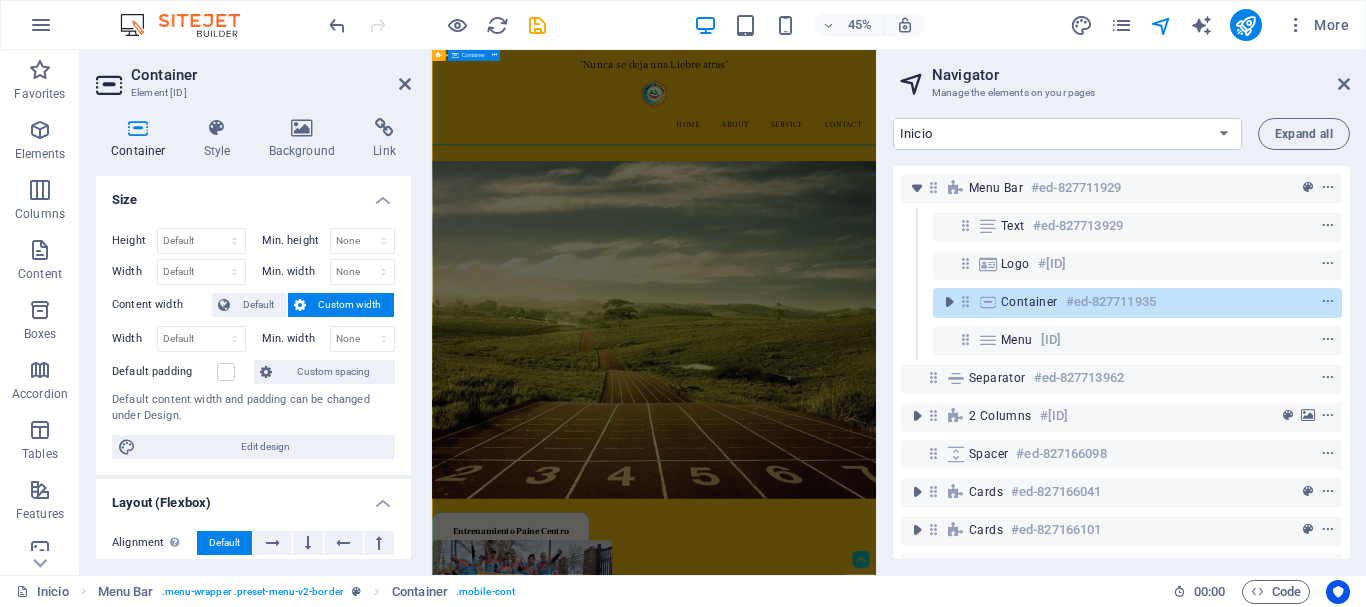 click on "Container" at bounding box center [1029, 302] 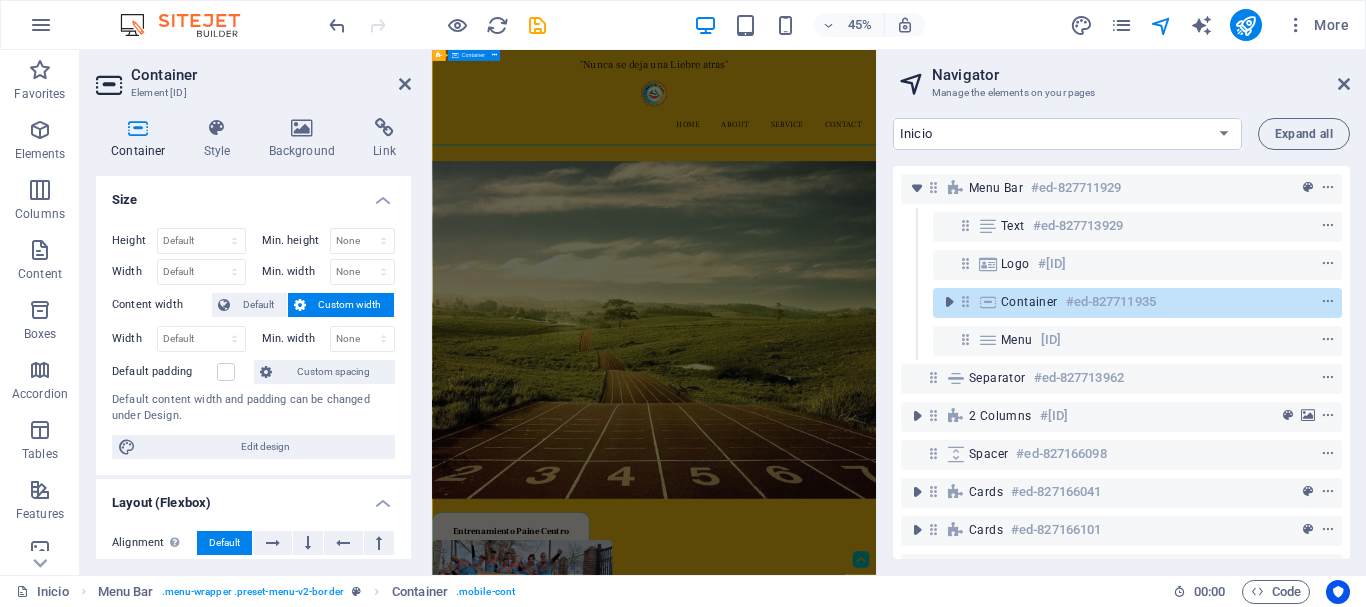 click on "Container" at bounding box center [1029, 302] 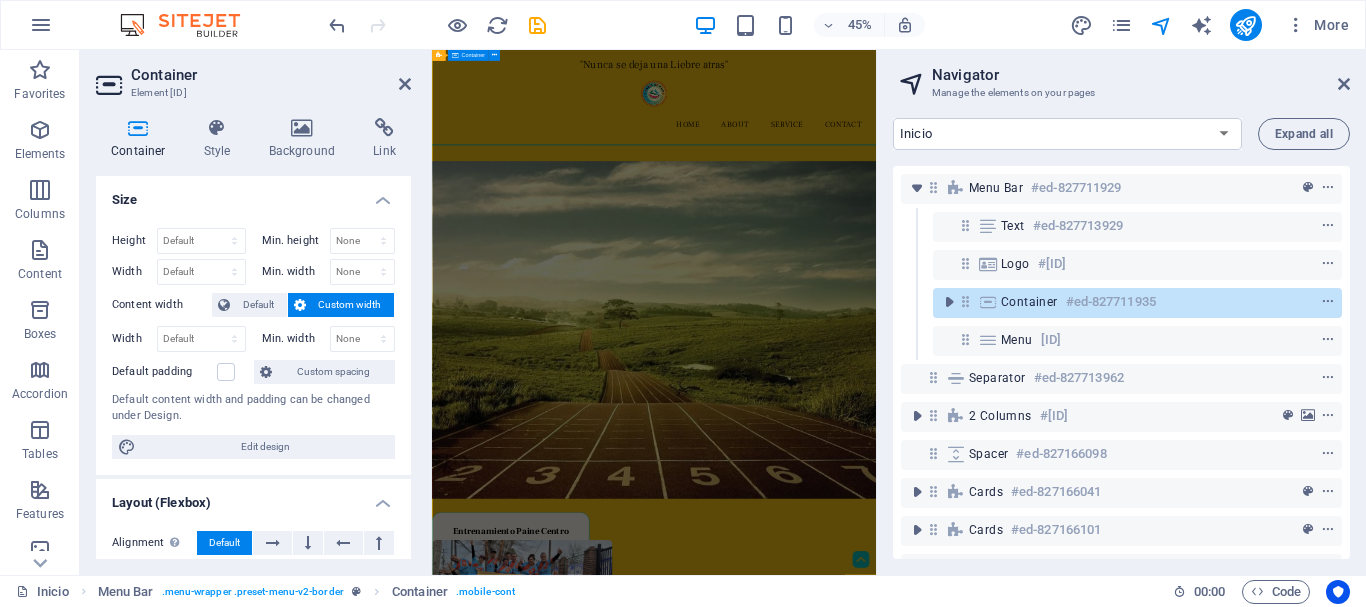 click on "Container" at bounding box center (1029, 302) 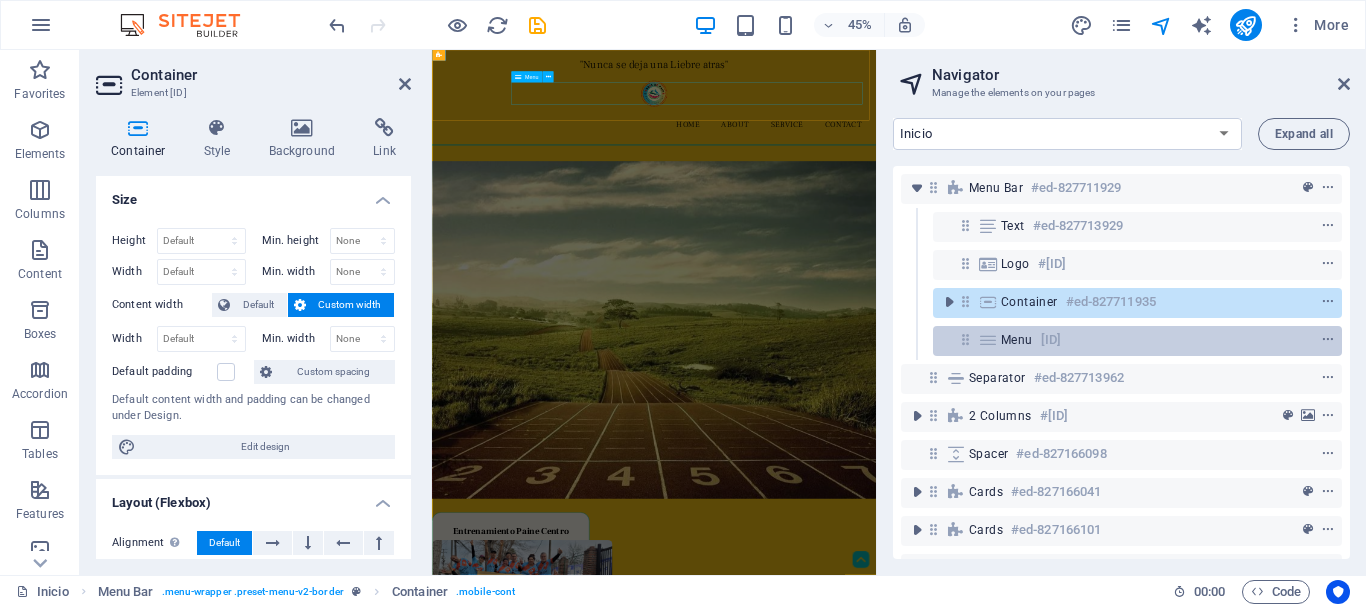 click on "Menu" at bounding box center (1017, 340) 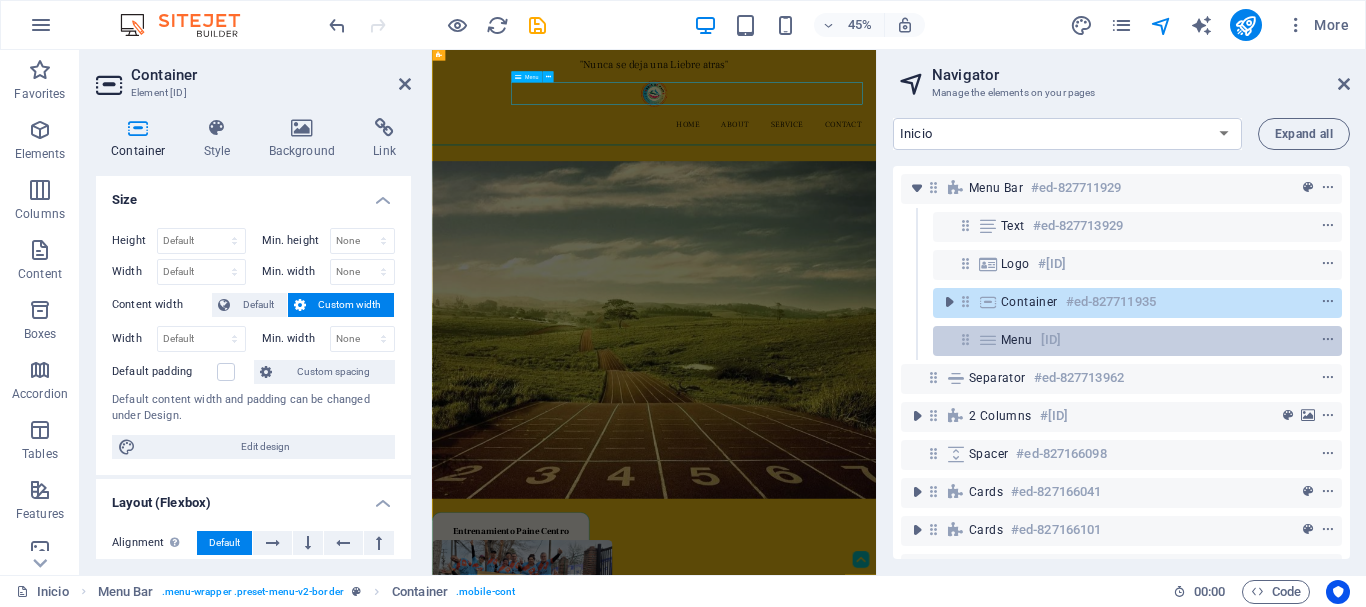 click on "Menu" at bounding box center (1017, 340) 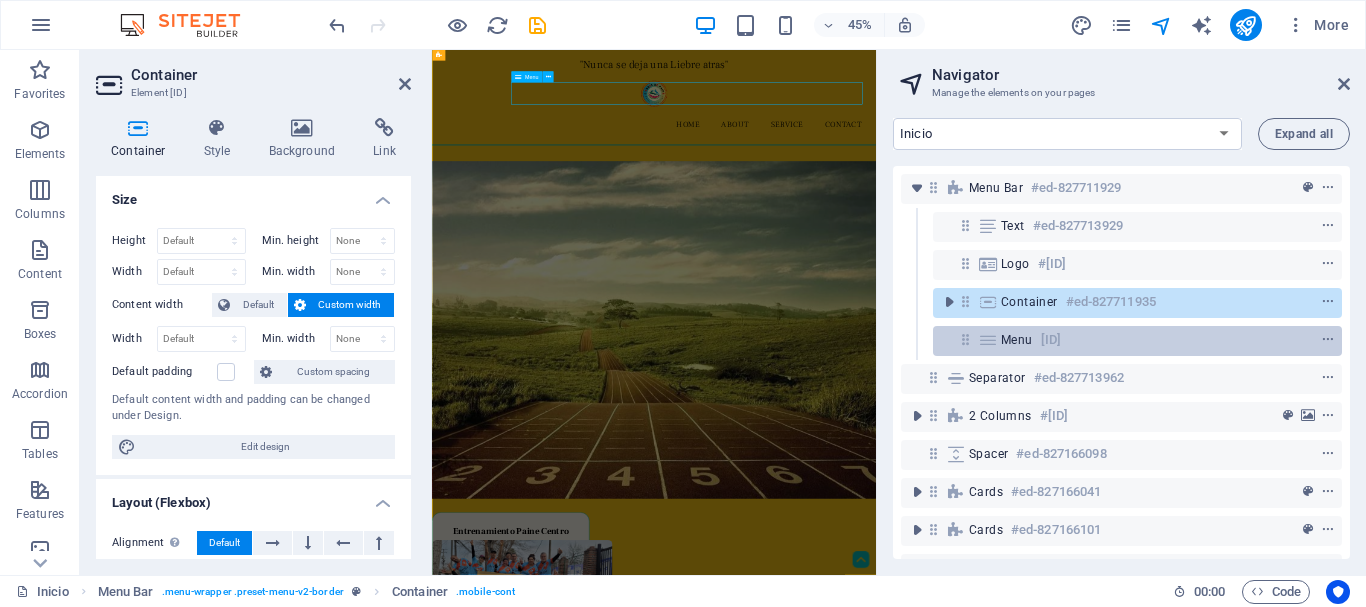 select 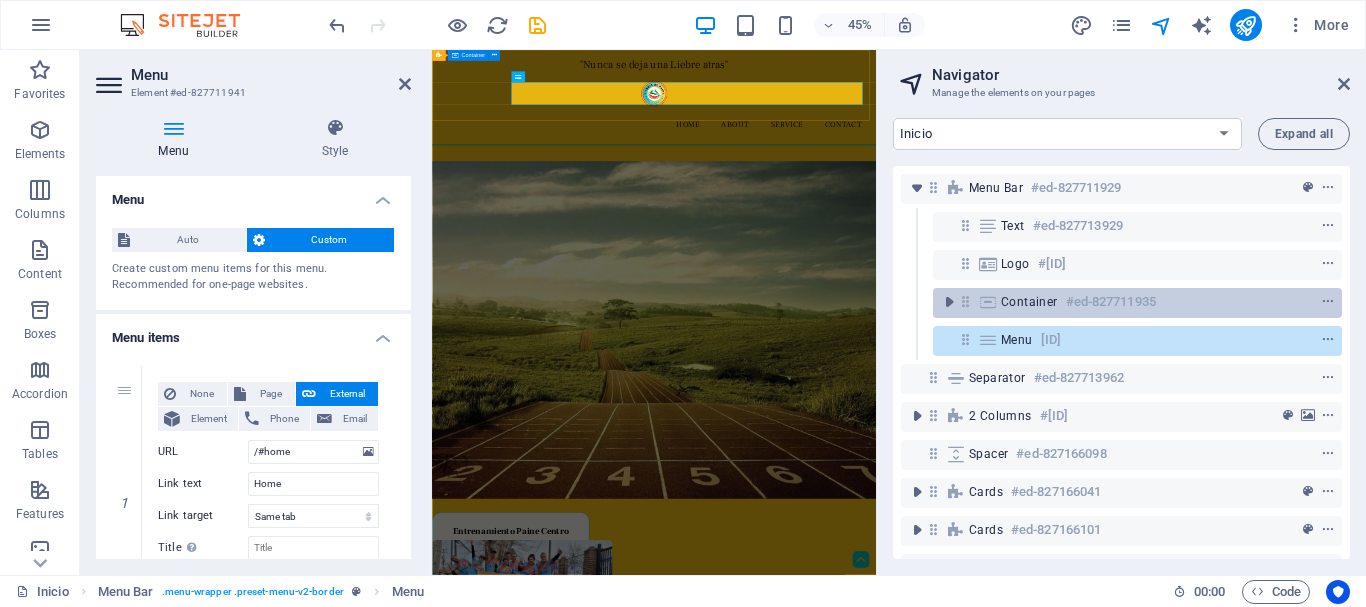click on "Container [ID]" at bounding box center [1121, 302] 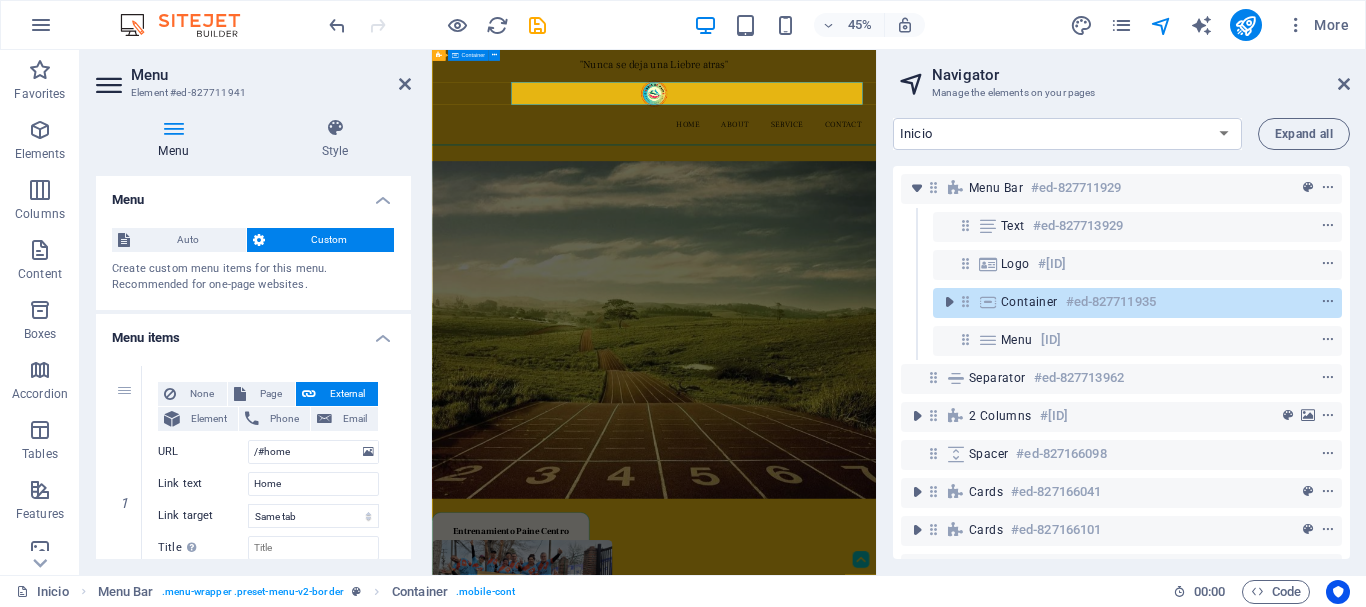 drag, startPoint x: 1031, startPoint y: 311, endPoint x: 1031, endPoint y: 280, distance: 31 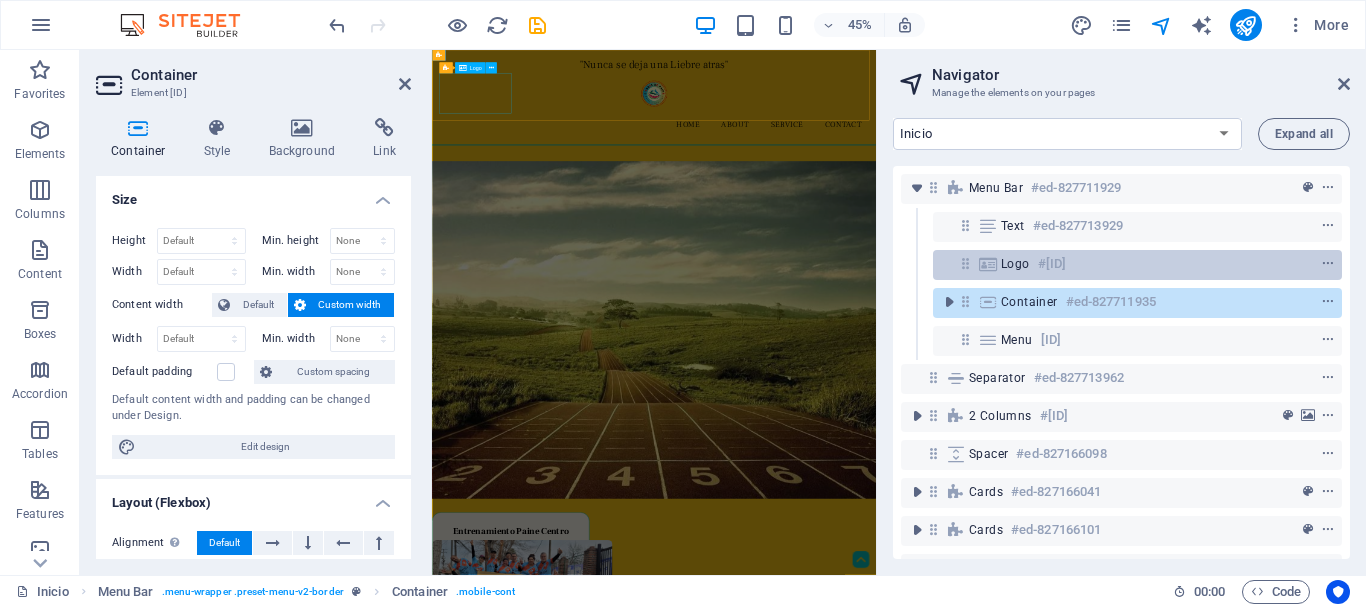 click on "Logo [ID]" at bounding box center [1121, 264] 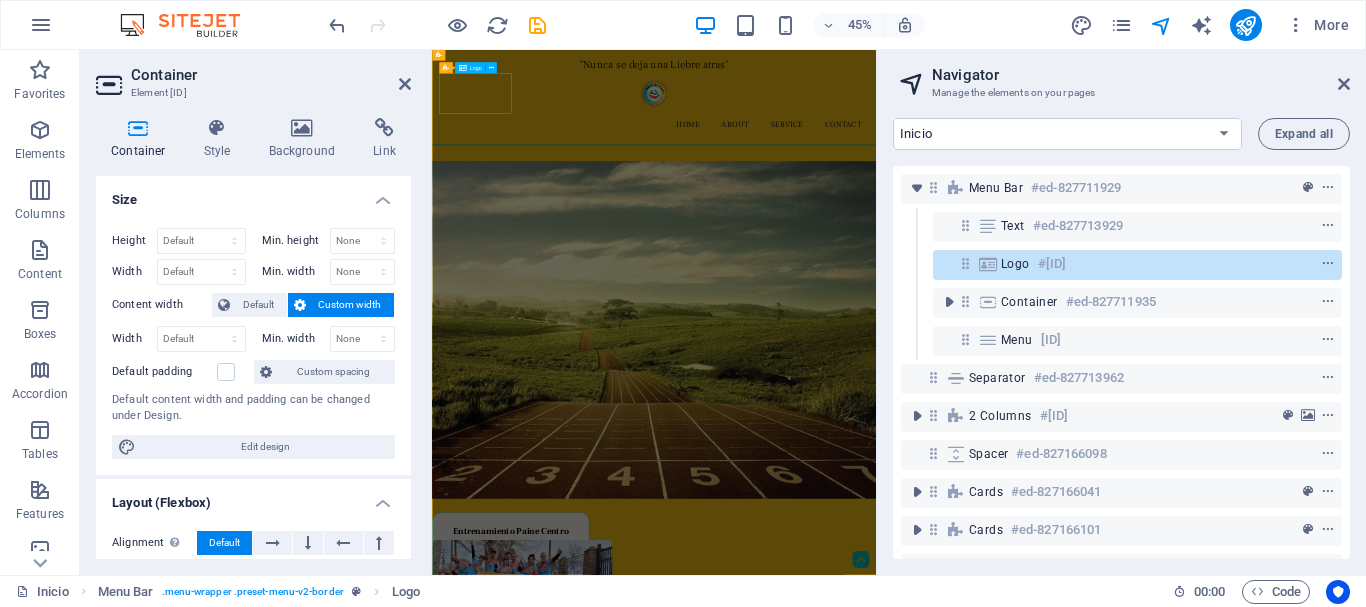 click on "Logo [ID]" at bounding box center (1121, 264) 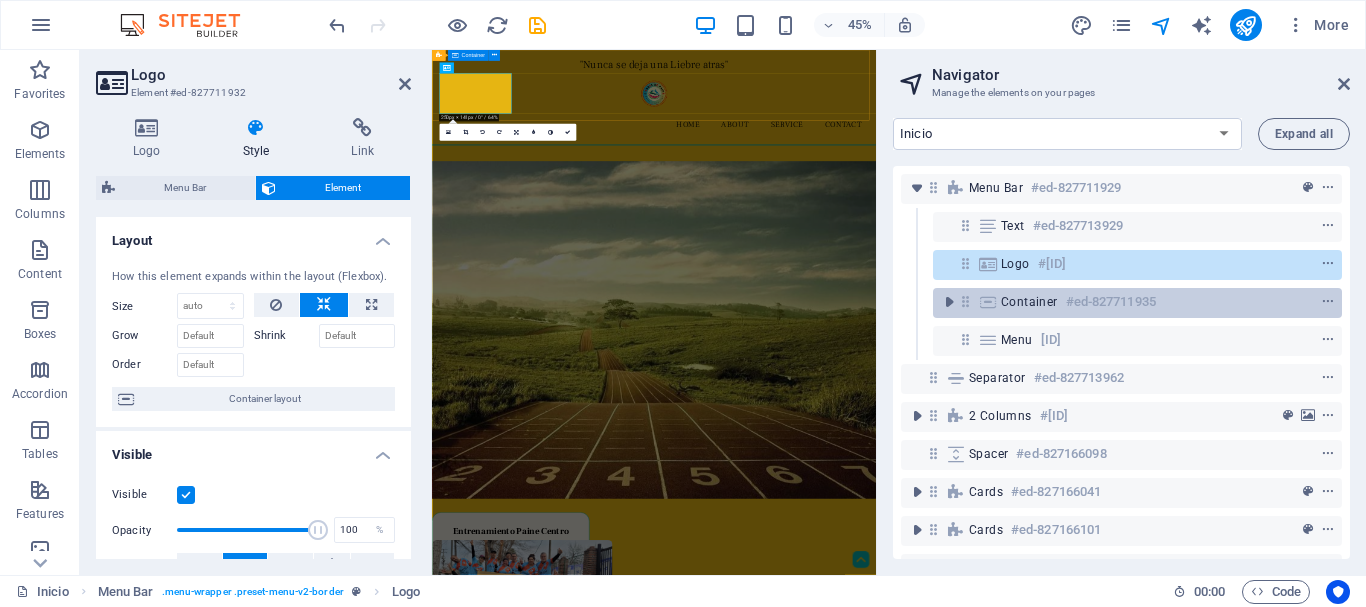 click on "Container" at bounding box center [1029, 302] 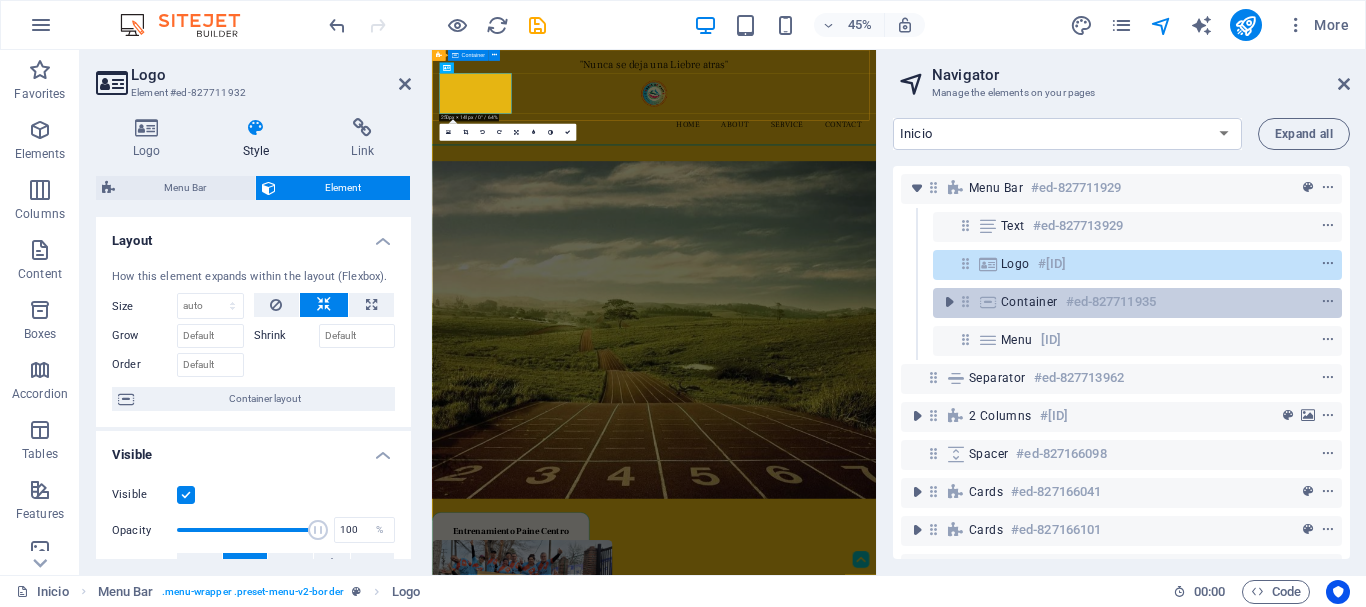 click on "Container" at bounding box center [1029, 302] 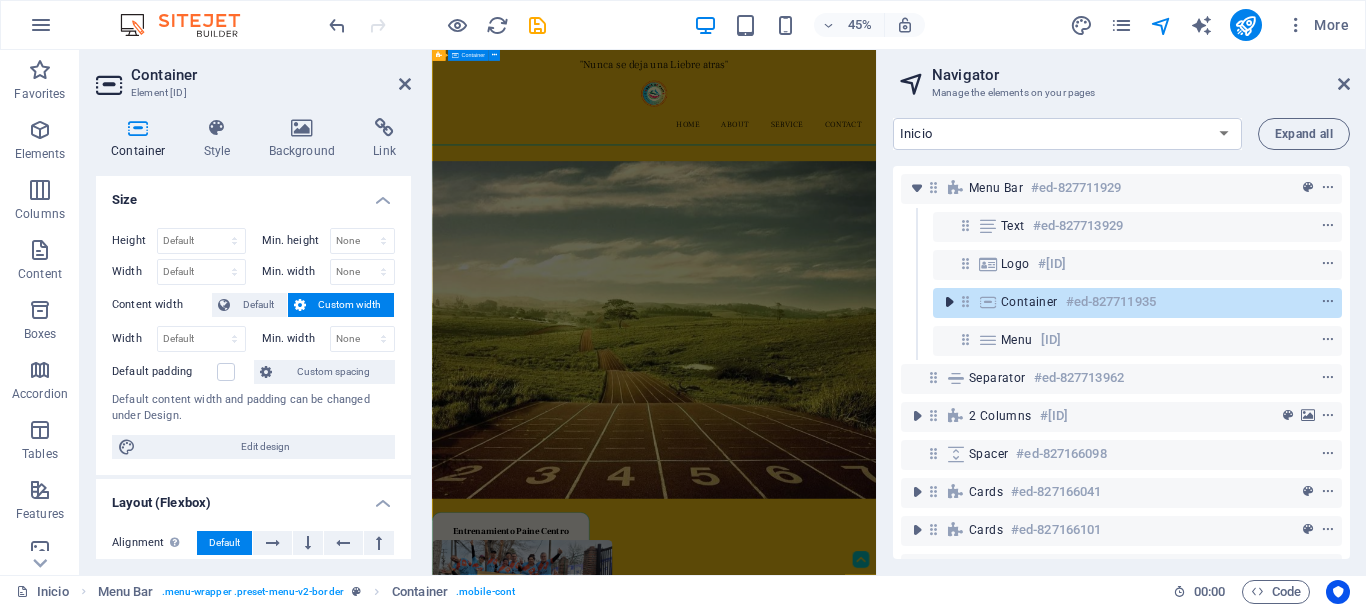 click at bounding box center (949, 302) 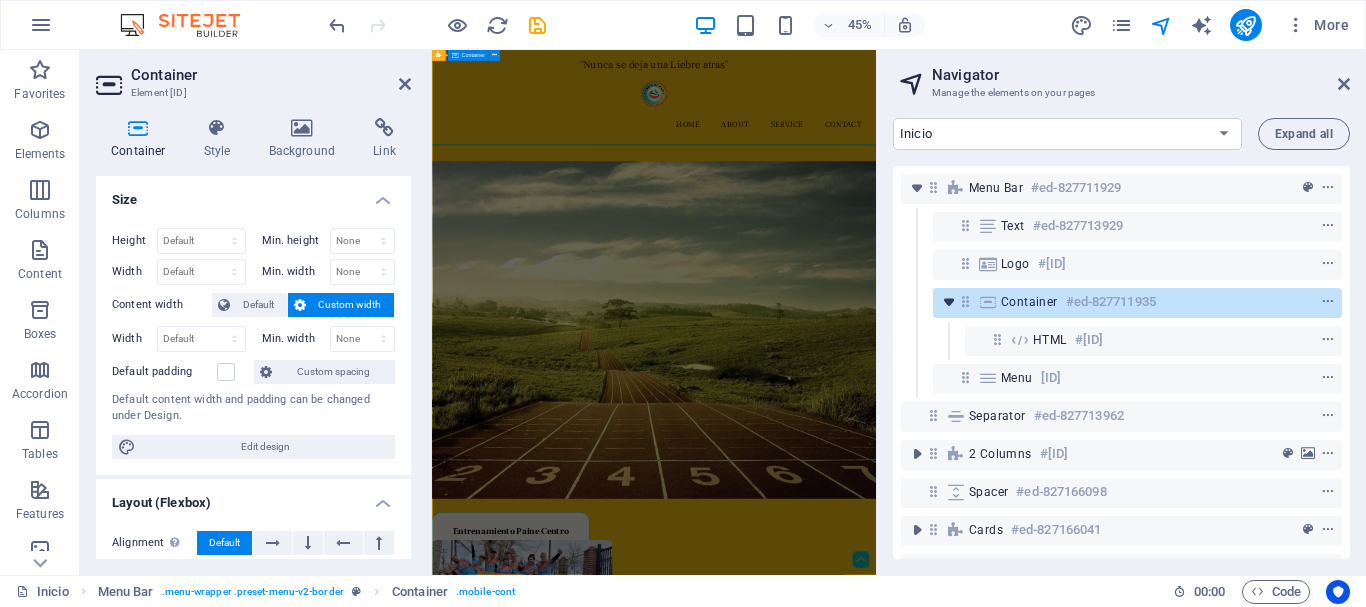 click at bounding box center (949, 302) 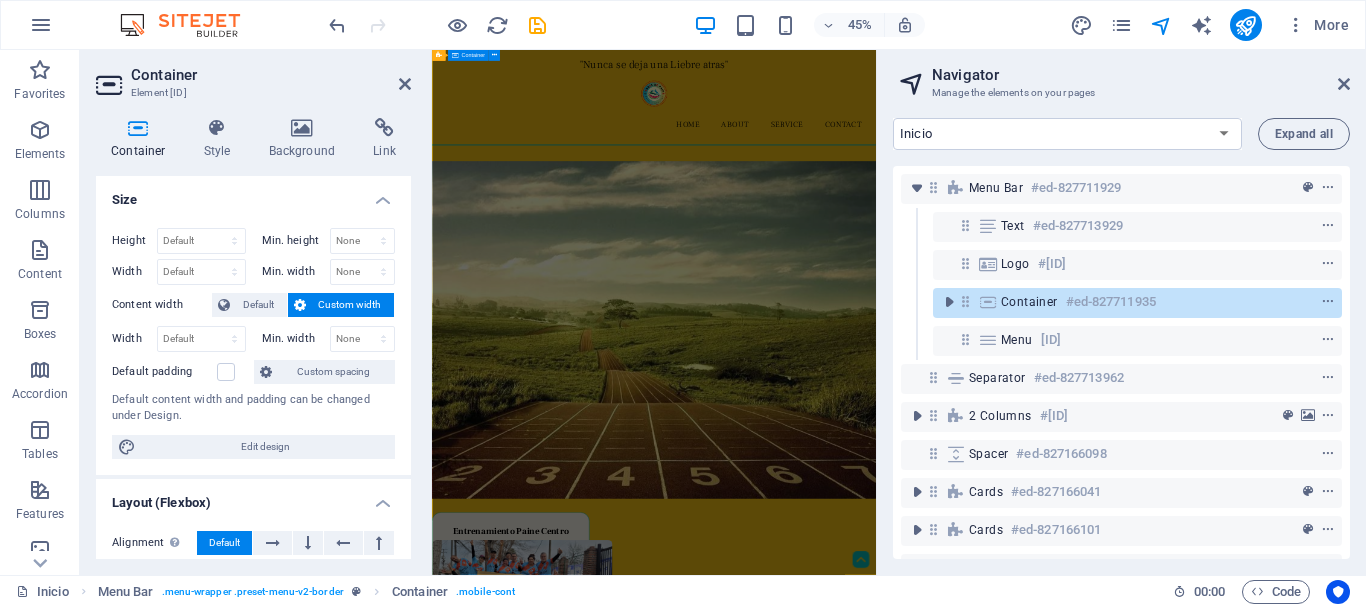 click on "Container" at bounding box center (1029, 302) 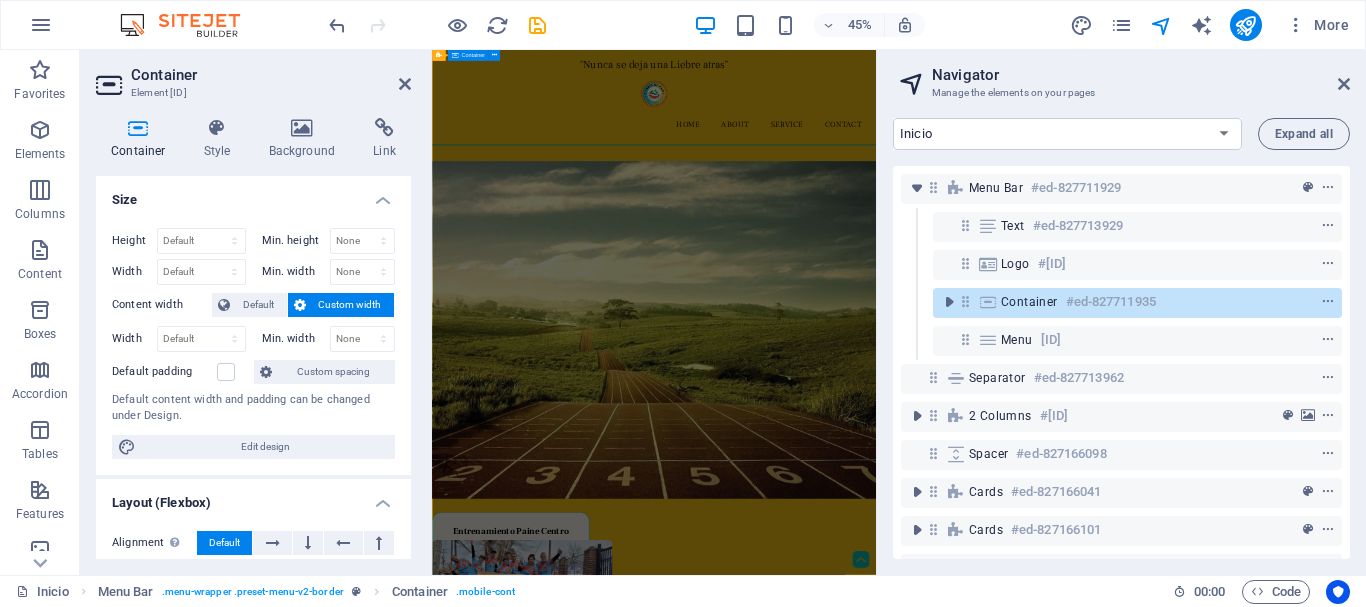 click on "Container" at bounding box center [1029, 302] 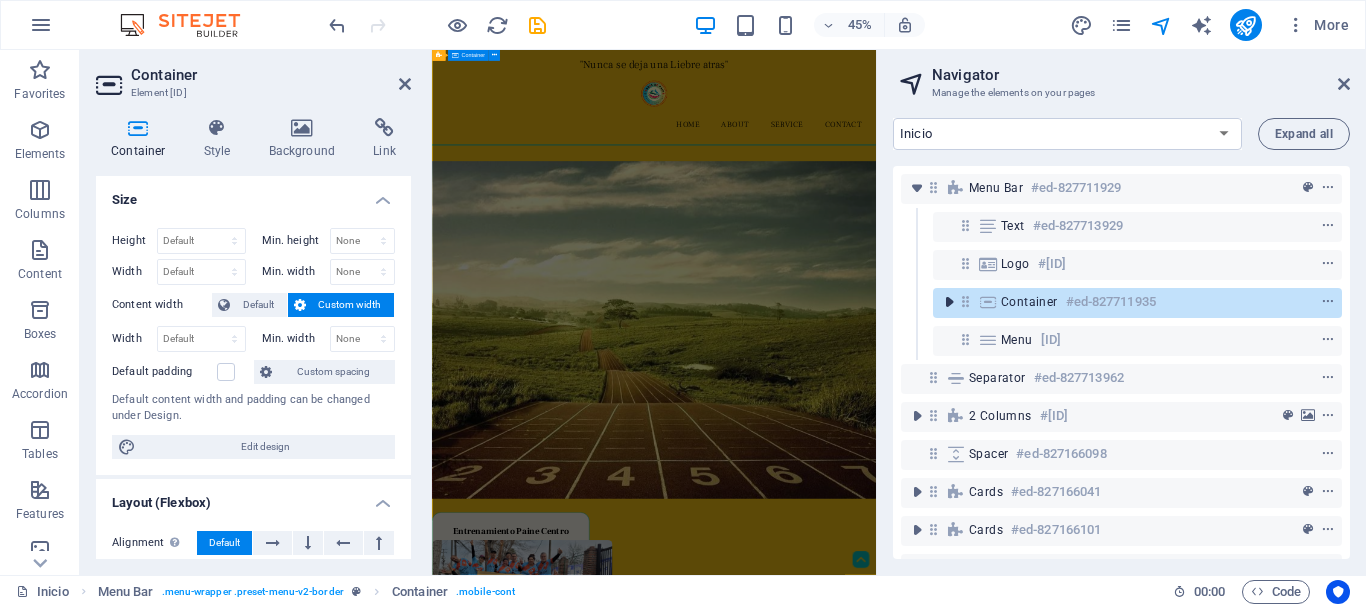 click at bounding box center (949, 302) 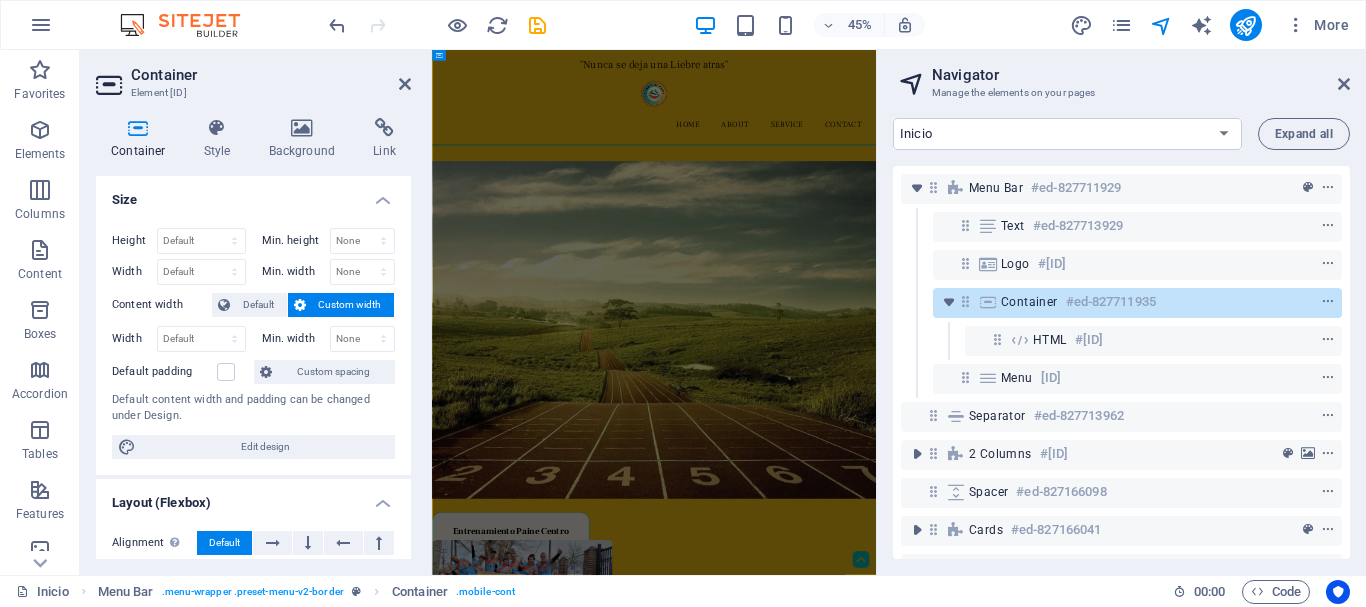 click on "Menu Home About Service Contact Drop content here or  Add elements  Paste clipboard Entrenamiento Paine Centro Este domingo se llevó a cabo una emocionante sesión de entrenamiento en el centro de Paine, con un punto.......... Sábado de Trail en Chada Una vez más el entrenamiento de este sábado nos llevó a explorar y correr a través de los impresionantes y hermosos paisajes de los cerros de Chada. Nueve entus.......... Entrenamiento  funcional El martes 22 nos dedicamos a un entrenamiento funcional especialmente enfocado..........   32 km de   entrenamiento   Aprovechando la oportunidad que brinda el feriado de las Carmen, cinco entusiastas representantes..........                    . Asamblea Constitutiva El lunes [DATE] de julio se llevó a cabo la tan esperada Asamblea Constitutiva, un evento significativo.......... Entrenamiento con [FIRST] El domingo [DATE] de julio, durante una tarde fría, tuvimos la grata visita de nuestro querido amigo [FIRST], quien... ........." at bounding box center (925, 1133) 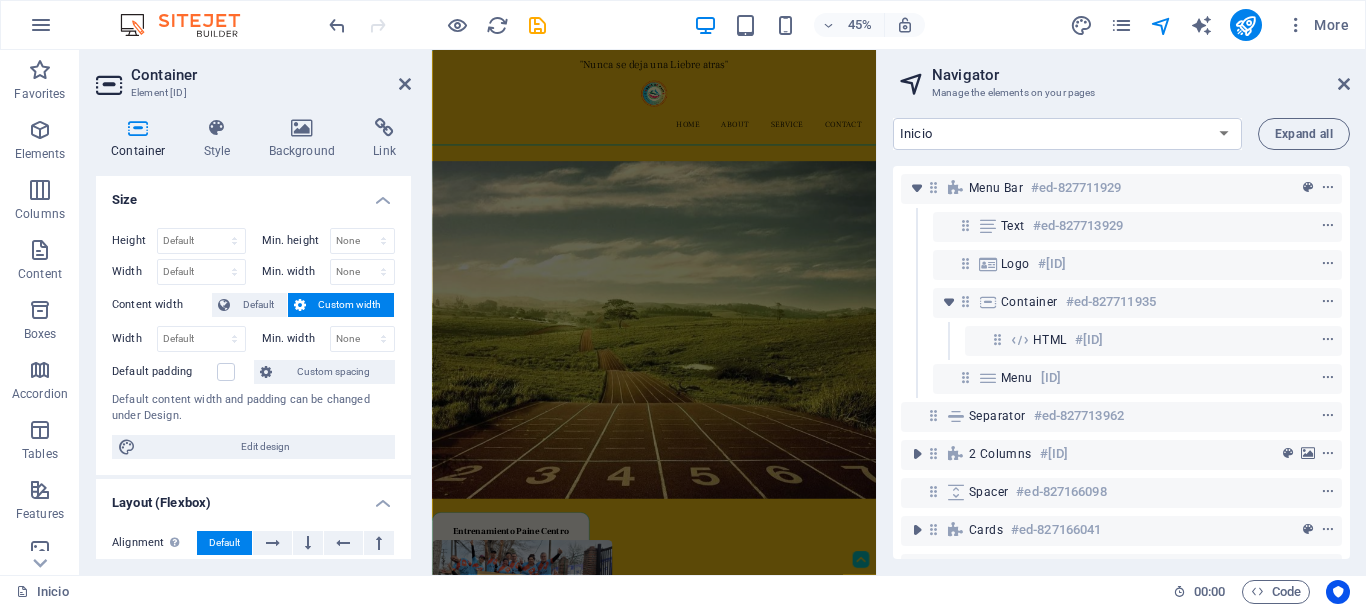 click on "Menu Home About Service Contact Drop content here or  Add elements  Paste clipboard Entrenamiento Paine Centro Este domingo se llevó a cabo una emocionante sesión de entrenamiento en el centro de Paine, con un punto.......... Sábado de Trail en Chada Una vez más el entrenamiento de este sábado nos llevó a explorar y correr a través de los impresionantes y hermosos paisajes de los cerros de Chada. Nueve entus.......... Entrenamiento  funcional El martes 22 nos dedicamos a un entrenamiento funcional especialmente enfocado..........   32 km de   entrenamiento   Aprovechando la oportunidad que brinda el feriado de las Carmen, cinco entusiastas representantes..........                    . Asamblea Constitutiva El lunes [DATE] de julio se llevó a cabo la tan esperada Asamblea Constitutiva, un evento significativo.......... Entrenamiento con [FIRST] El domingo [DATE] de julio, durante una tarde fría, tuvimos la grata visita de nuestro querido amigo [FIRST], quien... ........." at bounding box center [925, 1133] 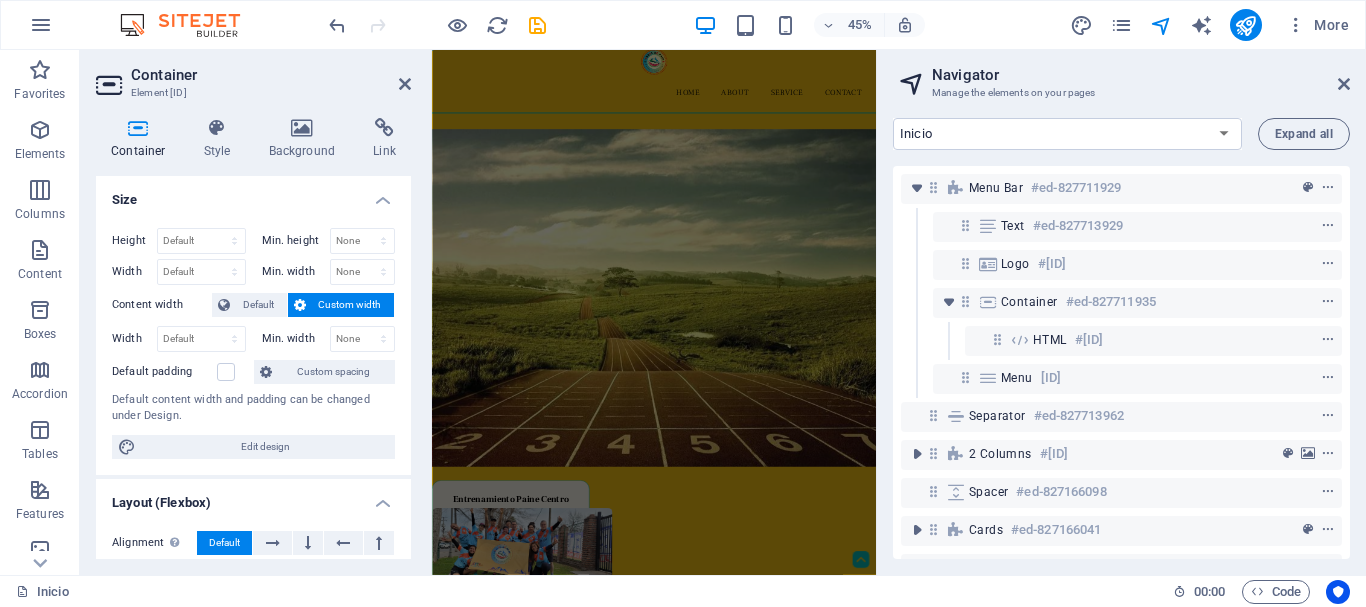 scroll, scrollTop: 0, scrollLeft: 0, axis: both 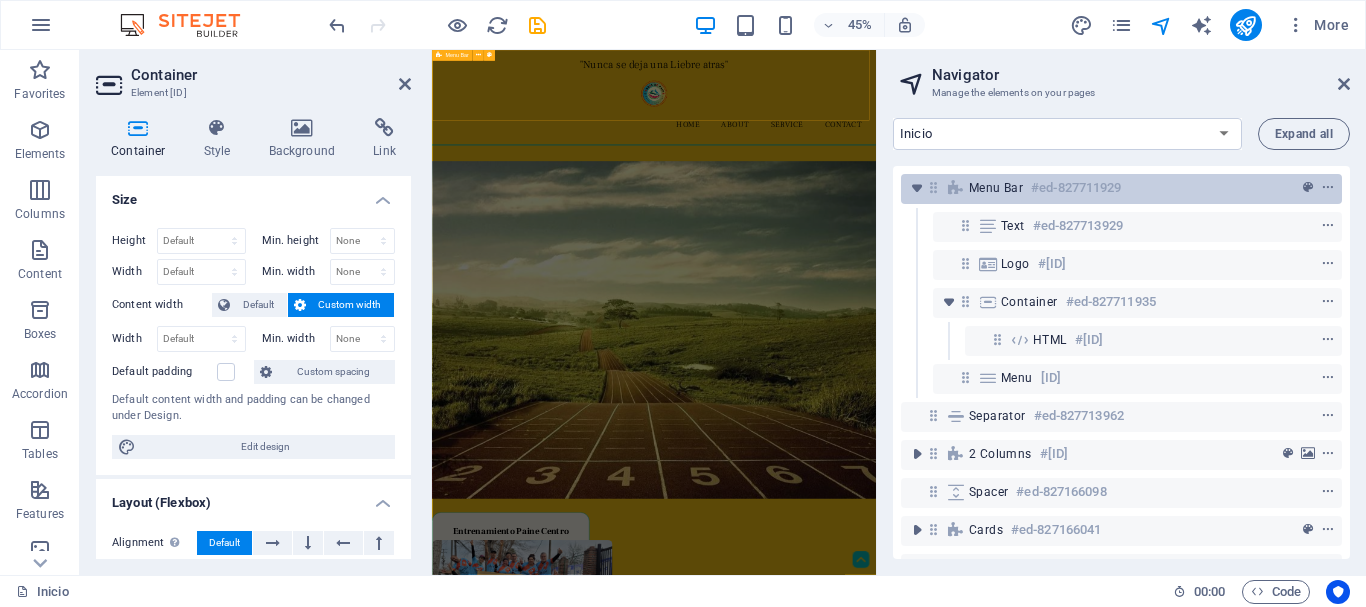 click on "Menu Bar" at bounding box center (996, 188) 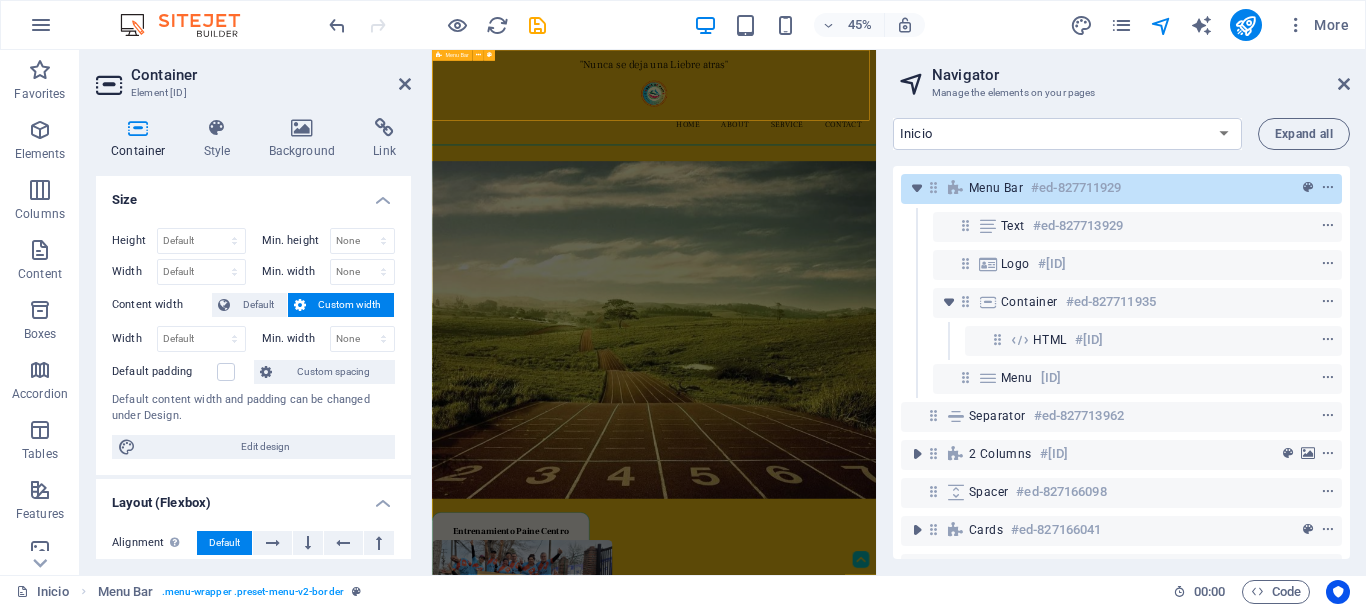 click on "Menu Bar" at bounding box center [996, 188] 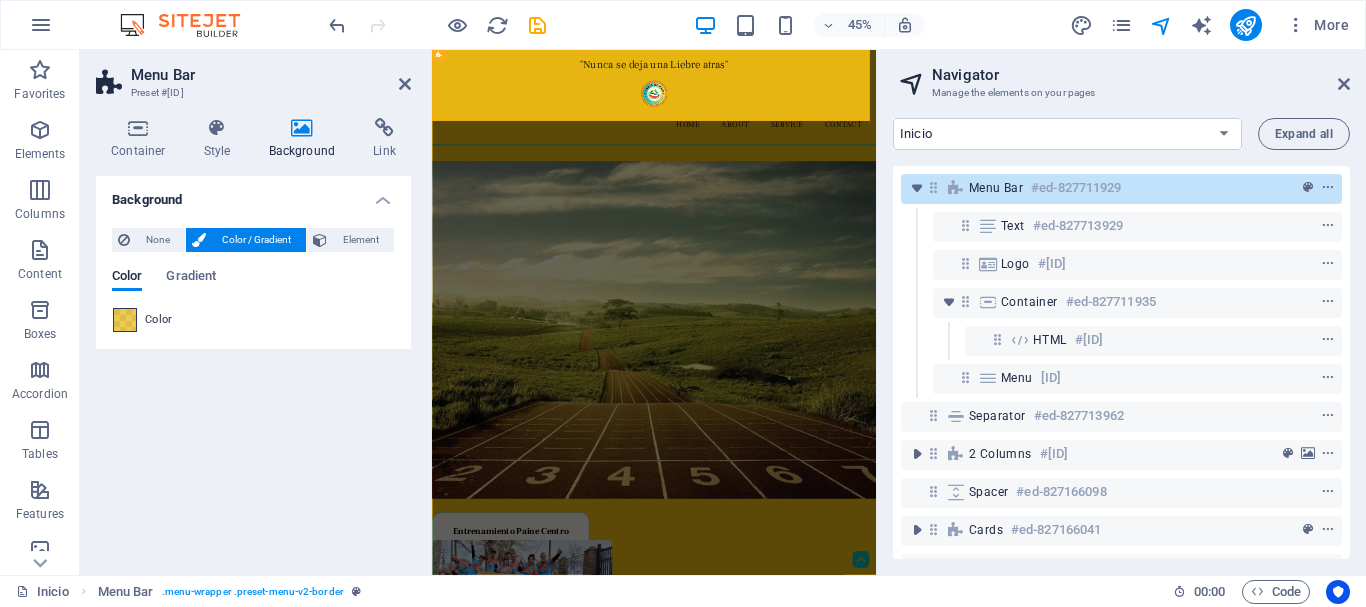 click at bounding box center (125, 320) 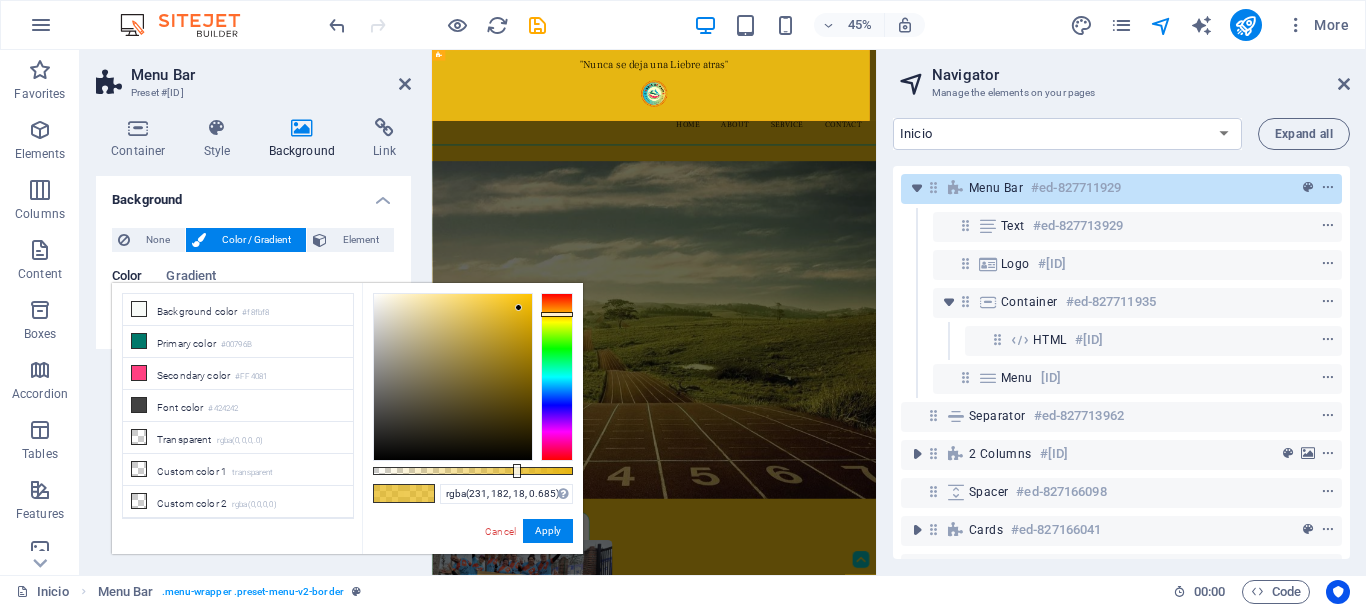 type on "rgba(231, 182, 18, 0.68)" 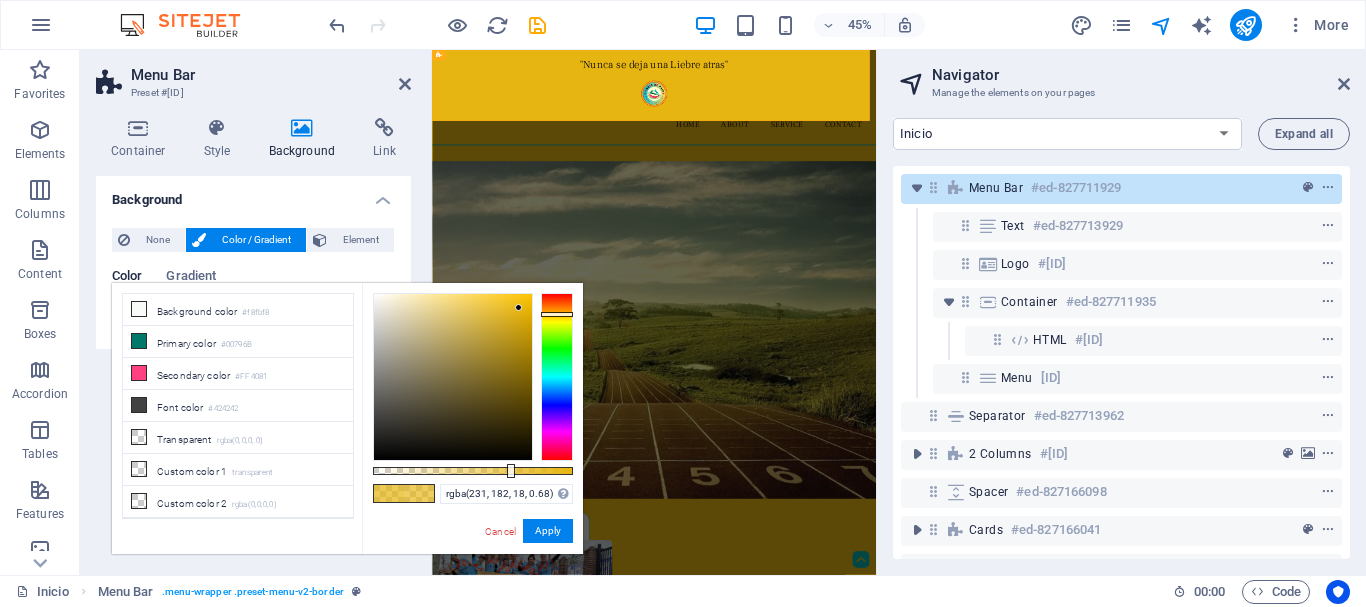 click at bounding box center (511, 471) 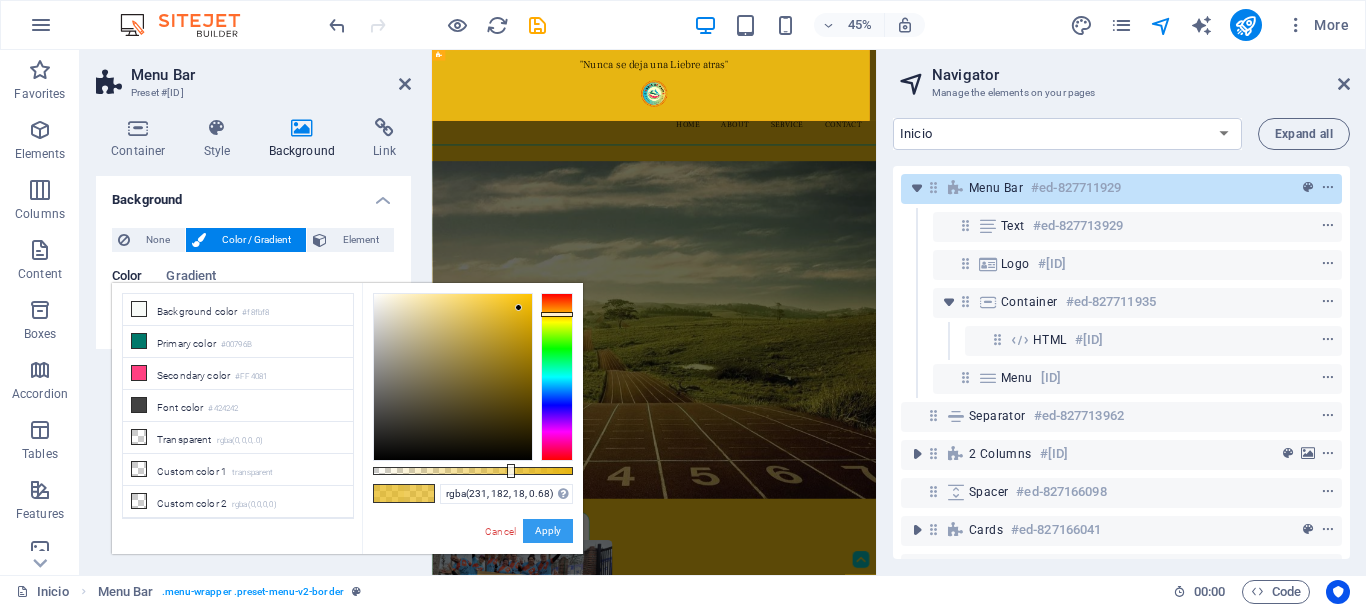 click on "Apply" at bounding box center [548, 531] 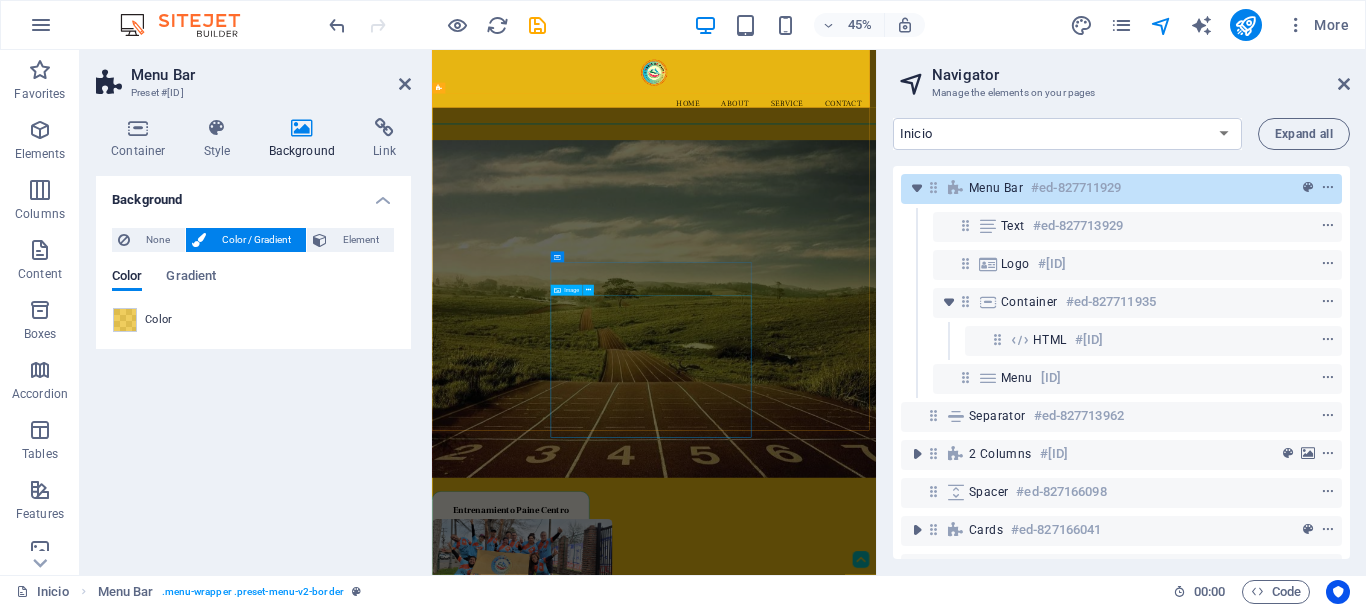 scroll, scrollTop: 0, scrollLeft: 0, axis: both 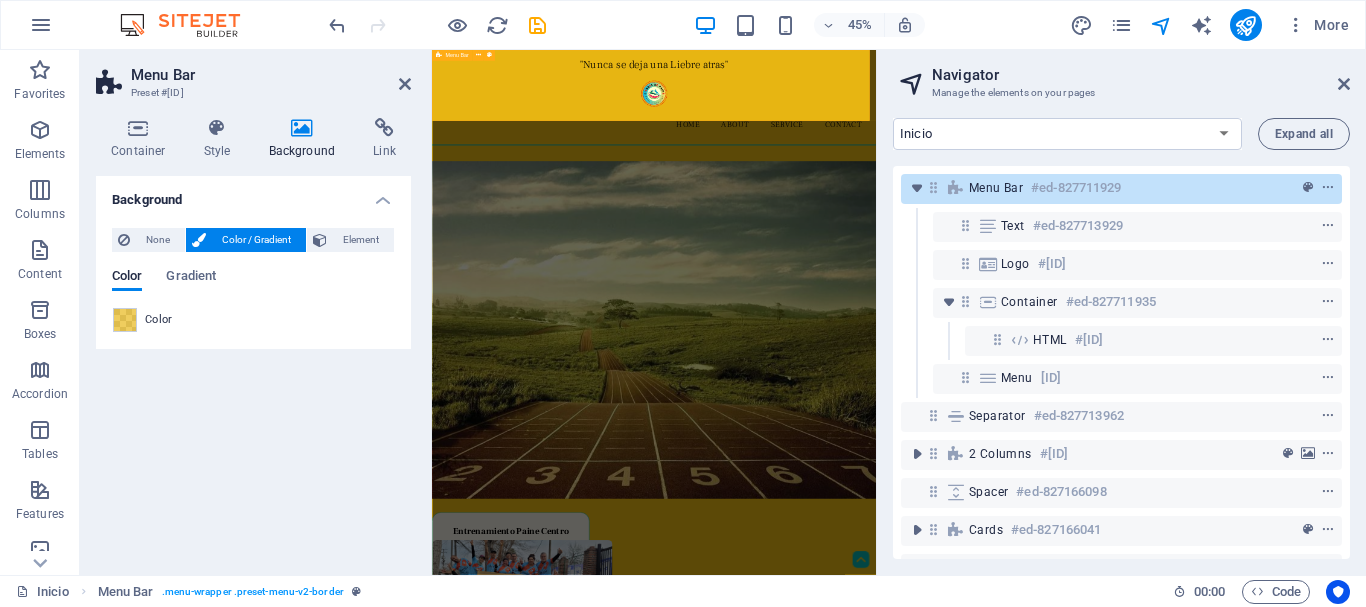 click on "Menu Bar" at bounding box center [996, 188] 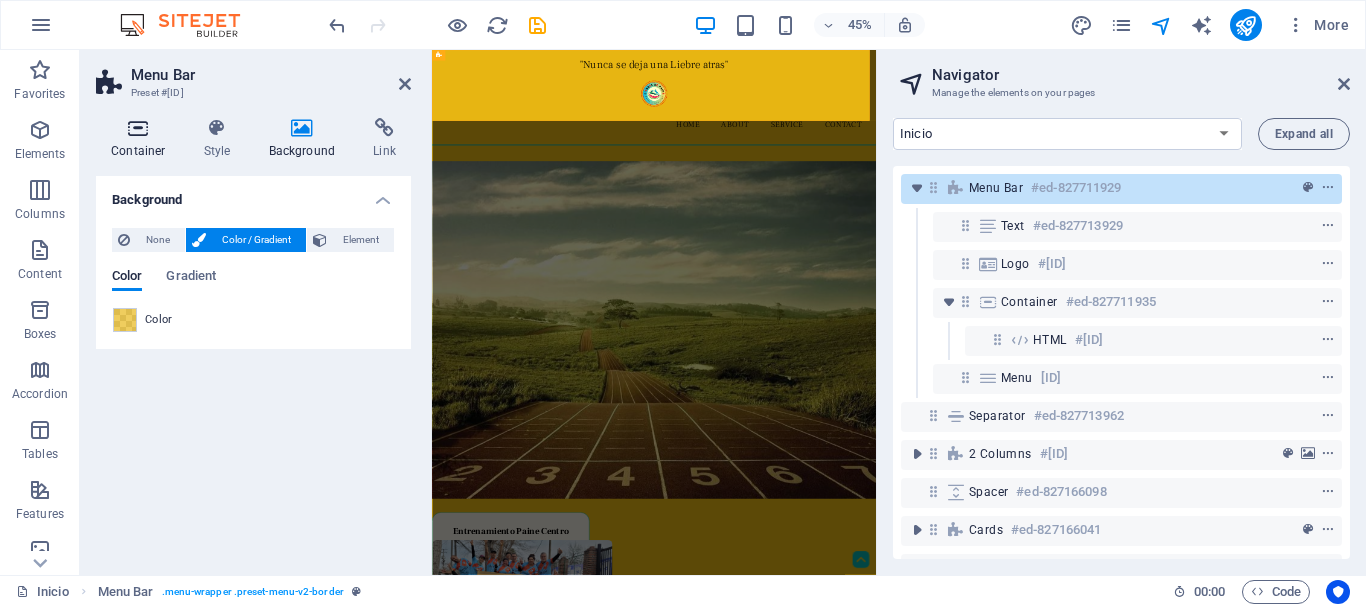 click on "Container" at bounding box center [142, 139] 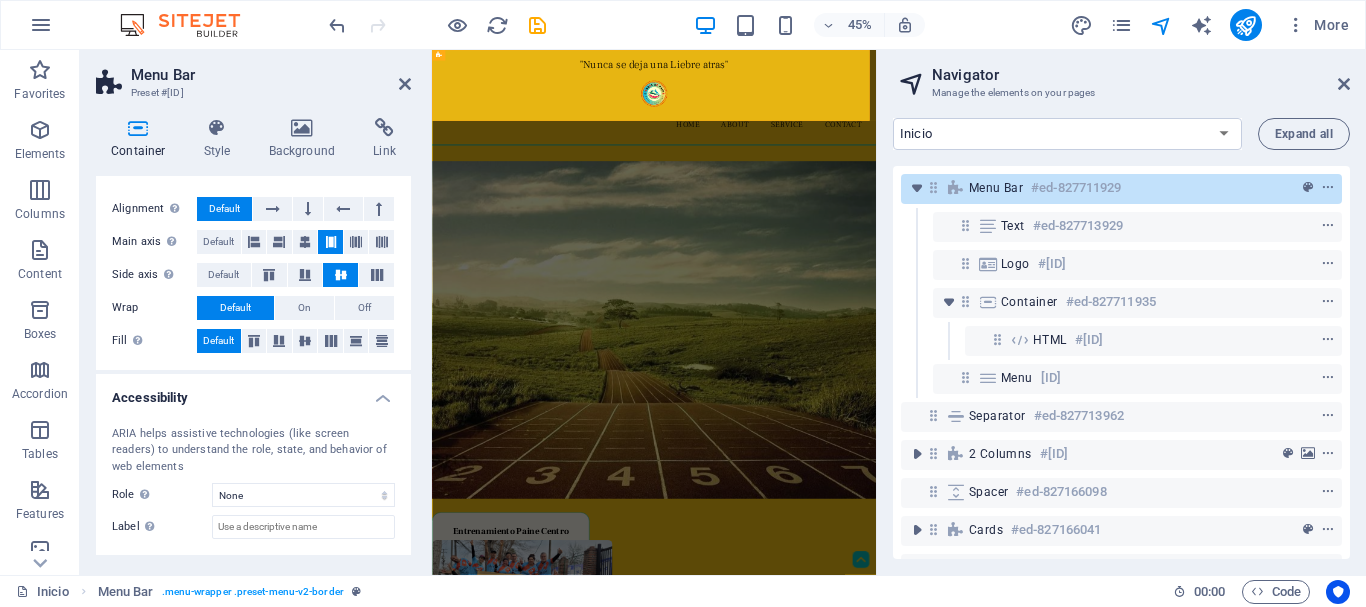 scroll, scrollTop: 392, scrollLeft: 0, axis: vertical 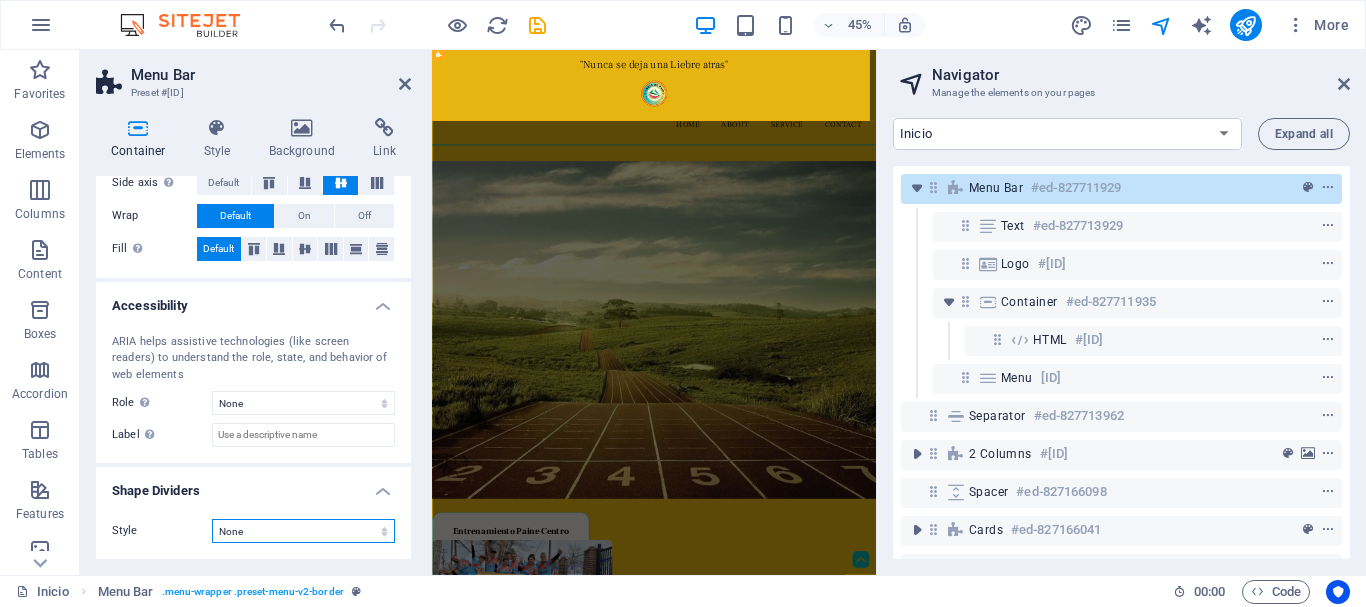 click on "None Triangle Square Diagonal Polygon 1 Polygon 2 Zigzag Multiple Zigzags Waves Multiple Waves Half Circle Circle Circle Shadow Blocks Hexagons Clouds Multiple Clouds Fan Pyramids Book Paint Drip Fire Shredded Paper Arrow" at bounding box center (303, 531) 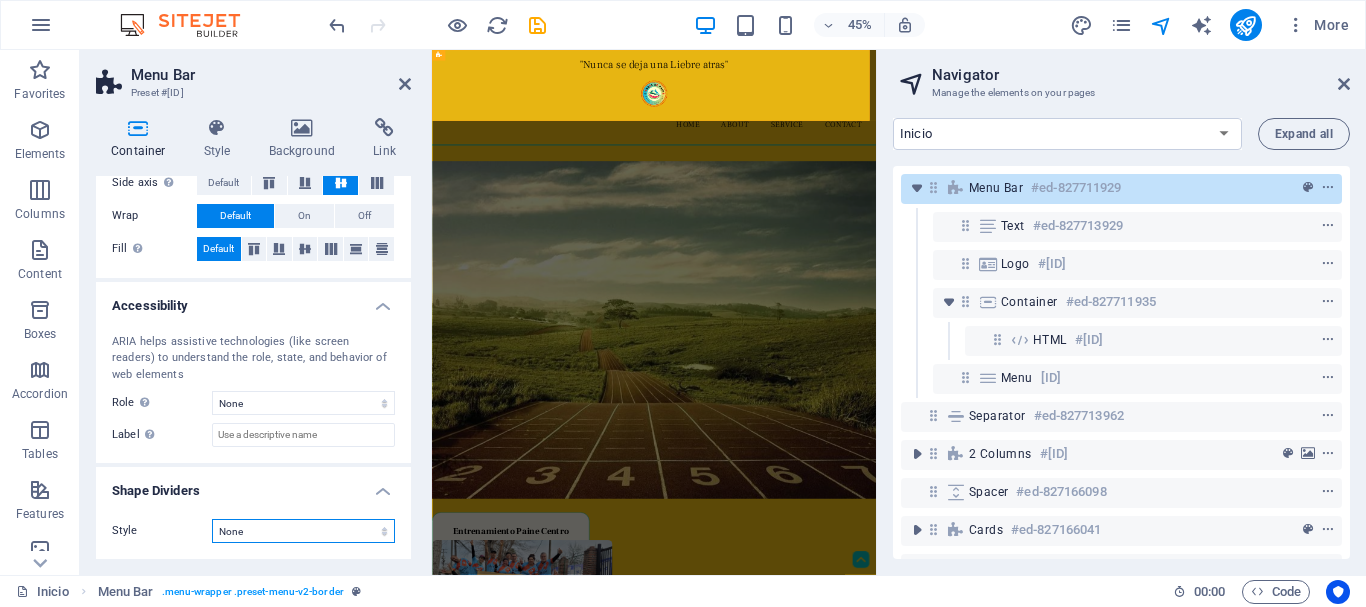 click on "None Triangle Square Diagonal Polygon 1 Polygon 2 Zigzag Multiple Zigzags Waves Multiple Waves Half Circle Circle Circle Shadow Blocks Hexagons Clouds Multiple Clouds Fan Pyramids Book Paint Drip Fire Shredded Paper Arrow" at bounding box center [303, 531] 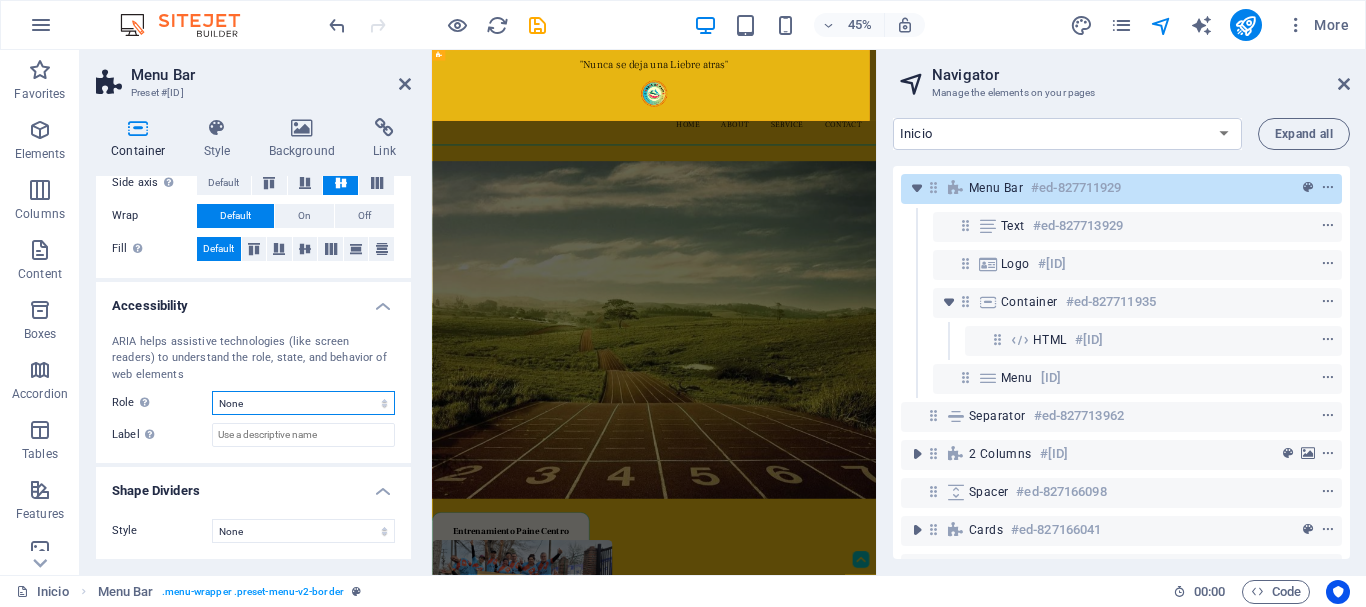 click on "None Alert Article Banner Comment Complementary Dialog Footer Header Marquee Presentation Region Section Separator Status Timer" at bounding box center [303, 403] 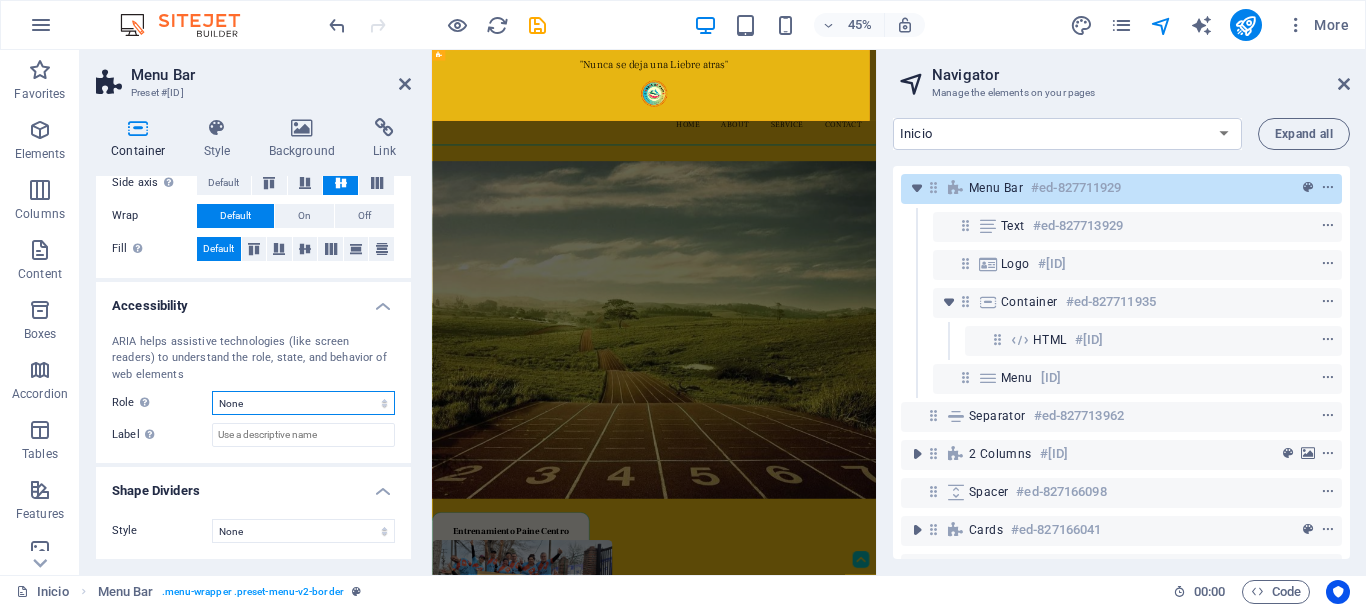 click on "None Alert Article Banner Comment Complementary Dialog Footer Header Marquee Presentation Region Section Separator Status Timer" at bounding box center (303, 403) 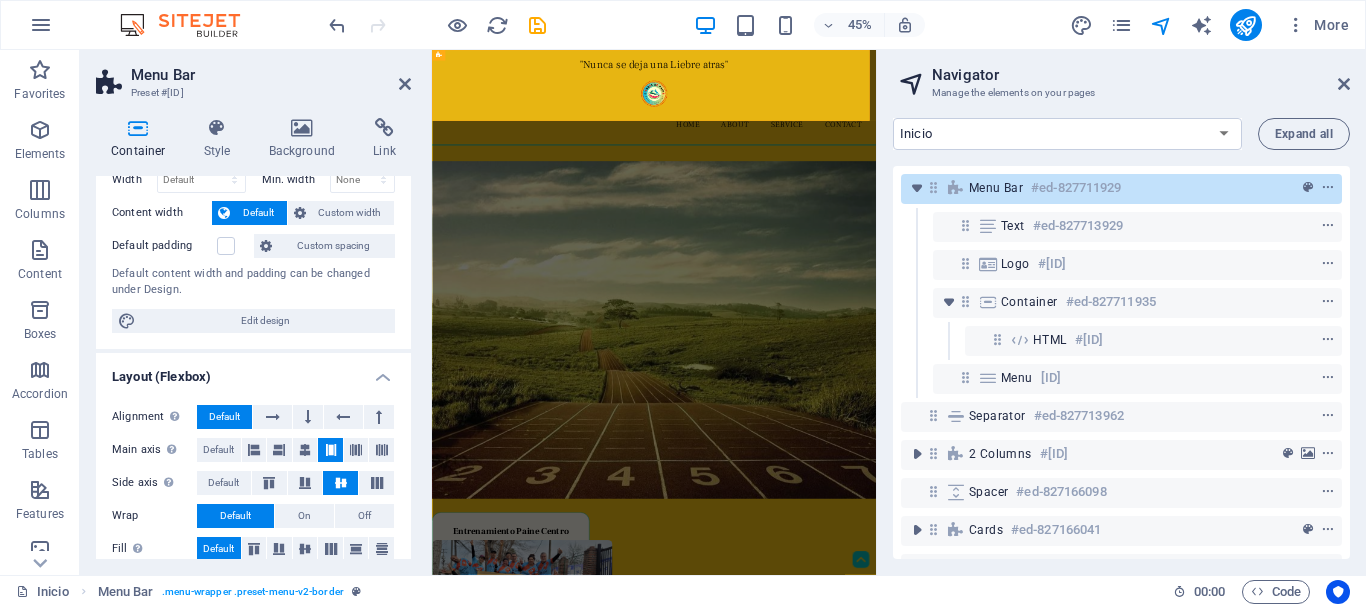 scroll, scrollTop: 0, scrollLeft: 0, axis: both 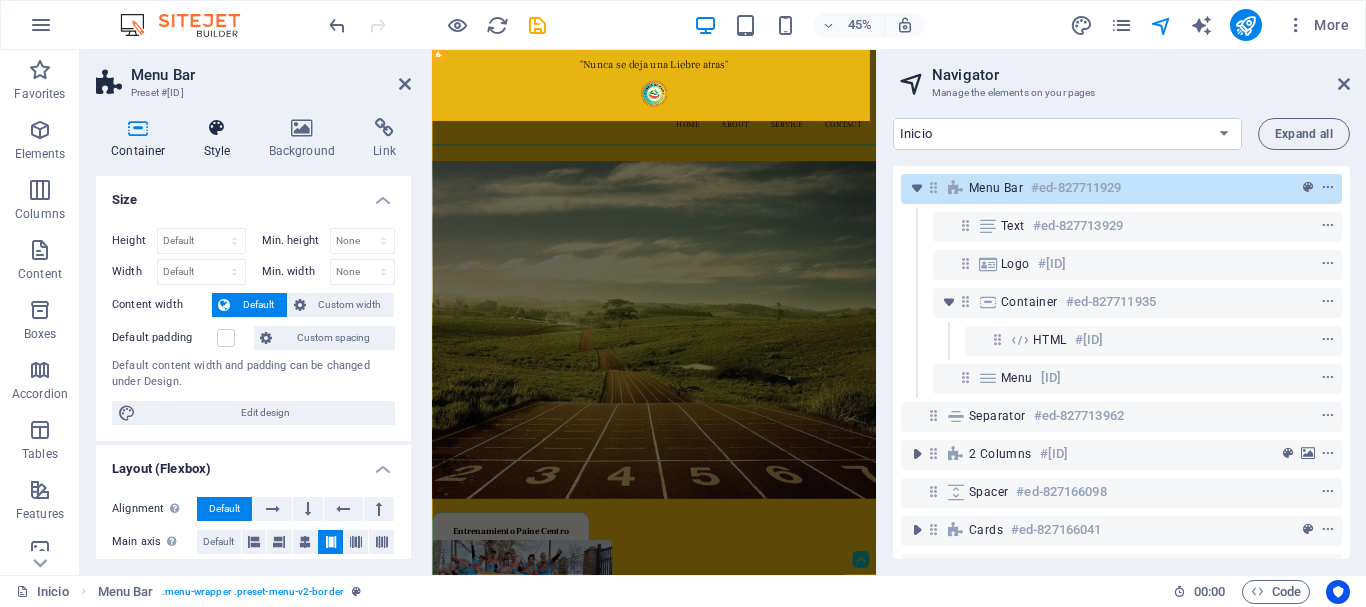 click on "Style" at bounding box center (221, 139) 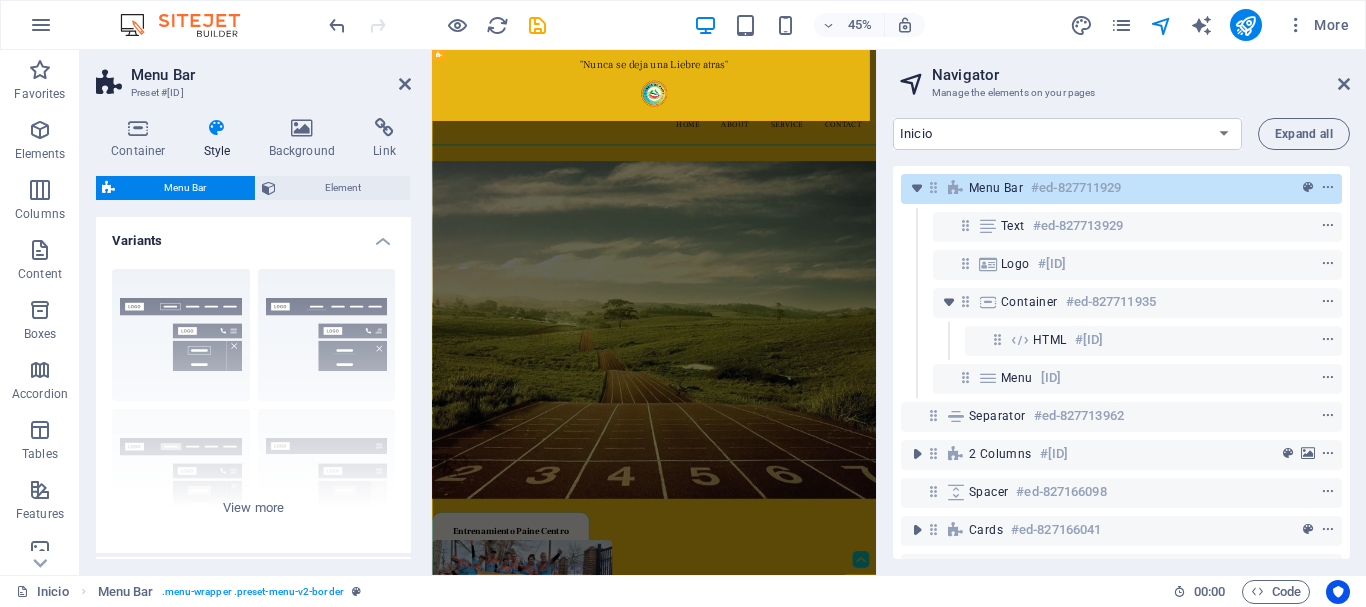 click on "Menu Bar" at bounding box center (185, 188) 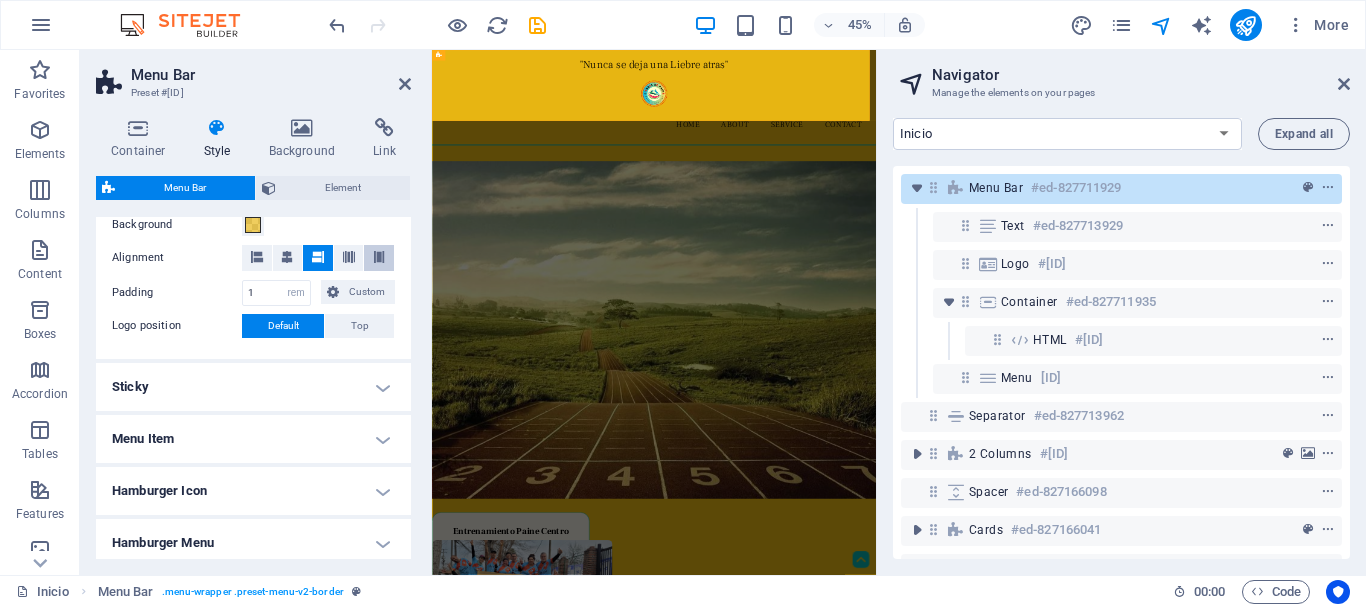 scroll, scrollTop: 500, scrollLeft: 0, axis: vertical 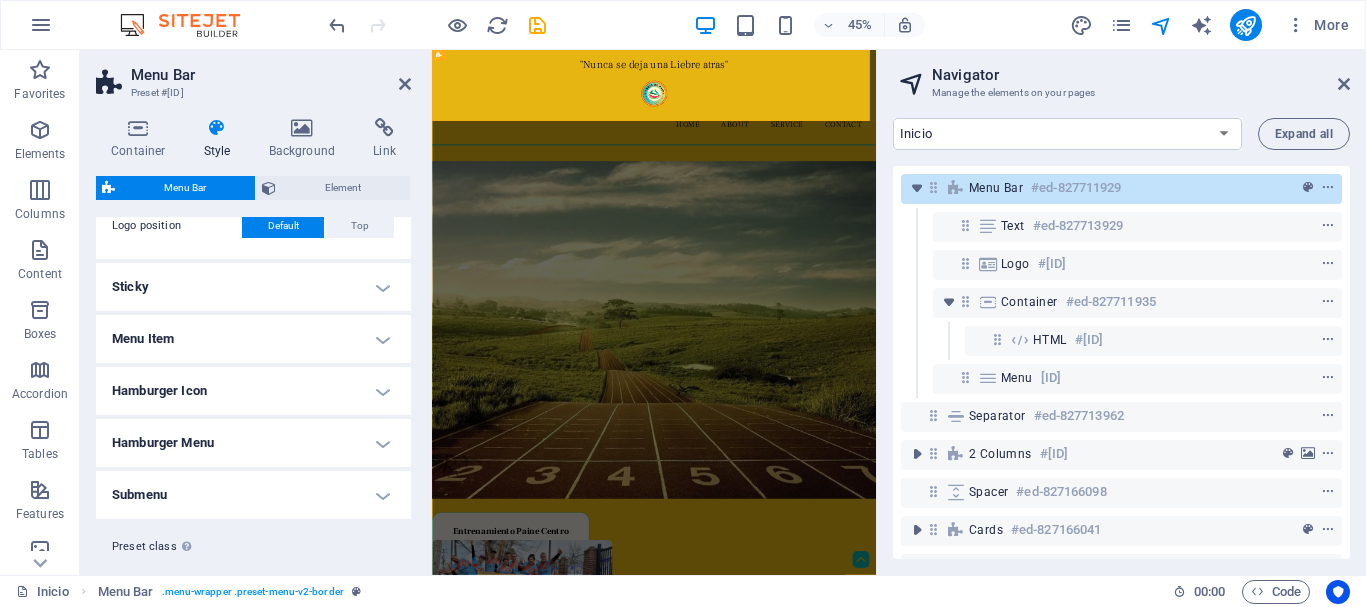 click on "Sticky" at bounding box center (253, 287) 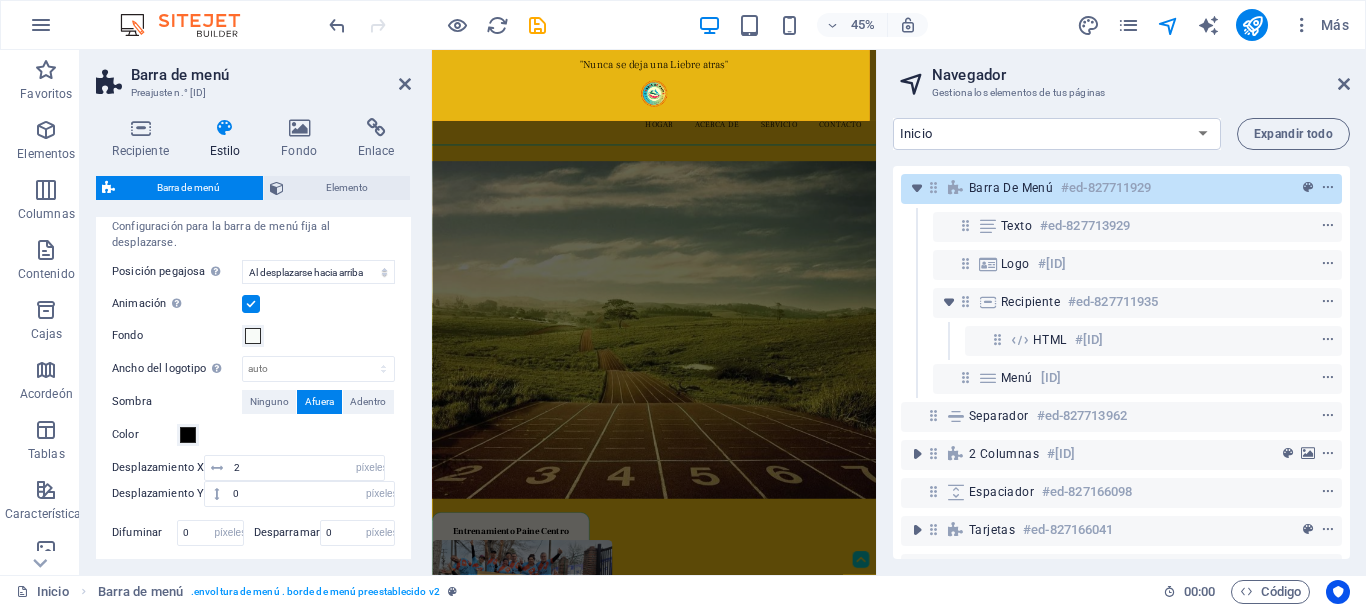 scroll, scrollTop: 624, scrollLeft: 0, axis: vertical 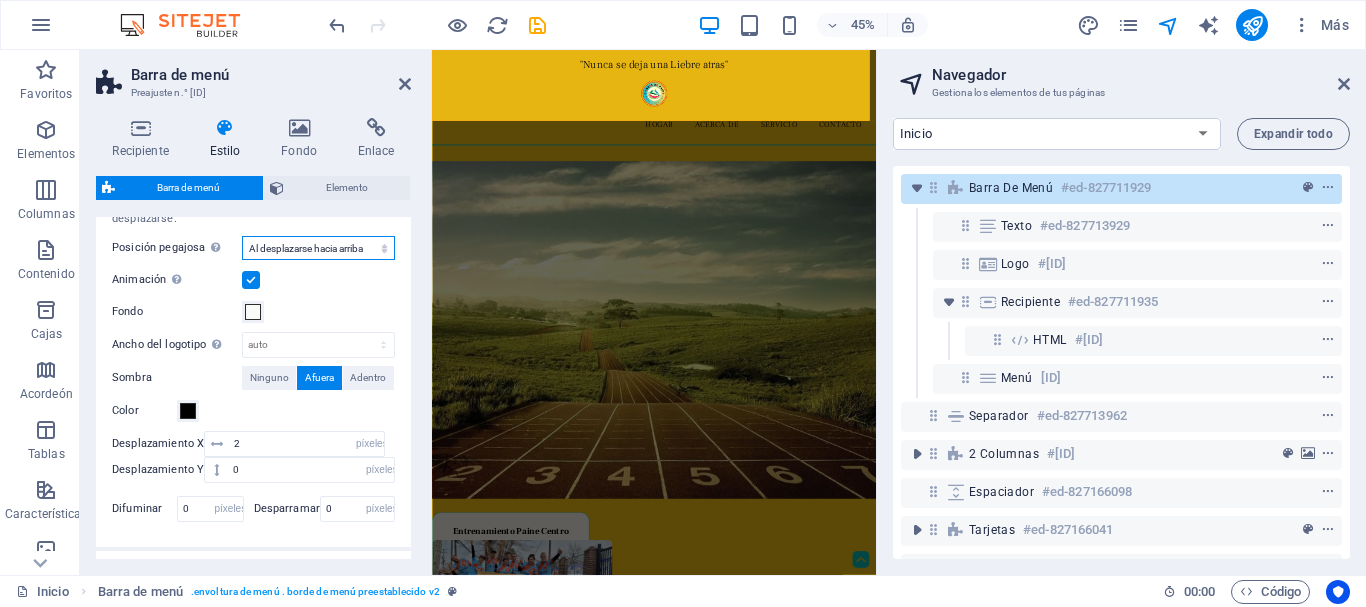 click on "Apagado Instante Después del menú Después del banner Al desplazarse hacia arriba" at bounding box center (318, 248) 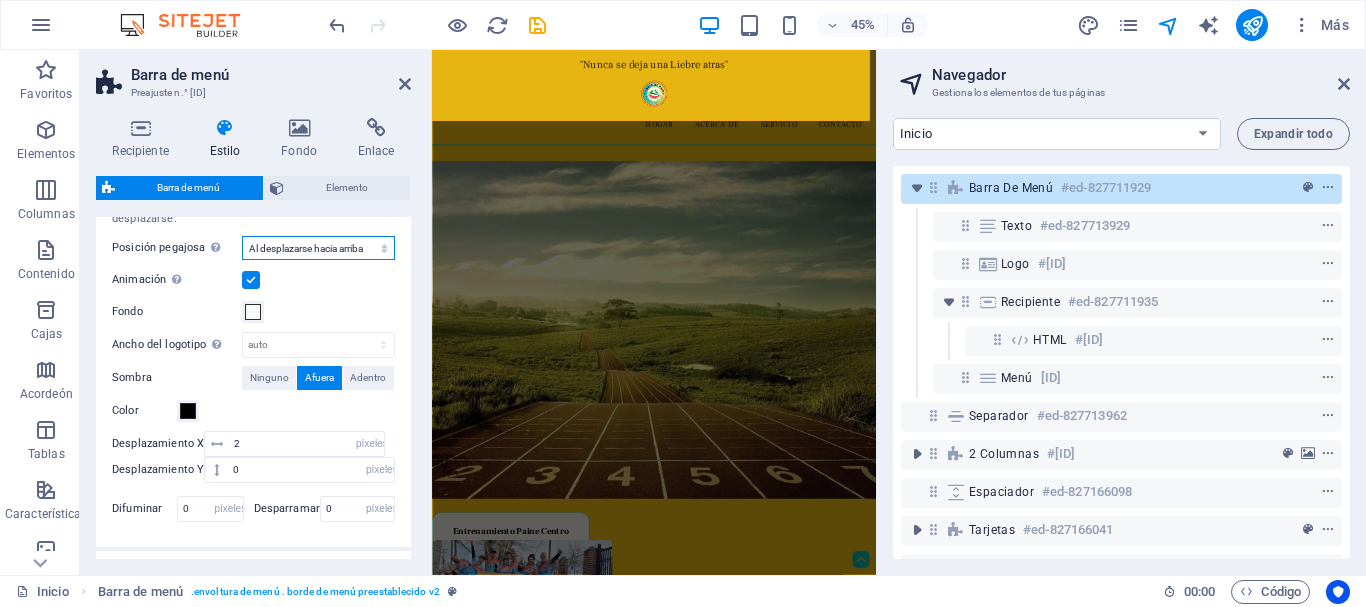 select on "sticky_instant" 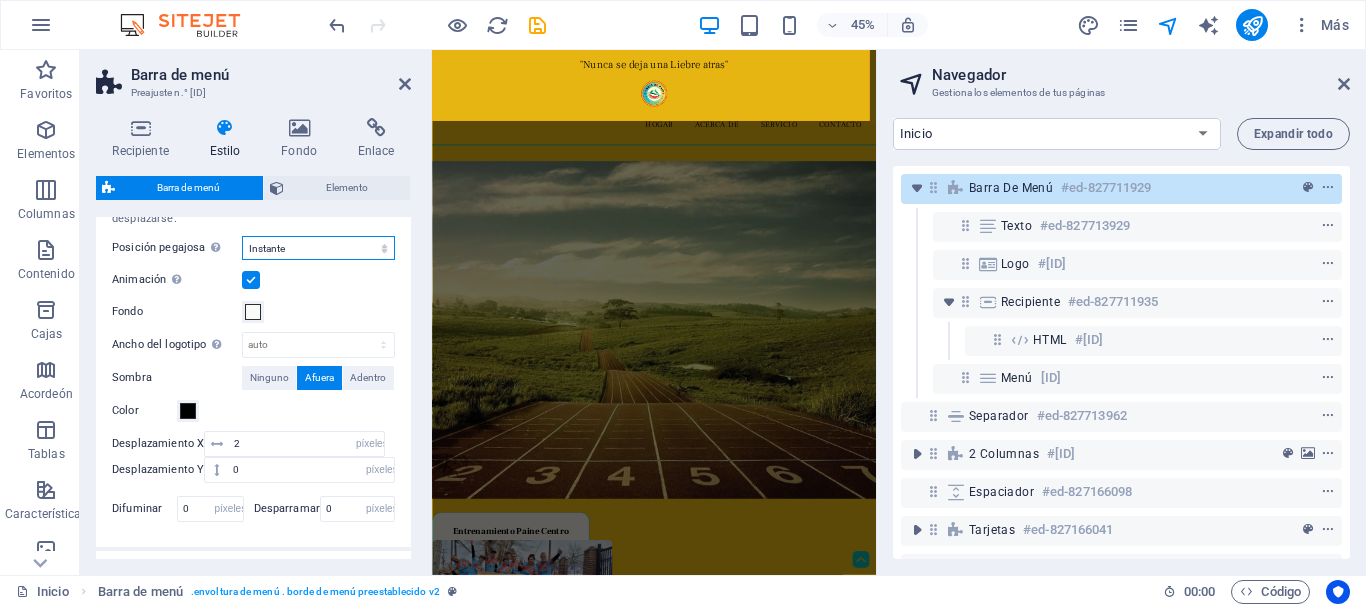 click on "Apagado Instante Después del menú Después del banner Al desplazarse hacia arriba" at bounding box center (318, 248) 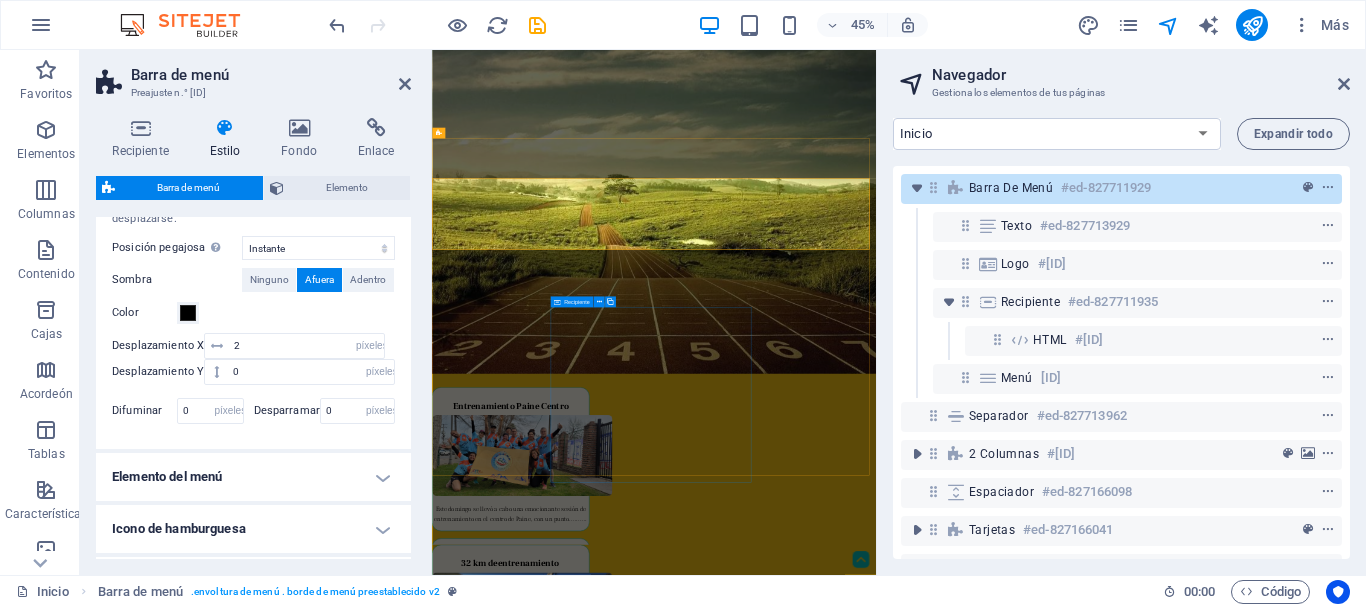 scroll, scrollTop: 0, scrollLeft: 0, axis: both 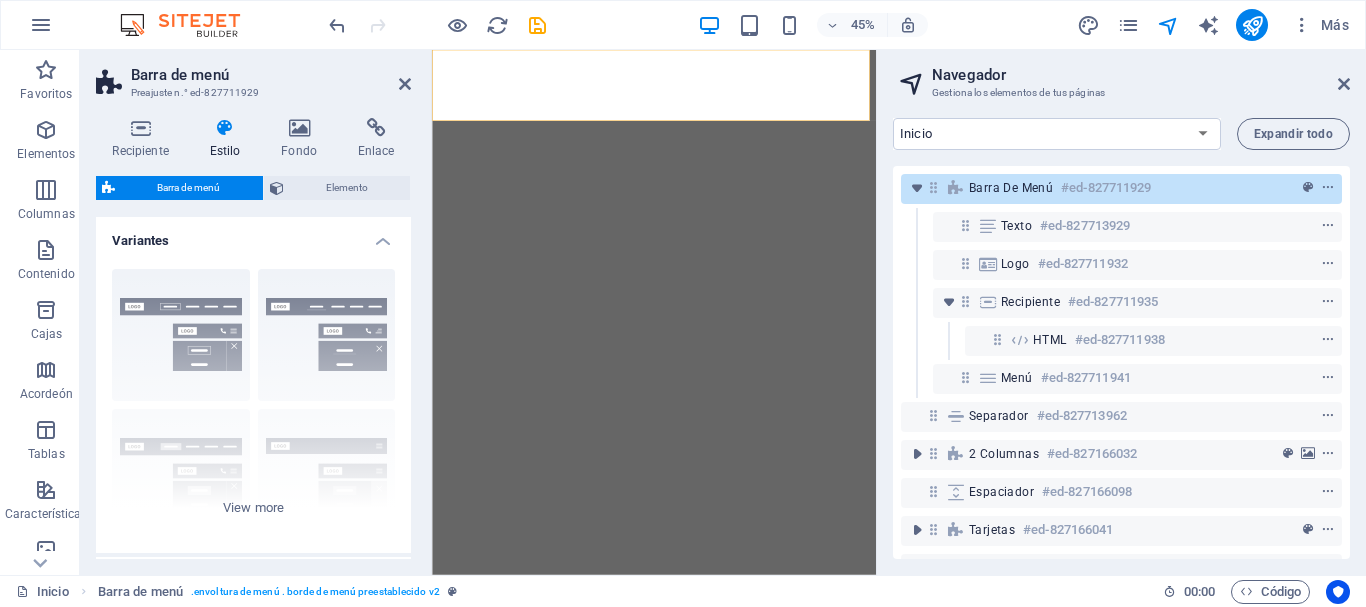 select on "rem" 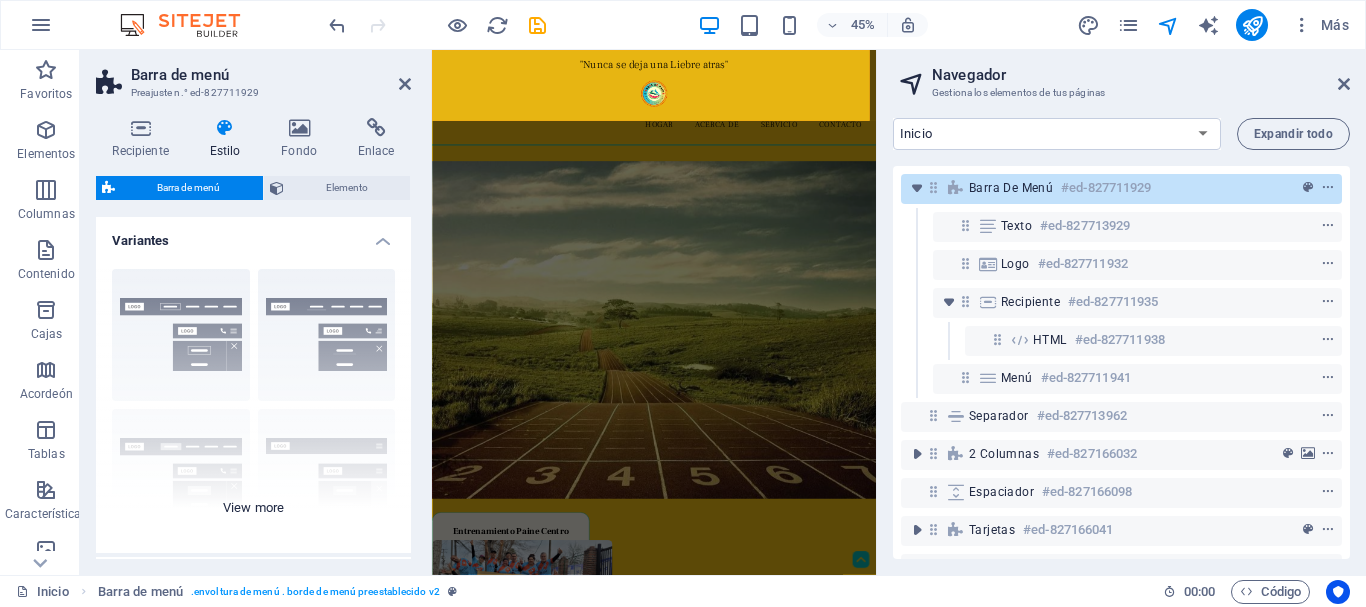 scroll, scrollTop: 324, scrollLeft: 0, axis: vertical 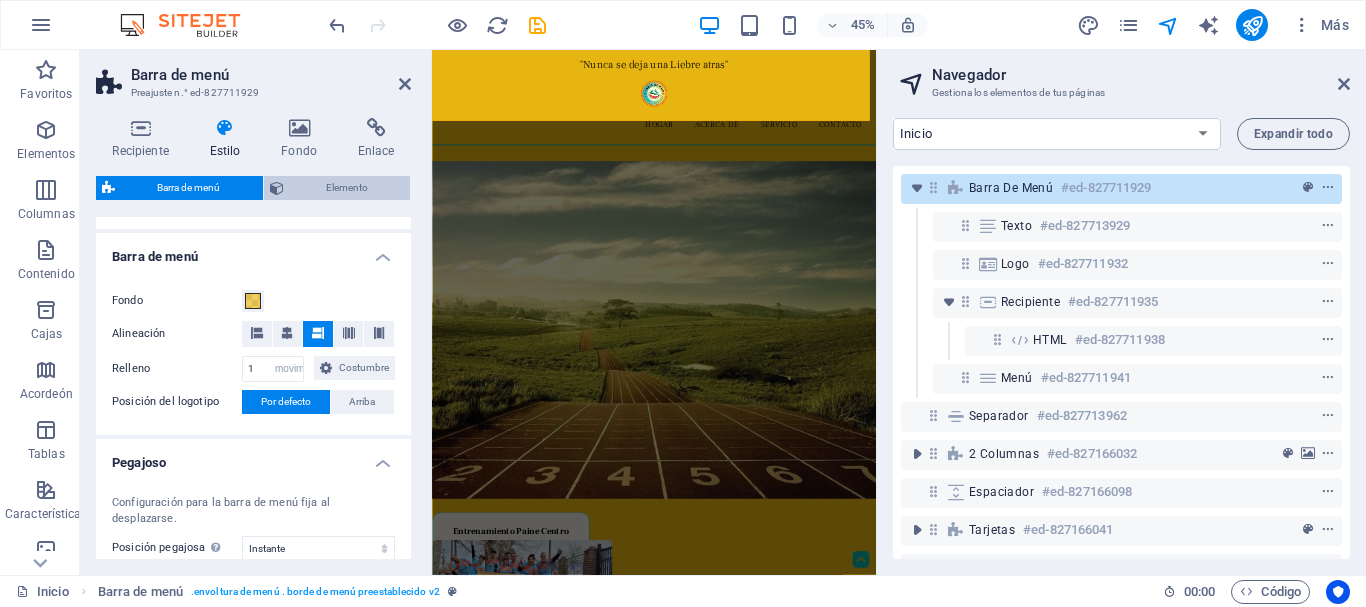 click on "Elemento" at bounding box center [347, 188] 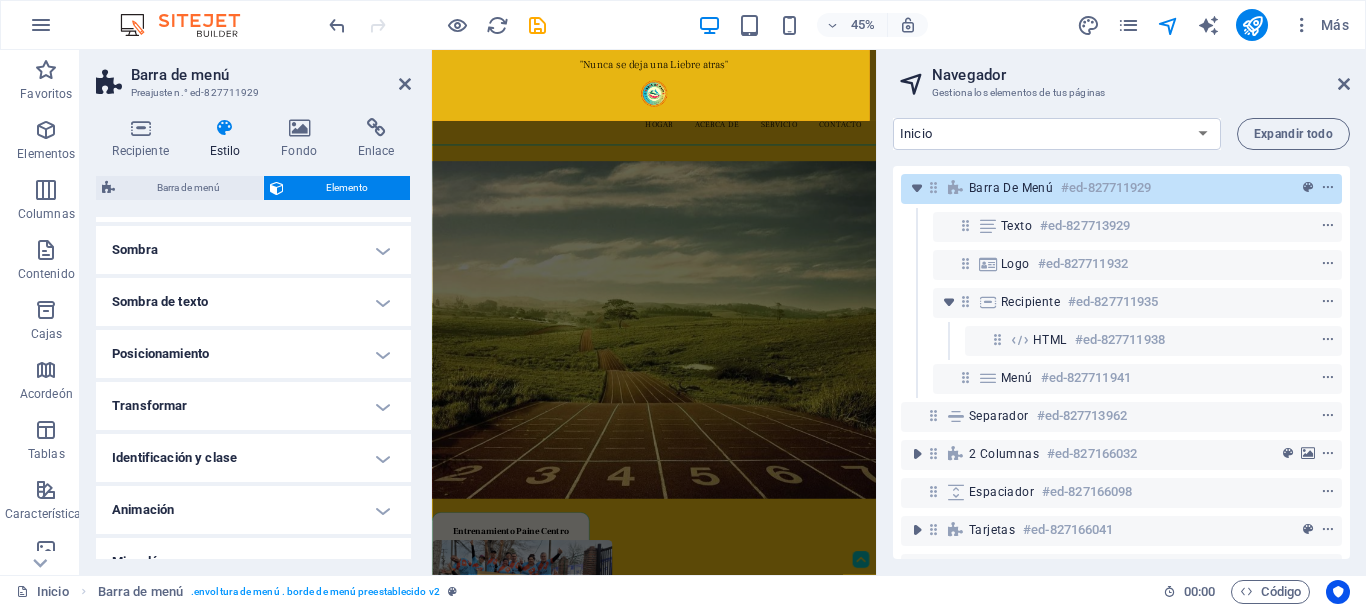 scroll, scrollTop: 289, scrollLeft: 0, axis: vertical 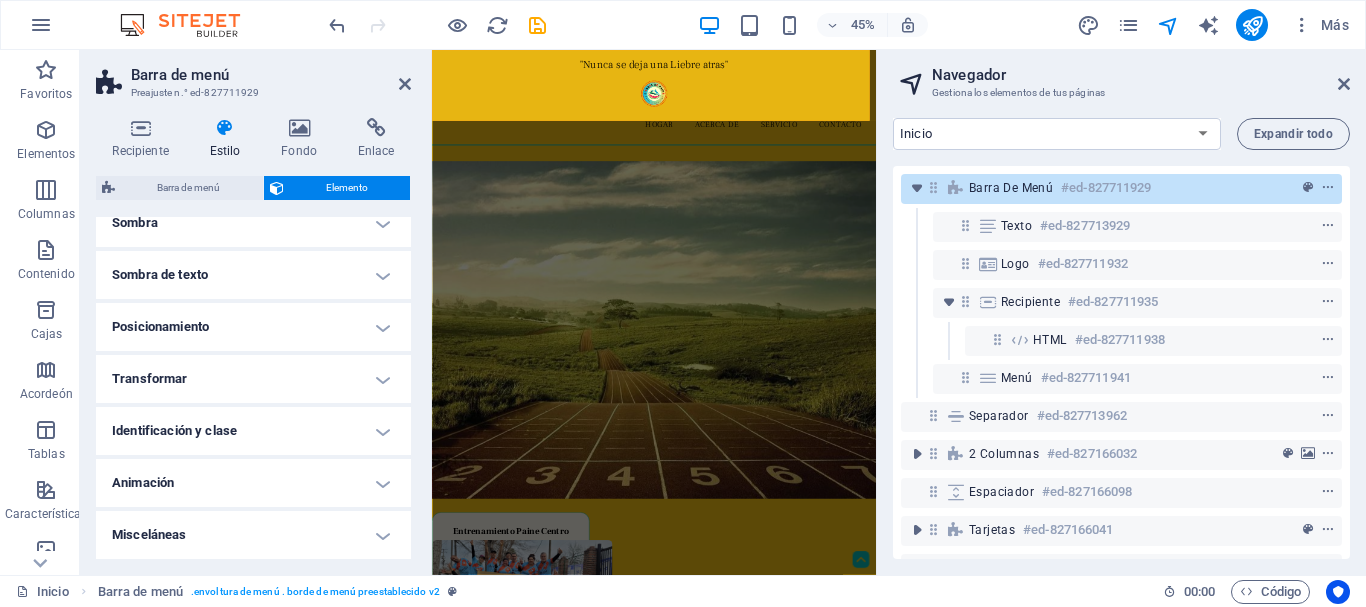click on "Posicionamiento" at bounding box center [253, 327] 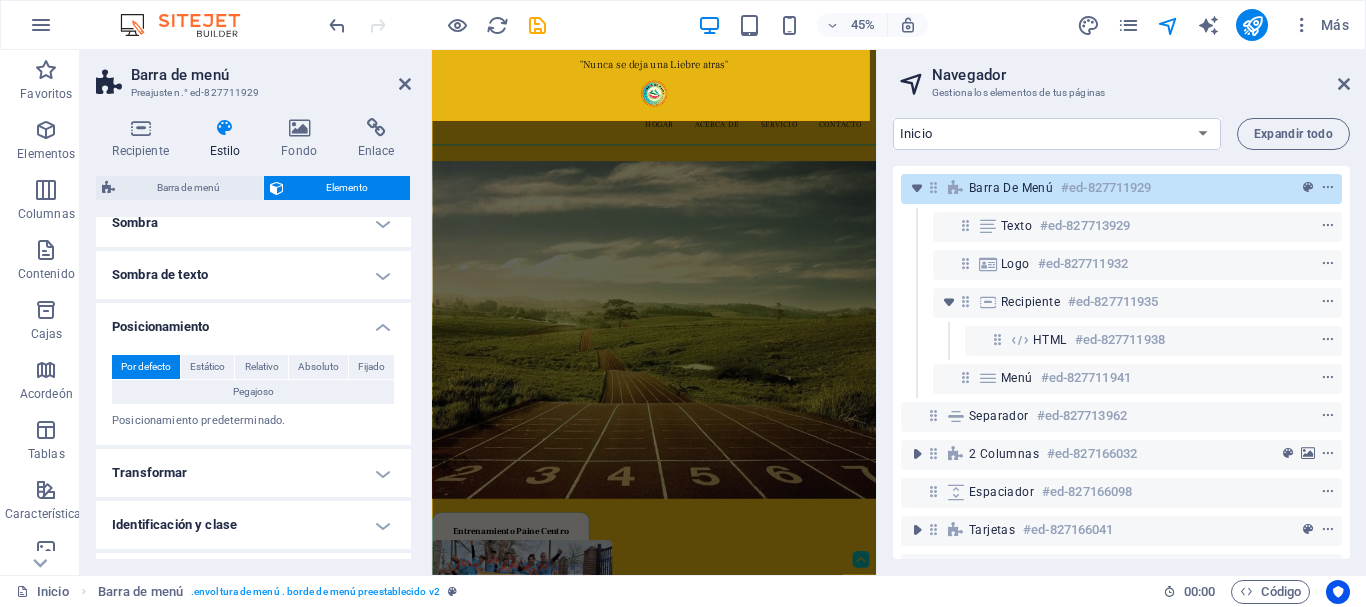 click on "Por defecto Estático Relativo Absoluto Fijado Pegajoso Índice Z Establece el orden del elemento de atrás hacia adelante. Cuanto mayor sea el valor, mayor será el elemento. Relativo a body Coordenadas auto píxeles movimiento rápido del ojo % ellos auto píxeles movimiento rápido del ojo % ellos auto píxeles movimiento rápido del ojo % ellos auto píxeles movimiento rápido del ojo % ellos Posicionamiento predeterminado." at bounding box center (253, 392) 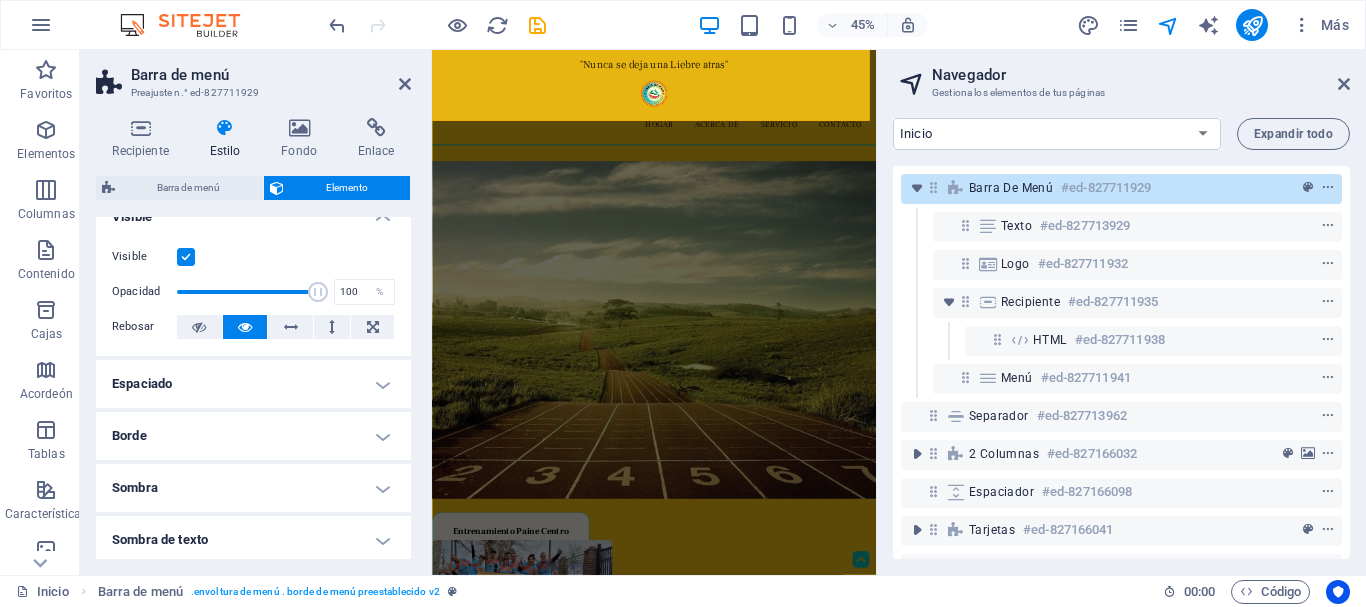scroll, scrollTop: 0, scrollLeft: 0, axis: both 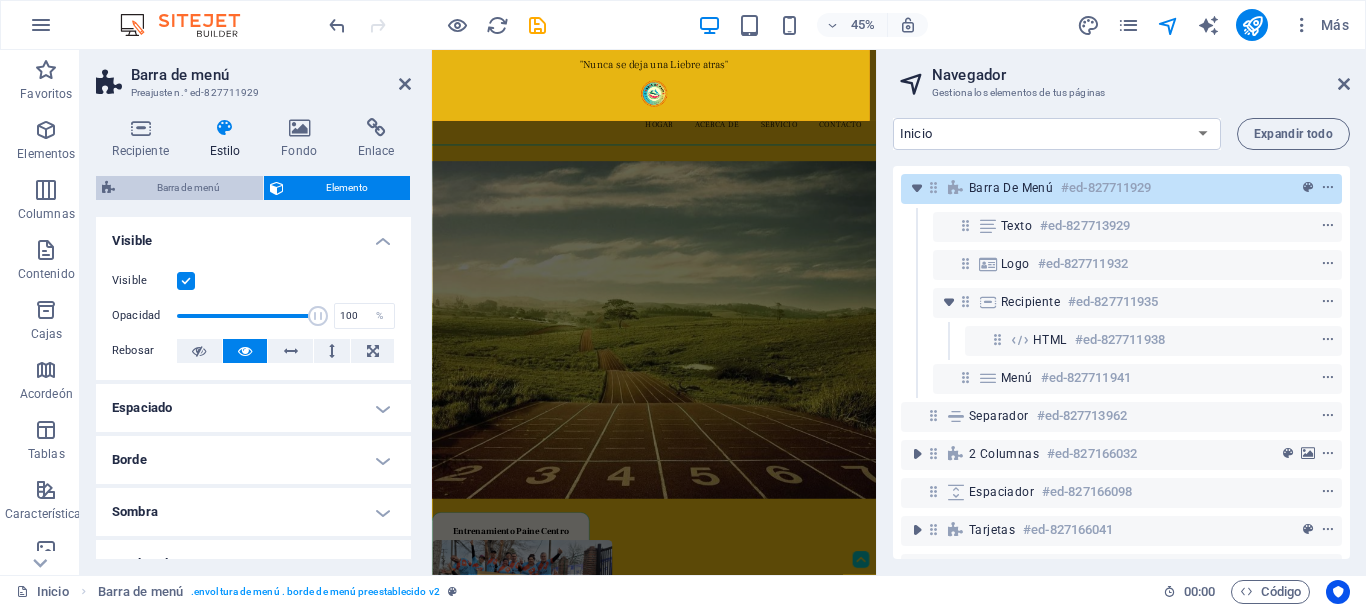 click on "Barra de menú" at bounding box center (189, 188) 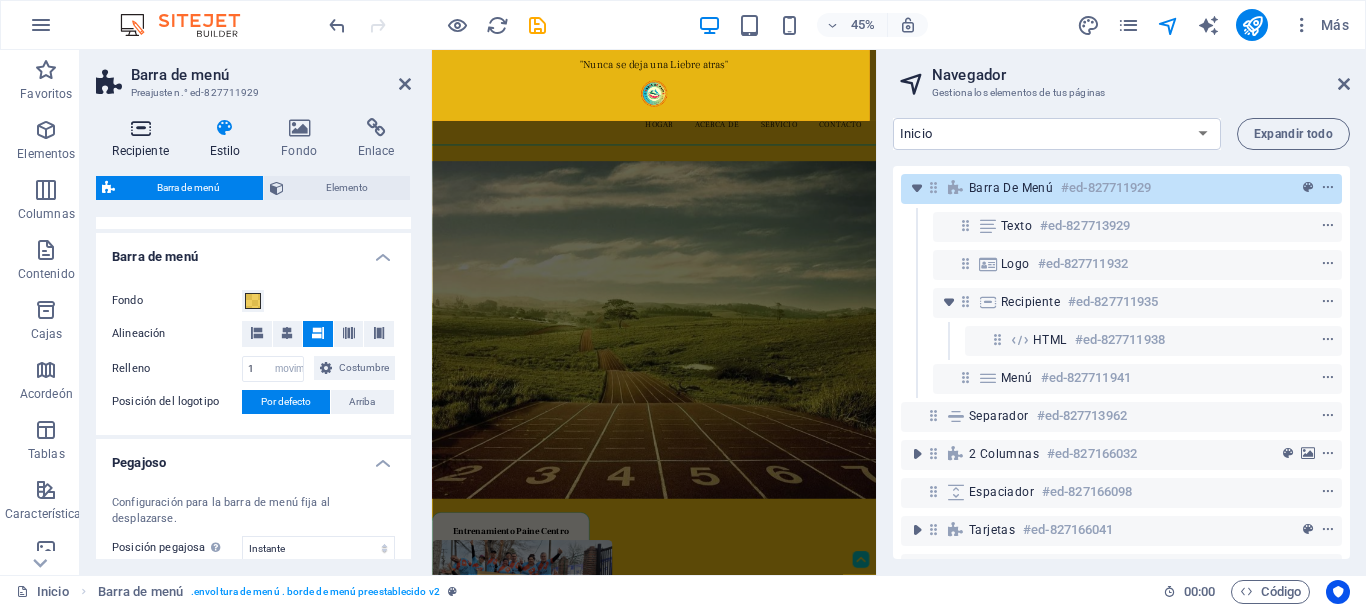 click at bounding box center (140, 128) 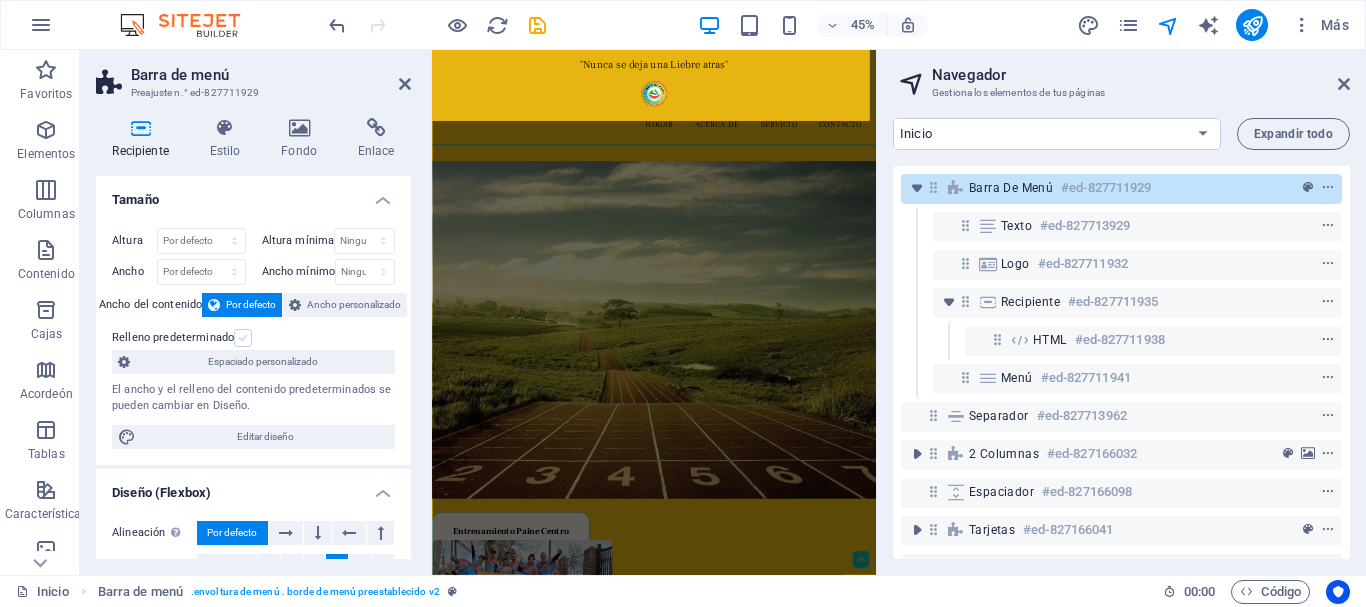 click at bounding box center (243, 338) 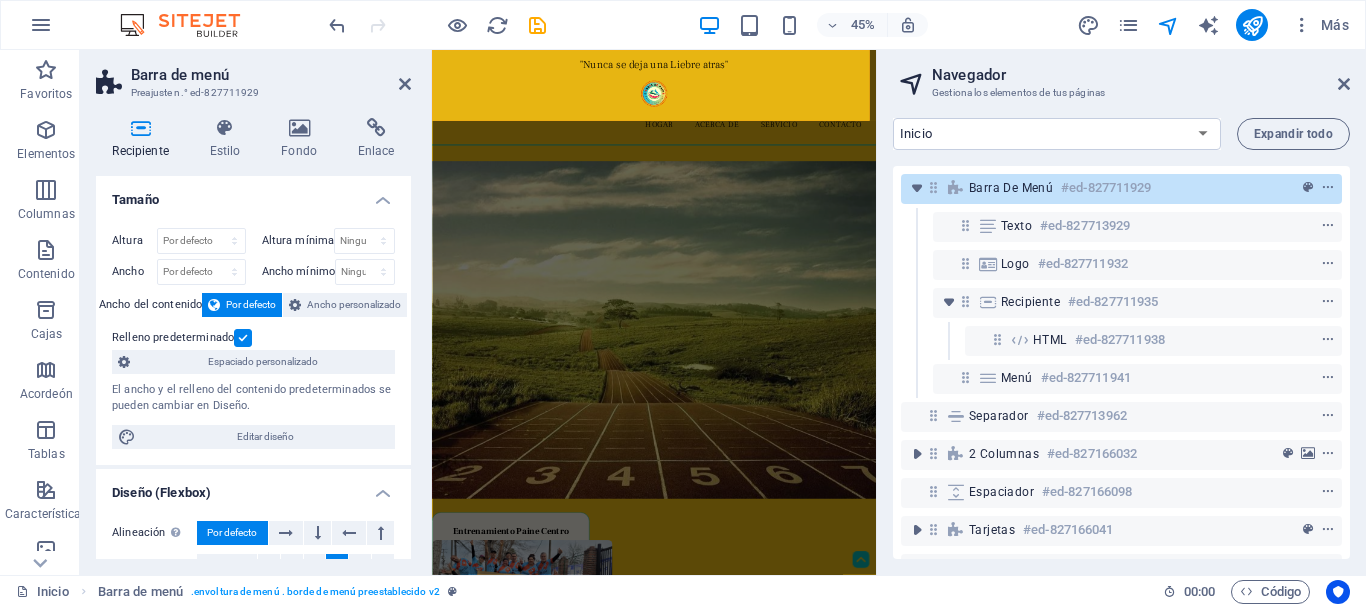 click at bounding box center (243, 338) 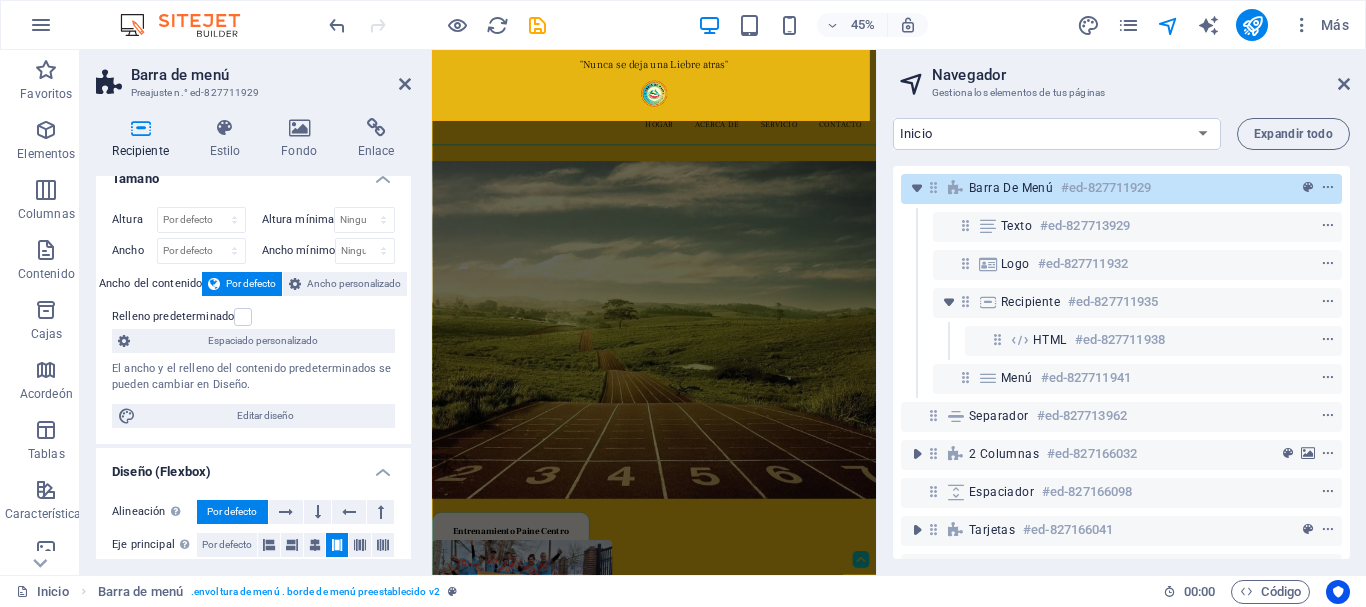 scroll, scrollTop: 16, scrollLeft: 0, axis: vertical 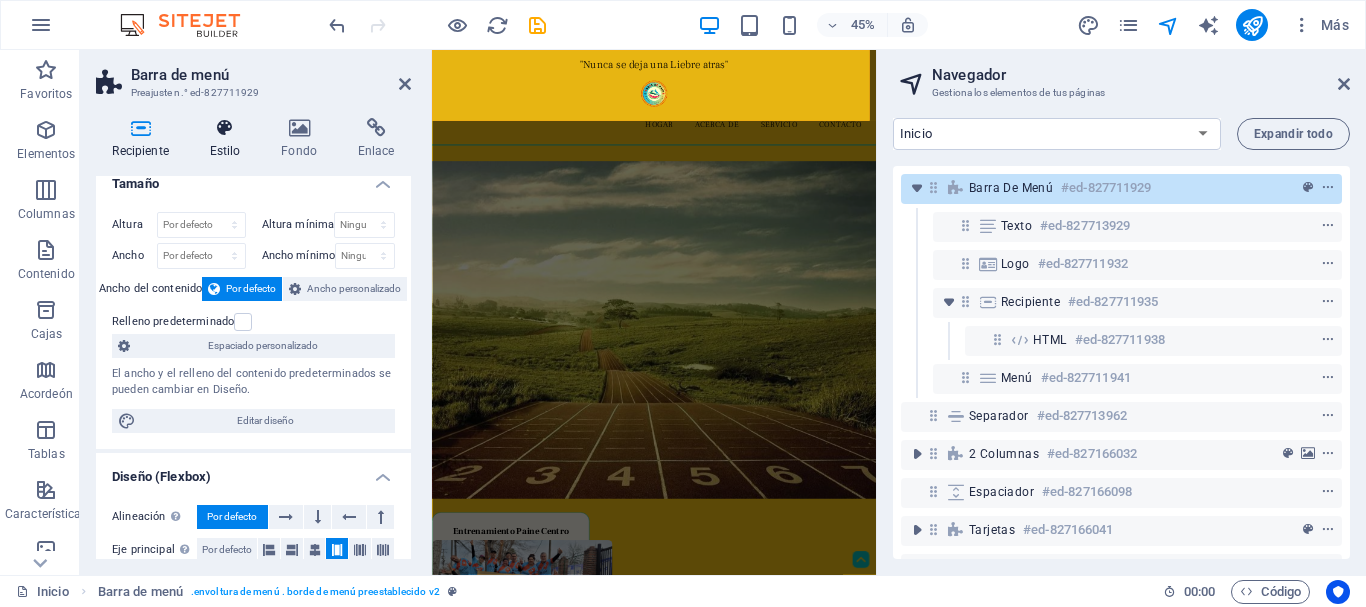 click on "Estilo" at bounding box center [225, 151] 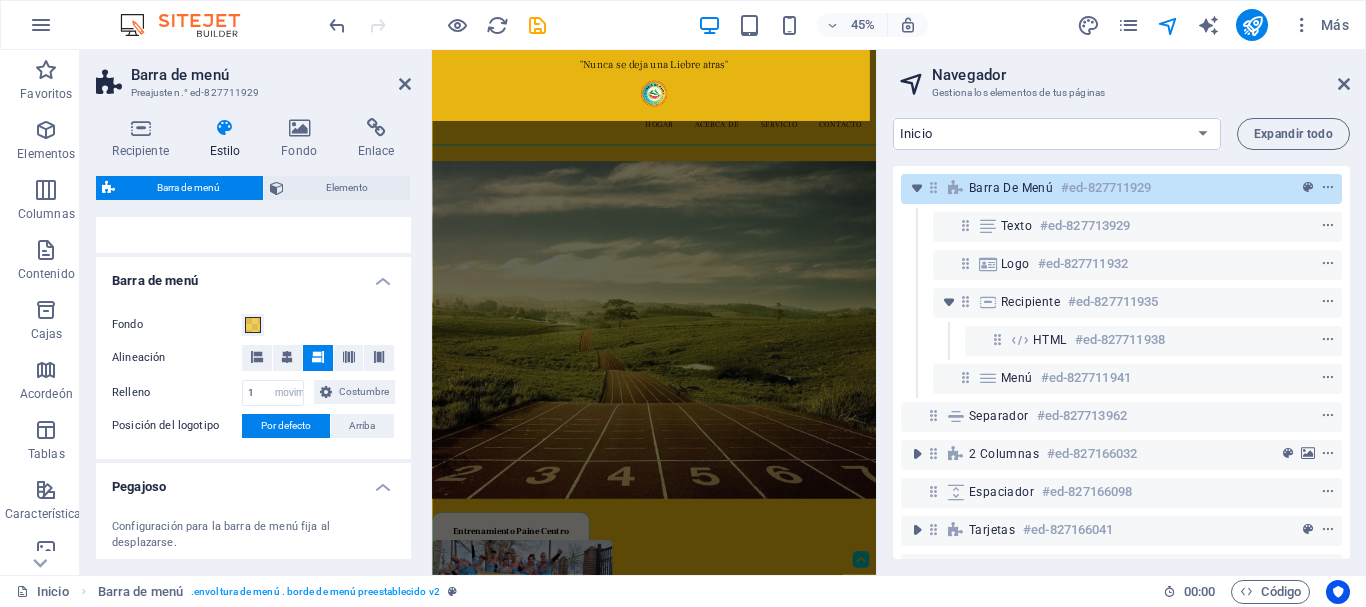 scroll, scrollTop: 400, scrollLeft: 0, axis: vertical 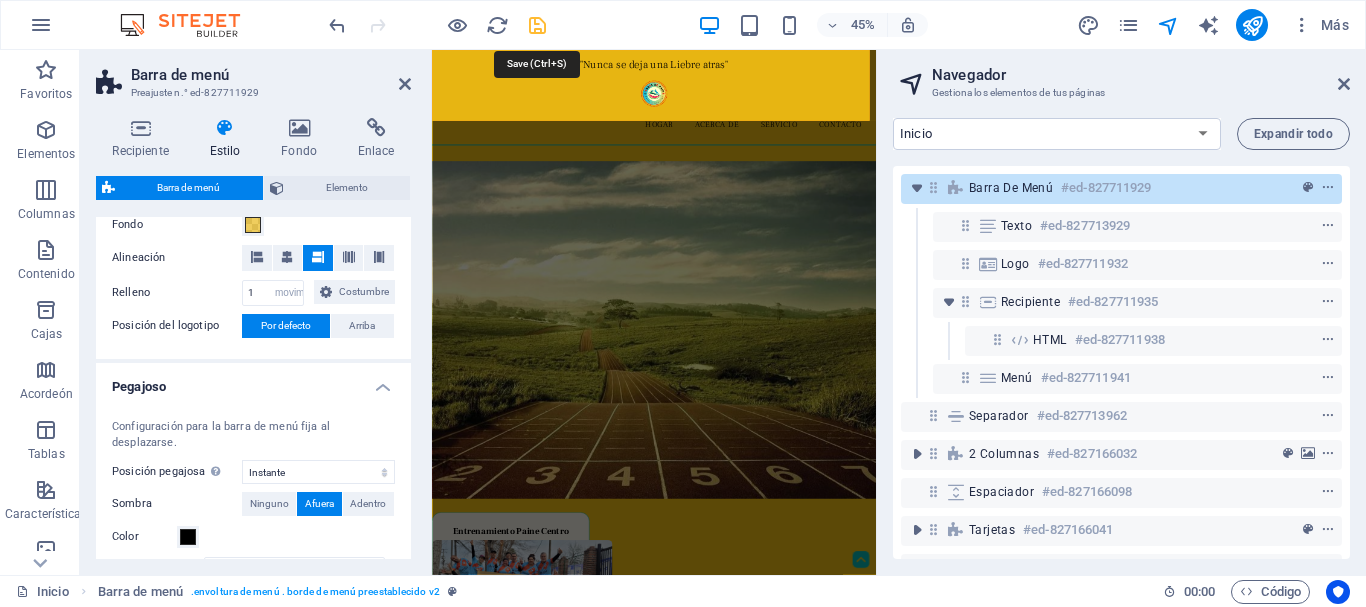 click at bounding box center (537, 25) 